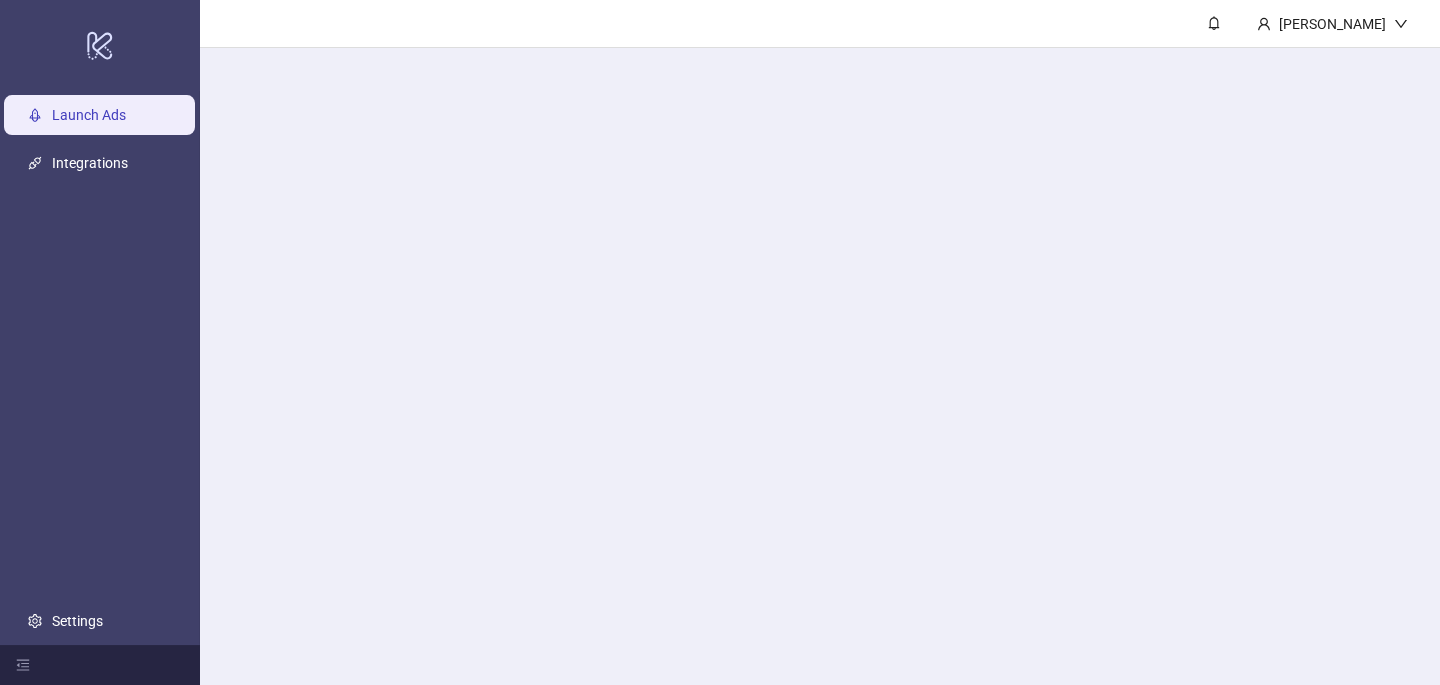 scroll, scrollTop: 0, scrollLeft: 0, axis: both 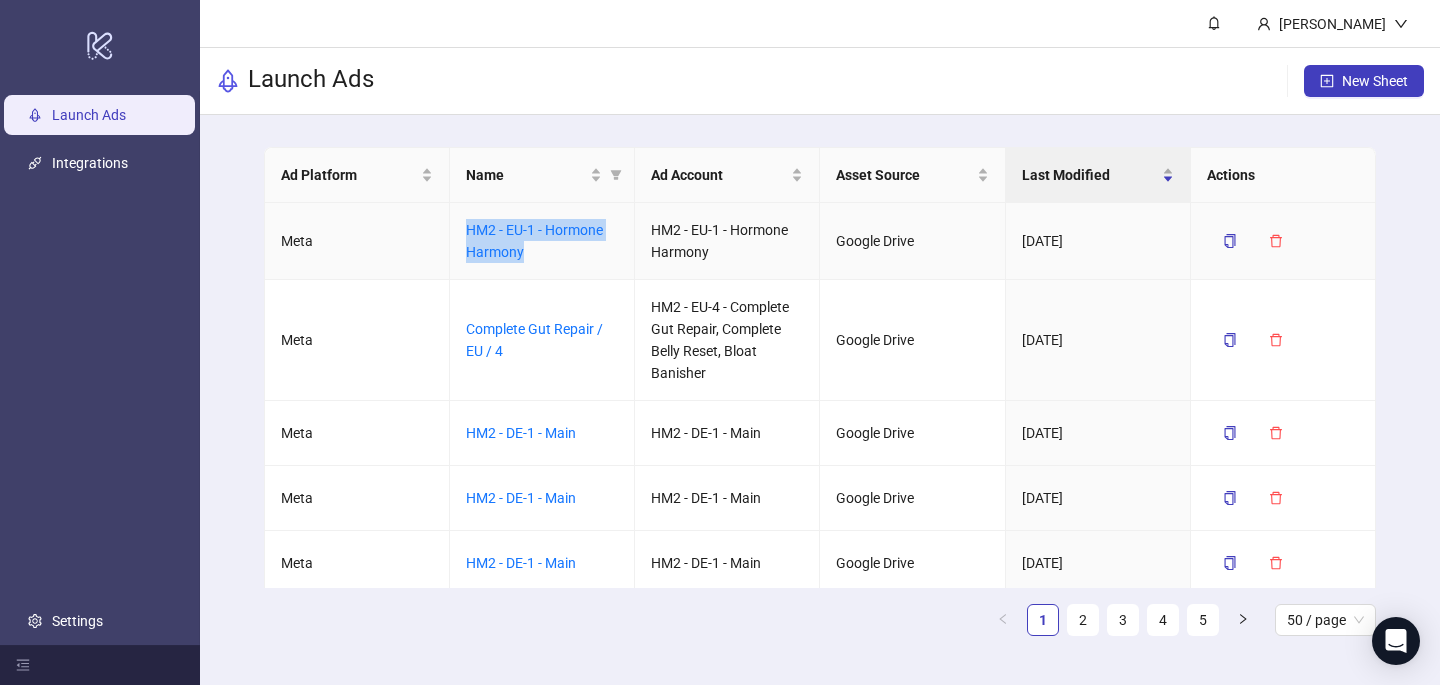 drag, startPoint x: 530, startPoint y: 250, endPoint x: 458, endPoint y: 226, distance: 75.89466 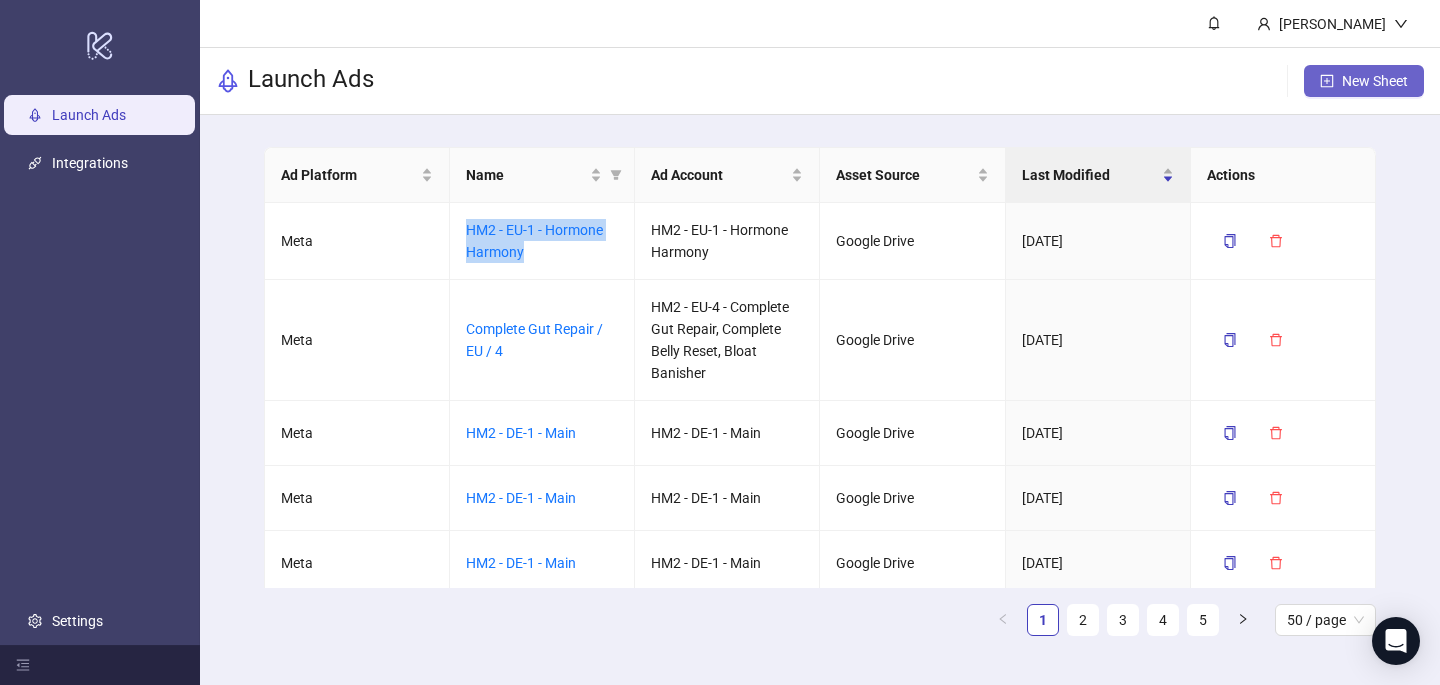 click on "New Sheet" at bounding box center (1364, 81) 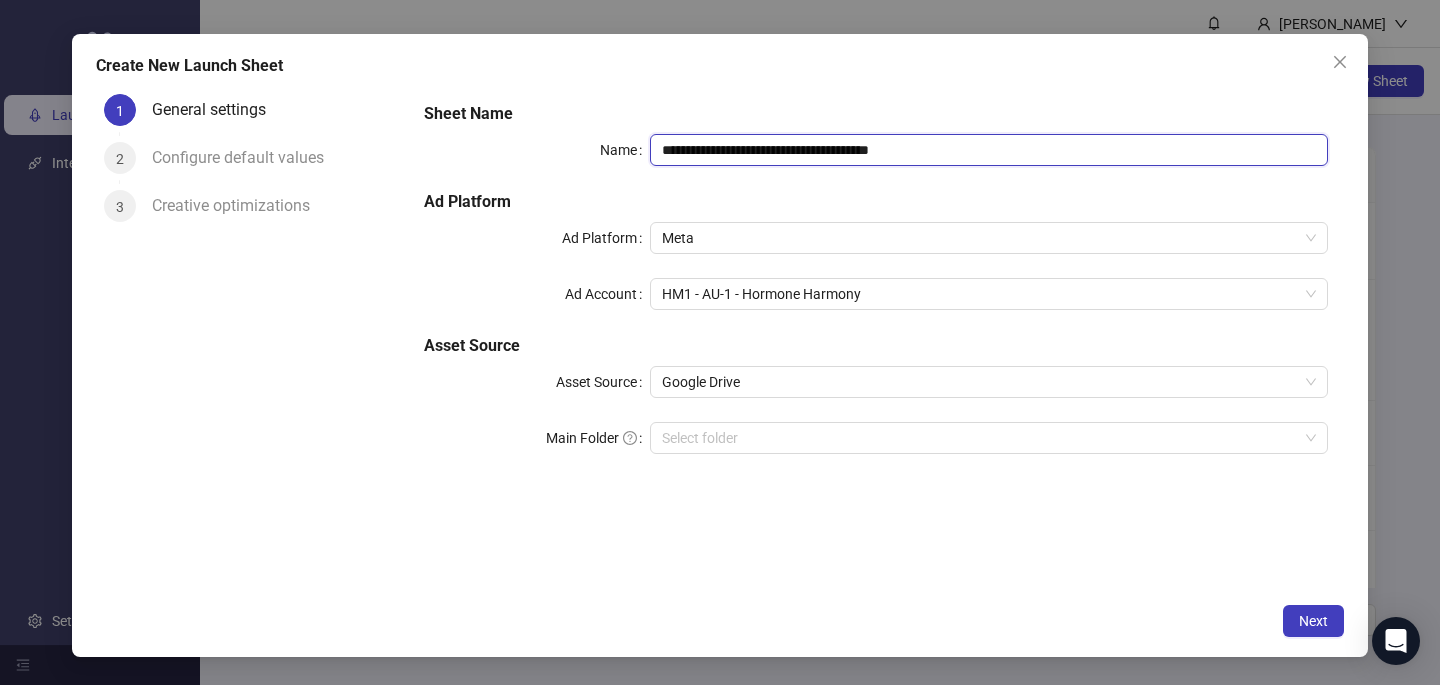 click on "**********" at bounding box center (989, 150) 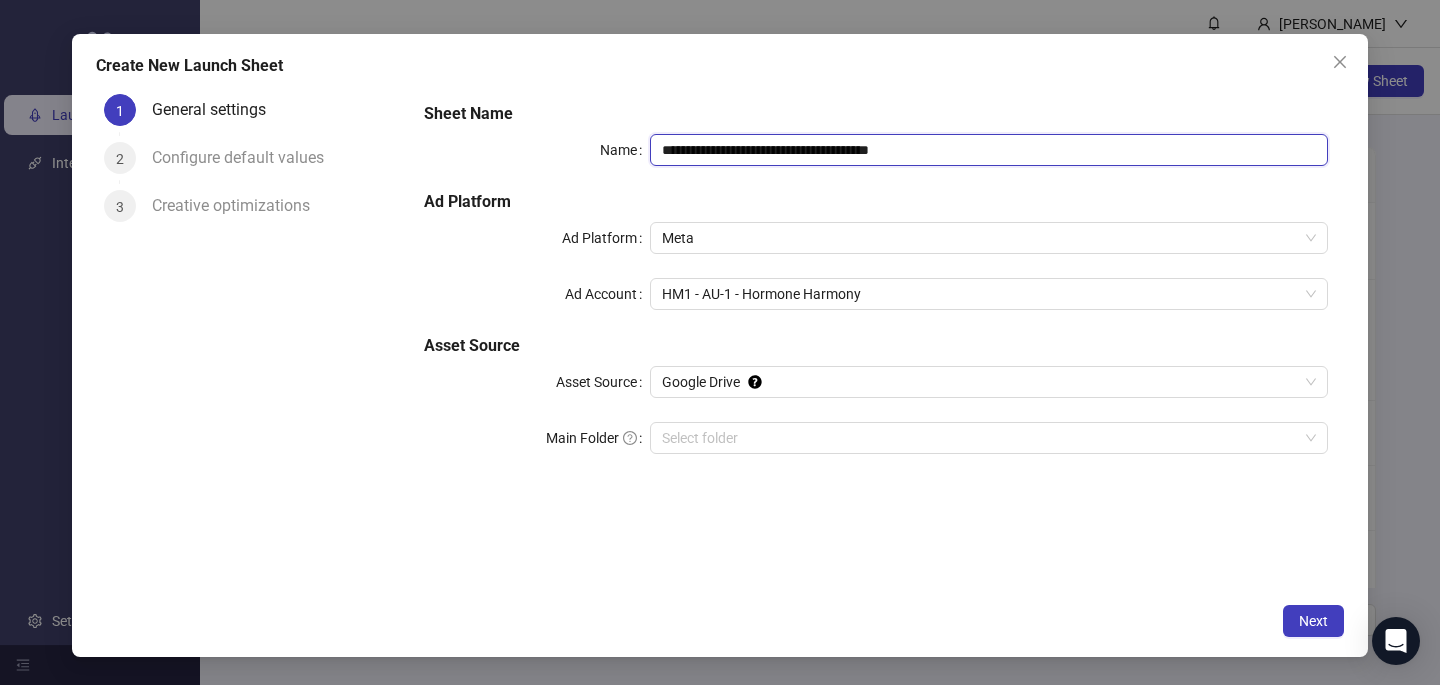 paste 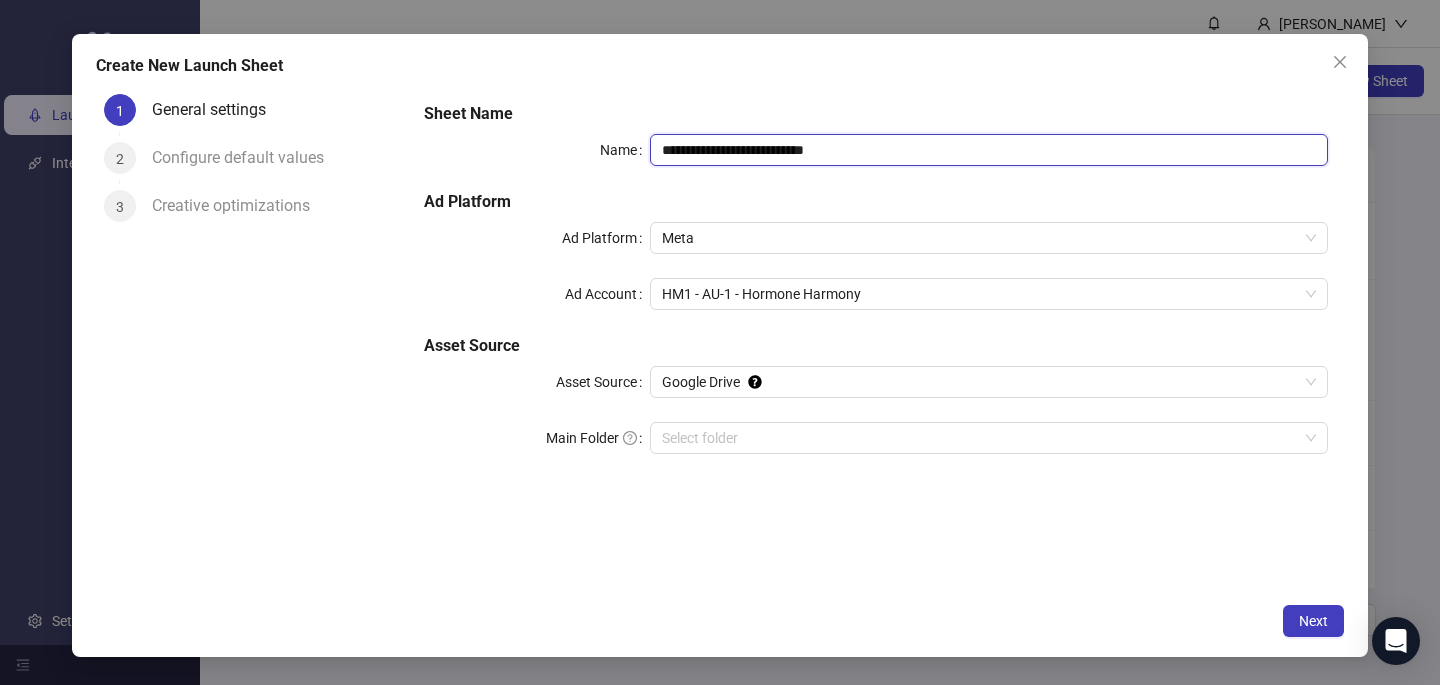 type on "**********" 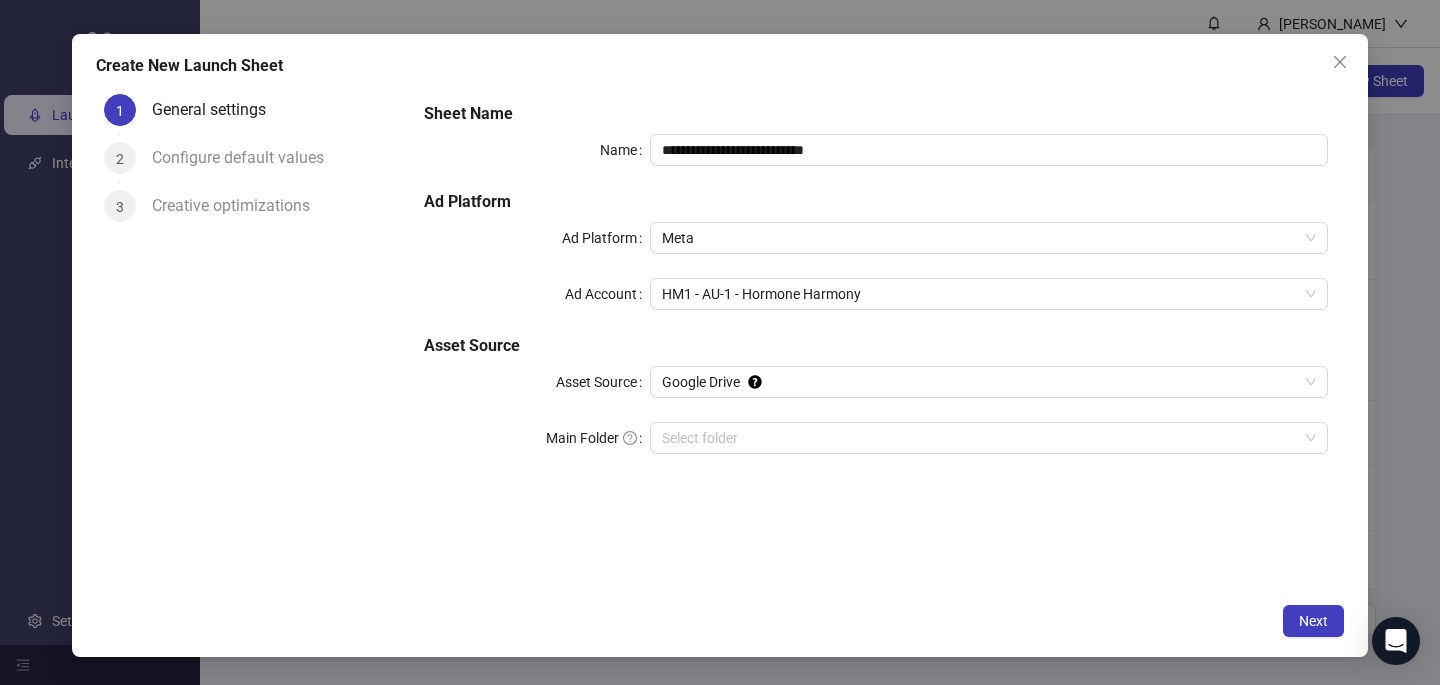 click on "**********" at bounding box center [876, 290] 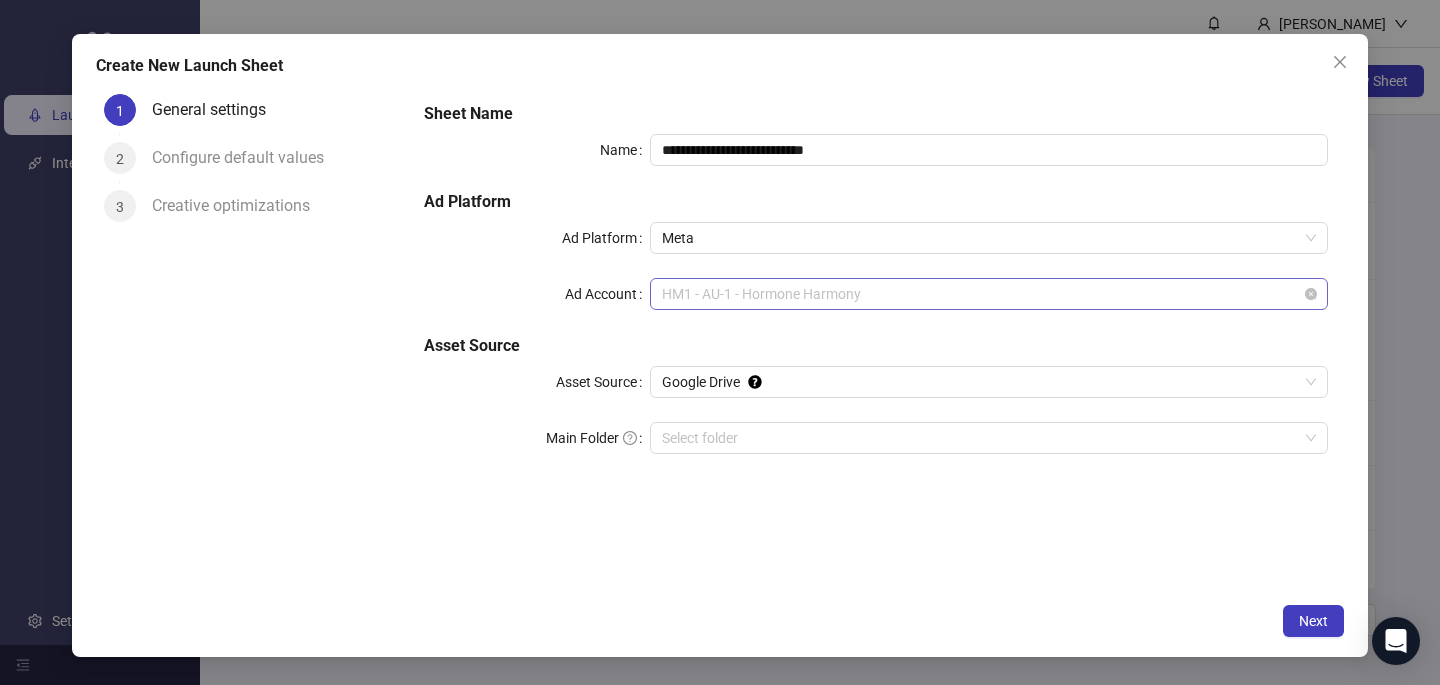 click on "HM1 - AU-1 - Hormone Harmony" at bounding box center [989, 294] 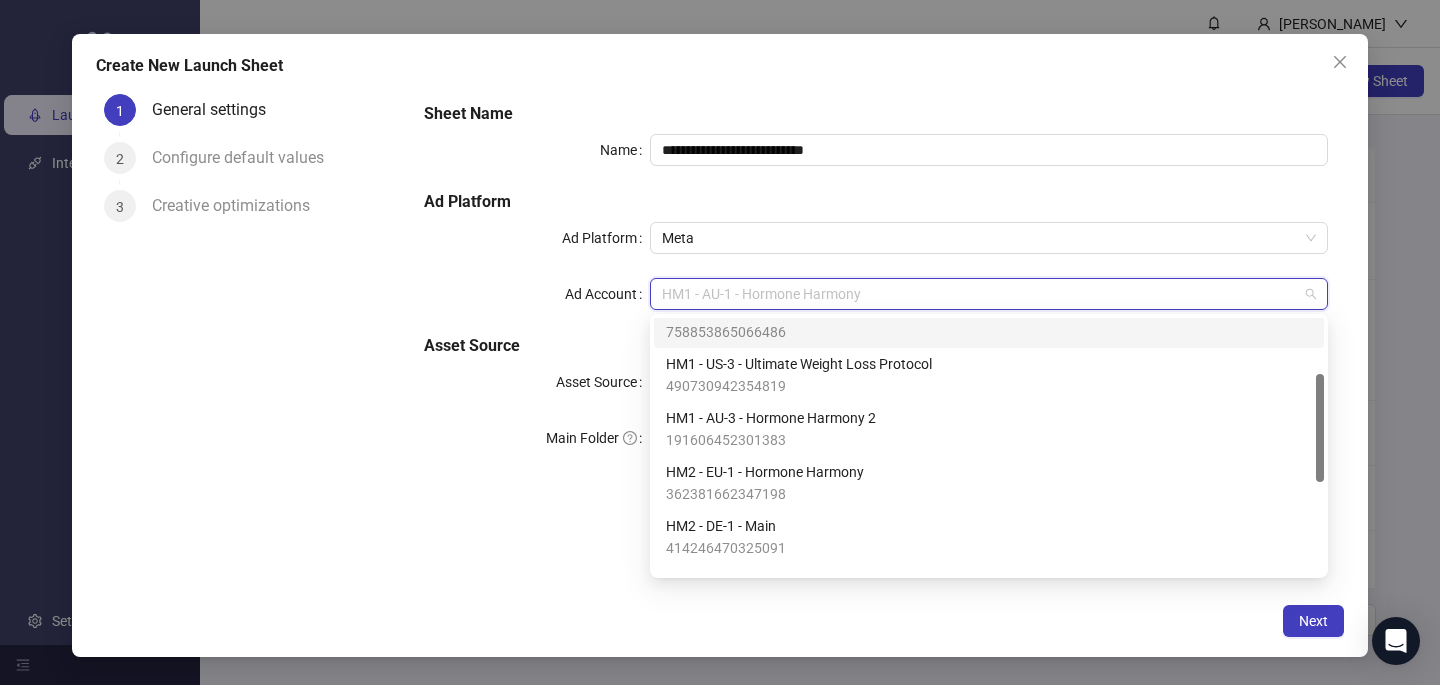 scroll, scrollTop: 137, scrollLeft: 0, axis: vertical 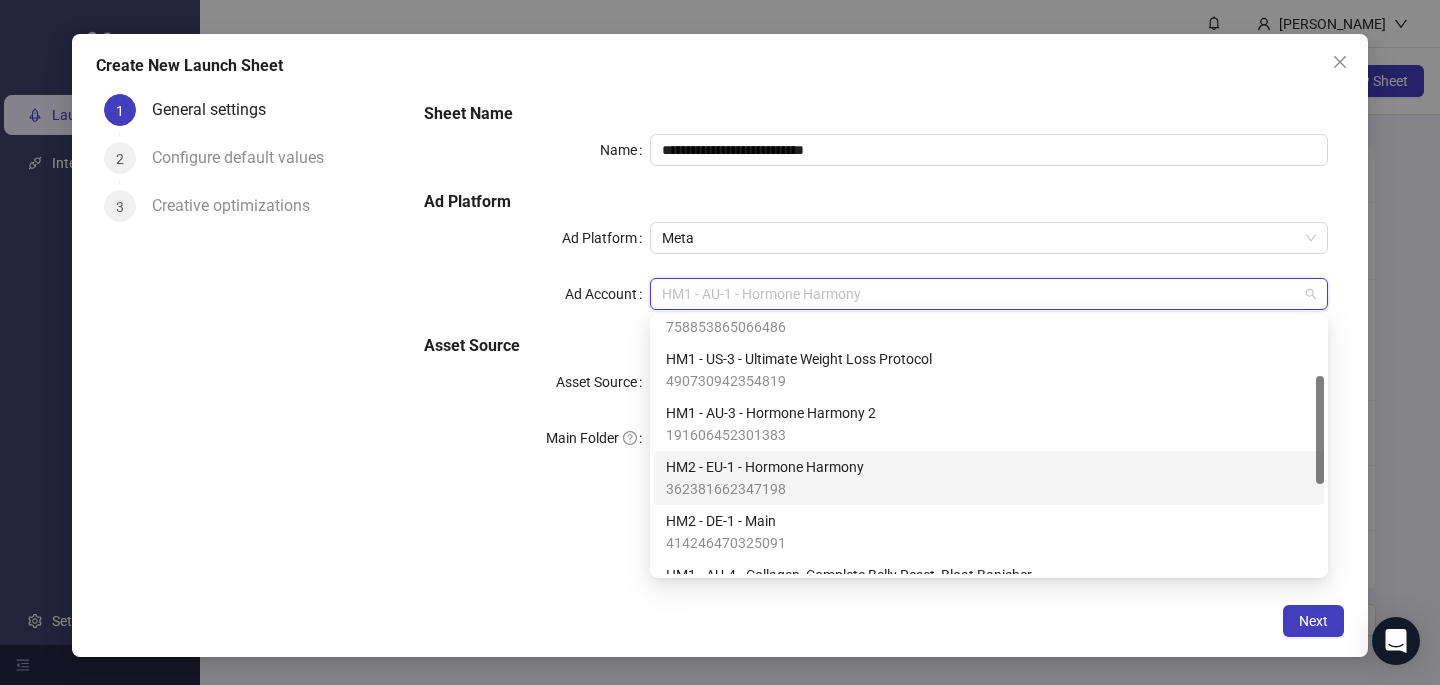 click on "HM2 - EU-1 - Hormone Harmony" at bounding box center [765, 467] 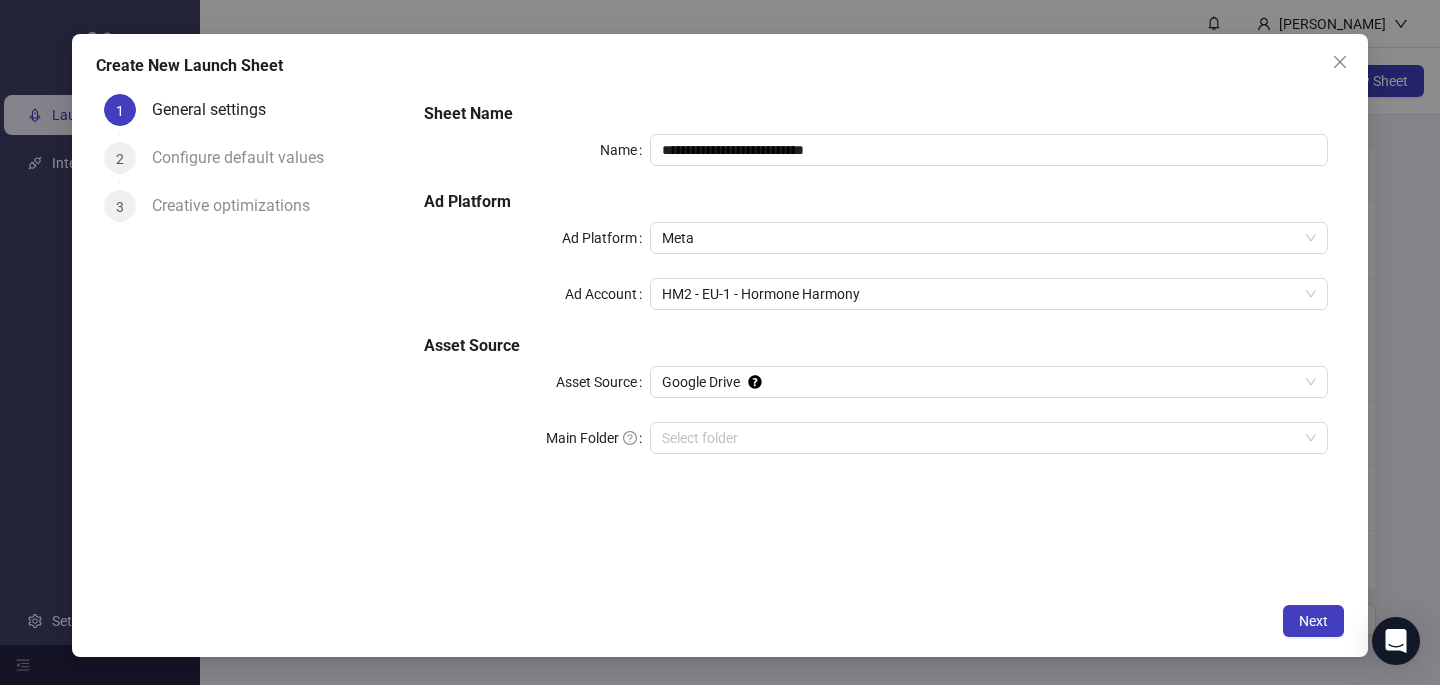click on "**********" at bounding box center [876, 339] 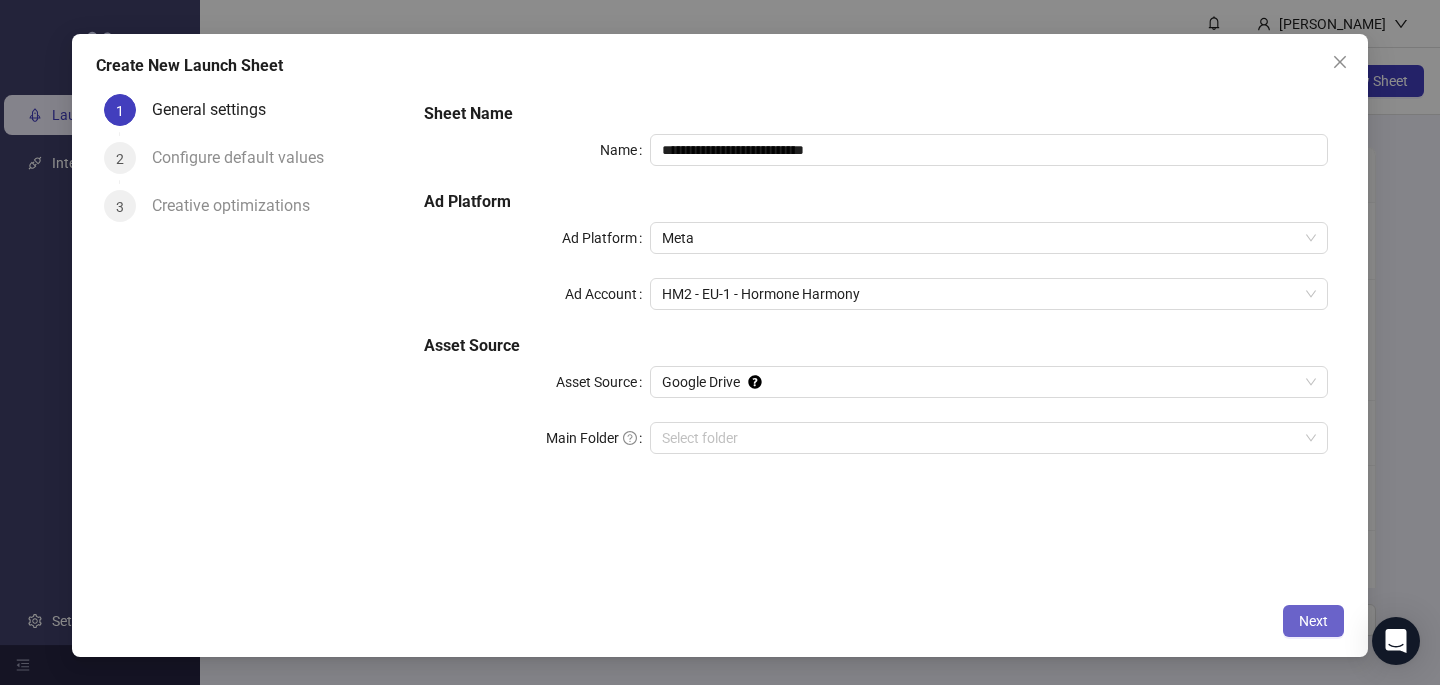 click on "Next" at bounding box center (1313, 621) 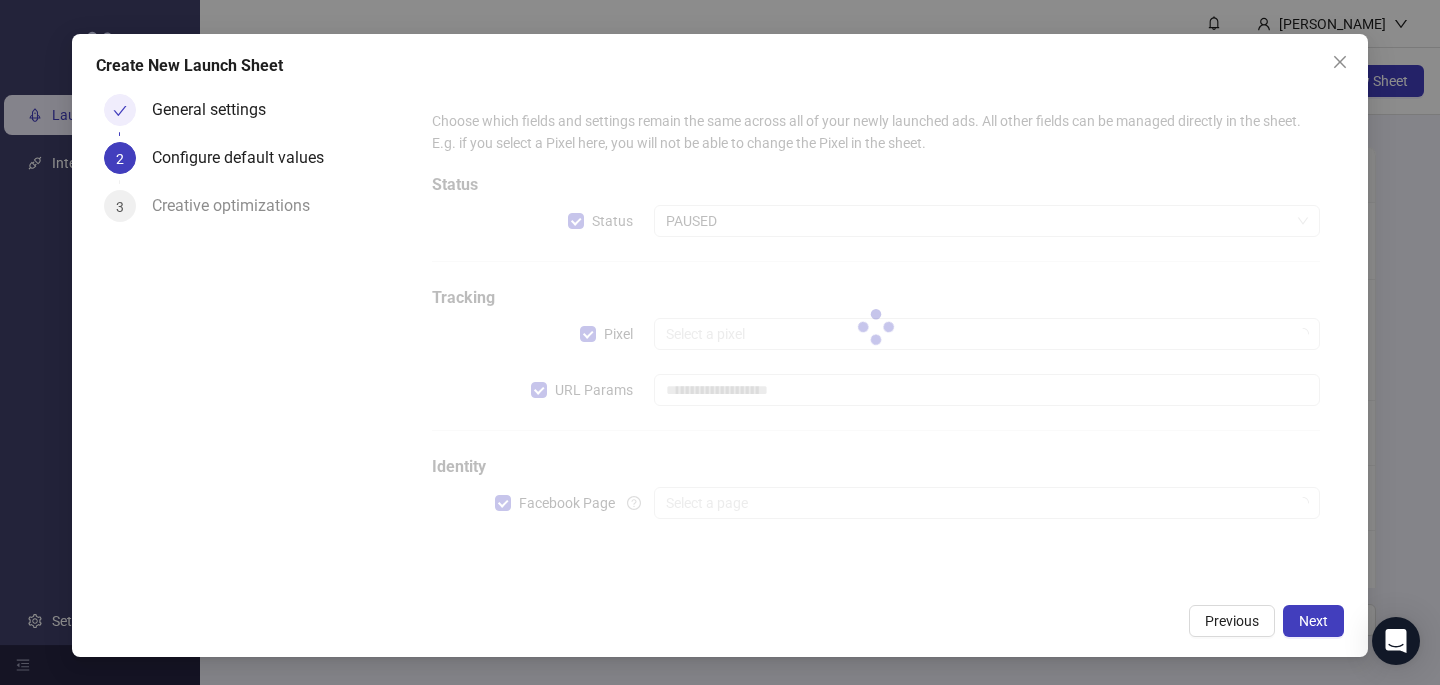 type on "**********" 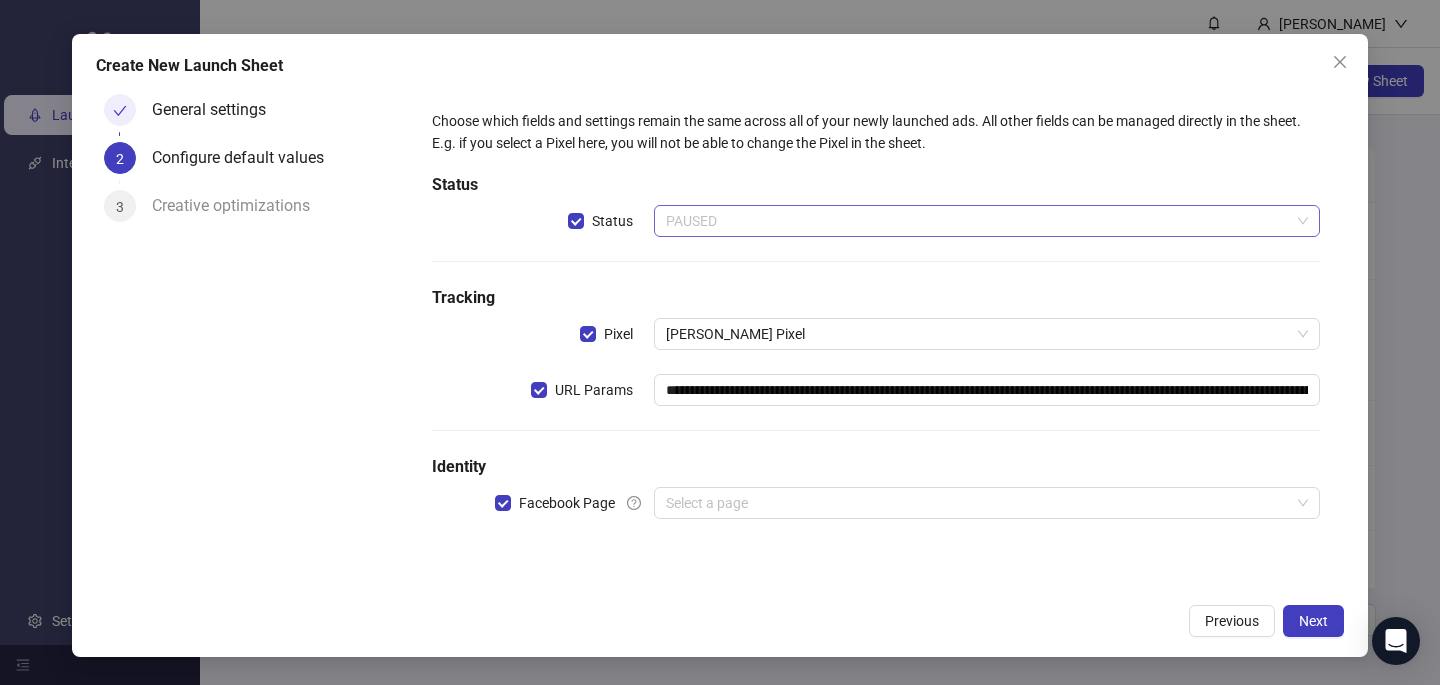 click on "PAUSED" at bounding box center (987, 221) 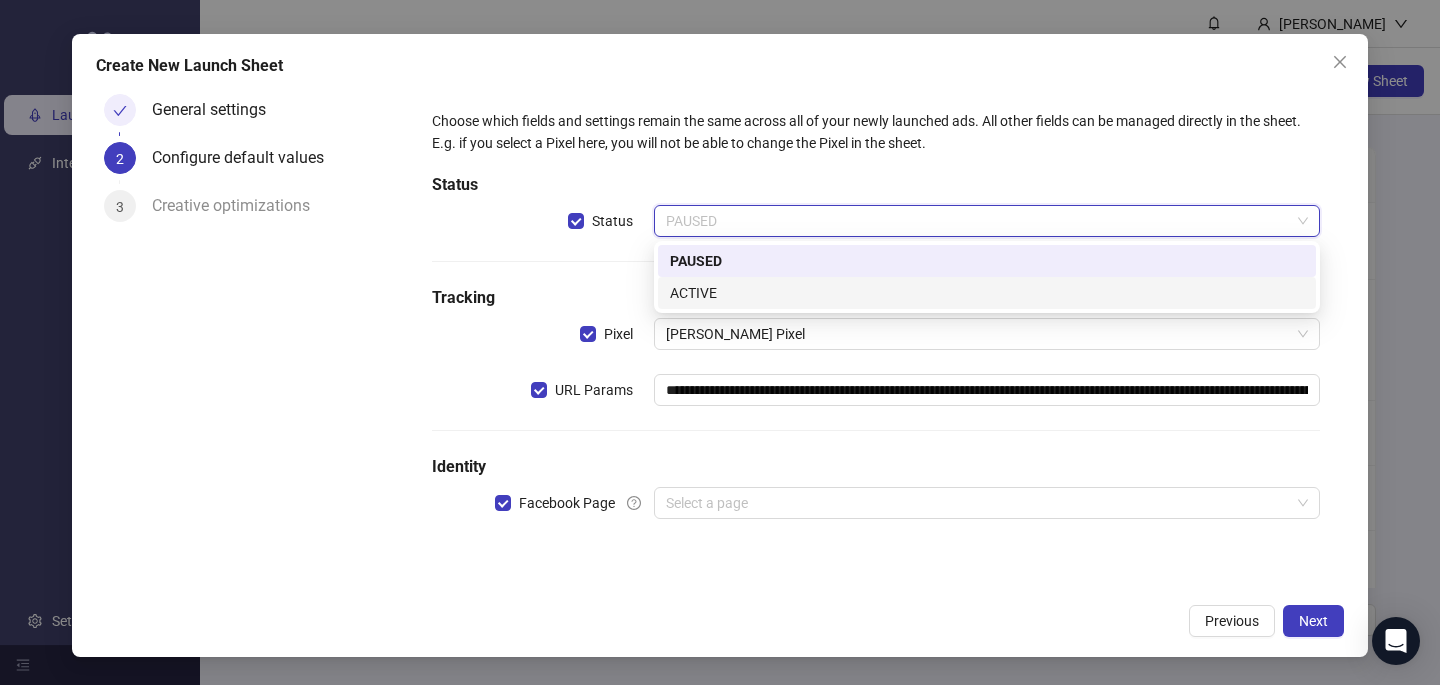 click on "ACTIVE" at bounding box center (987, 293) 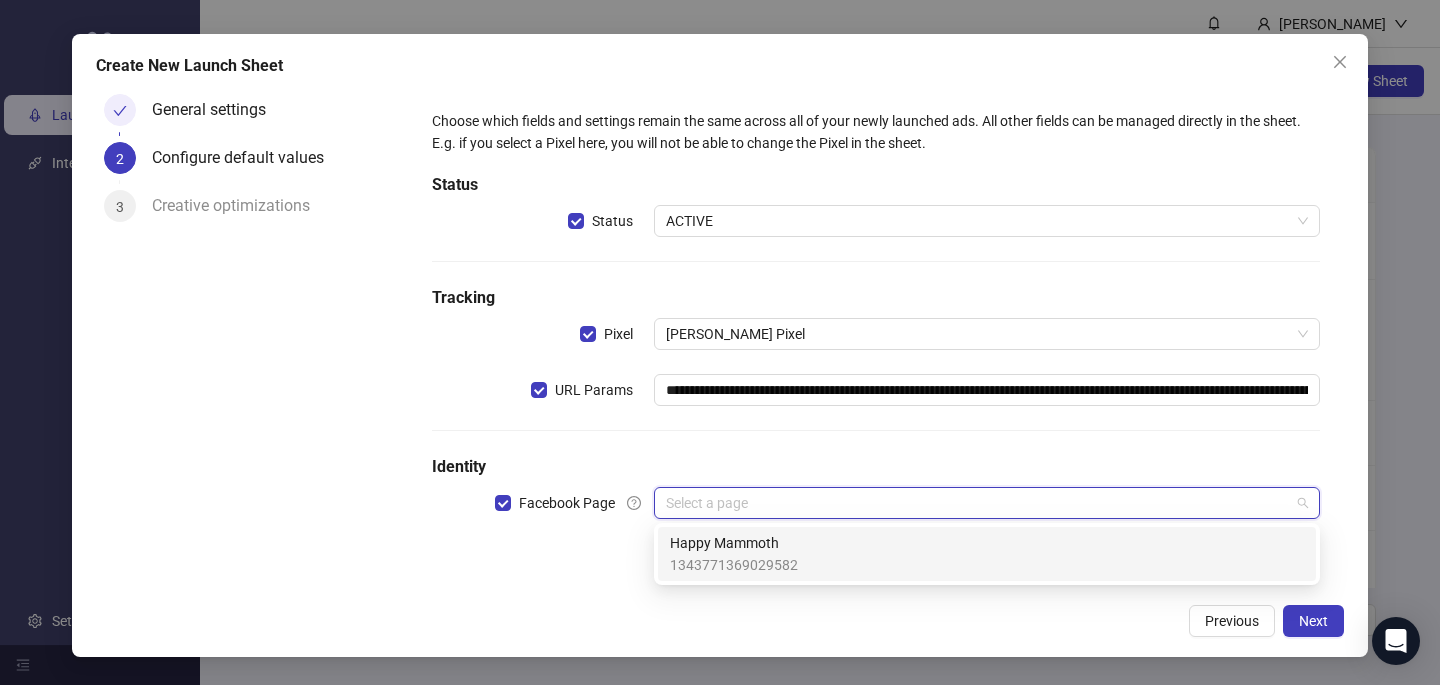click at bounding box center (978, 503) 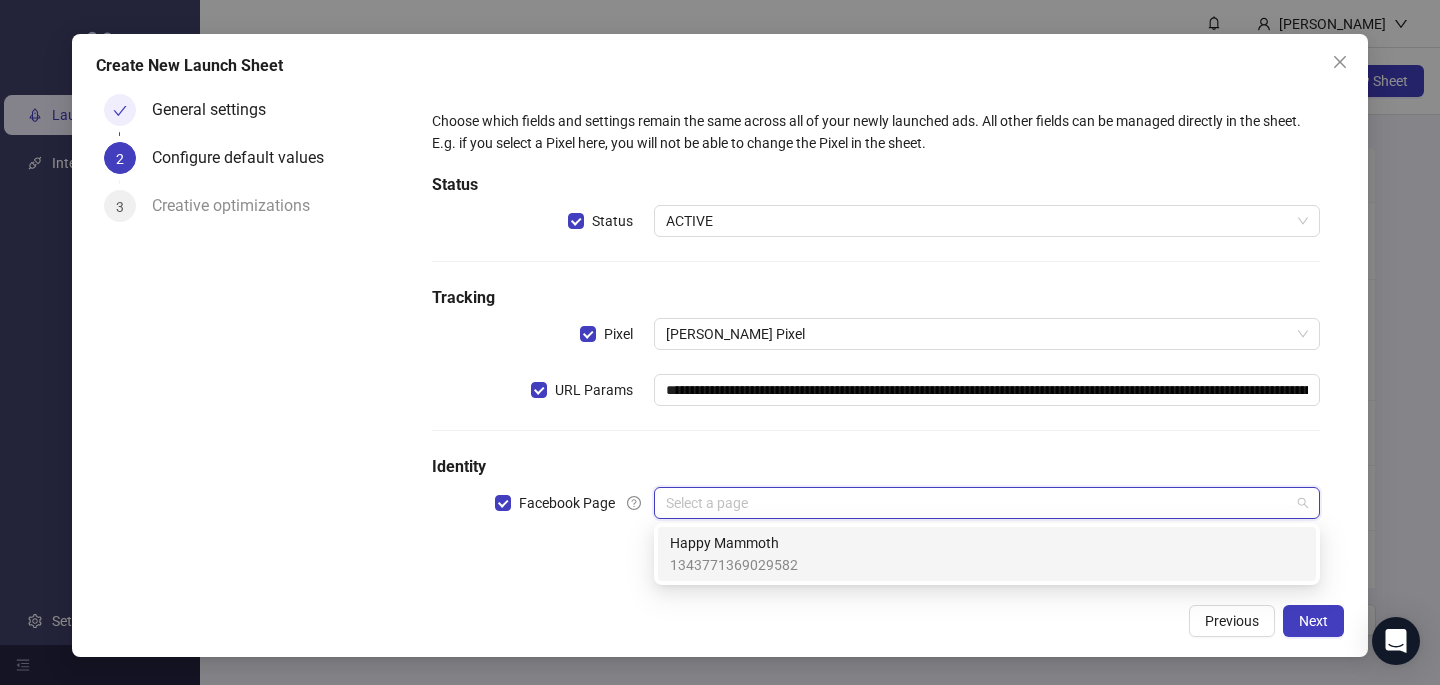 click on "1343771369029582" at bounding box center (734, 565) 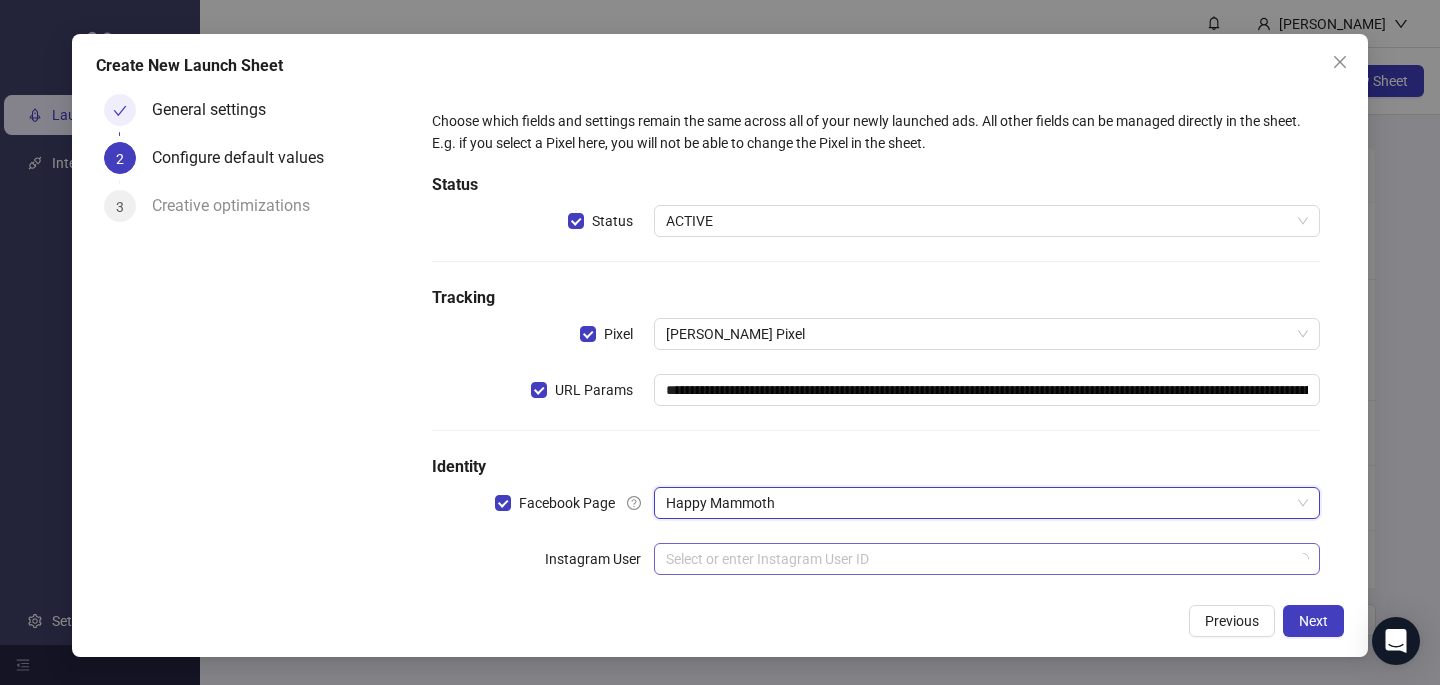 click at bounding box center [978, 559] 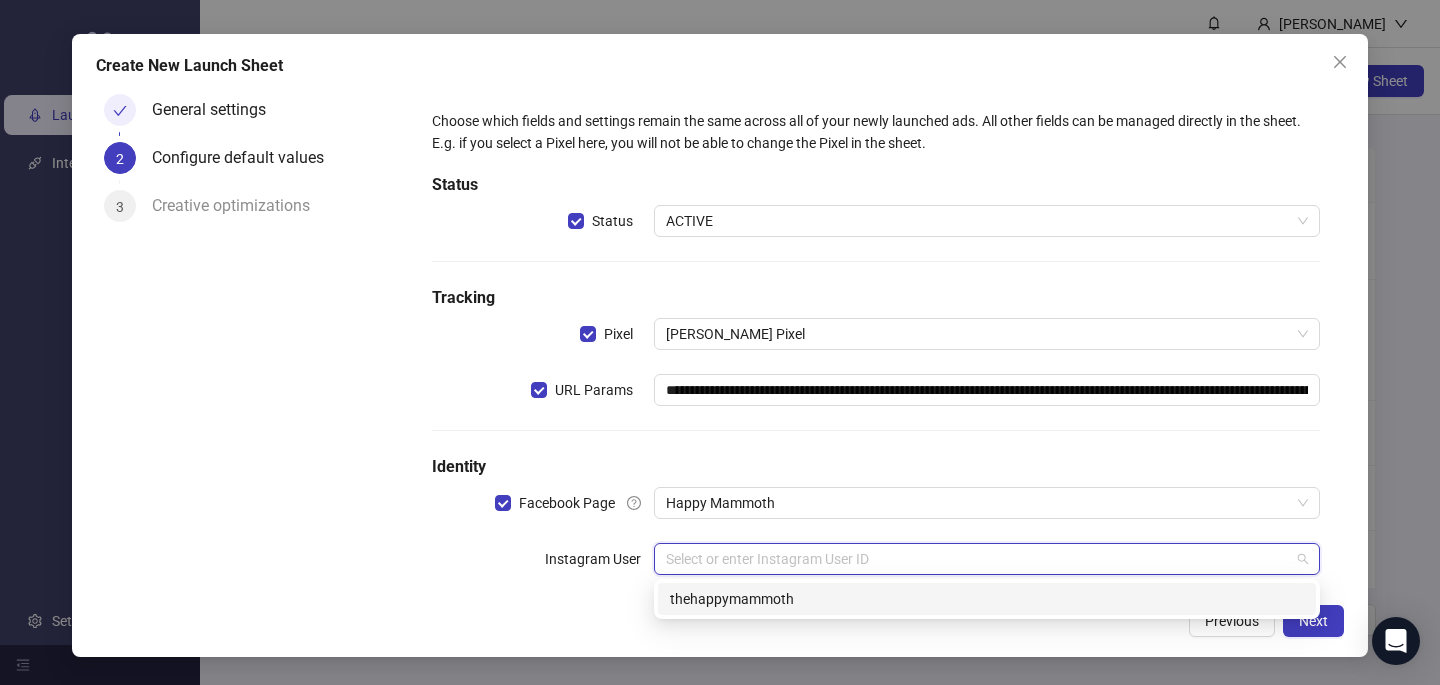 click on "thehappymammoth" at bounding box center [987, 599] 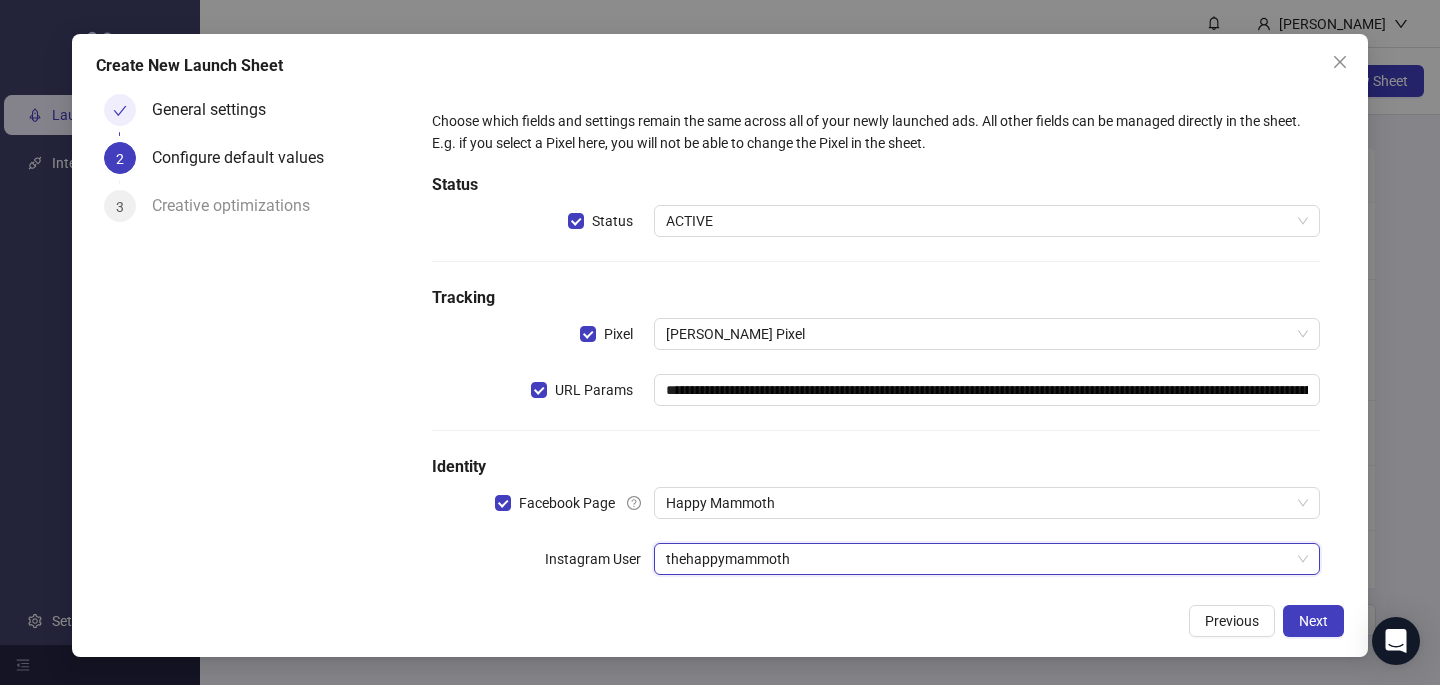 click on "Previous Next" at bounding box center (720, 621) 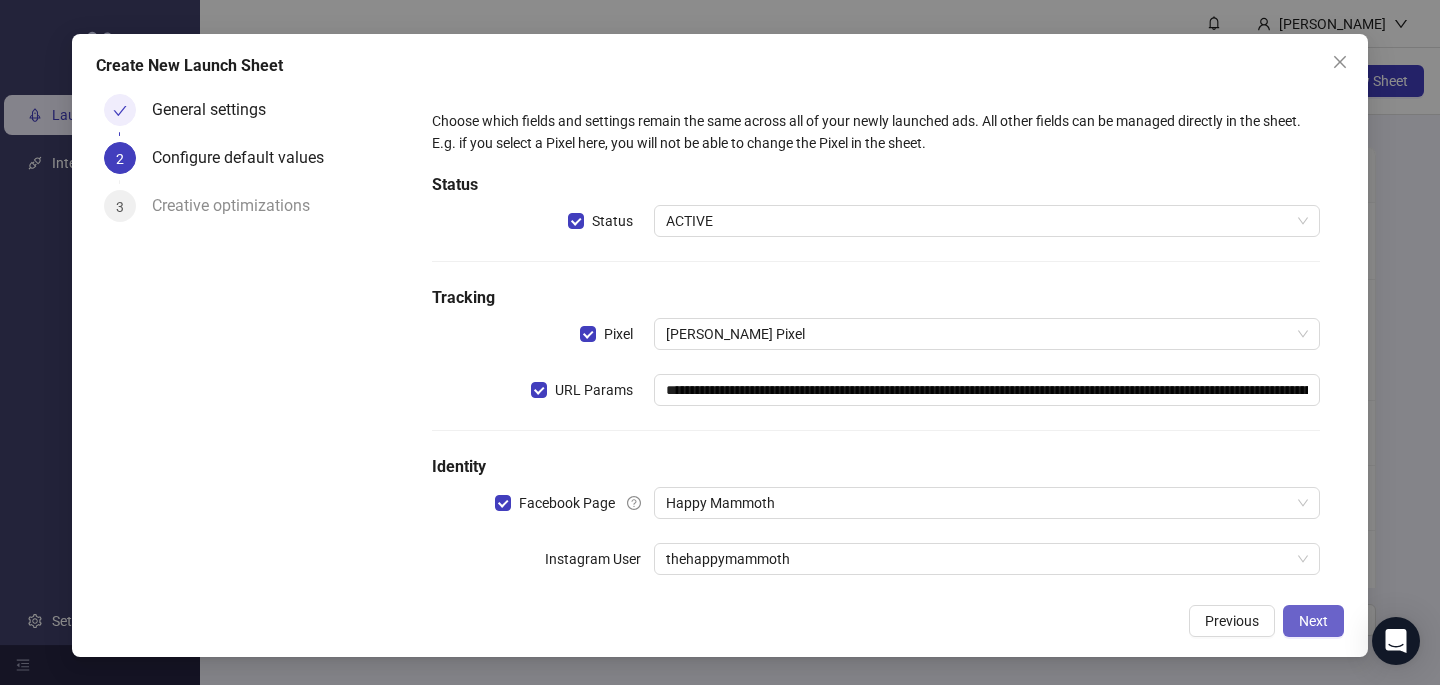 click on "Next" at bounding box center (1313, 621) 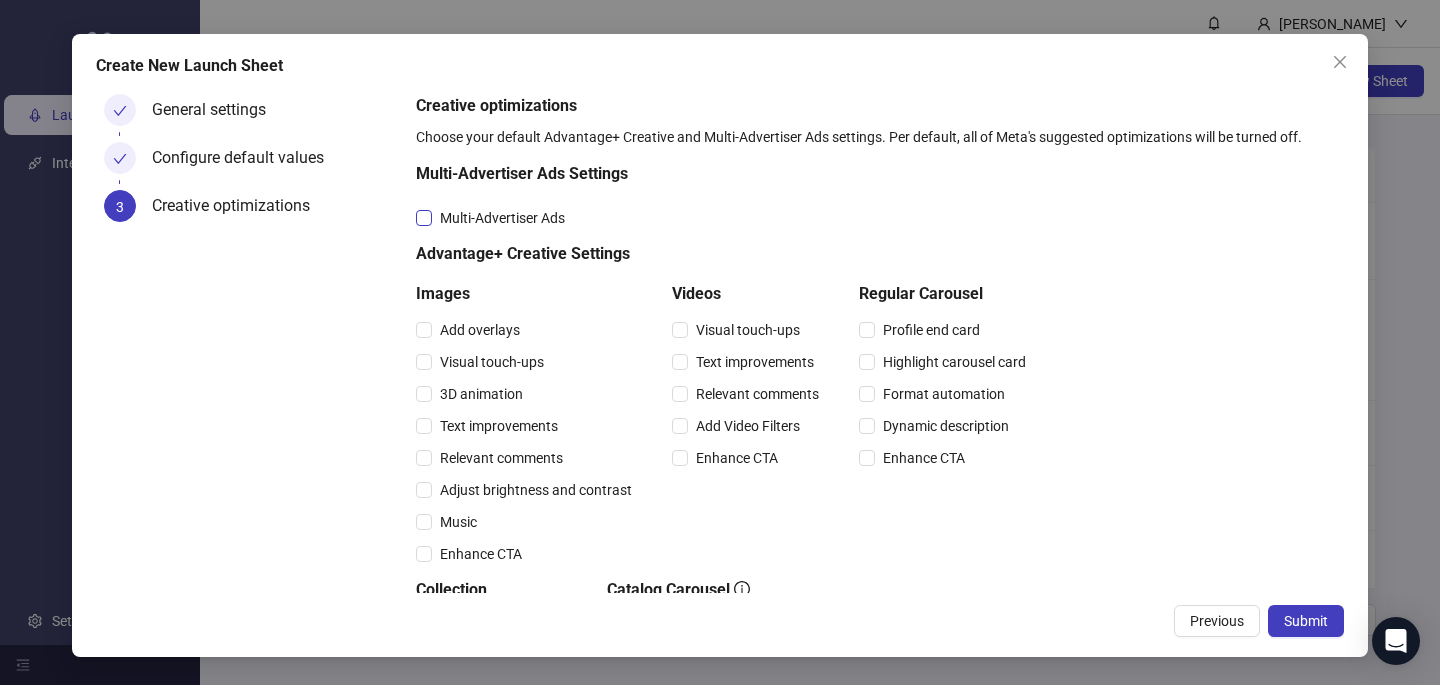 click on "Multi-Advertiser Ads" at bounding box center [502, 218] 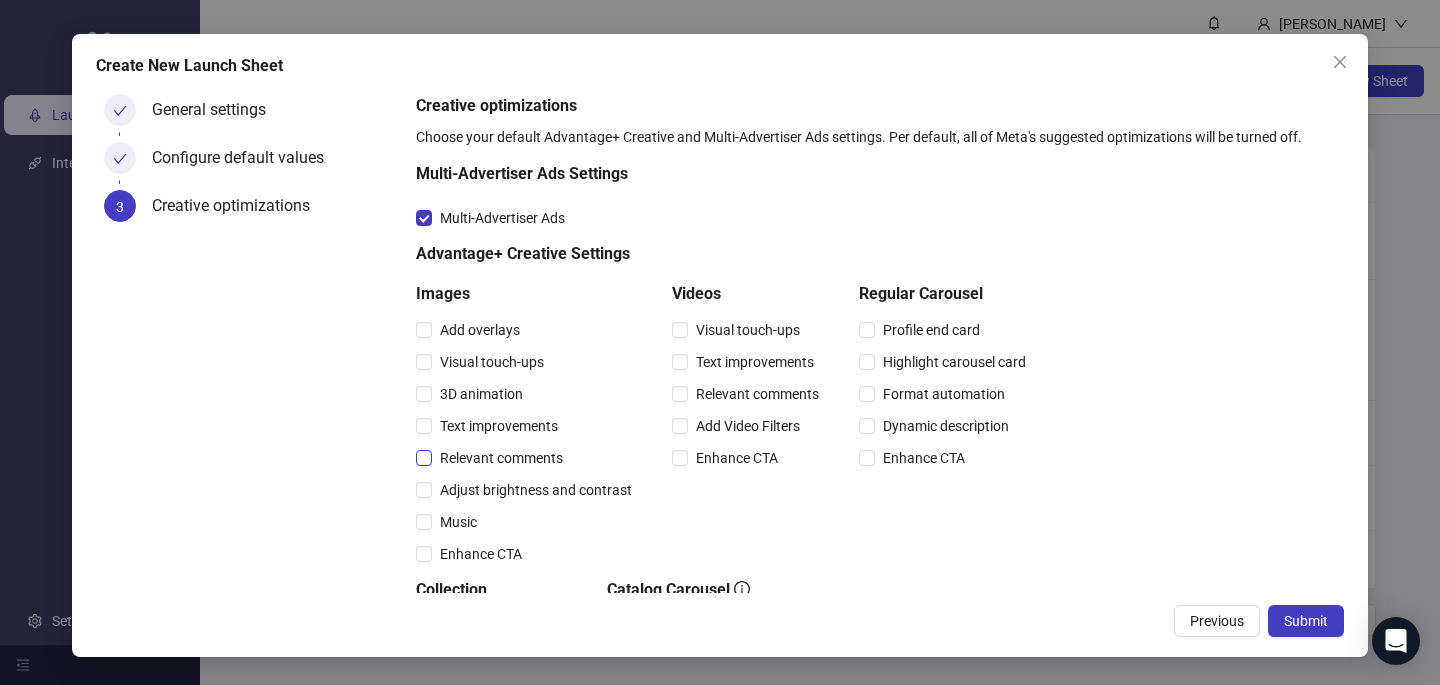 click on "Relevant comments" at bounding box center [501, 458] 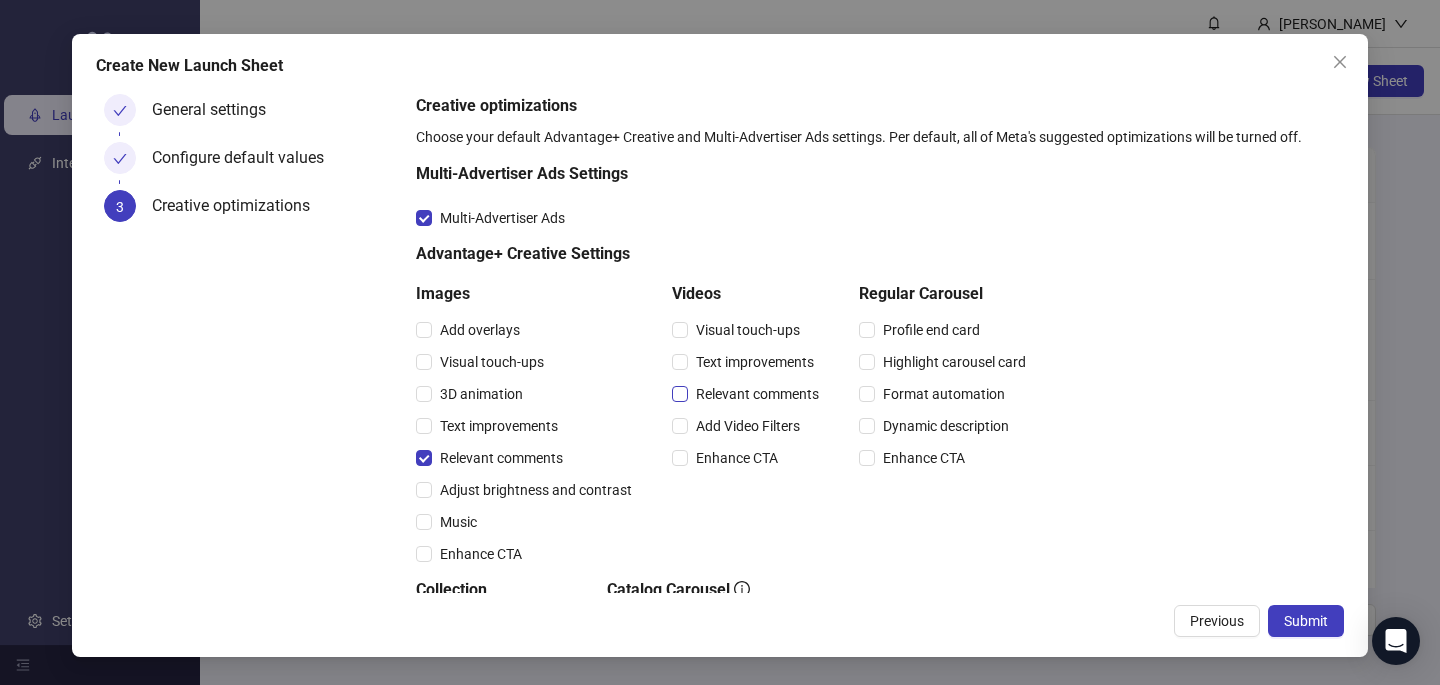 click on "Relevant comments" at bounding box center (757, 394) 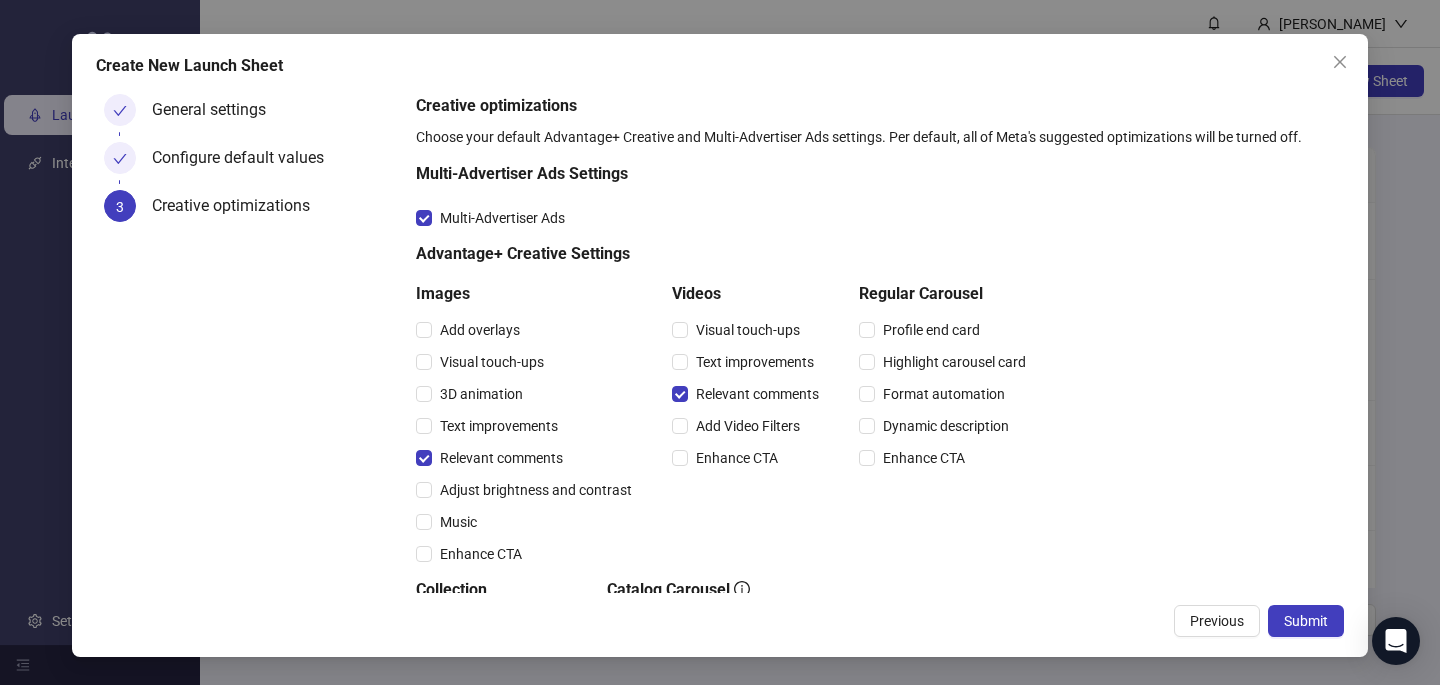 click on "Create New Launch Sheet General settings Configure default values 3 Creative optimizations Creative optimizations Choose your default Advantage+ Creative and Multi-Advertiser Ads settings. Per default, all of Meta's suggested optimizations will be turned off. Multi-Advertiser Ads Settings Multi-Advertiser Ads Advantage+ Creative Settings Images Add overlays Visual touch-ups 3D animation Text improvements Relevant comments Adjust brightness and contrast Music Enhance CTA Videos Visual touch-ups Text improvements Relevant comments Add Video Filters Enhance CTA Regular Carousel Profile end card Highlight carousel card Format automation Dynamic description Enhance CTA Collection Dynamic Description Dynamic Media Adapt to placement Enhance CTA Catalog Carousel   Advantage+ Creative for Catalog Generate backgrounds Expand image Info labels Enhance CTA Creative Setup Add Site Links Add Catalog Items Previous Submit" at bounding box center (720, 345) 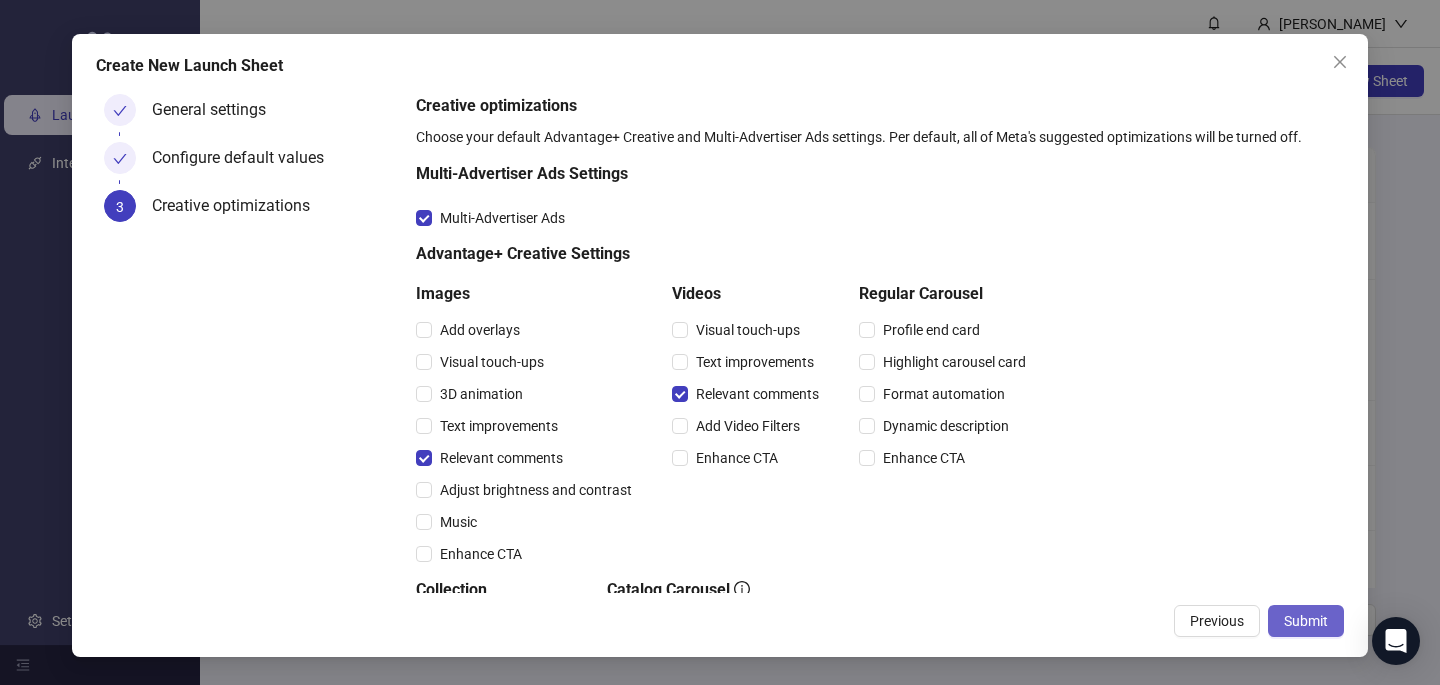 click on "Submit" at bounding box center (1306, 621) 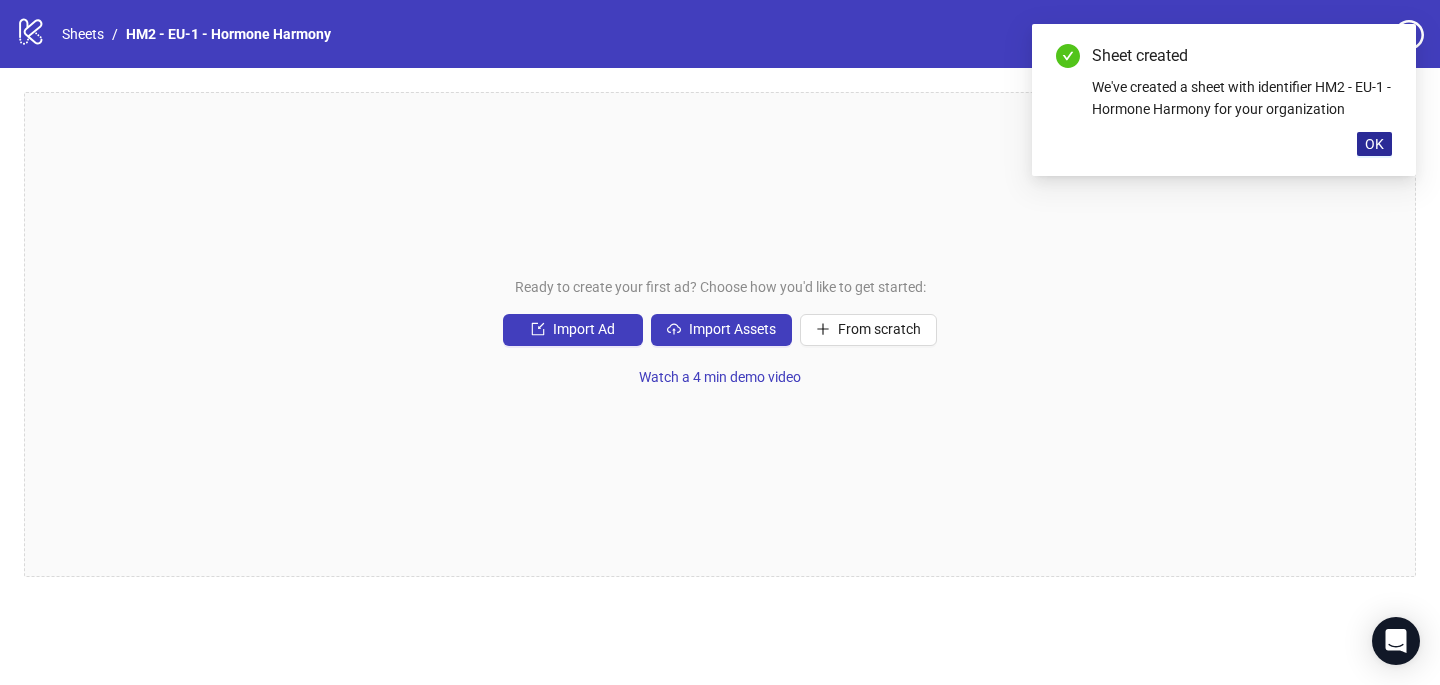 click on "OK" at bounding box center [1374, 144] 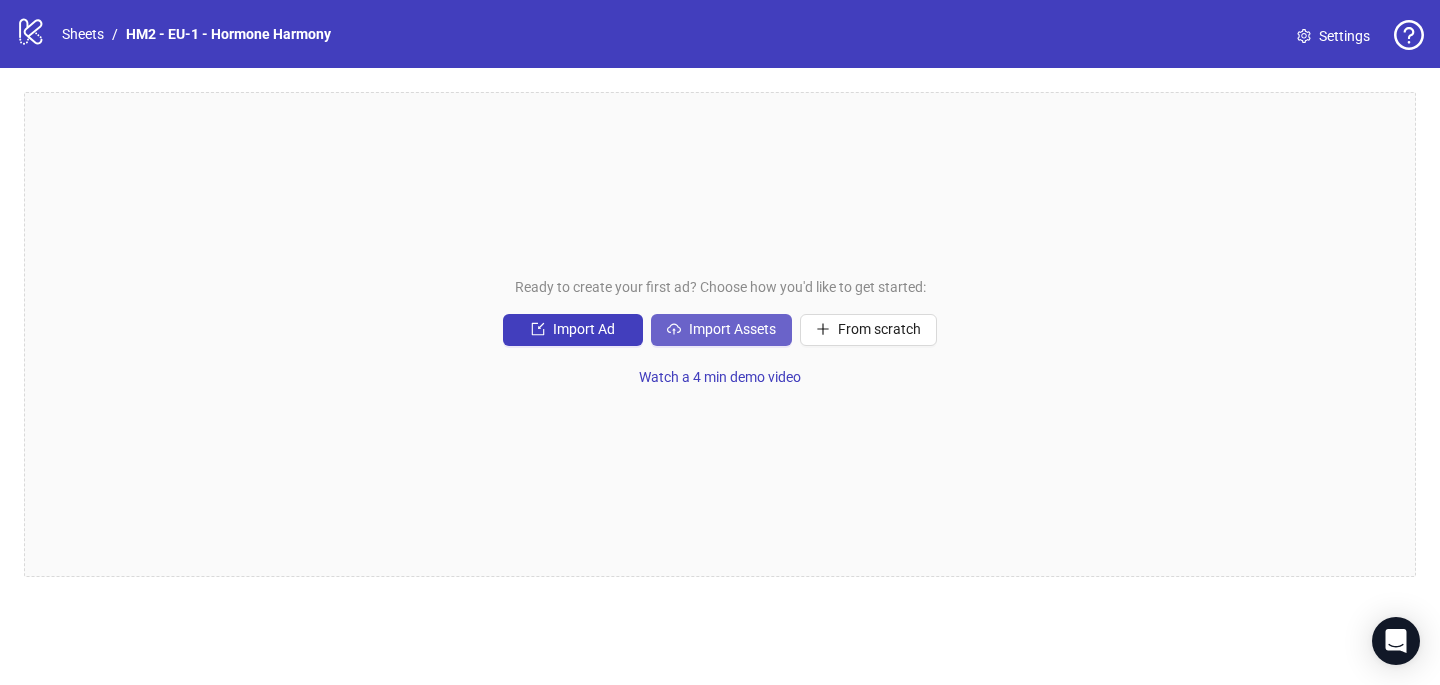 click on "Import Assets" at bounding box center (732, 329) 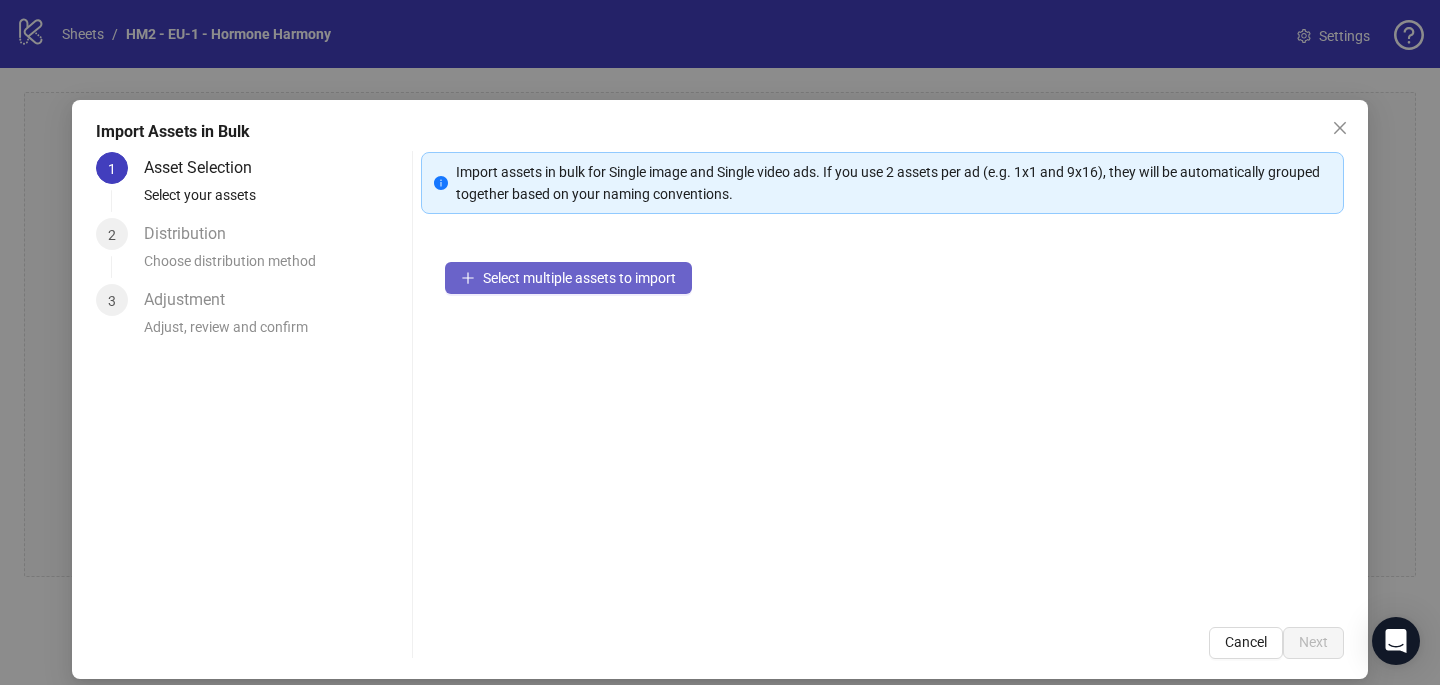 click on "Select multiple assets to import" at bounding box center (579, 278) 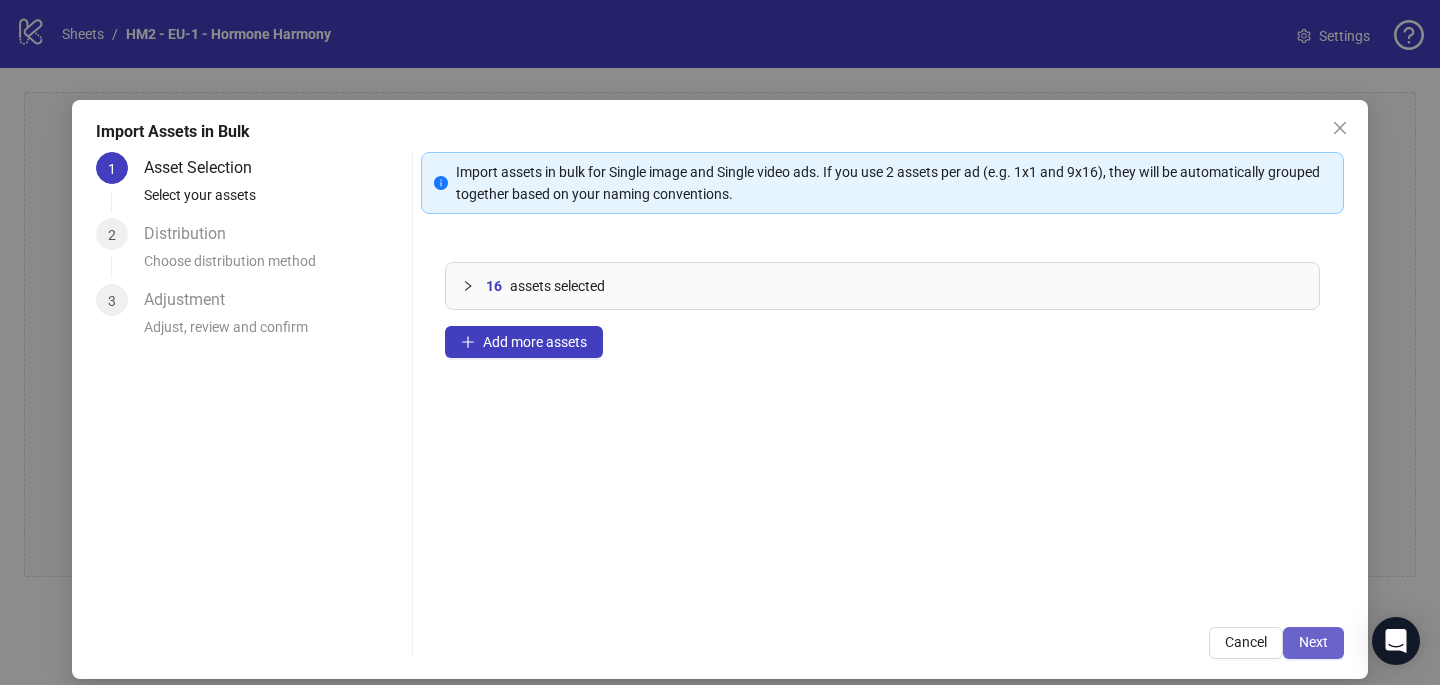 click on "Next" at bounding box center (1313, 642) 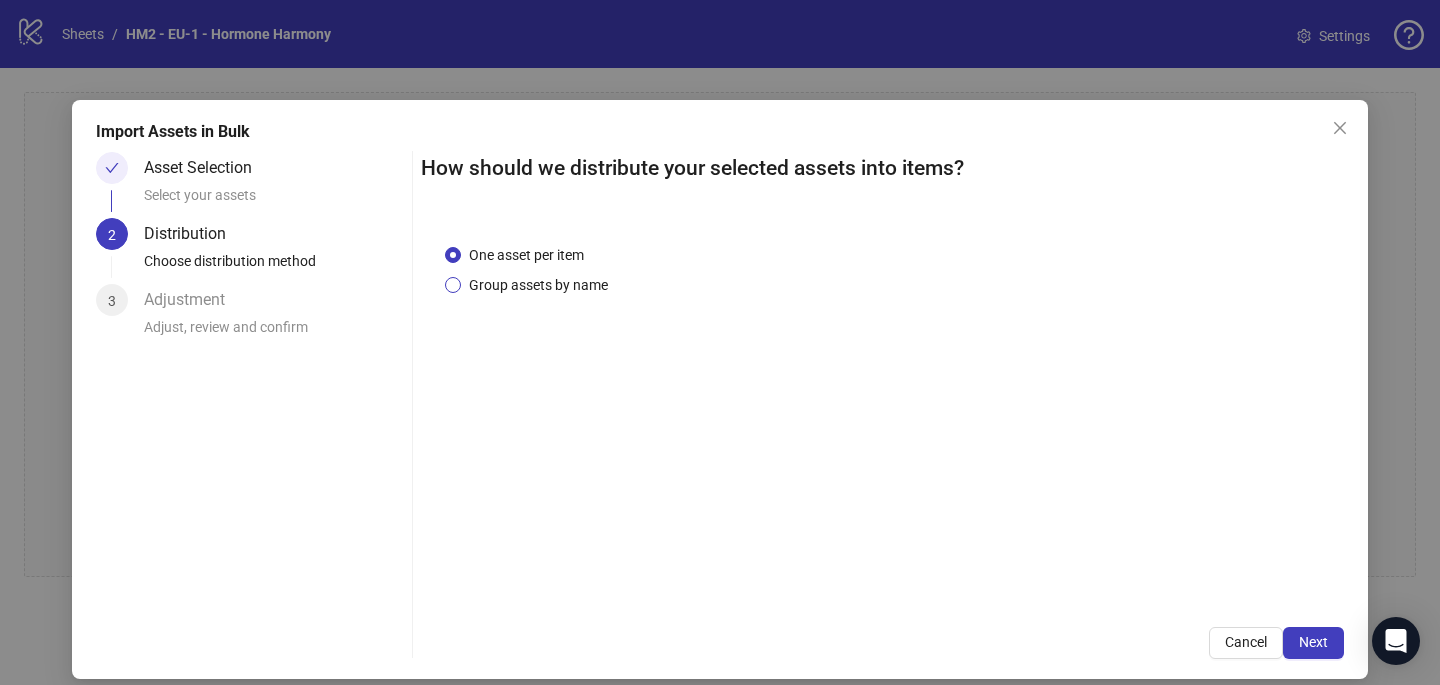 click on "Group assets by name" at bounding box center (538, 285) 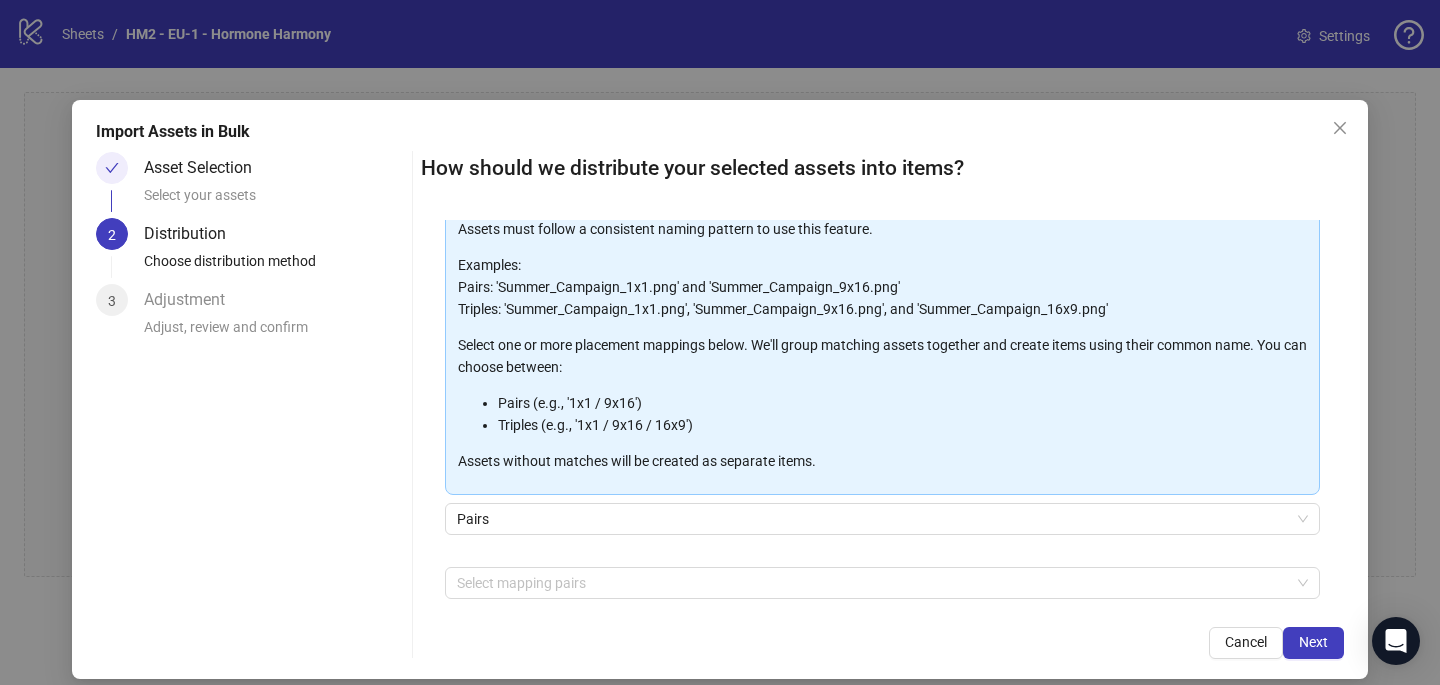 scroll, scrollTop: 203, scrollLeft: 0, axis: vertical 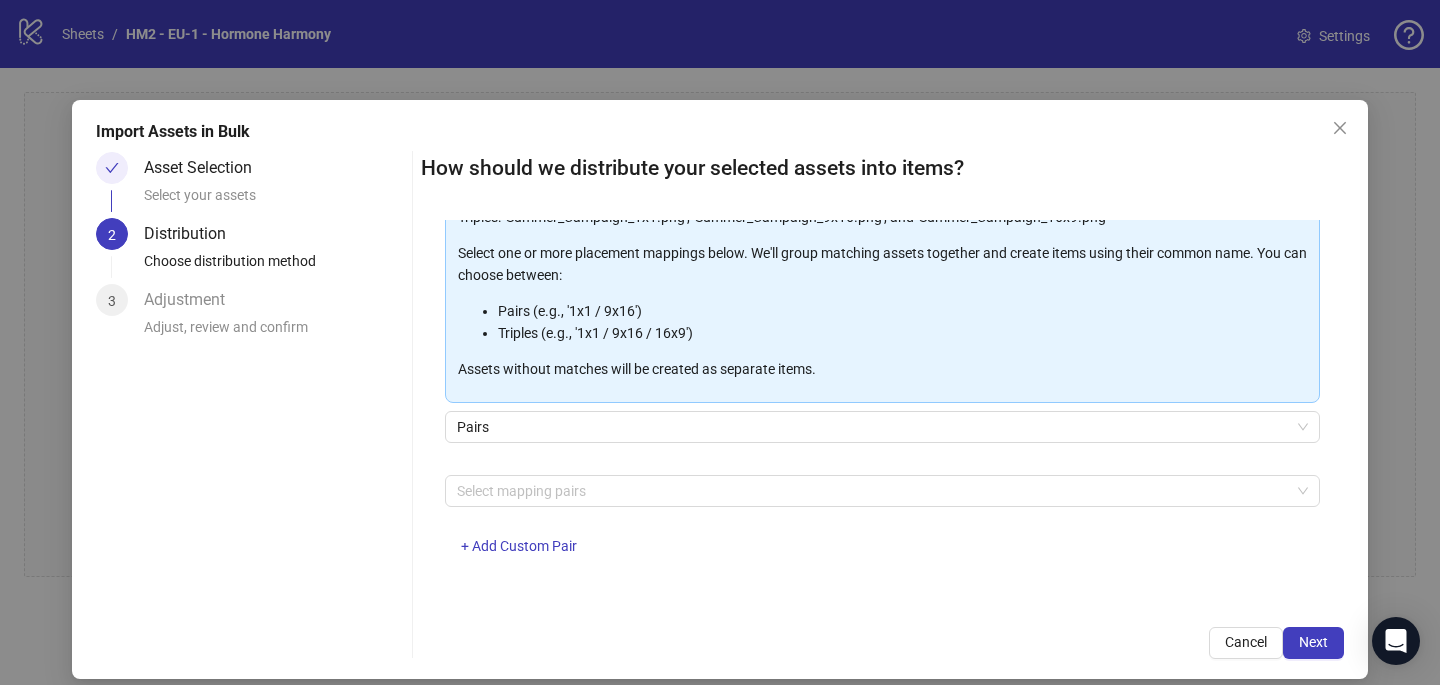 click at bounding box center [872, 491] 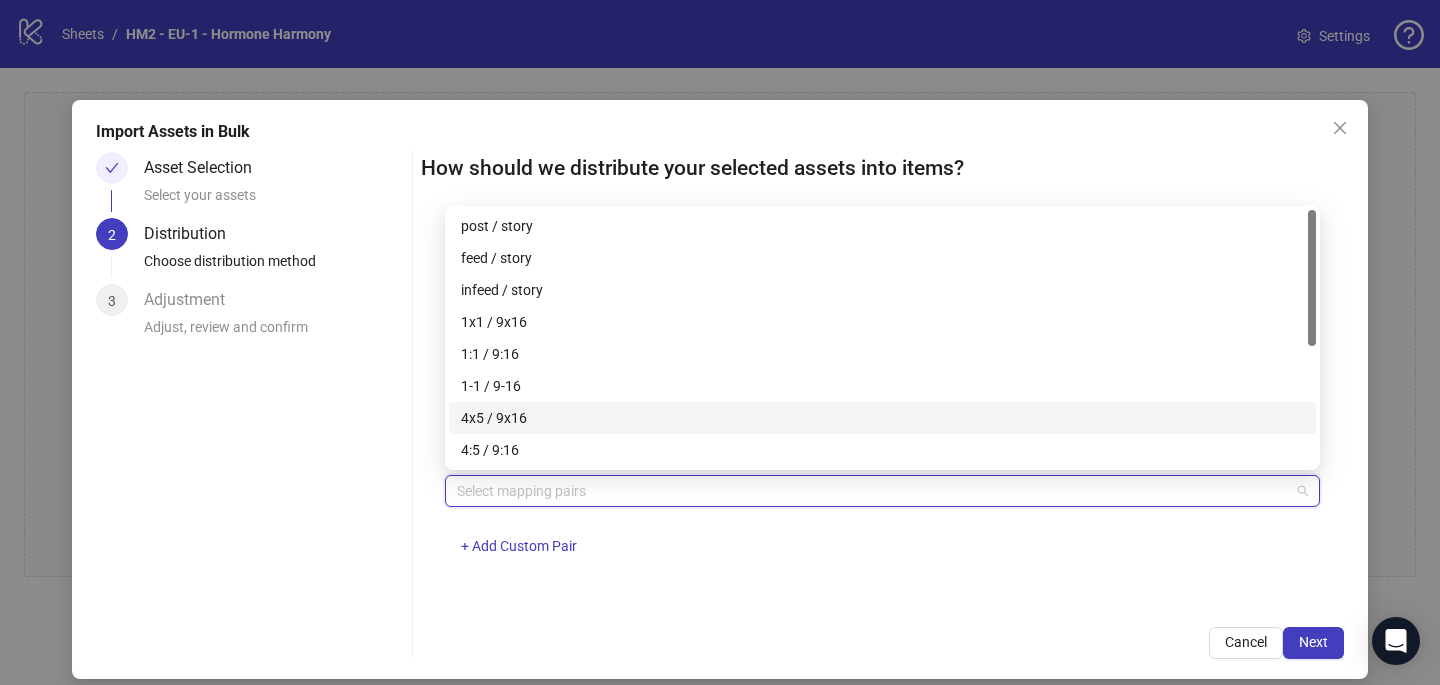 click on "4x5 / 9x16" at bounding box center [882, 418] 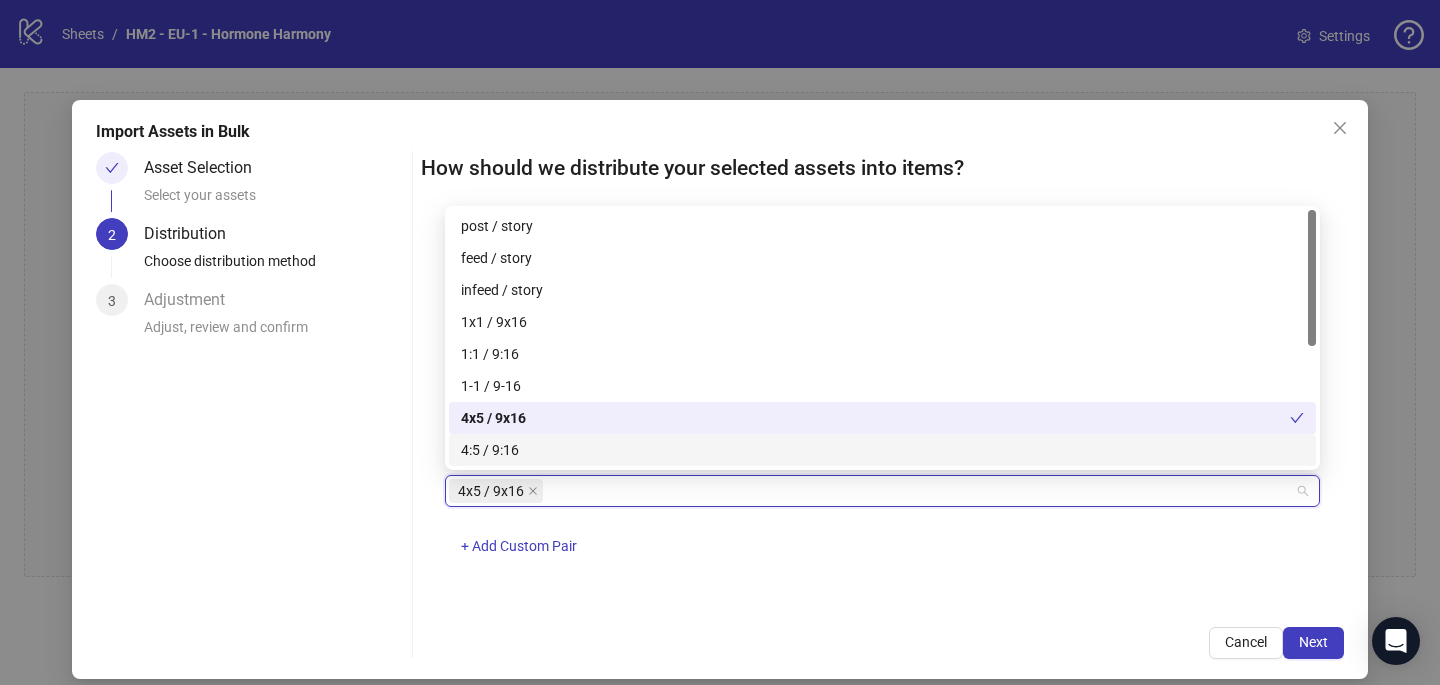 click on "4x5 / 9x16   + Add Custom Pair" at bounding box center [882, 527] 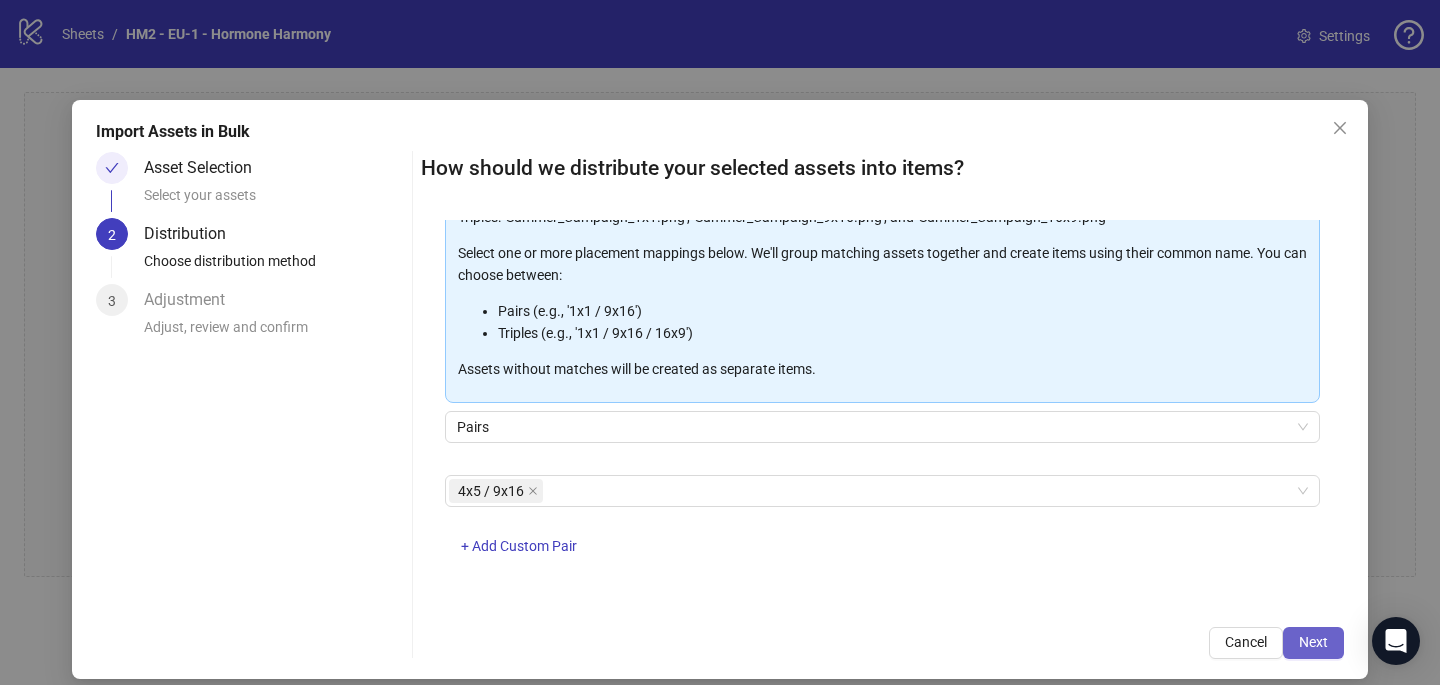 click on "Next" at bounding box center [1313, 642] 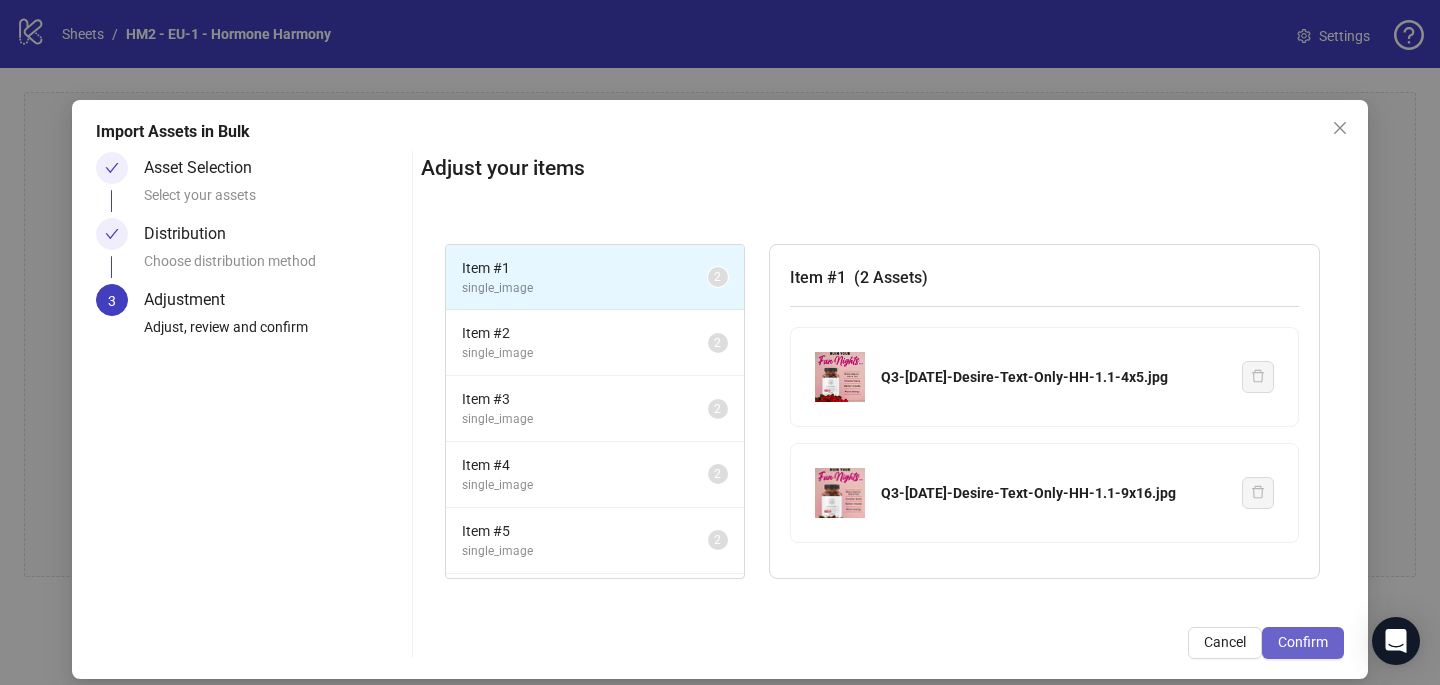 click on "Confirm" at bounding box center (1303, 642) 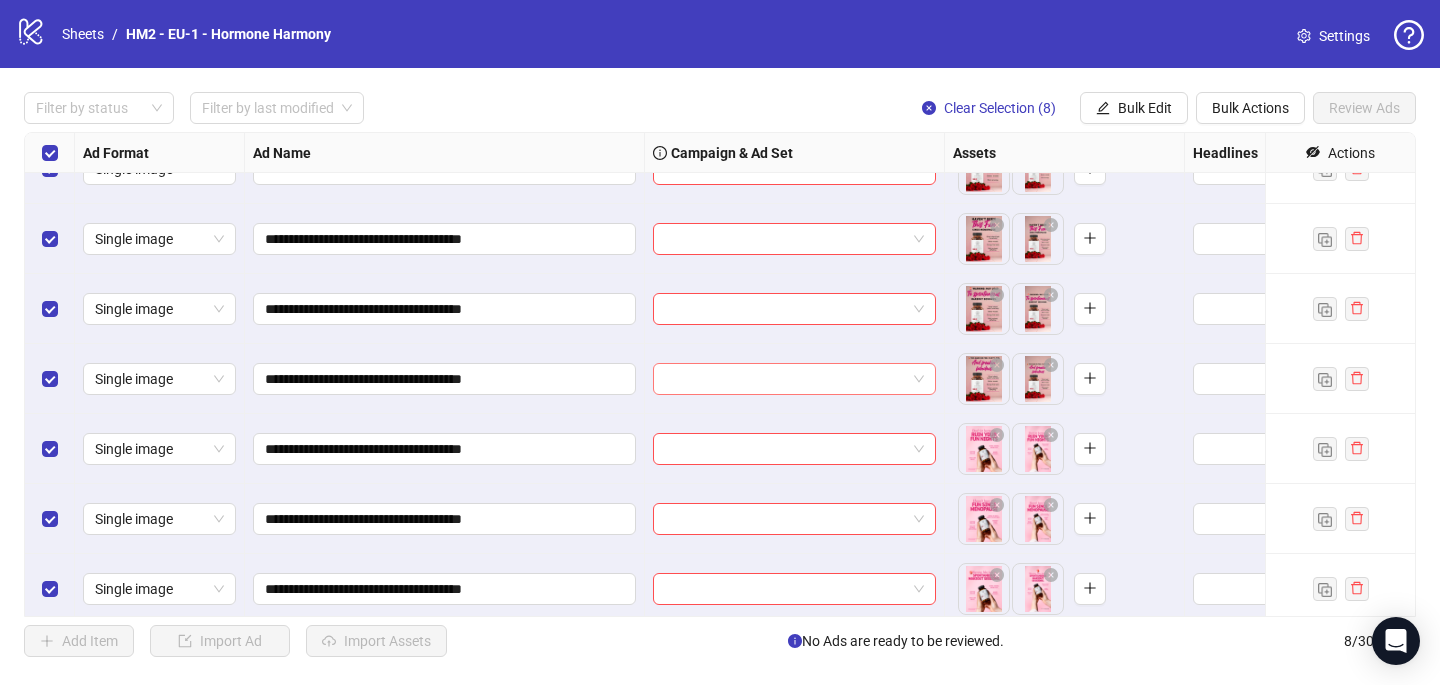 scroll, scrollTop: 0, scrollLeft: 0, axis: both 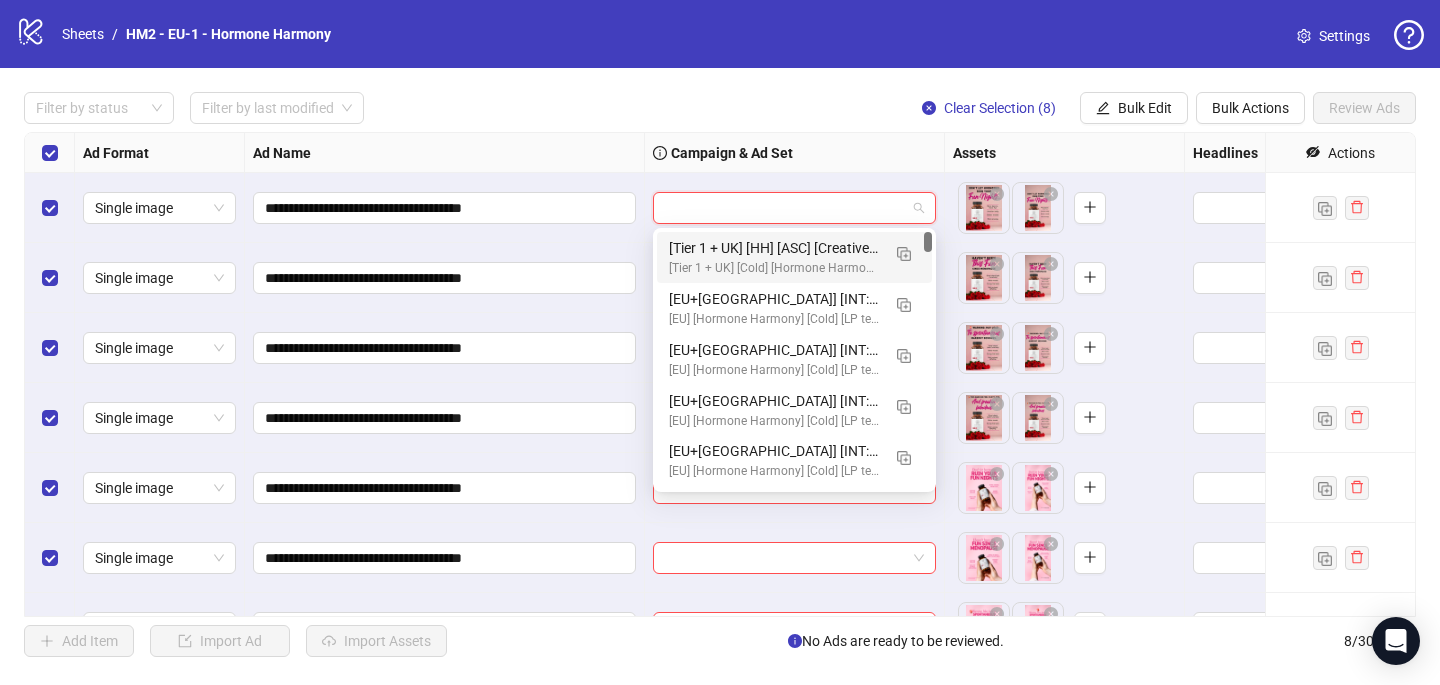 click at bounding box center (785, 208) 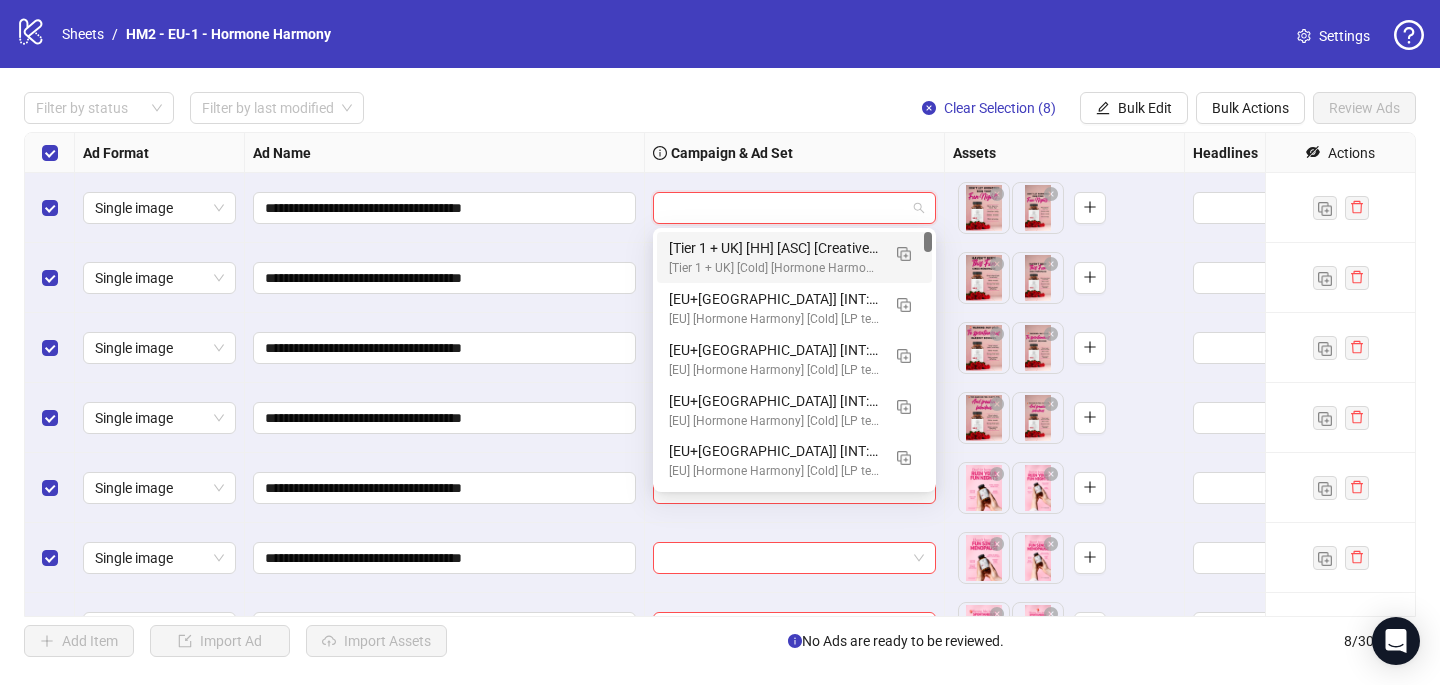 paste on "**********" 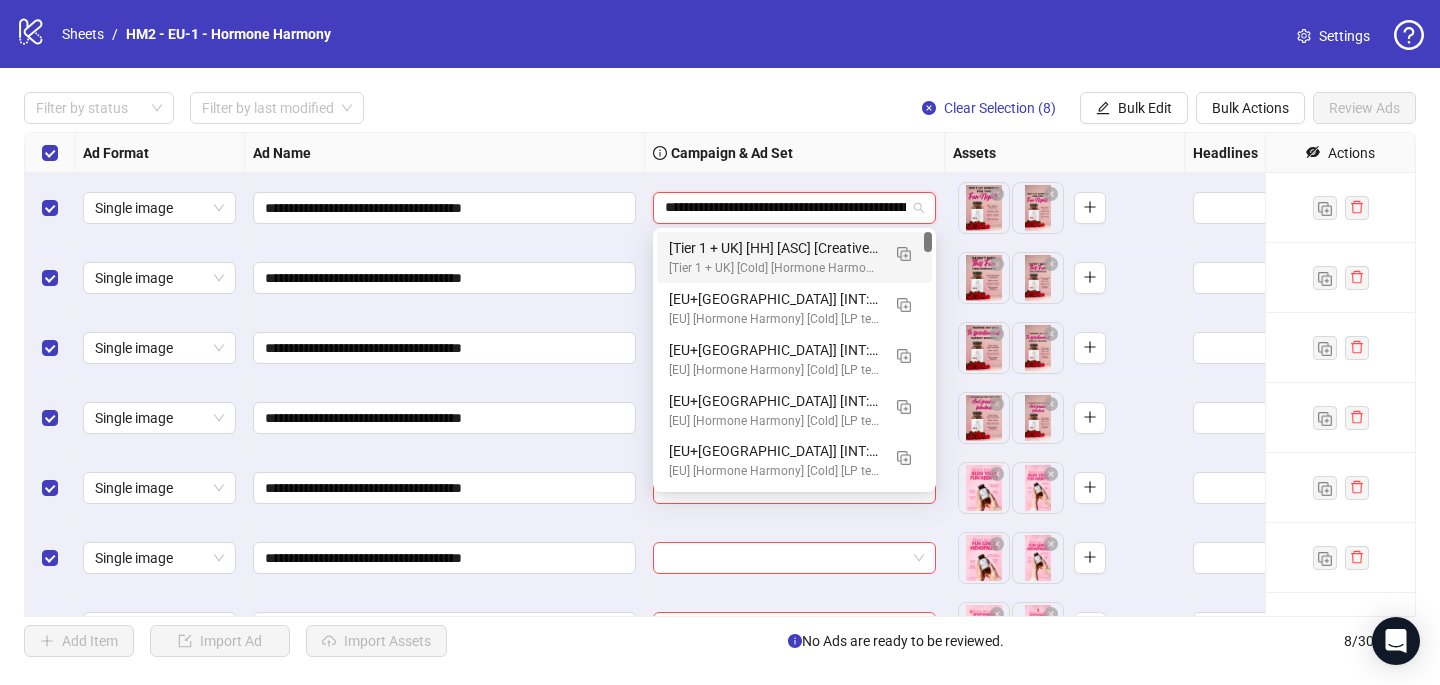 scroll, scrollTop: 0, scrollLeft: 133, axis: horizontal 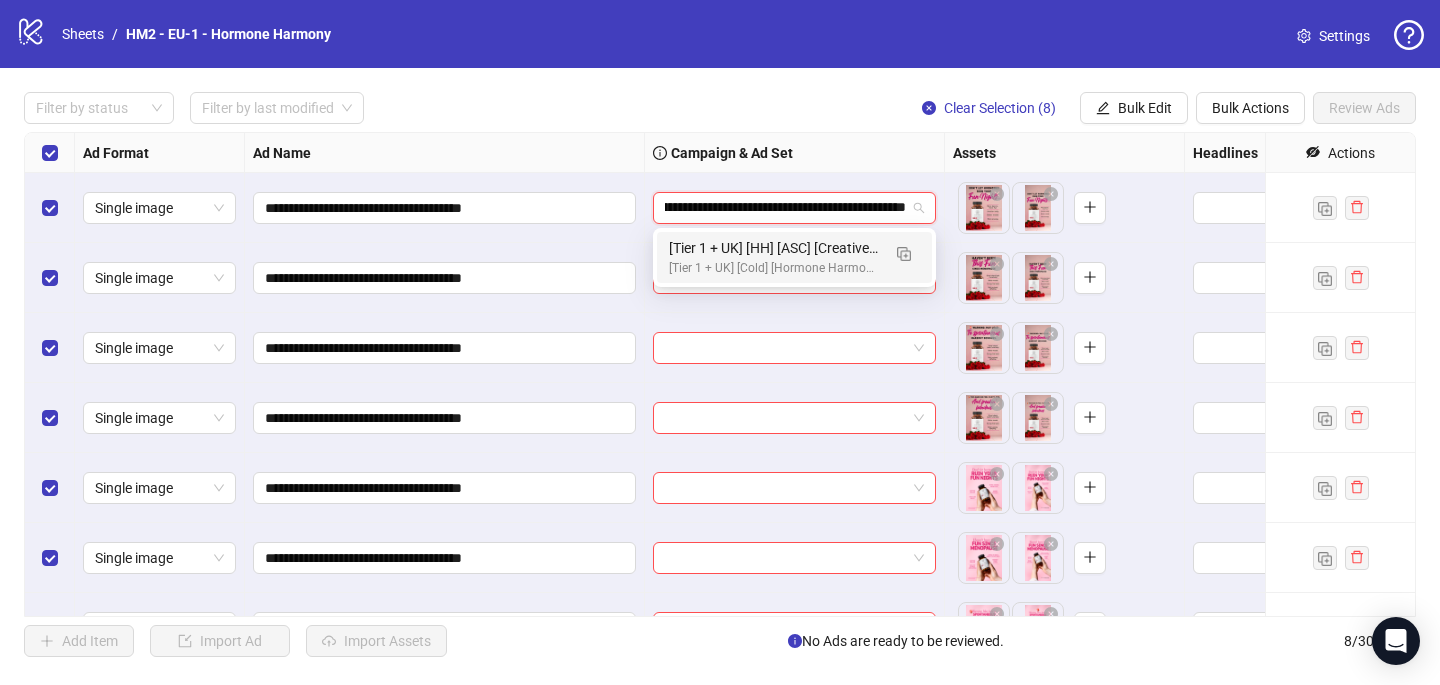 click on "[Tier 1 + UK] [HH] [ASC] [Creative Insertion #6] [[DATE]]" at bounding box center [774, 248] 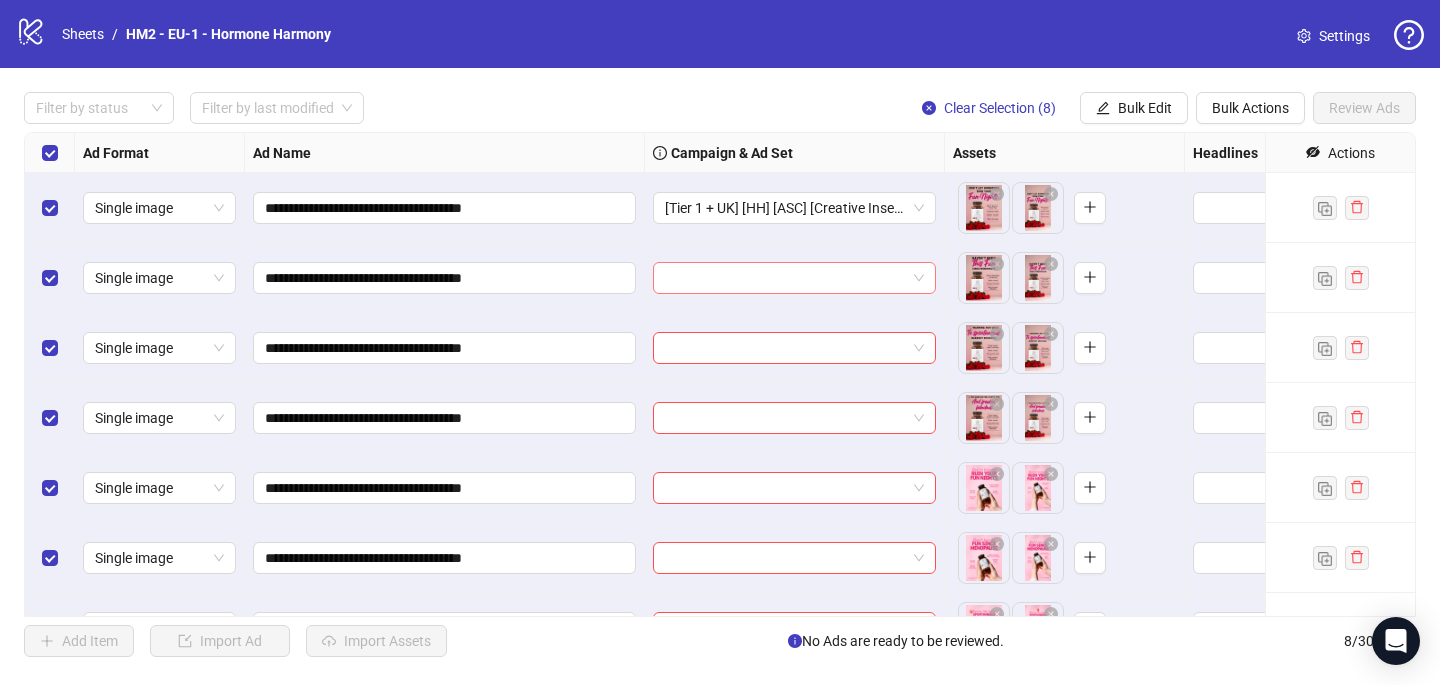 click at bounding box center [785, 278] 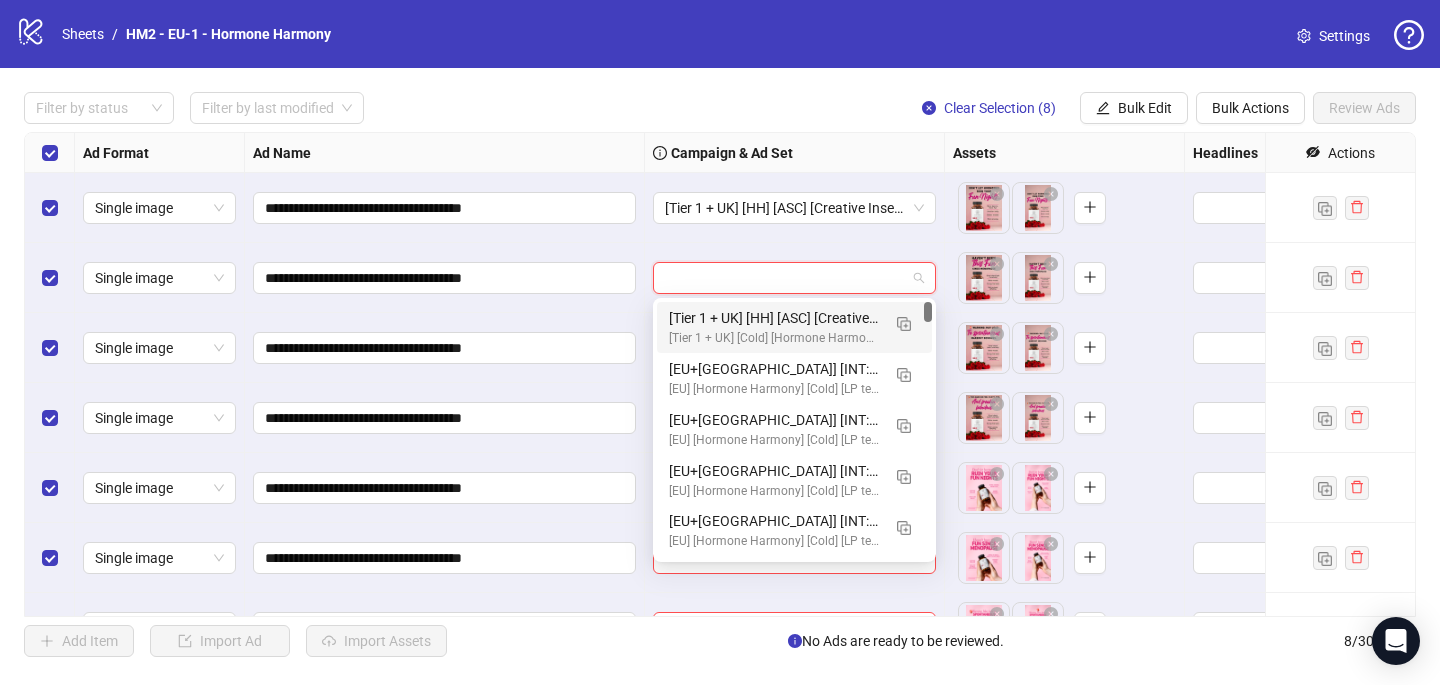 paste on "**********" 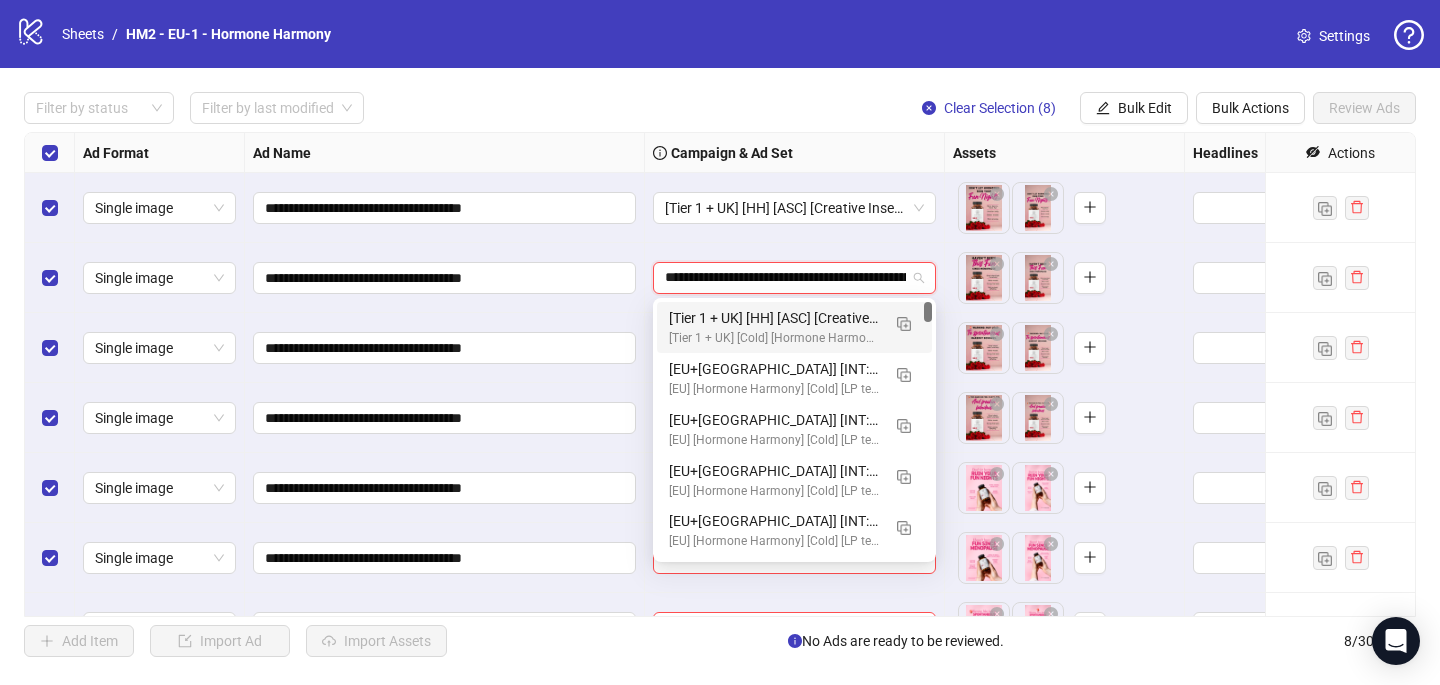 scroll, scrollTop: 0, scrollLeft: 133, axis: horizontal 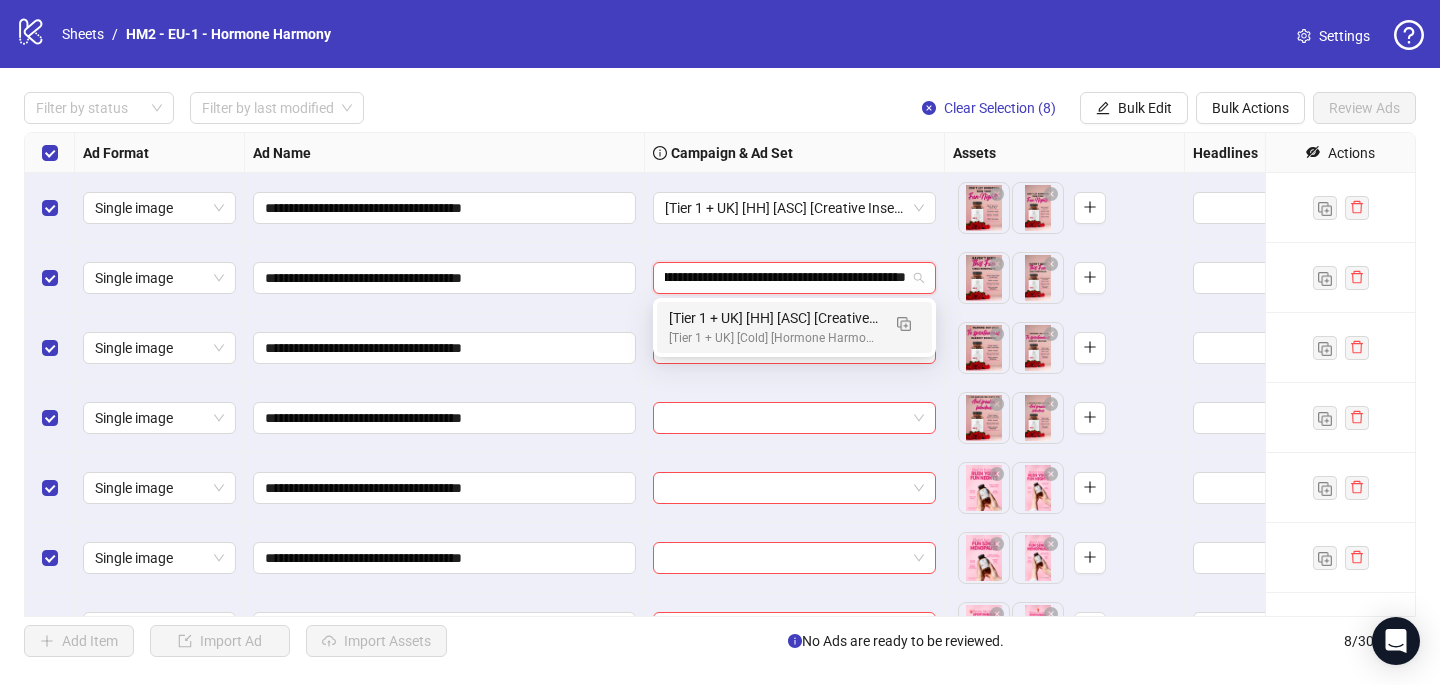 click on "[Tier 1 + UK] [HH] [ASC] [Creative Insertion #6] [[DATE]]" at bounding box center (774, 318) 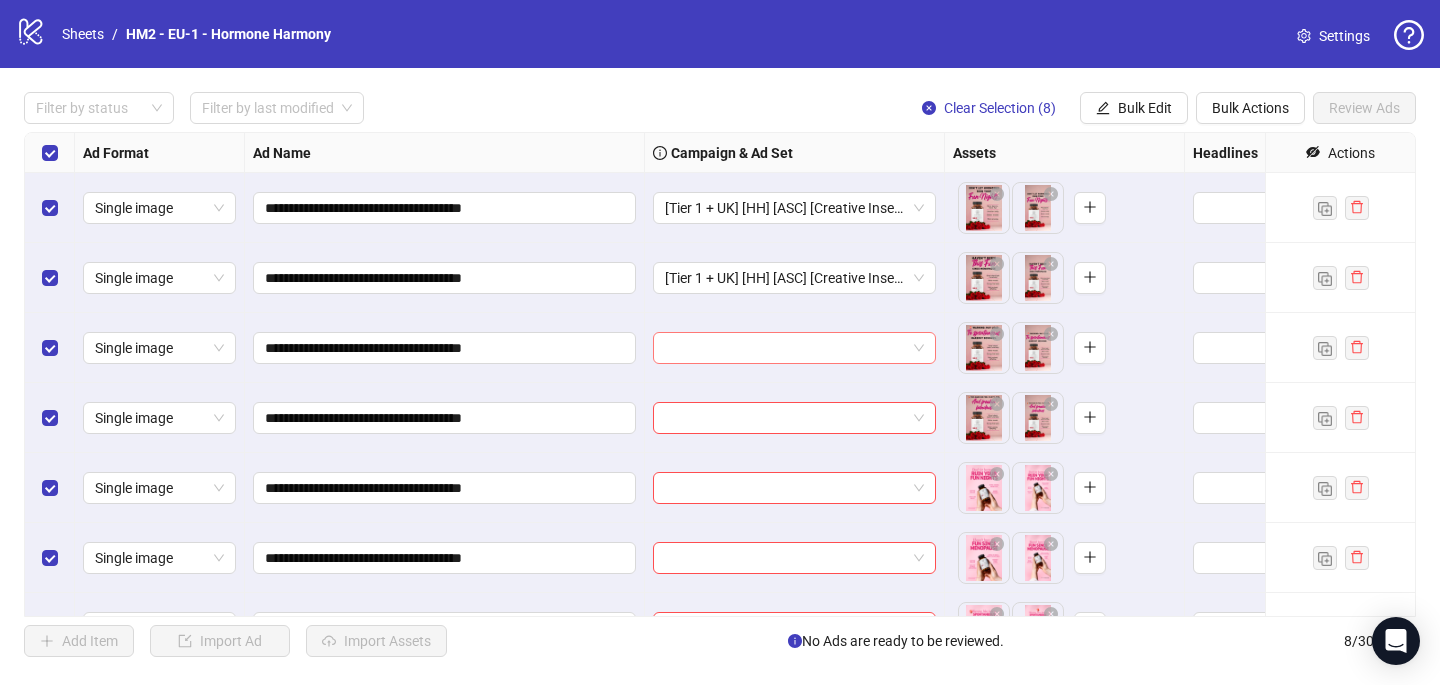 click at bounding box center (785, 348) 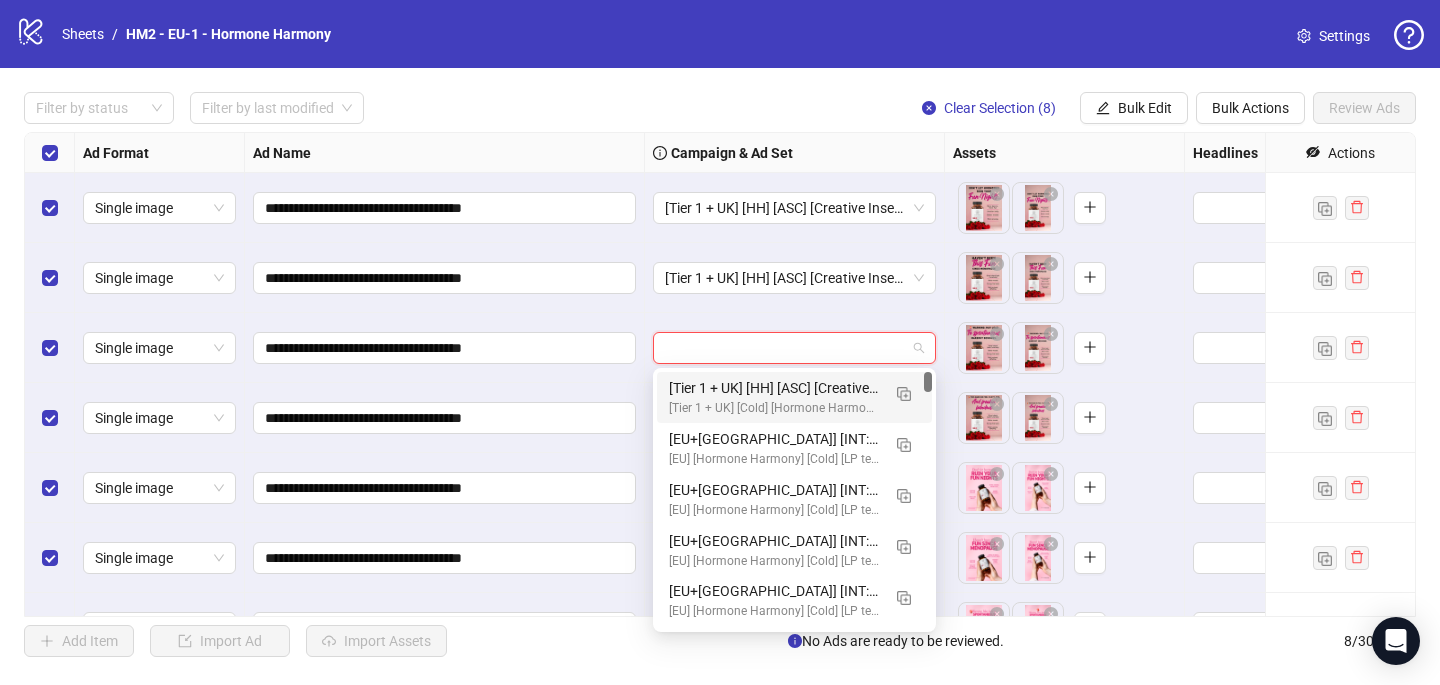 paste on "**********" 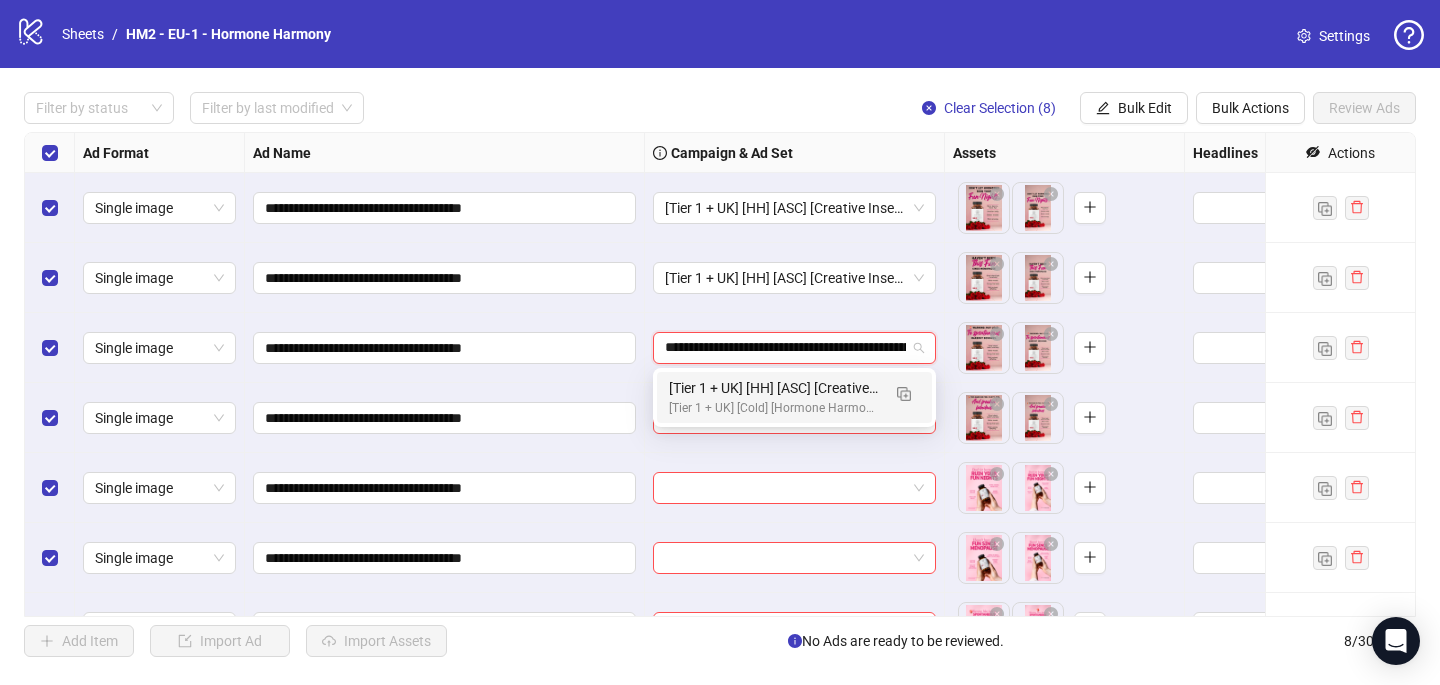 scroll, scrollTop: 0, scrollLeft: 133, axis: horizontal 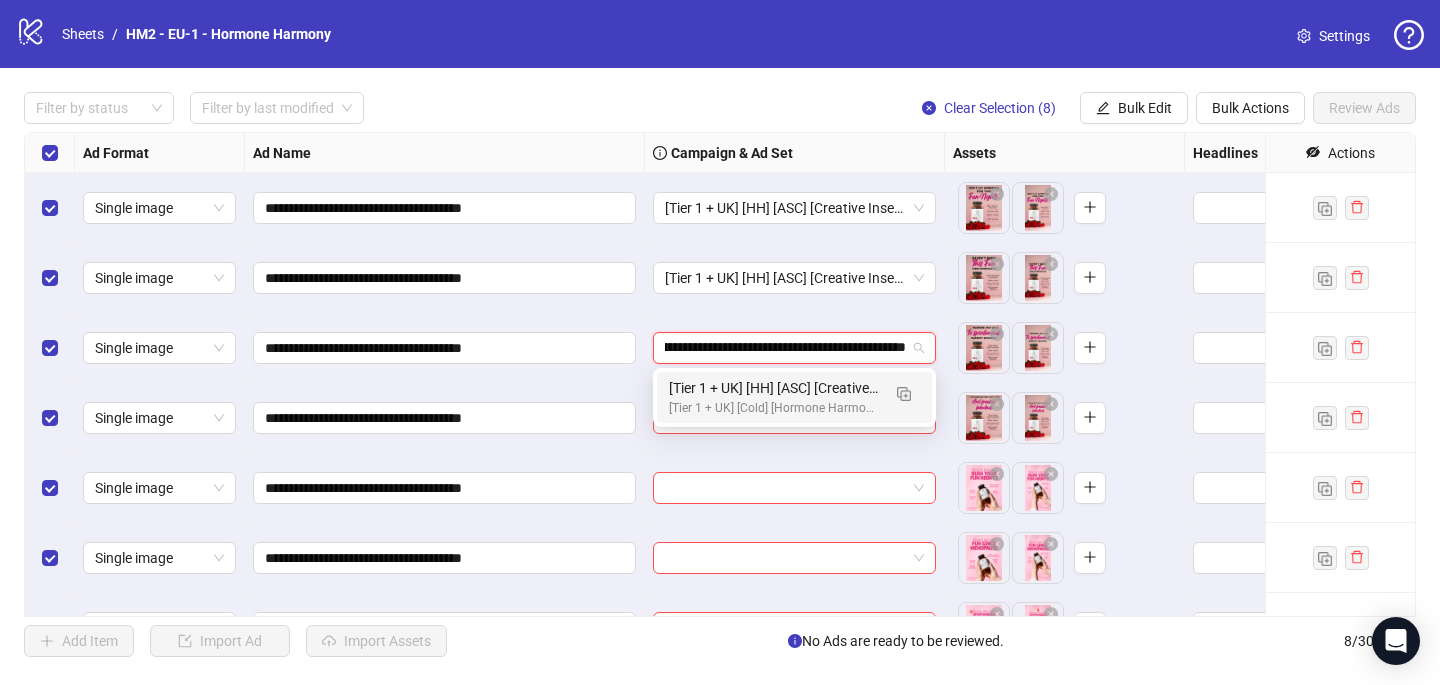 click on "[Tier 1 + UK] [HH] [ASC] [Creative Insertion #6] [[DATE]]" at bounding box center (774, 388) 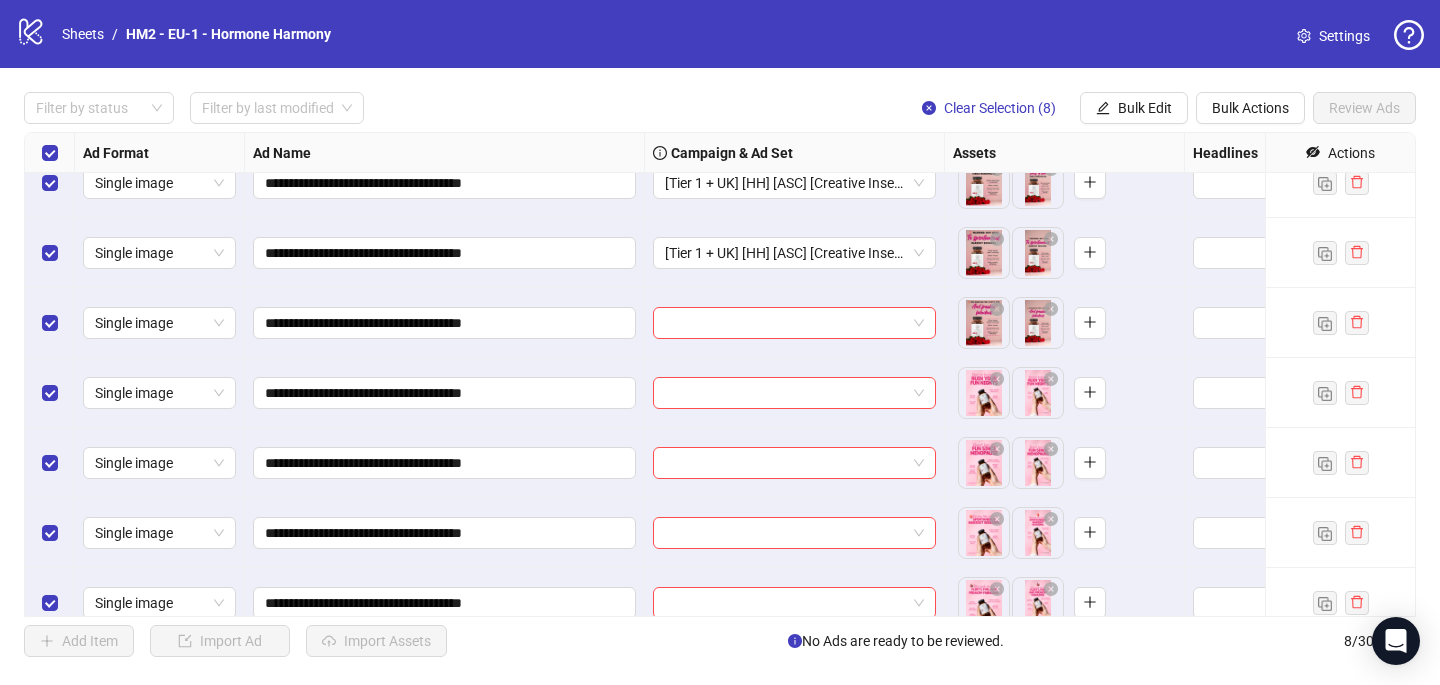 scroll, scrollTop: 116, scrollLeft: 0, axis: vertical 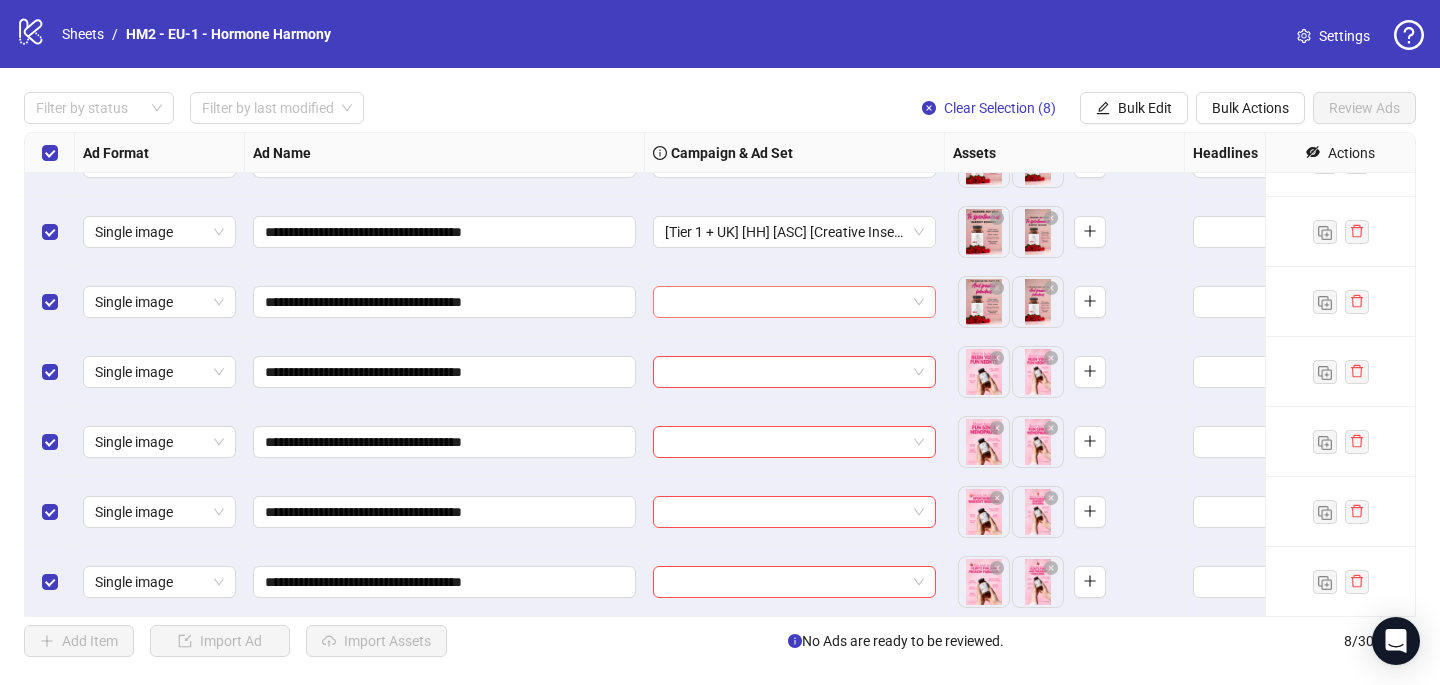 click at bounding box center (785, 302) 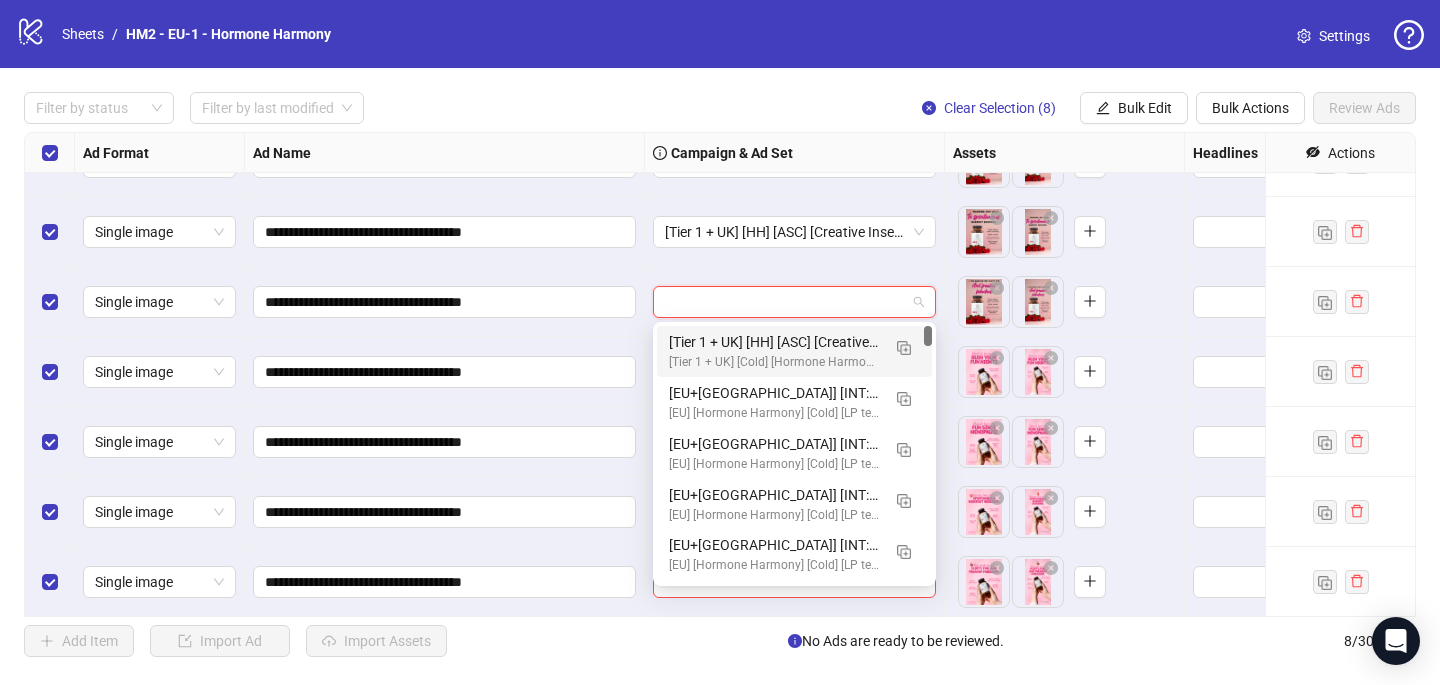 paste on "**********" 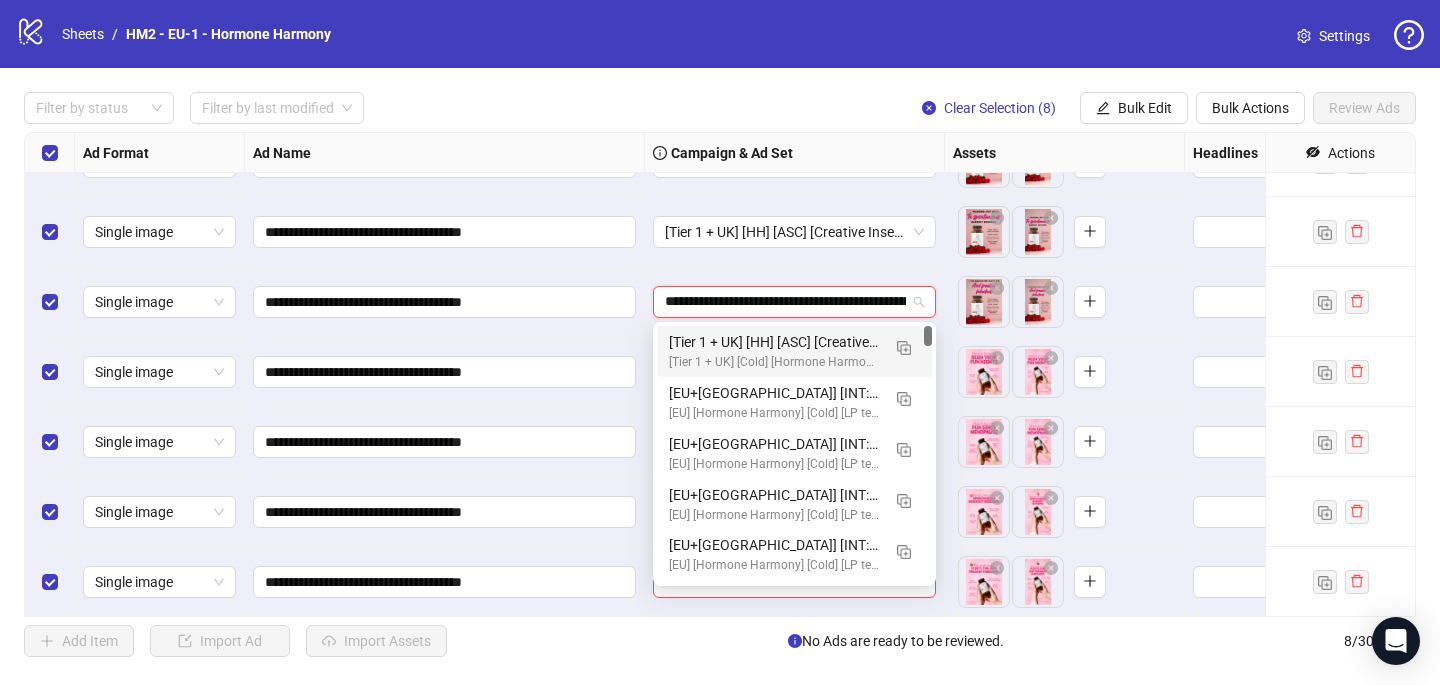 scroll, scrollTop: 0, scrollLeft: 133, axis: horizontal 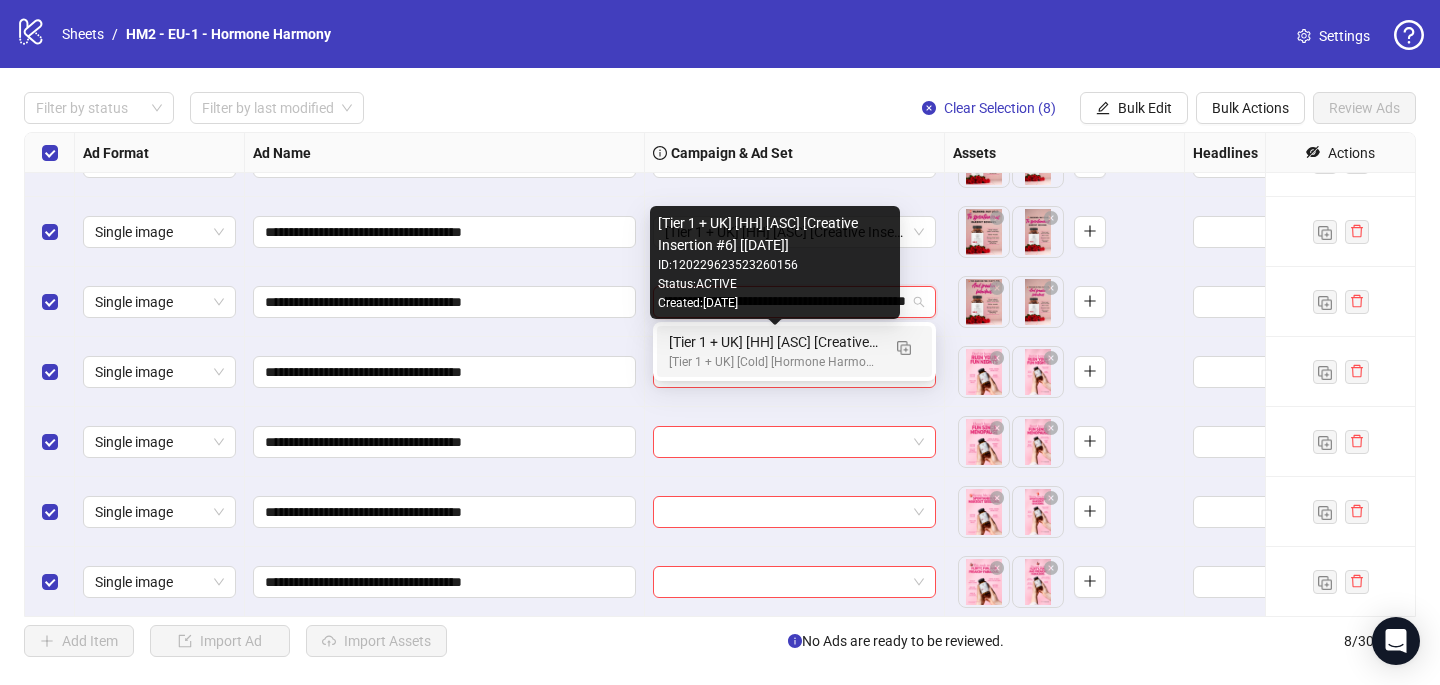 click on "[Tier 1 + UK] [HH] [ASC] [Creative Insertion #6] [[DATE]]" at bounding box center (774, 342) 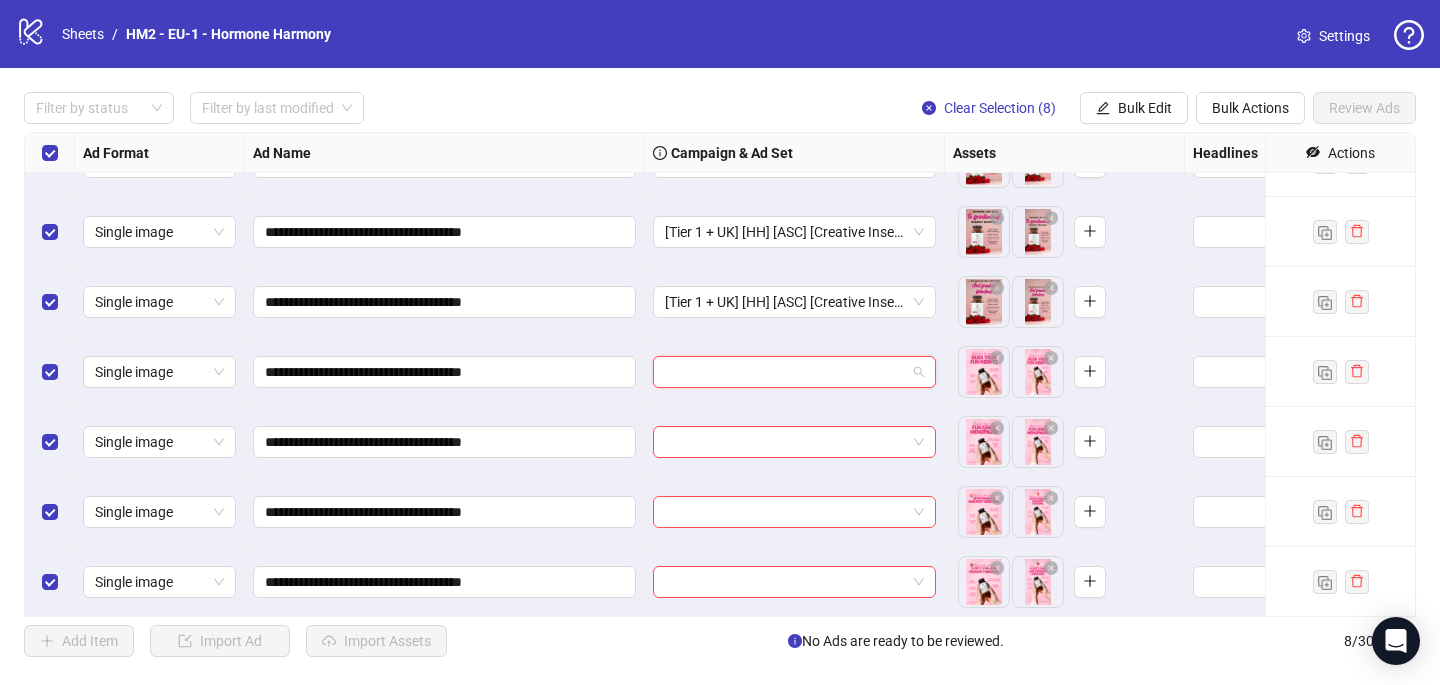 click at bounding box center (785, 372) 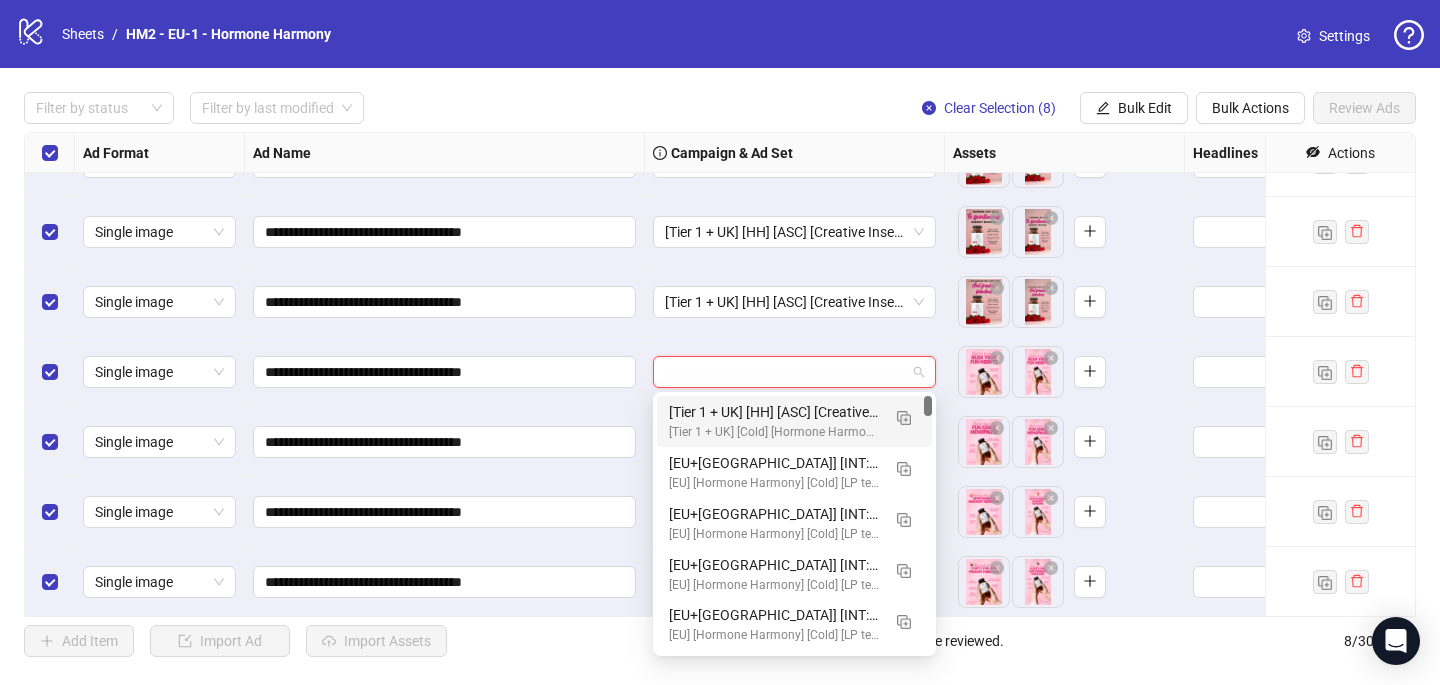 paste on "**********" 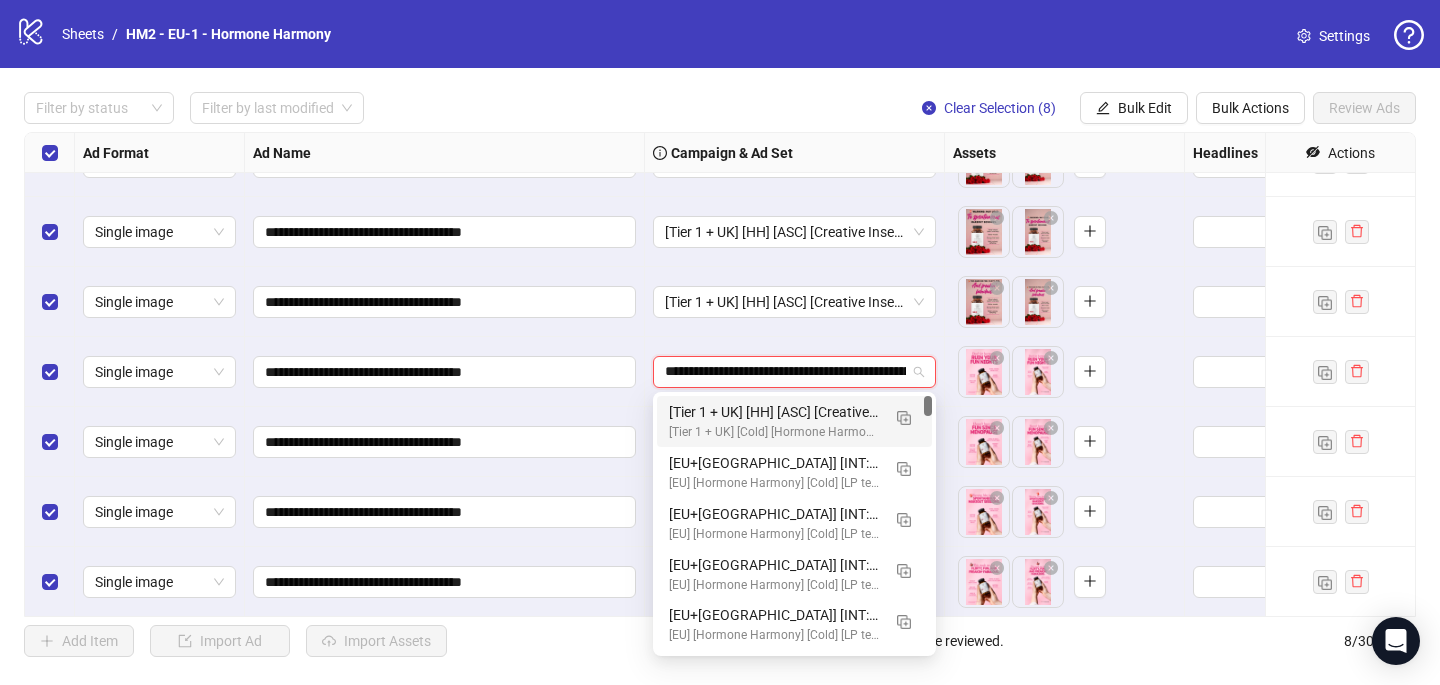 scroll, scrollTop: 0, scrollLeft: 133, axis: horizontal 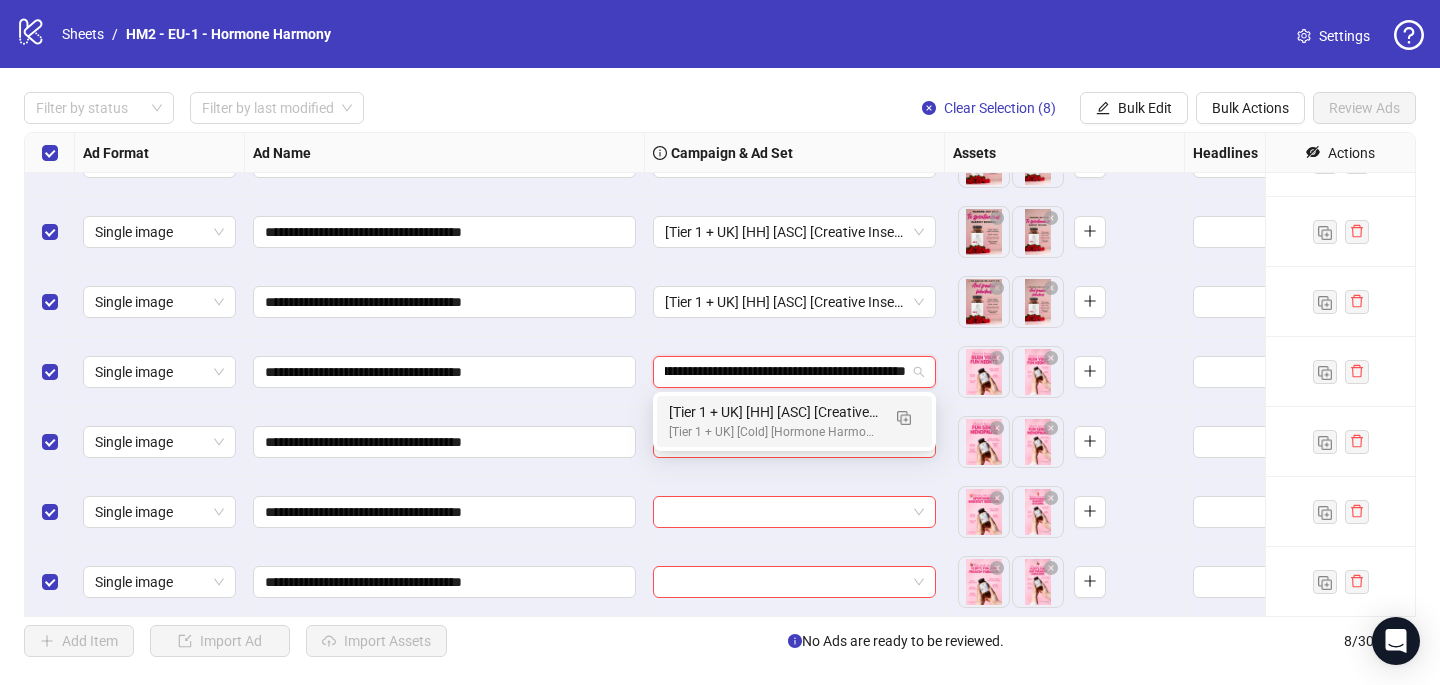 click on "[Tier 1 + UK] [Cold] [Hormone Harmony] [ASC] [Creative Insertion #6] [[DATE]] # 2,000€" at bounding box center (774, 432) 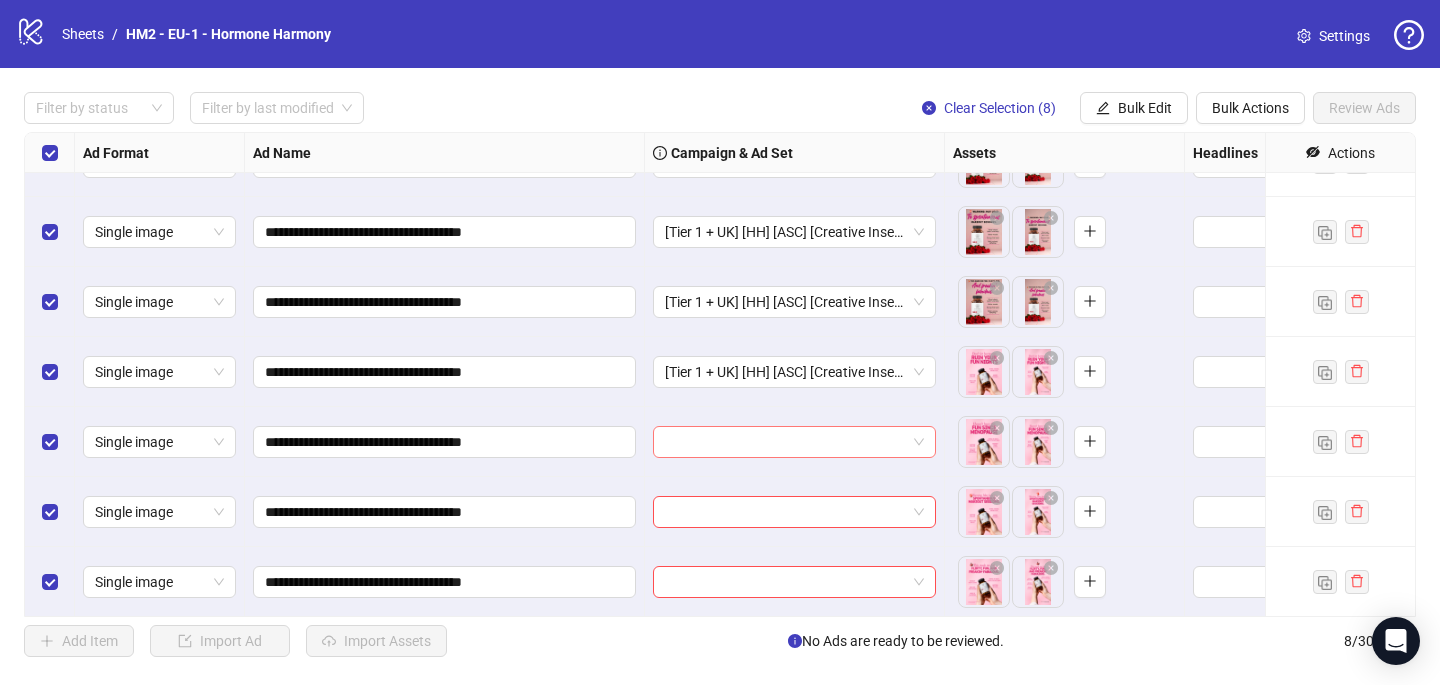 click at bounding box center (785, 442) 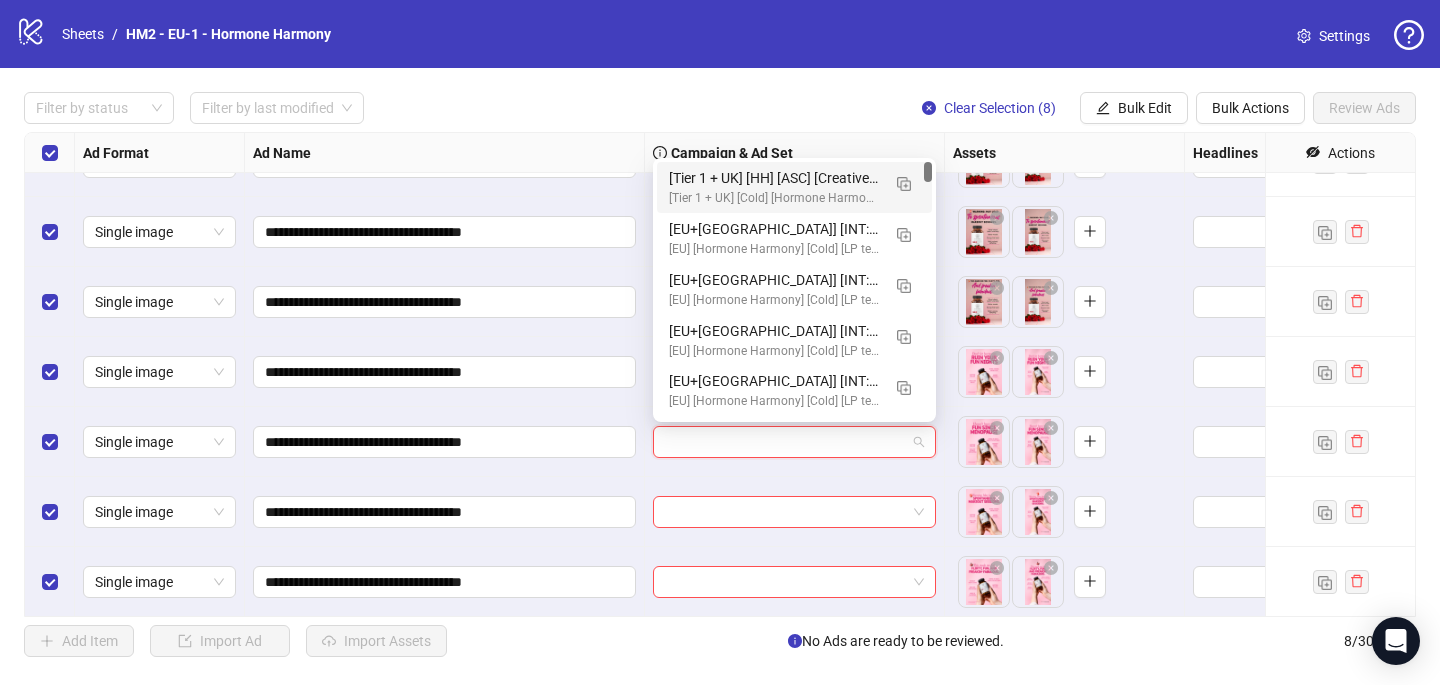 paste on "**********" 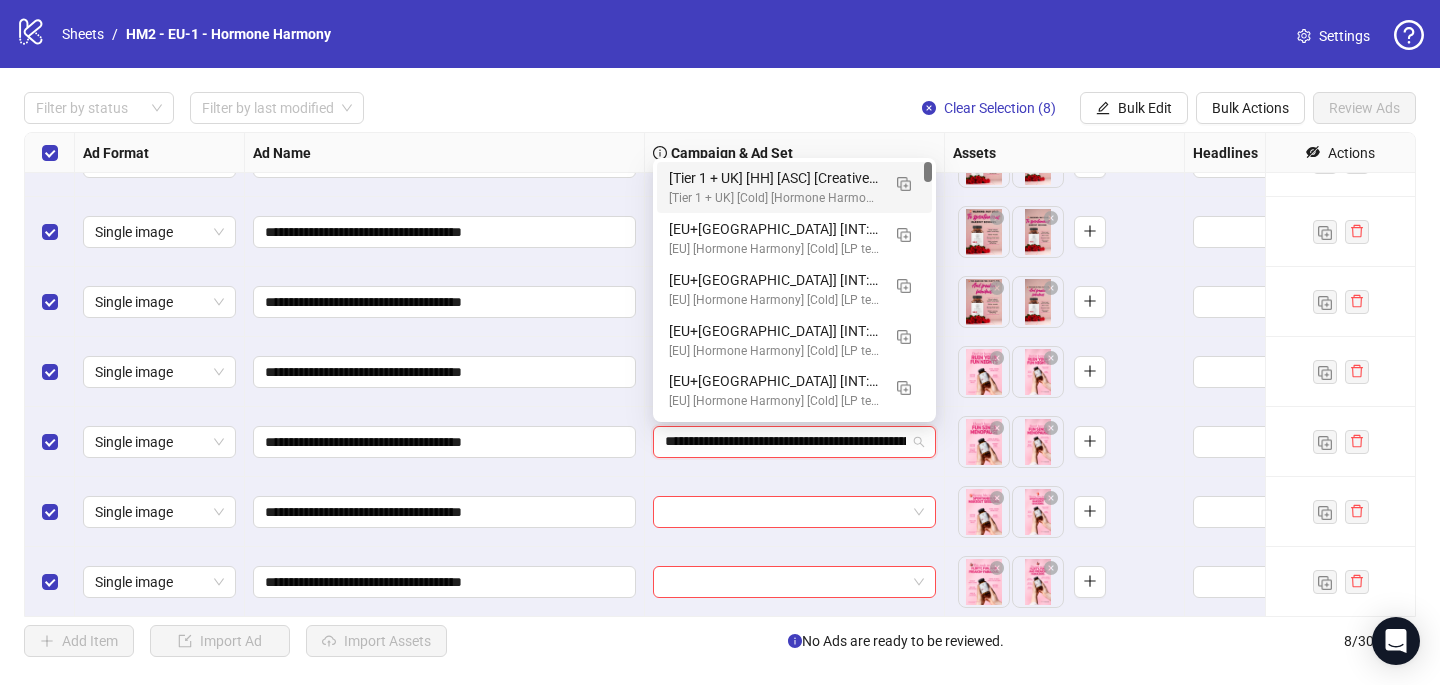 scroll, scrollTop: 0, scrollLeft: 133, axis: horizontal 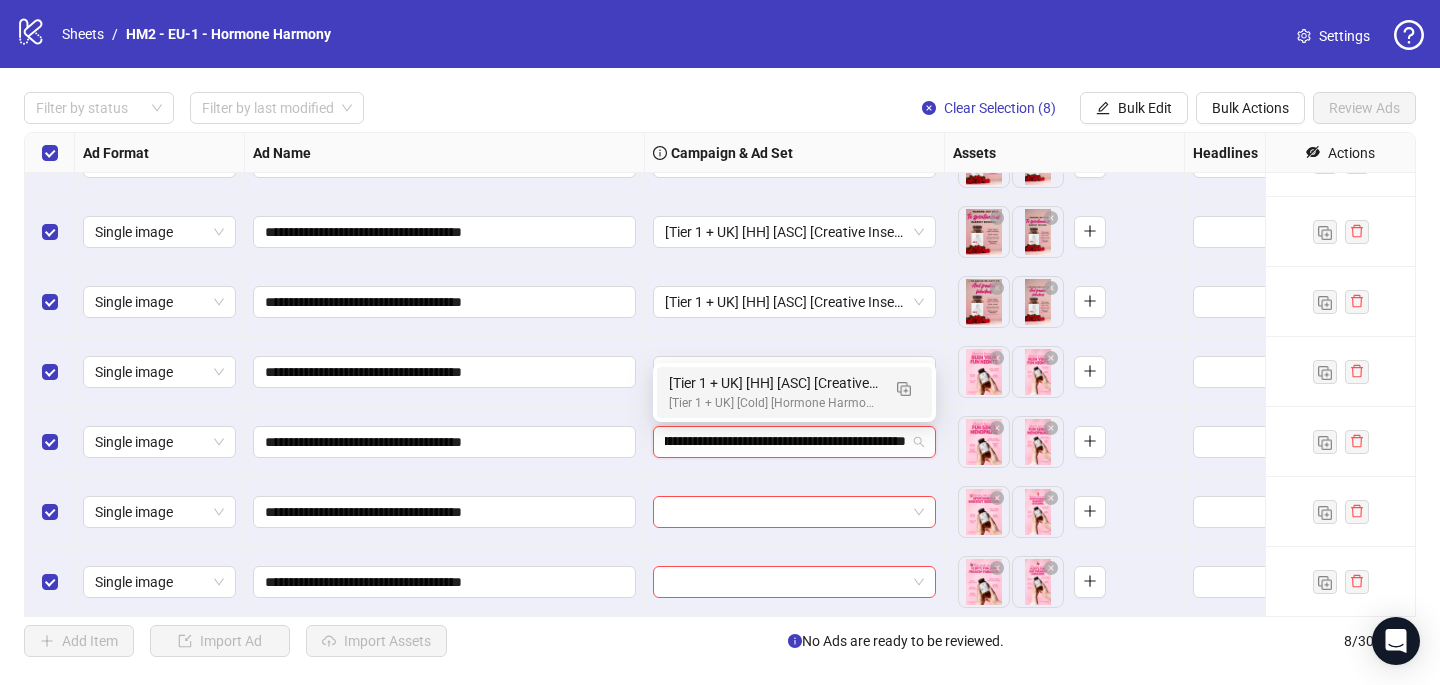 click on "[Tier 1 + UK] [HH] [ASC] [Creative Insertion #6] [[DATE]]" at bounding box center [774, 383] 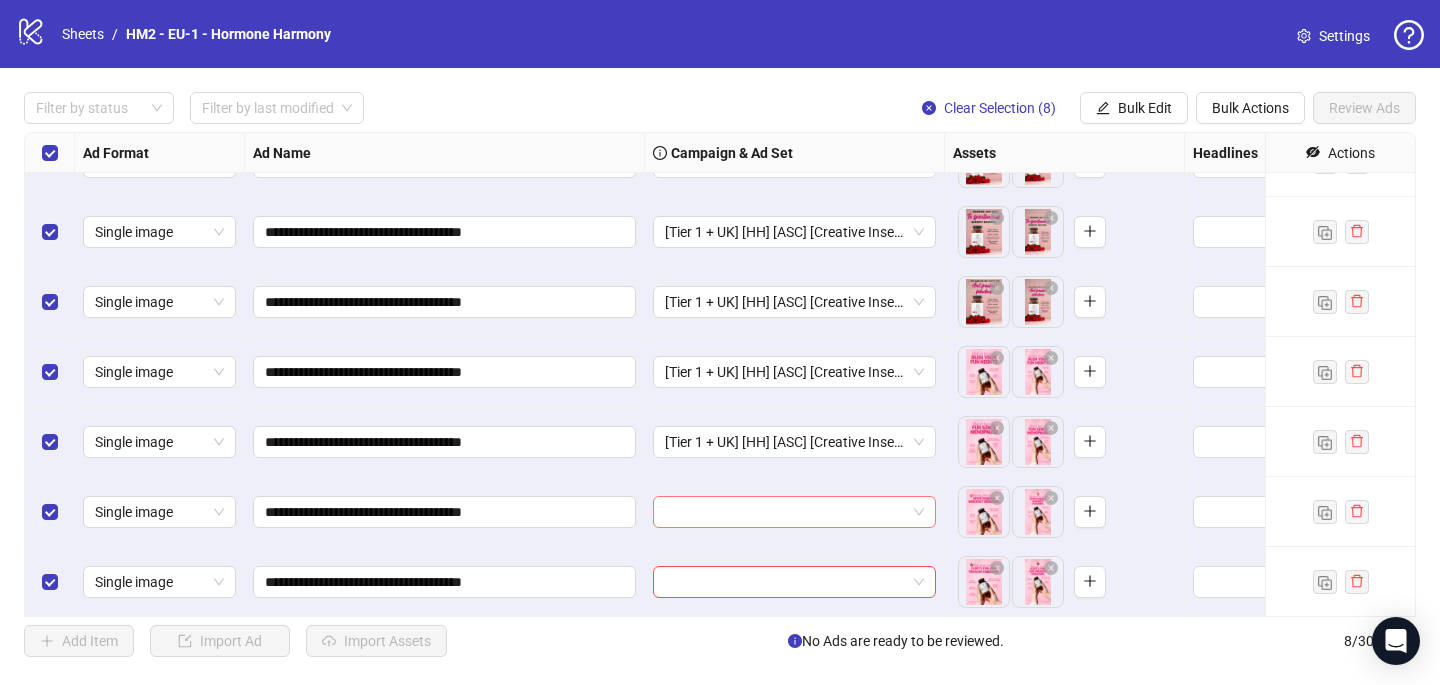 click at bounding box center [794, 512] 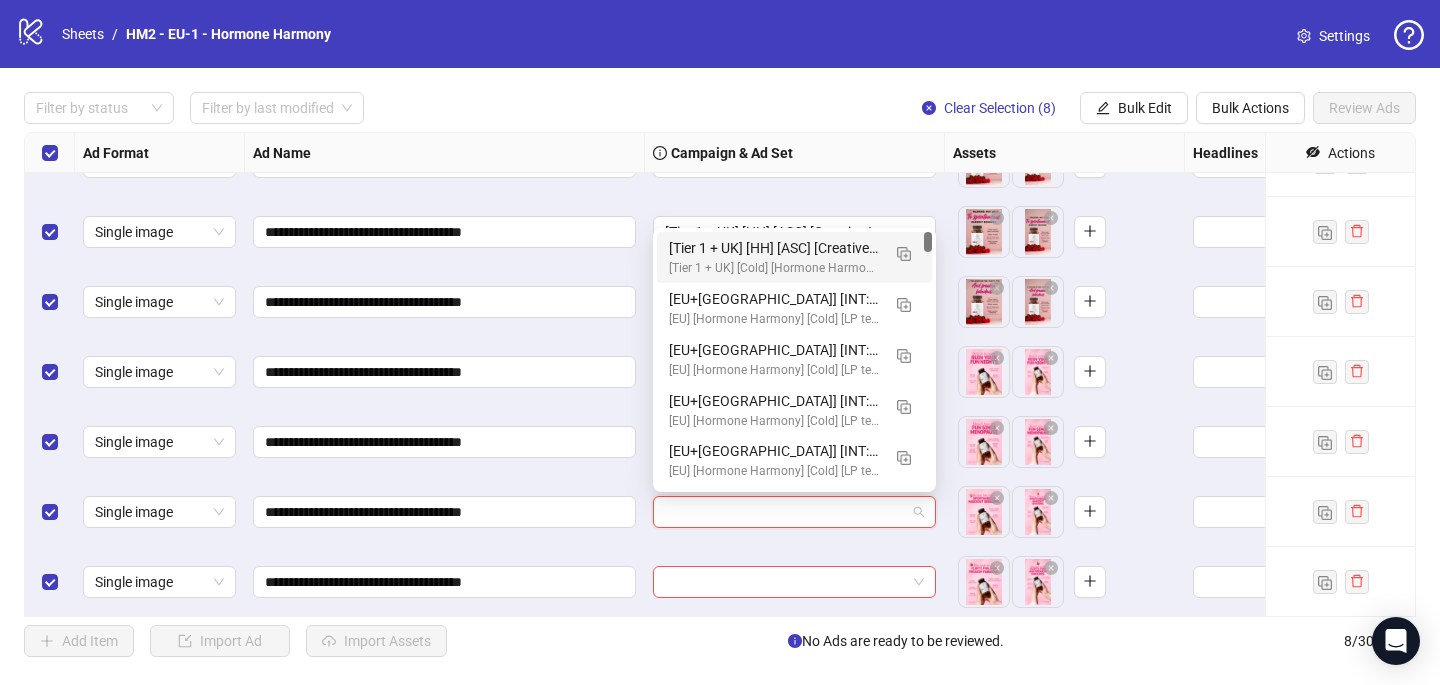paste on "**********" 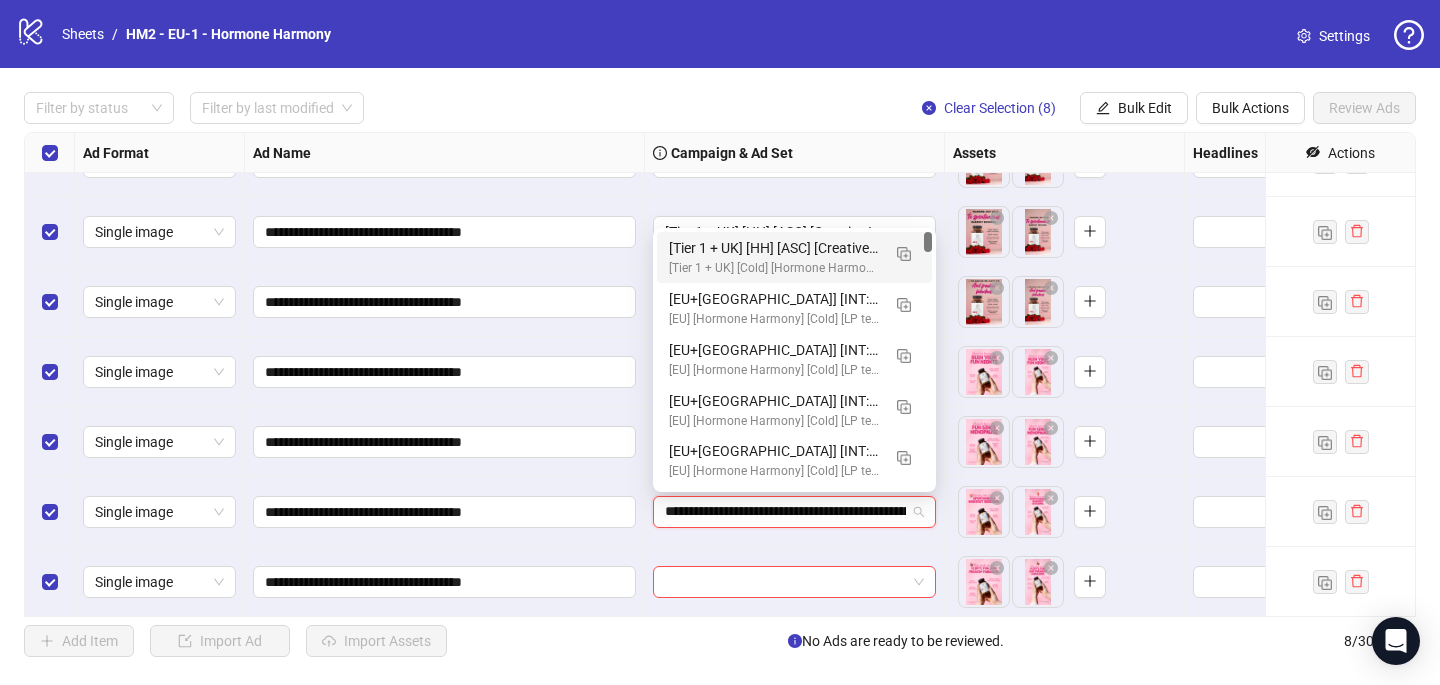 scroll, scrollTop: 0, scrollLeft: 133, axis: horizontal 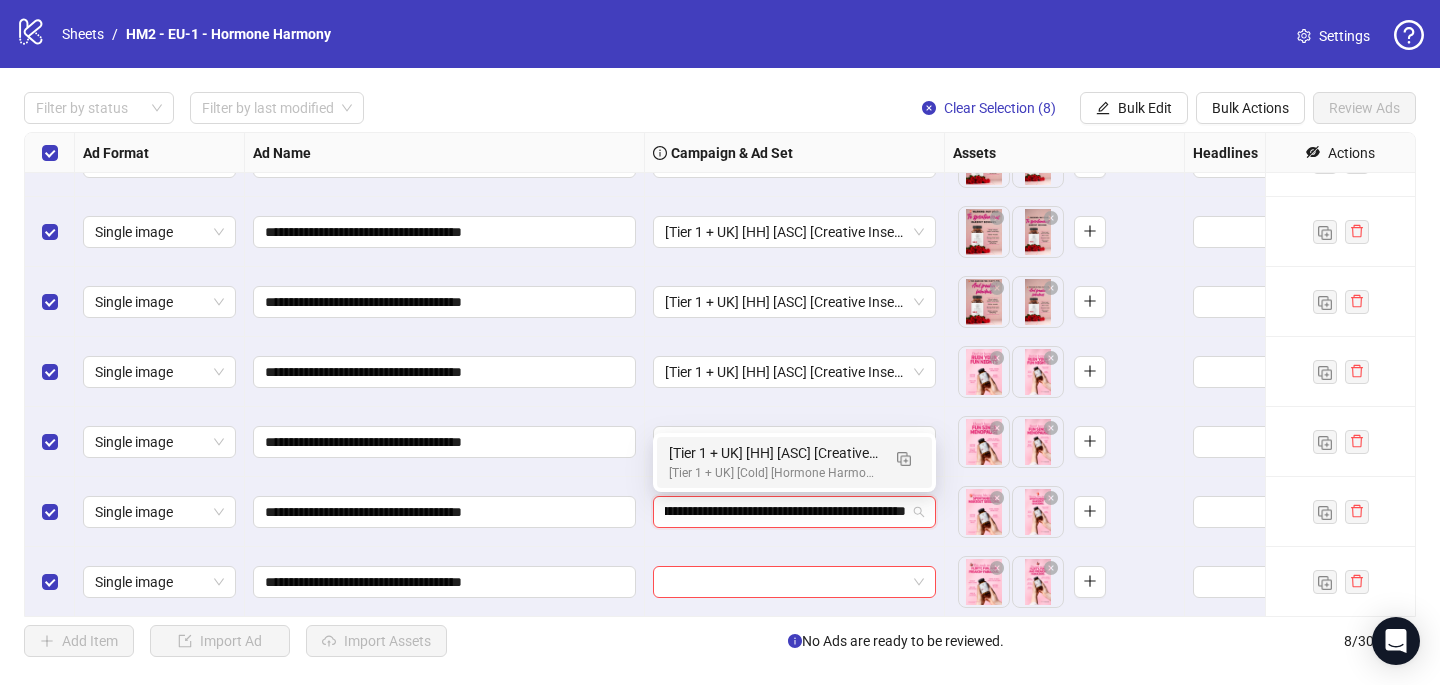 click on "[Tier 1 + UK] [HH] [ASC] [Creative Insertion #6] [[DATE]]" at bounding box center [774, 453] 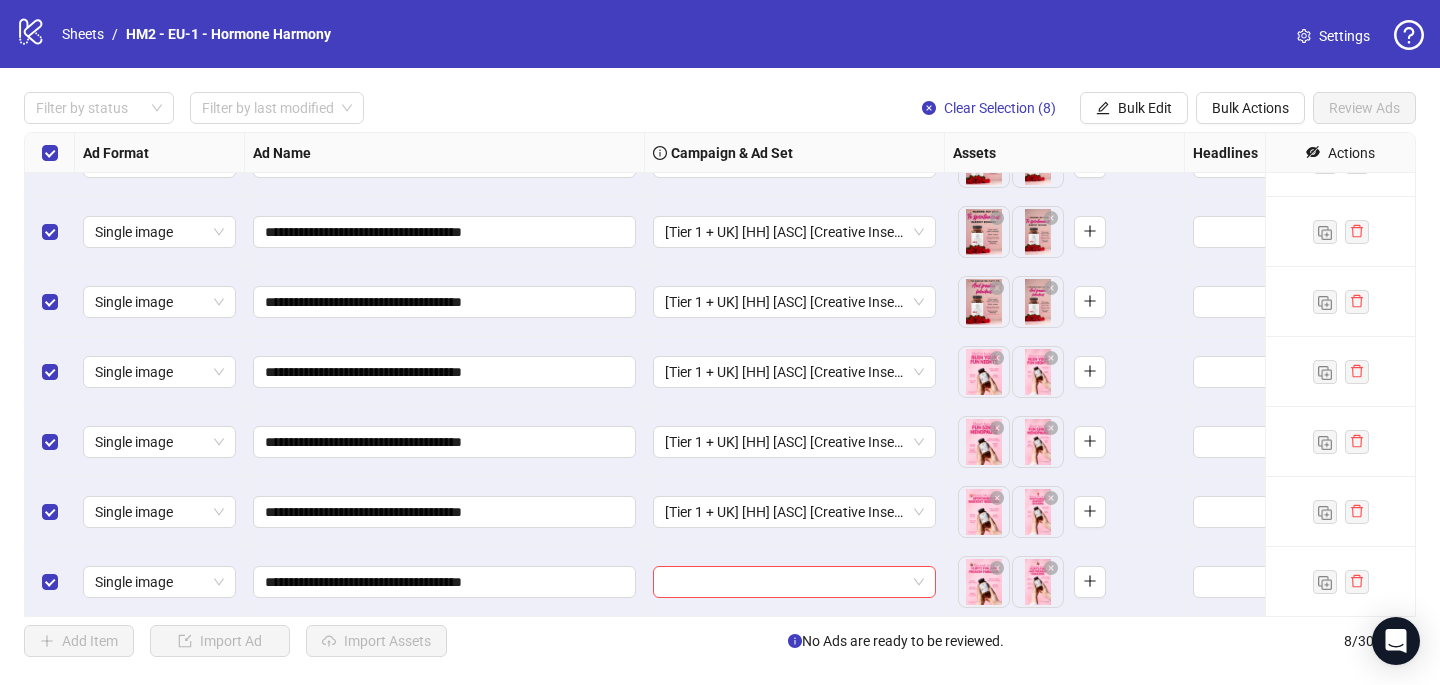 scroll, scrollTop: 117, scrollLeft: 0, axis: vertical 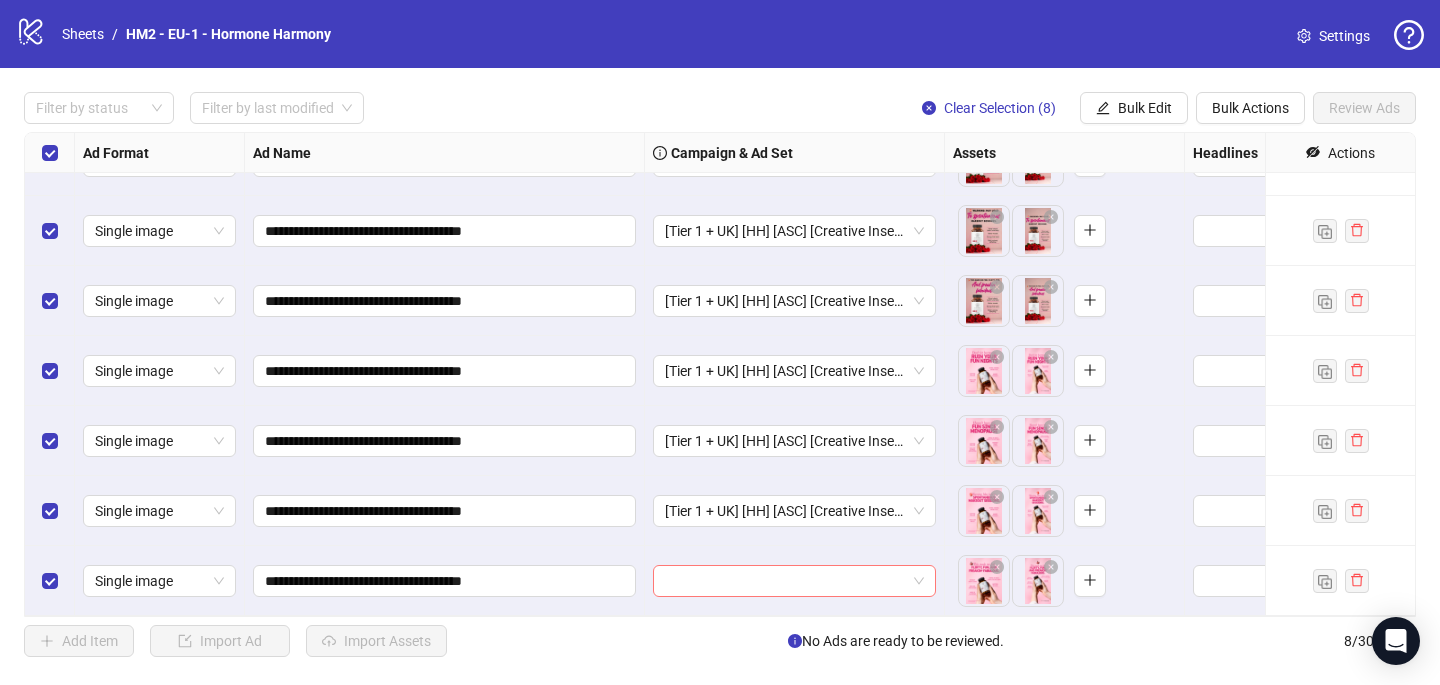 click at bounding box center (785, 581) 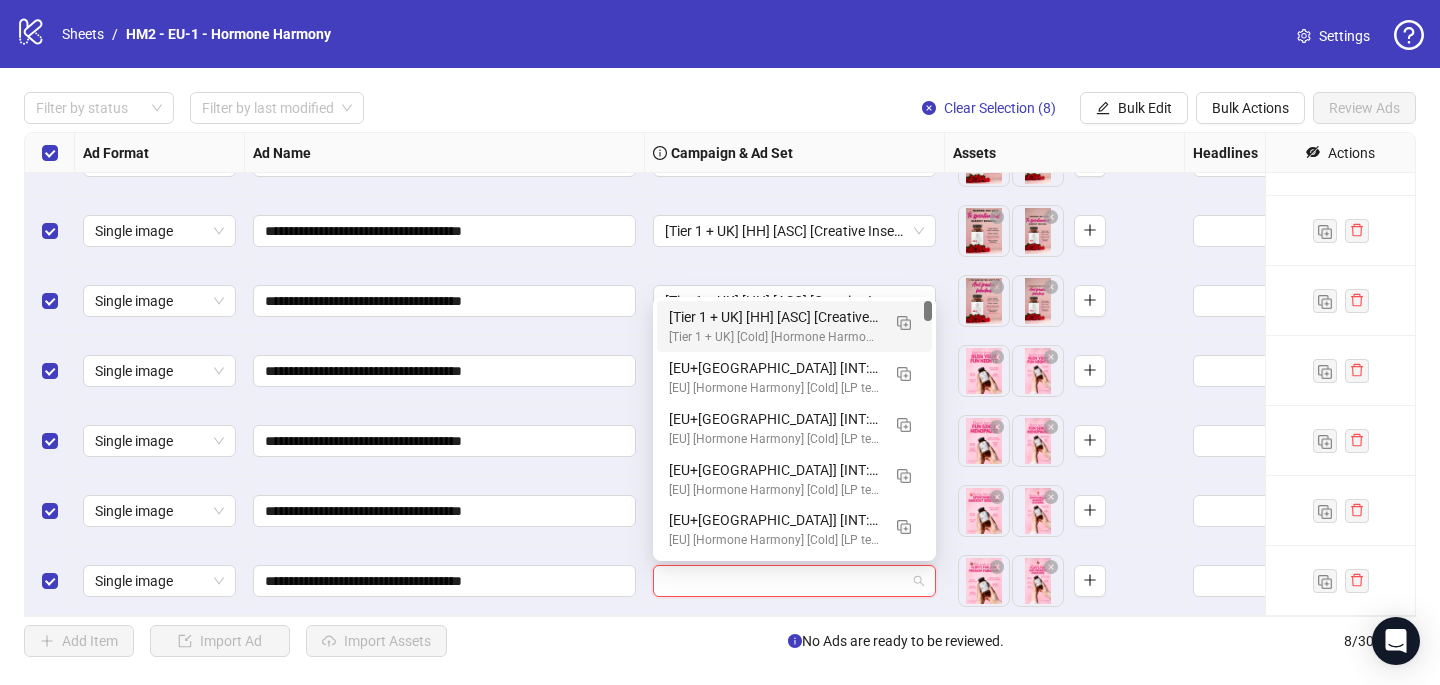 paste on "**********" 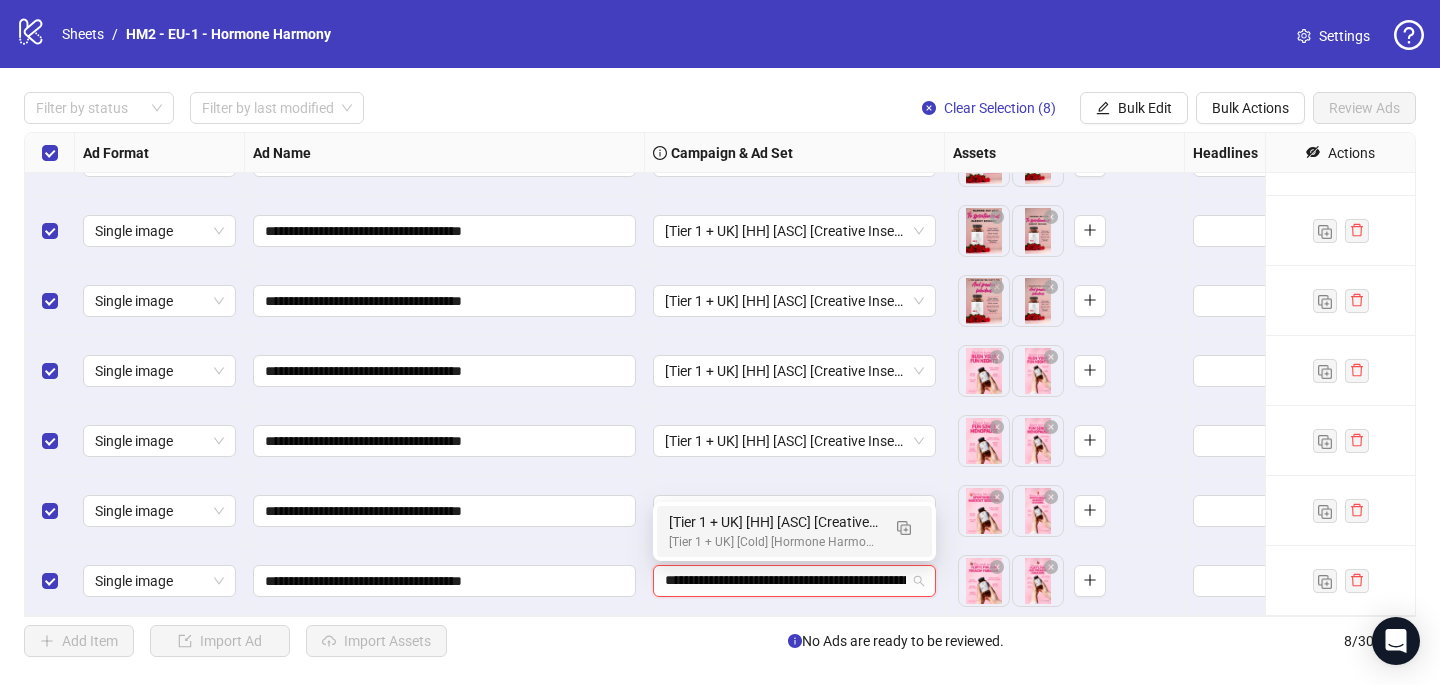 scroll, scrollTop: 0, scrollLeft: 133, axis: horizontal 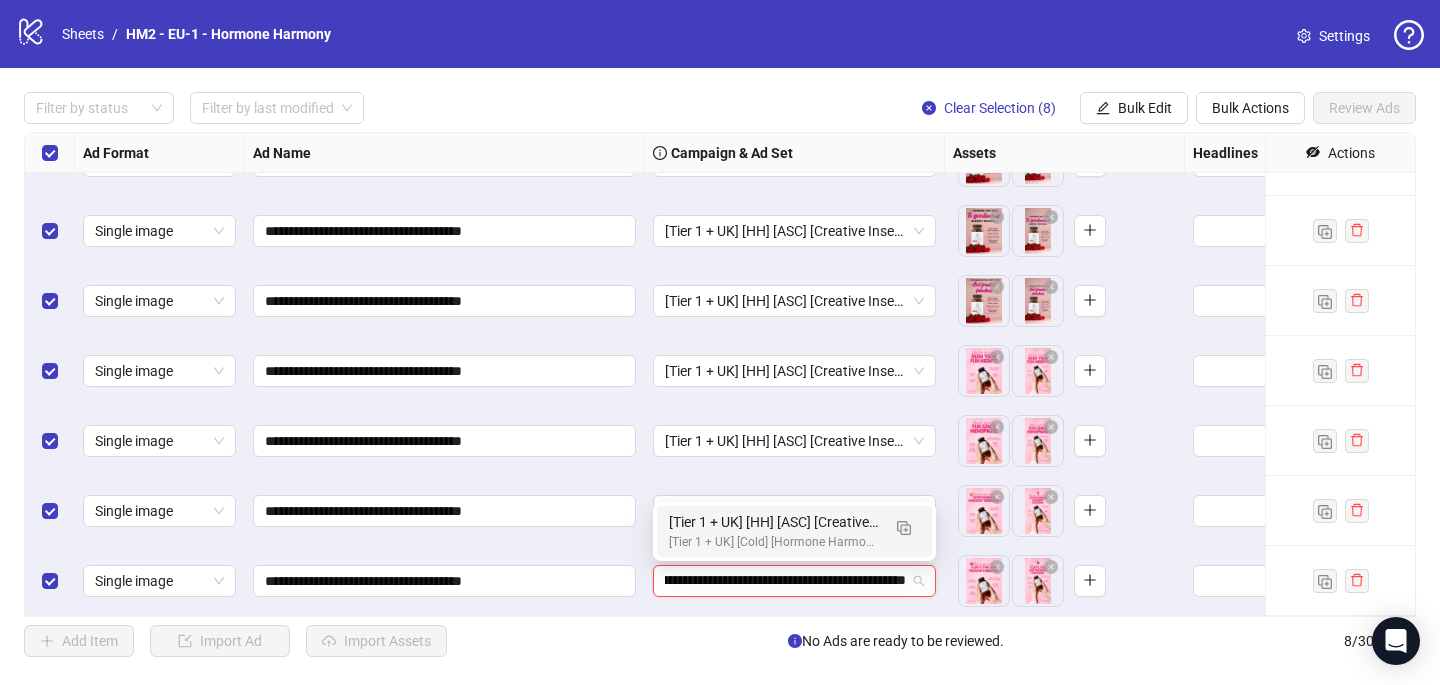 click on "[Tier 1 + UK] [Cold] [Hormone Harmony] [ASC] [Creative Insertion #6] [[DATE]] # 2,000€" at bounding box center [774, 542] 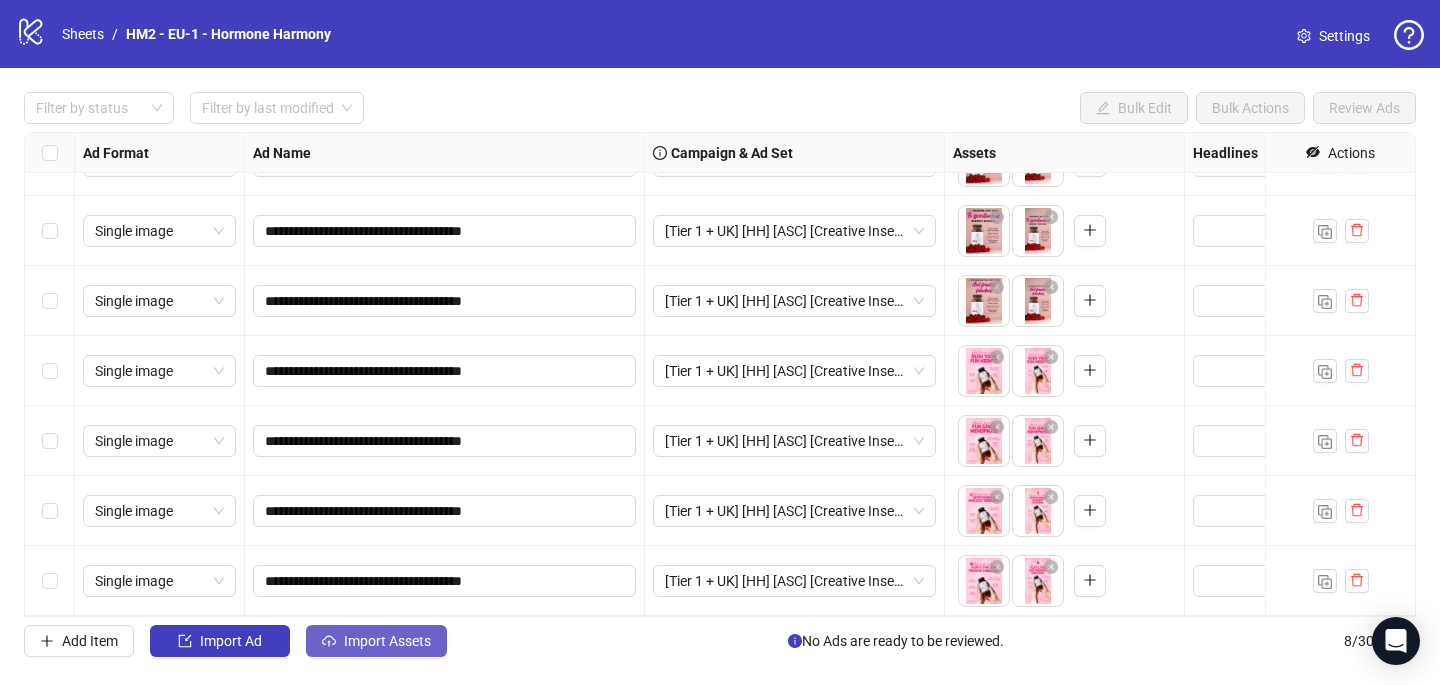 click on "Import Assets" at bounding box center (387, 641) 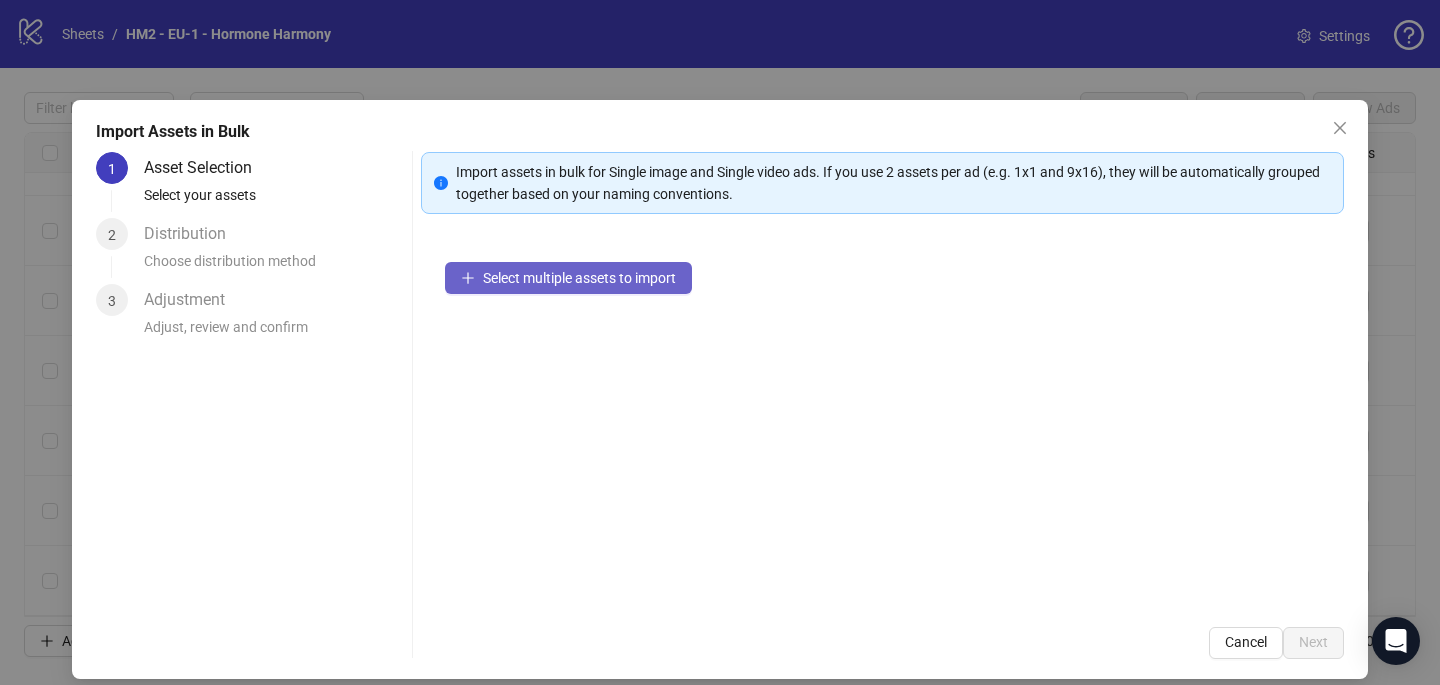 click on "Select multiple assets to import" at bounding box center [568, 278] 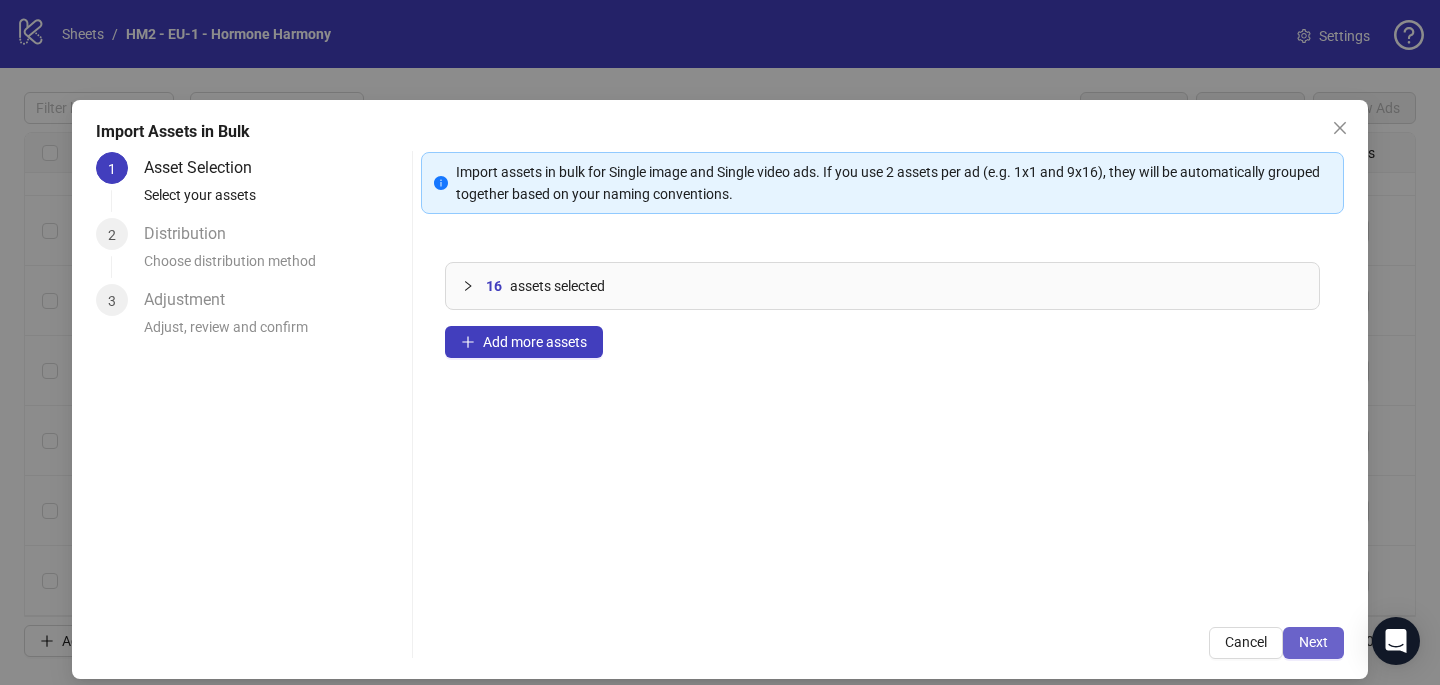 click on "Next" at bounding box center (1313, 643) 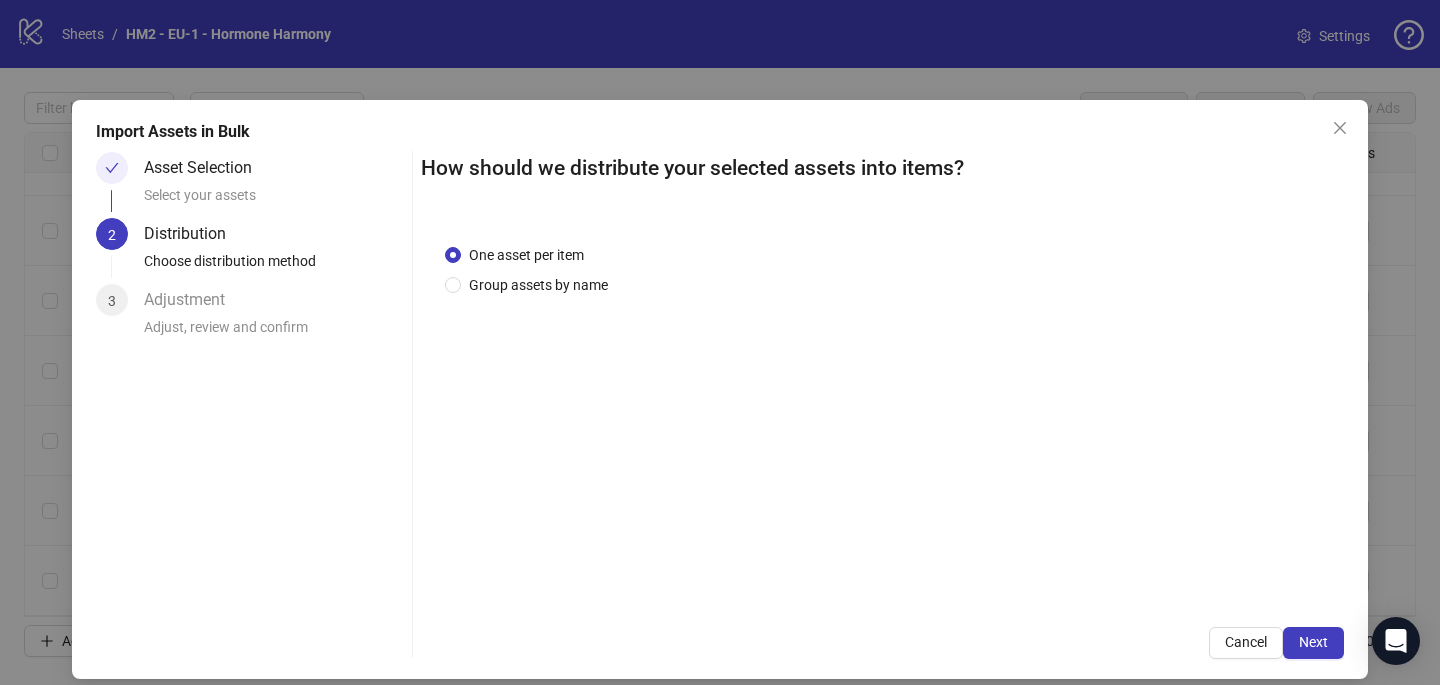 click on "One asset per item Group assets by name" at bounding box center [882, 411] 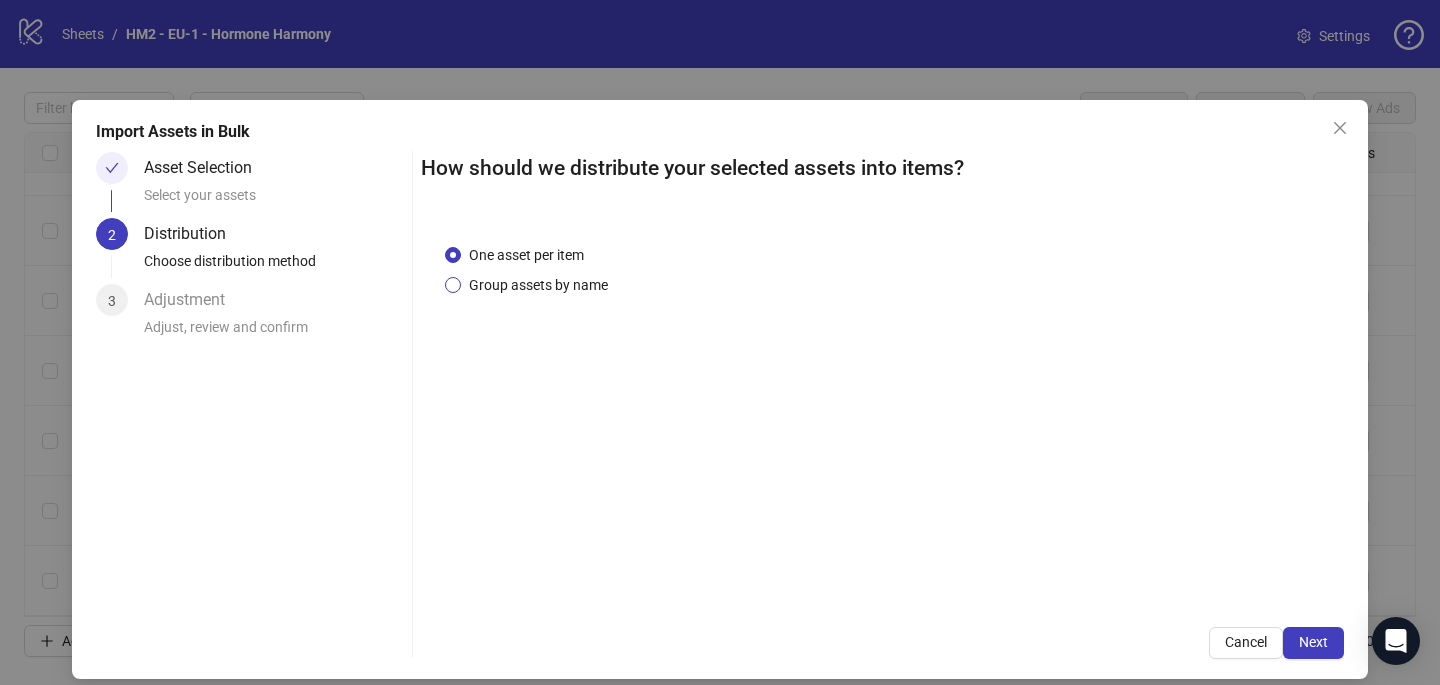 click on "Group assets by name" at bounding box center [538, 285] 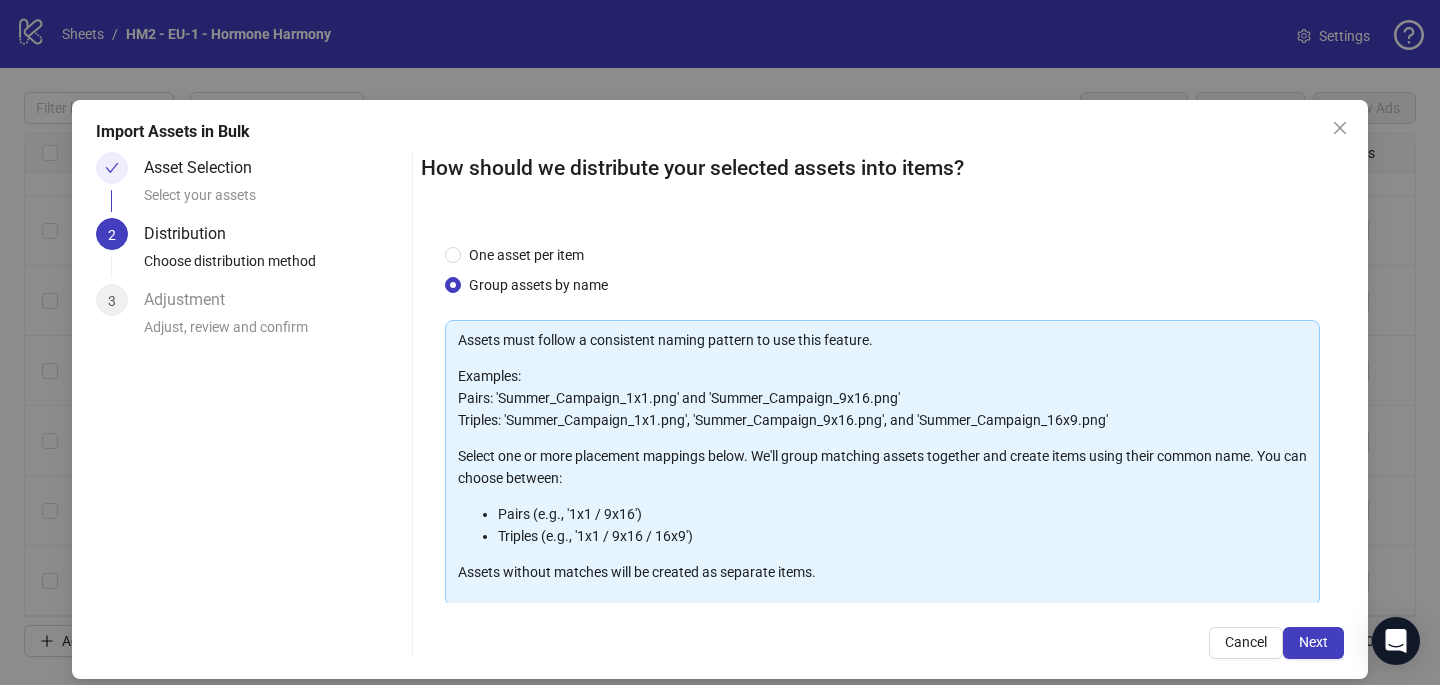 scroll, scrollTop: 203, scrollLeft: 0, axis: vertical 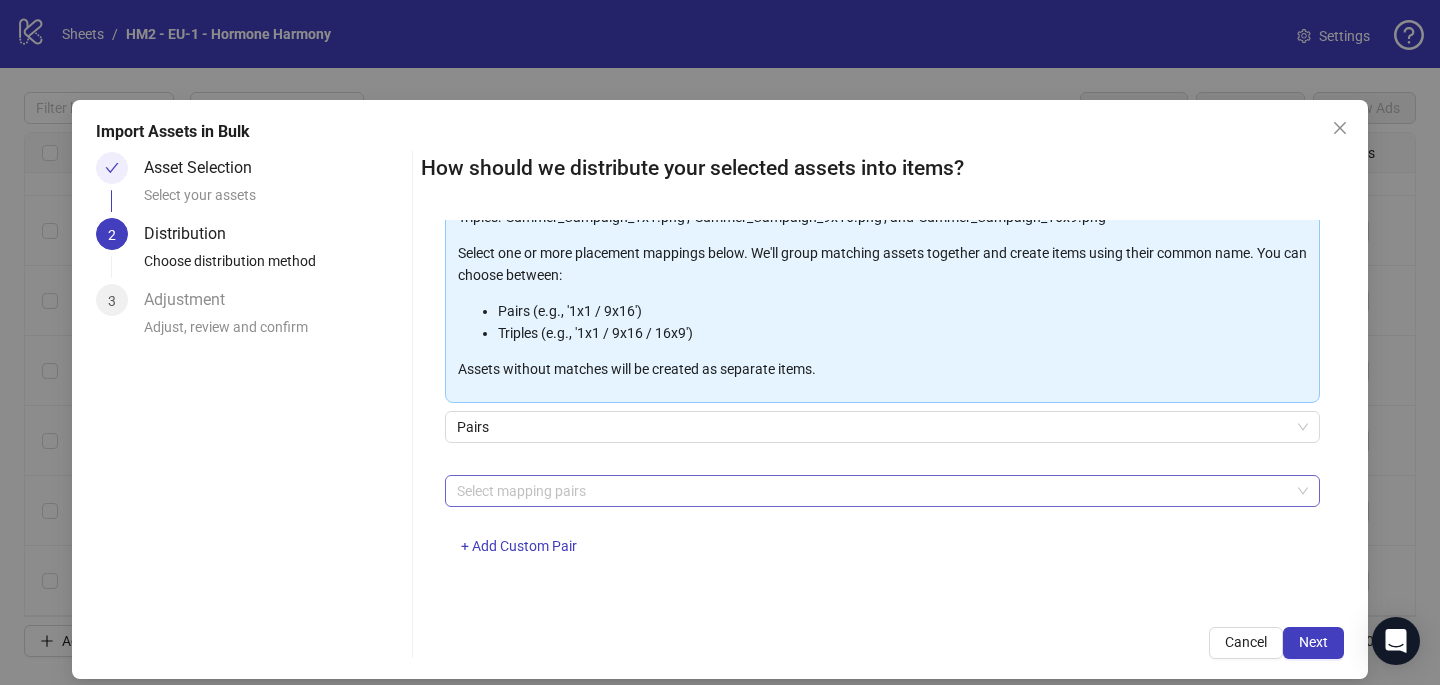 click at bounding box center [872, 491] 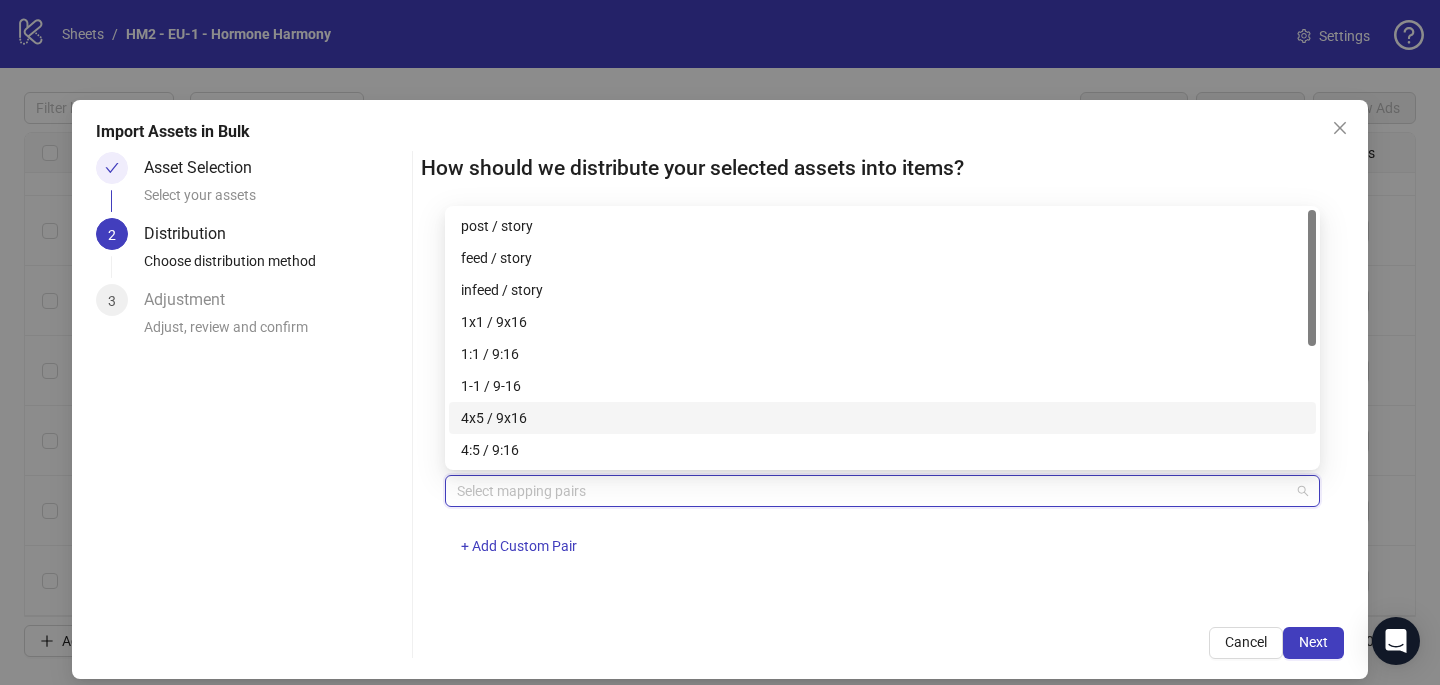 click on "4x5 / 9x16" at bounding box center (882, 418) 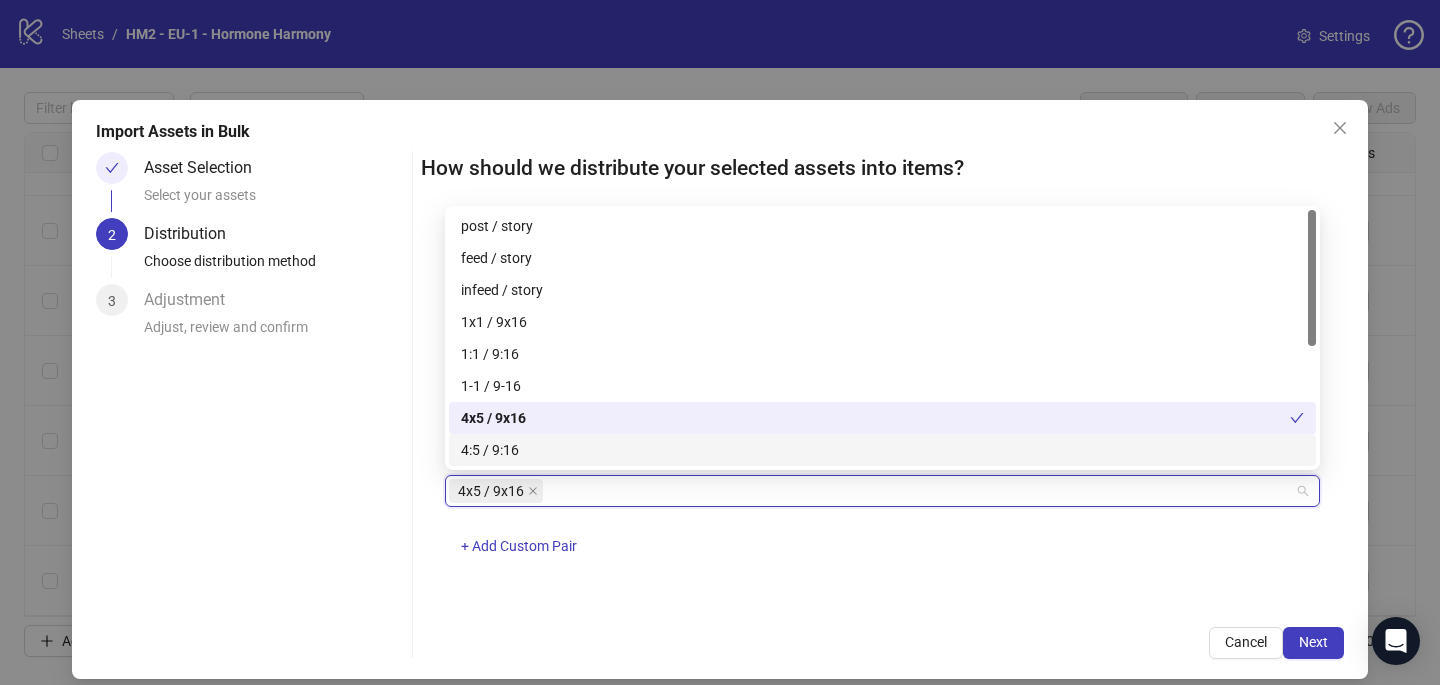 click on "4x5 / 9x16   + Add Custom Pair" at bounding box center (882, 527) 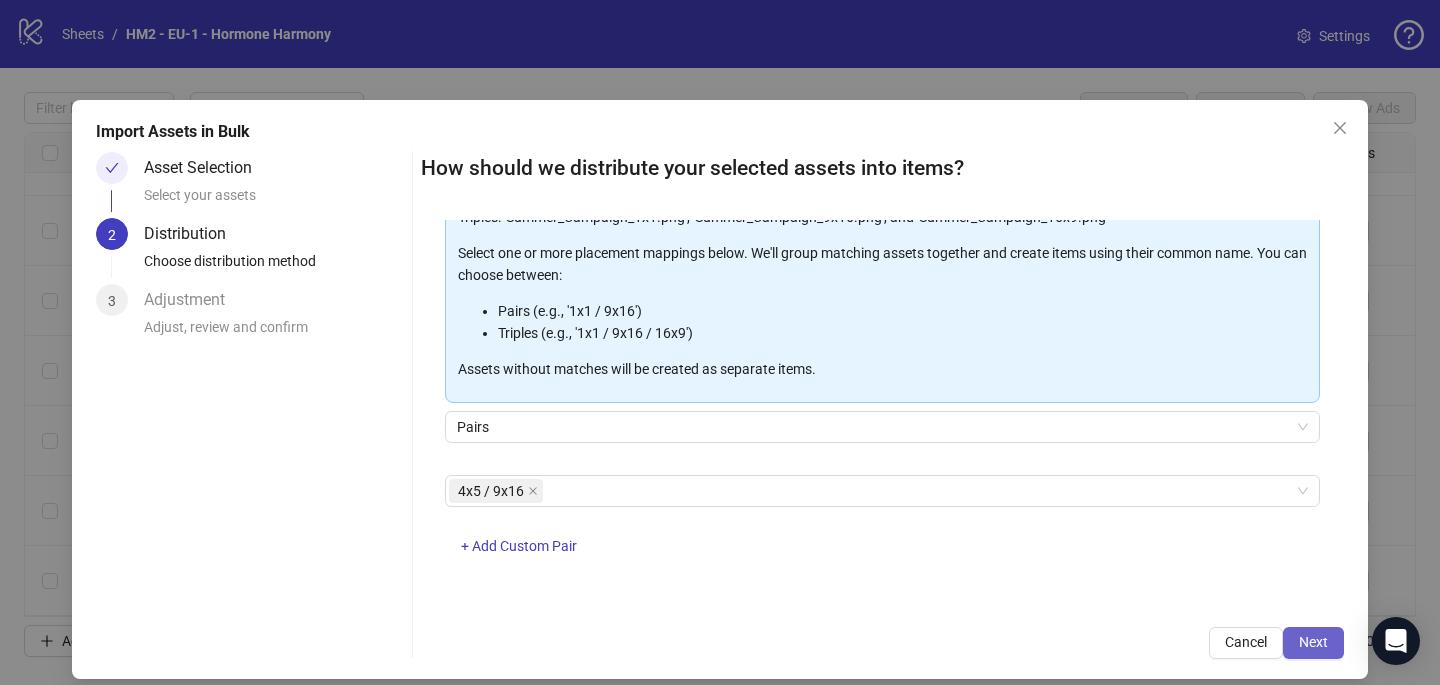 click on "Next" at bounding box center [1313, 643] 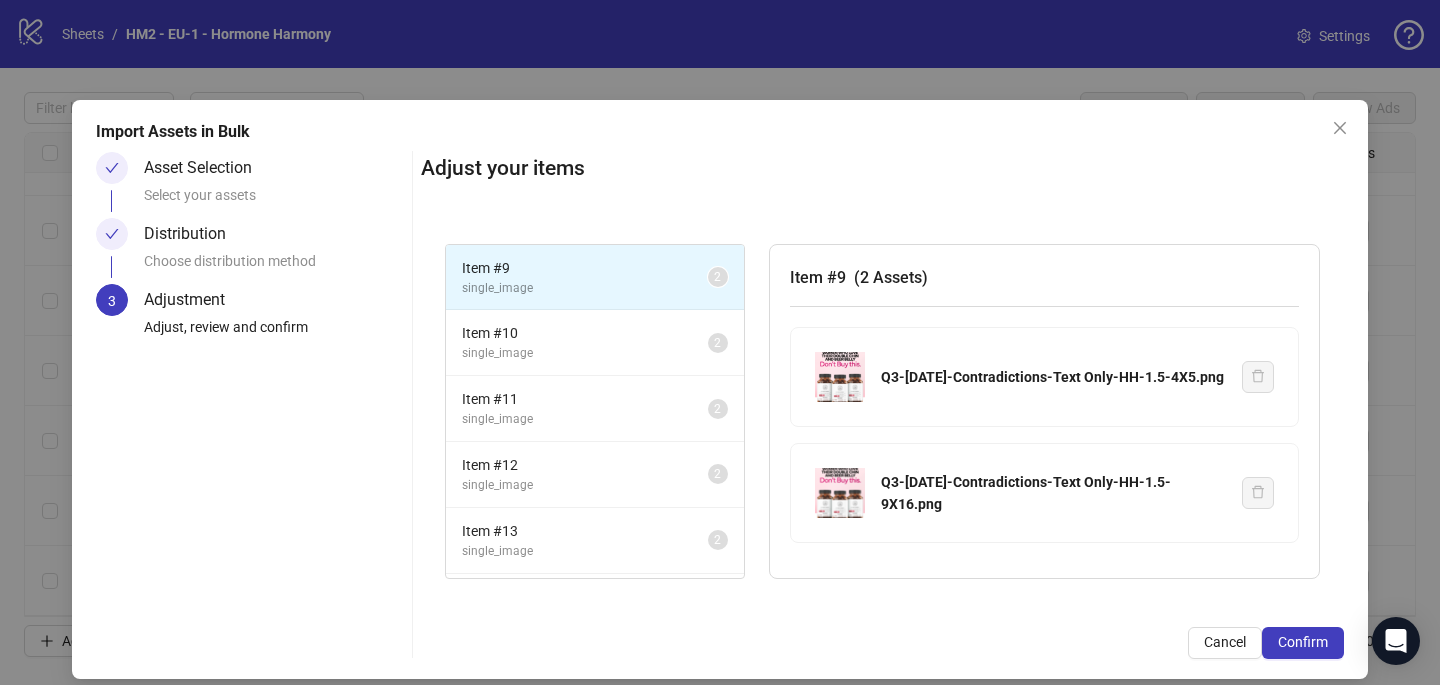 click on "Confirm" at bounding box center [1303, 643] 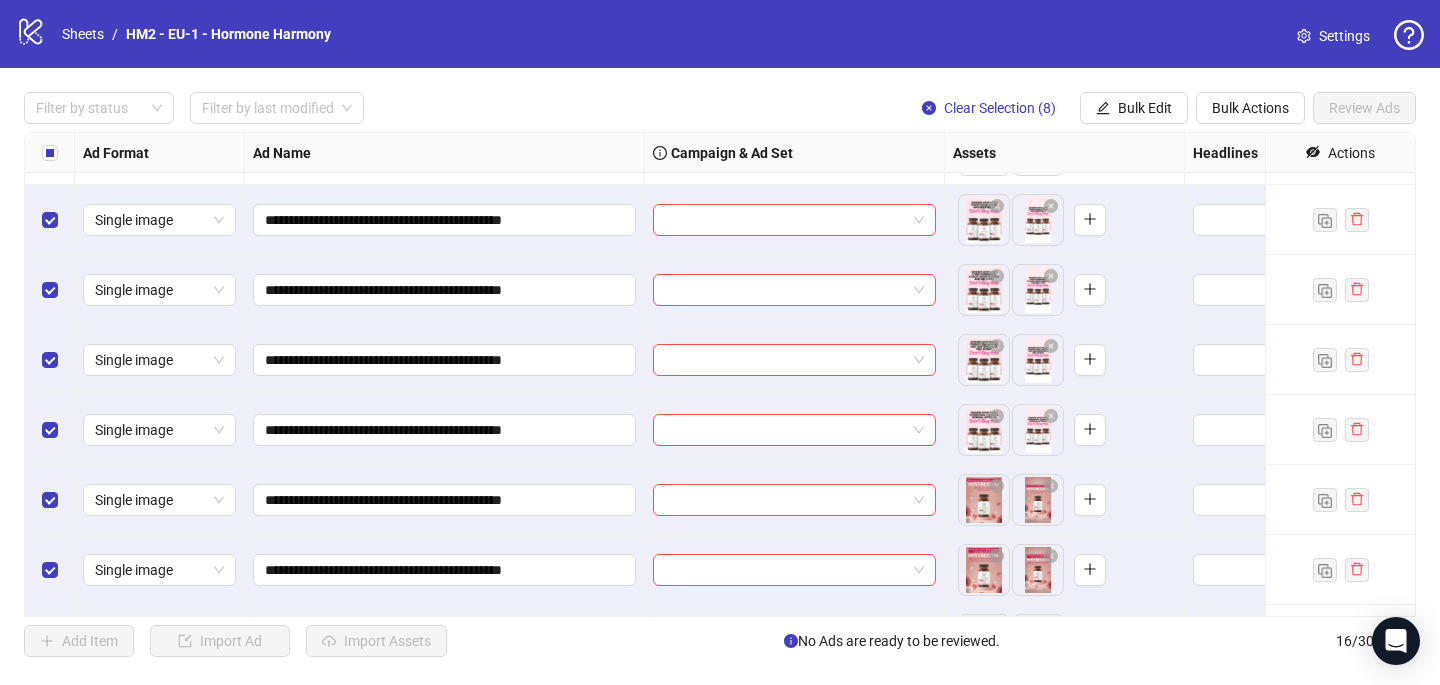 scroll, scrollTop: 455, scrollLeft: 0, axis: vertical 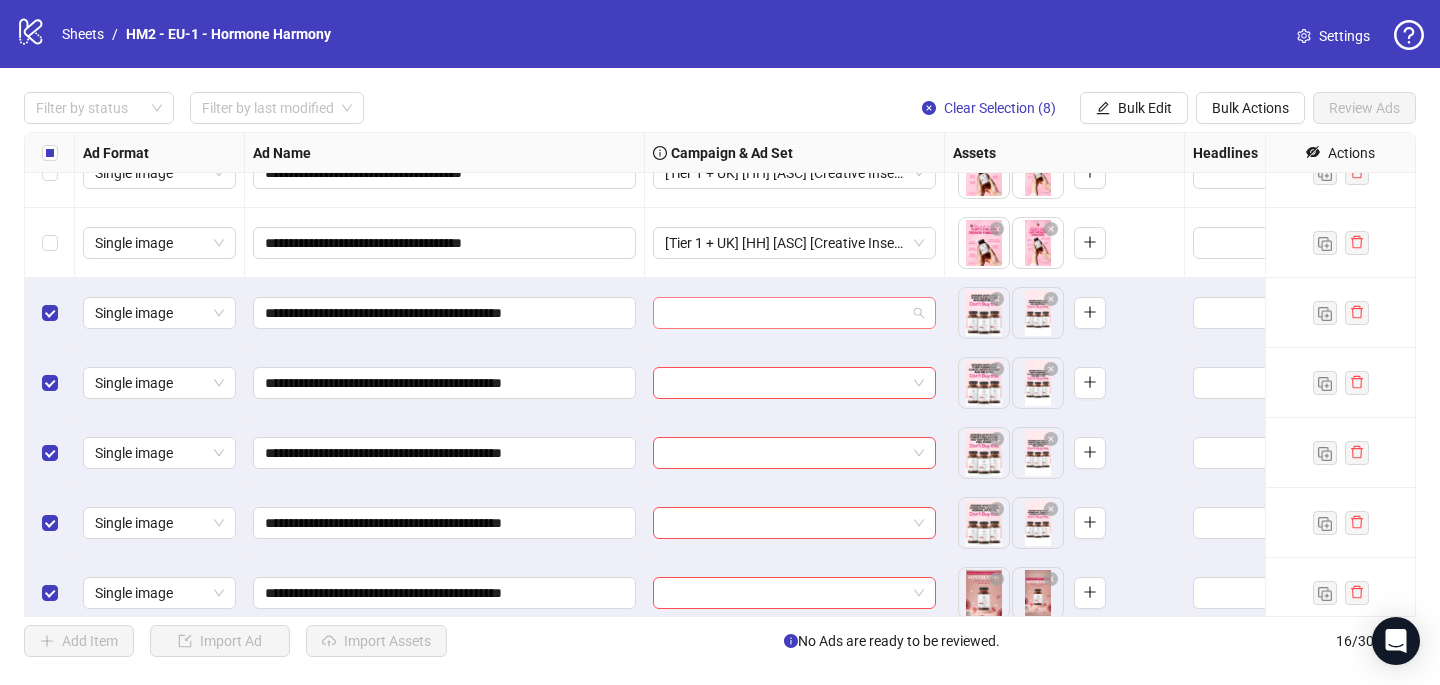 click at bounding box center (785, 313) 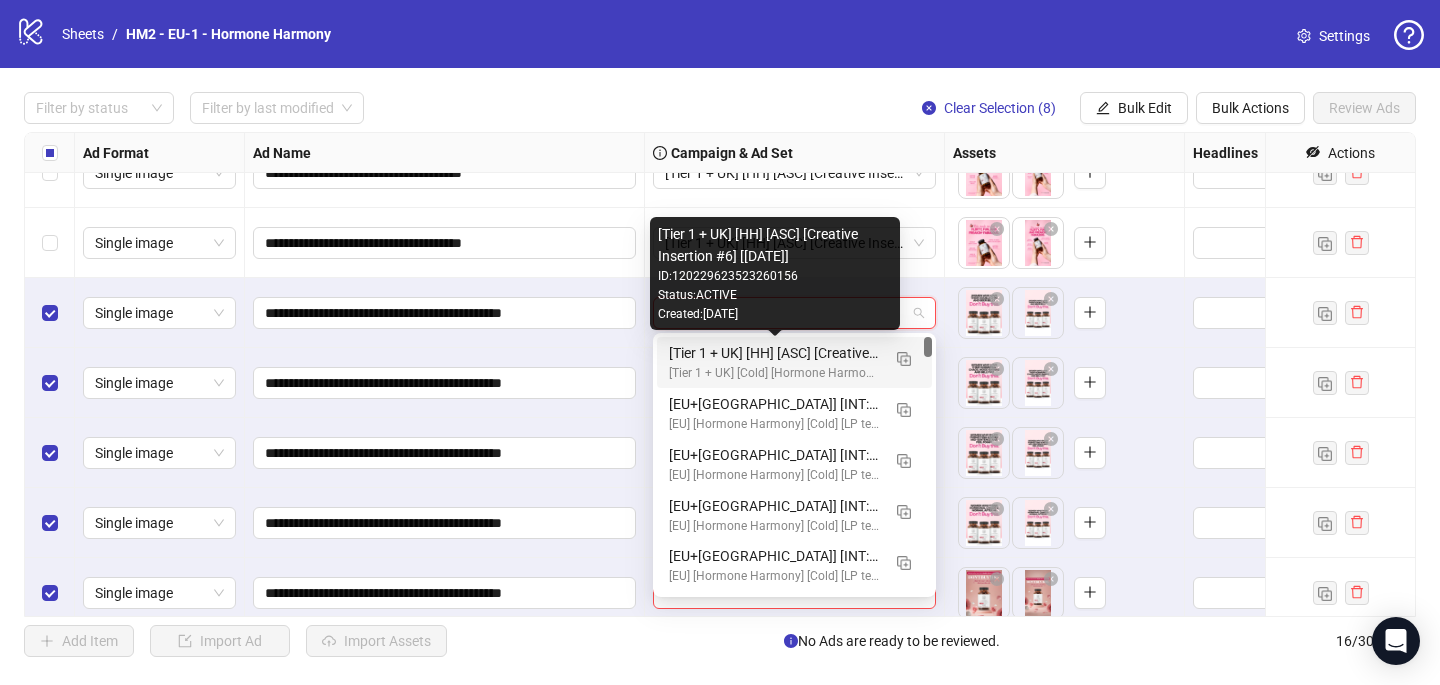 click on "[Tier 1 + UK] [HH] [ASC] [Creative Insertion #6] [[DATE]]" at bounding box center [774, 353] 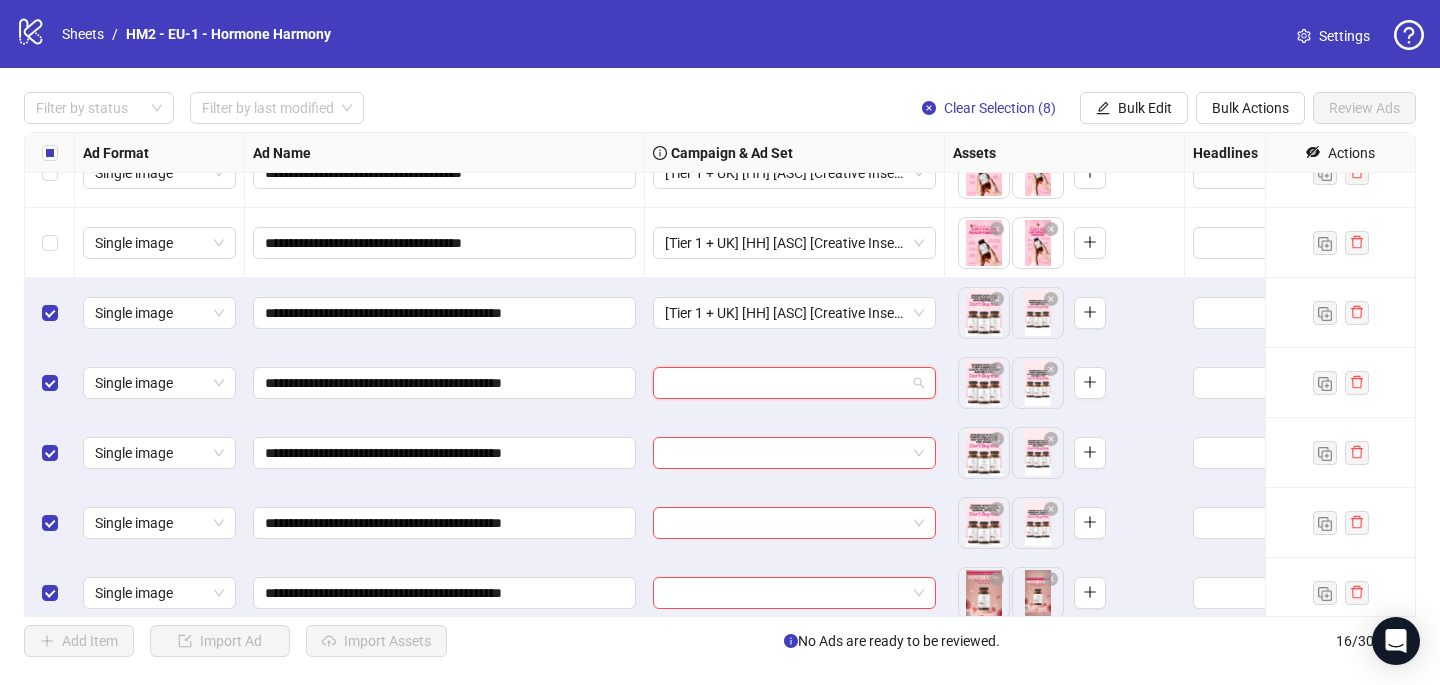 click at bounding box center [785, 383] 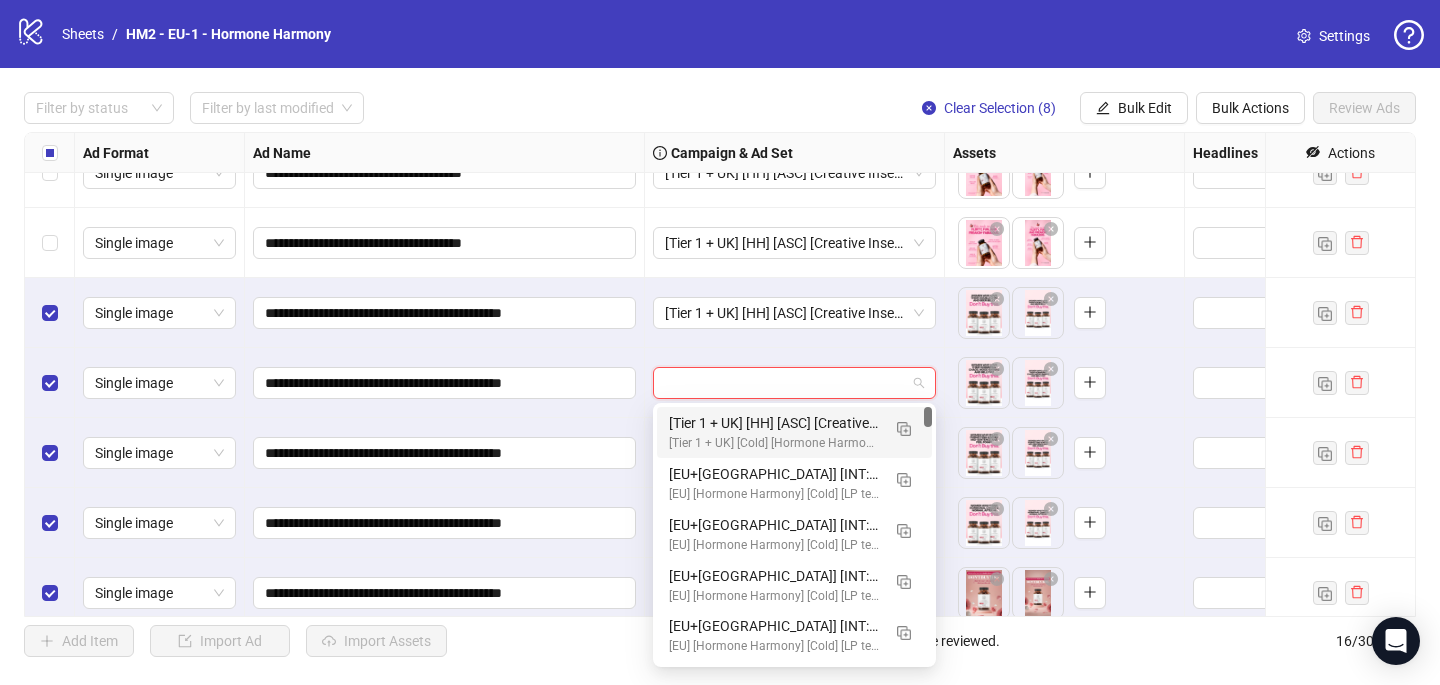 click on "[Tier 1 + UK] [HH] [ASC] [Creative Insertion #6] [[DATE]]" at bounding box center [774, 423] 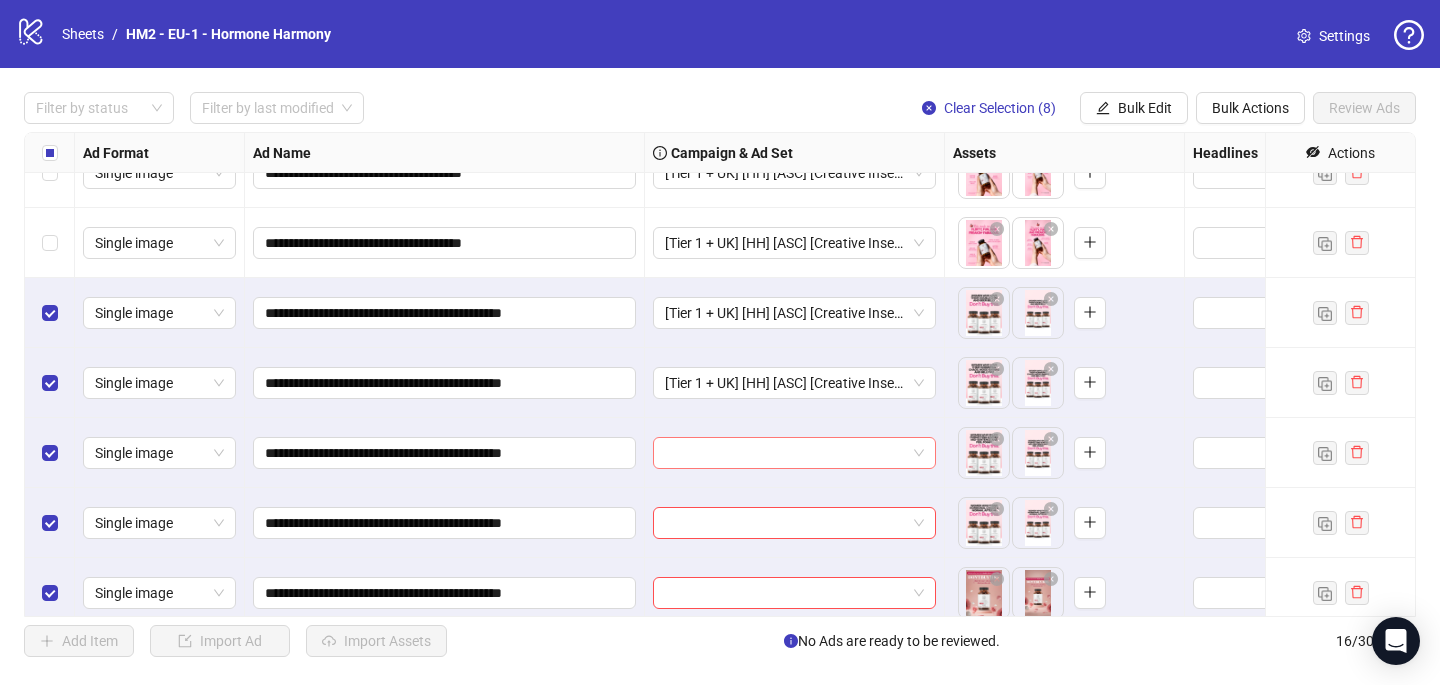 click at bounding box center [785, 453] 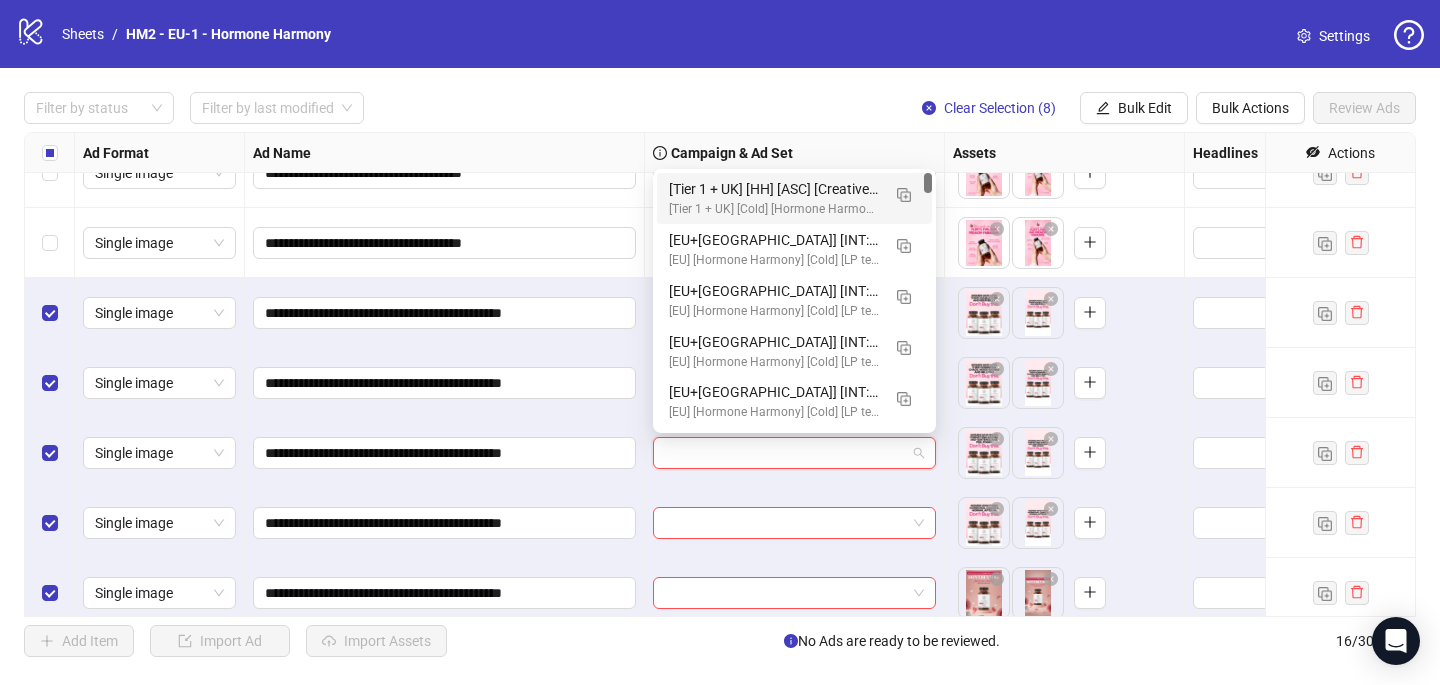 click on "[Tier 1 + UK] [HH] [ASC] [Creative Insertion #6] [[DATE]]" at bounding box center (774, 189) 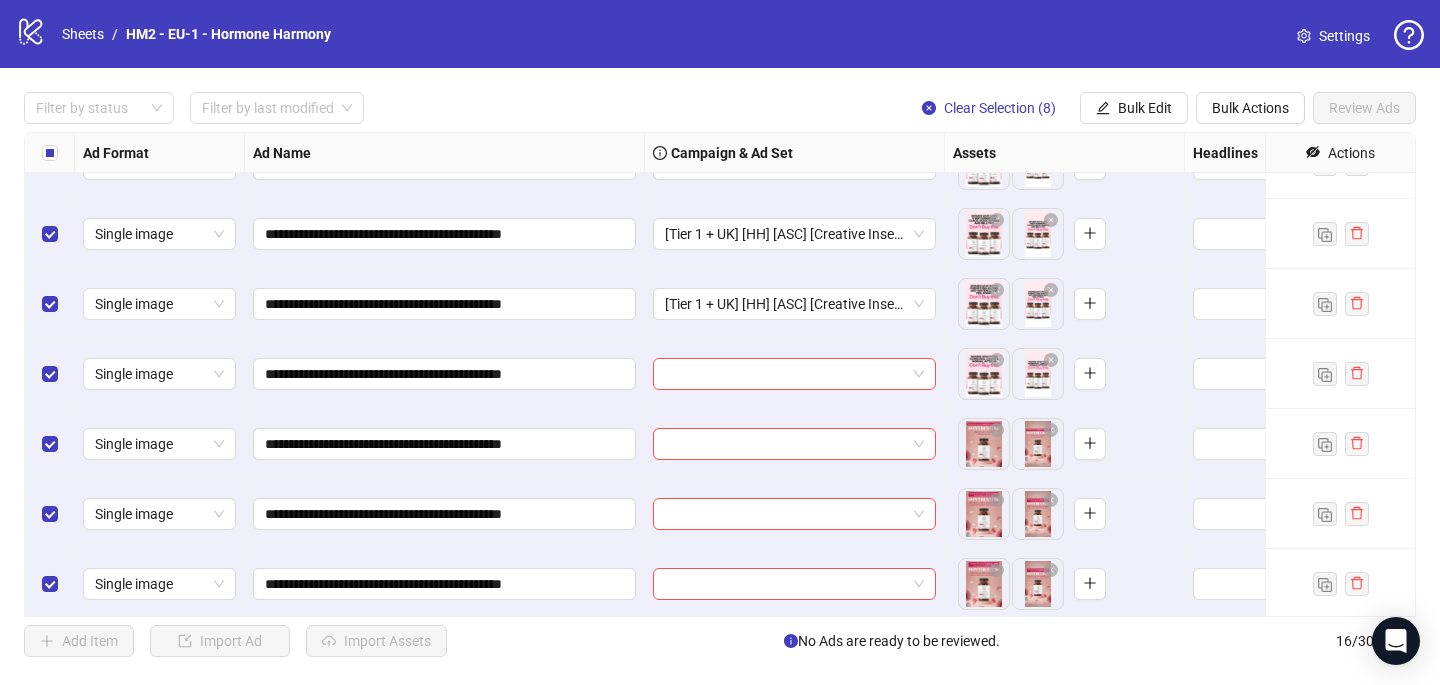 scroll, scrollTop: 677, scrollLeft: 0, axis: vertical 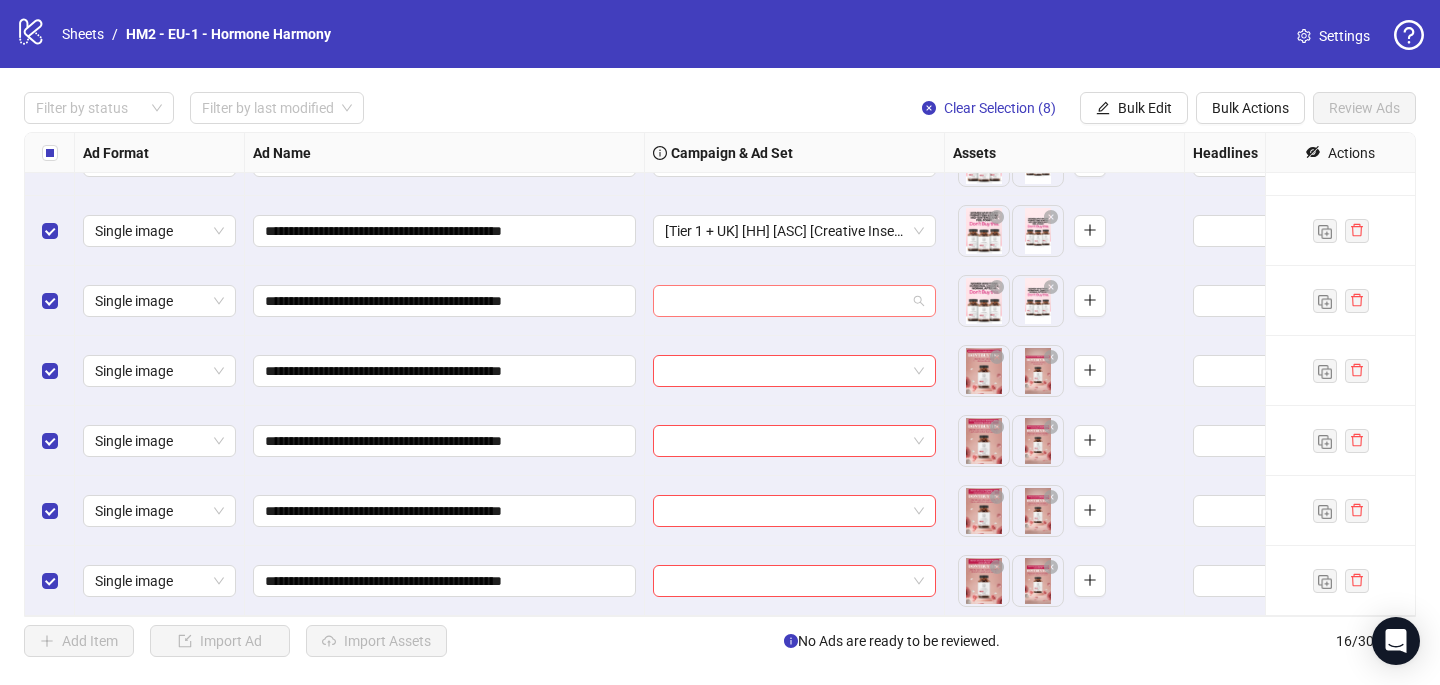 click at bounding box center (785, 301) 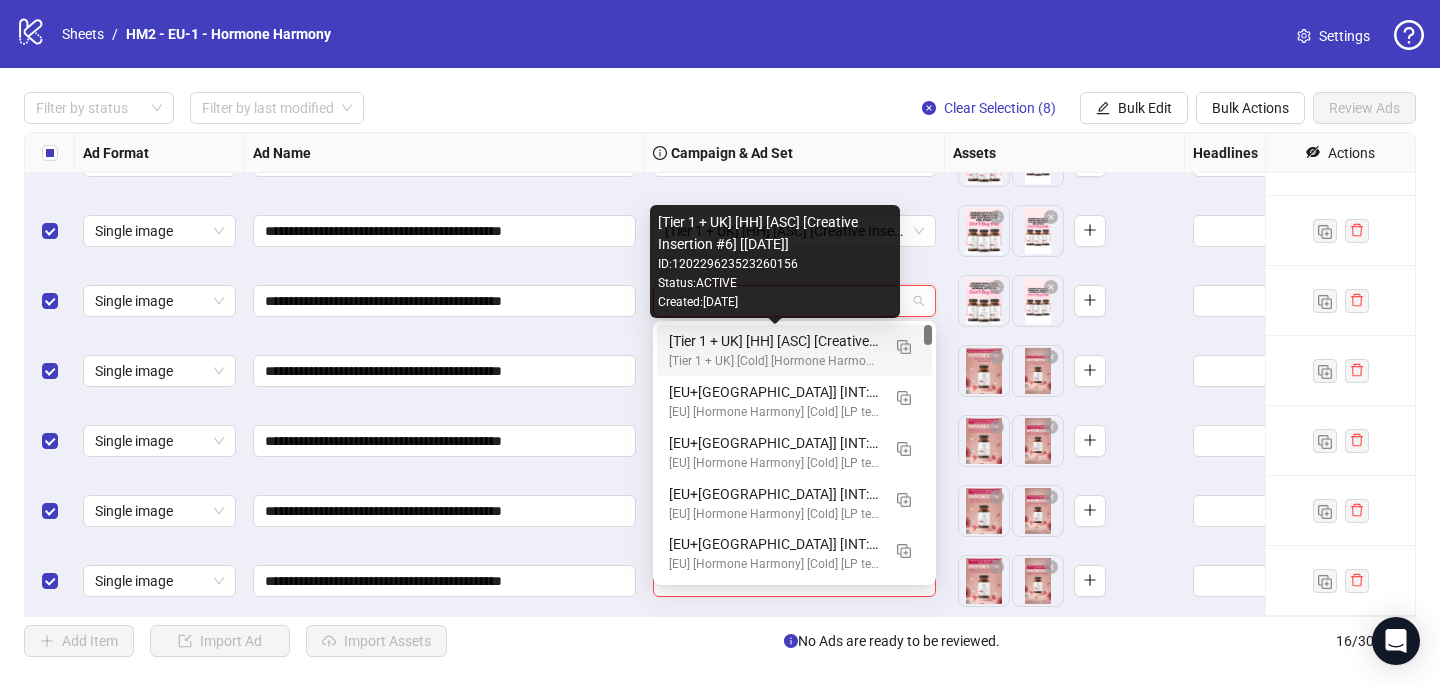 click on "[Tier 1 + UK] [HH] [ASC] [Creative Insertion #6] [[DATE]]" at bounding box center (774, 341) 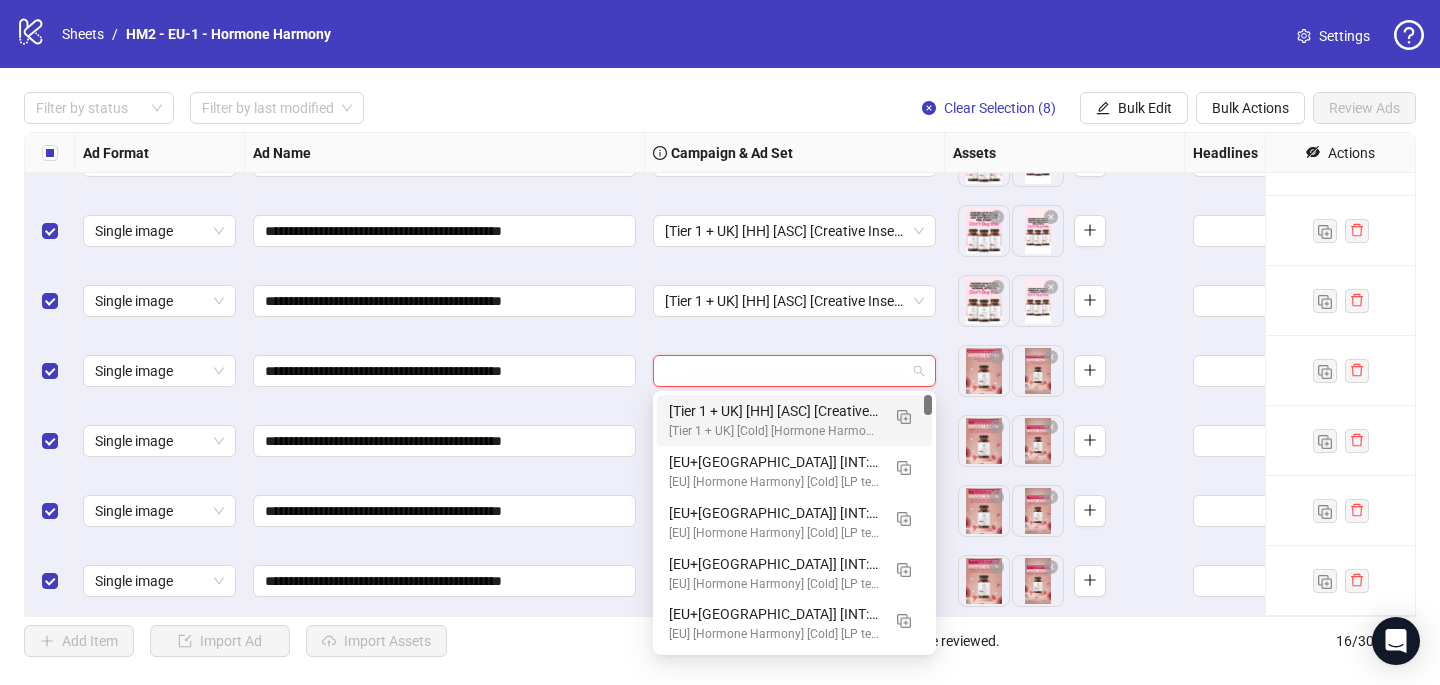 click at bounding box center [785, 371] 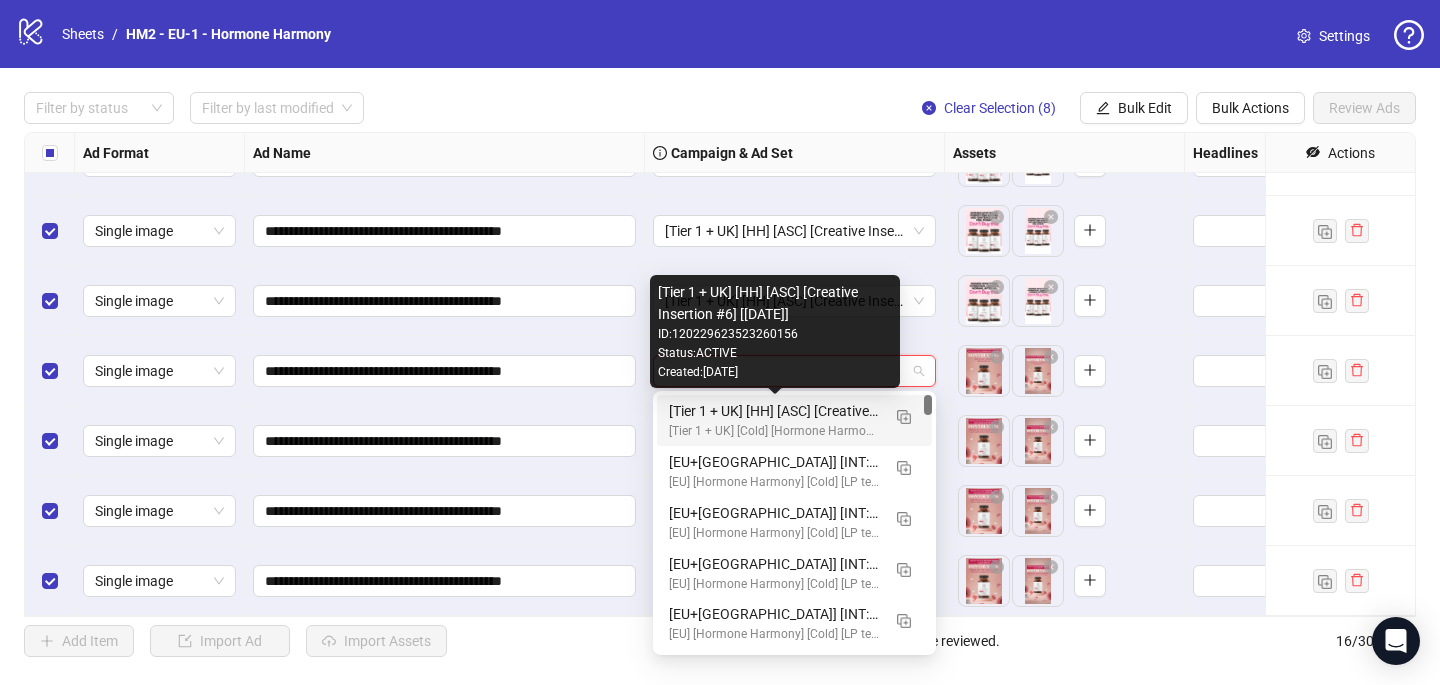 click on "[Tier 1 + UK] [HH] [ASC] [Creative Insertion #6] [[DATE]]" at bounding box center [774, 411] 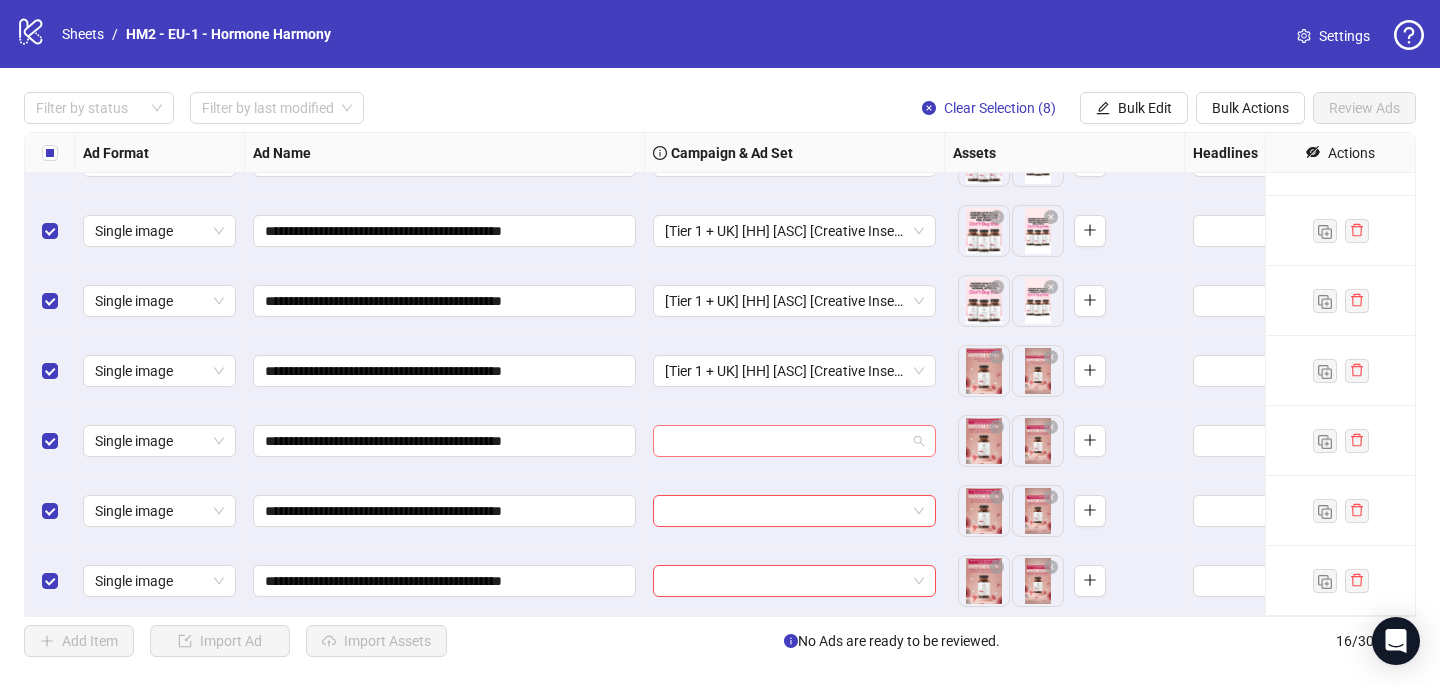 click at bounding box center (785, 441) 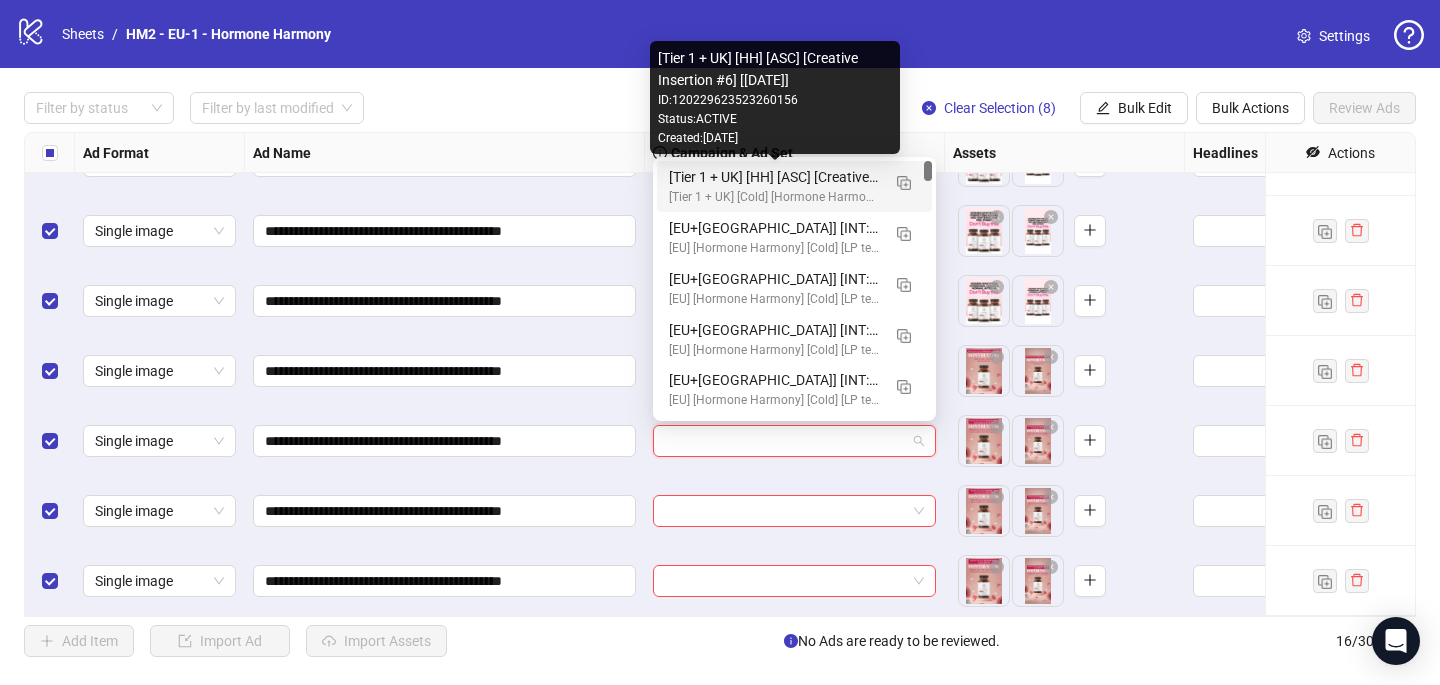 click on "[Tier 1 + UK] [HH] [ASC] [Creative Insertion #6] [[DATE]]" at bounding box center [774, 177] 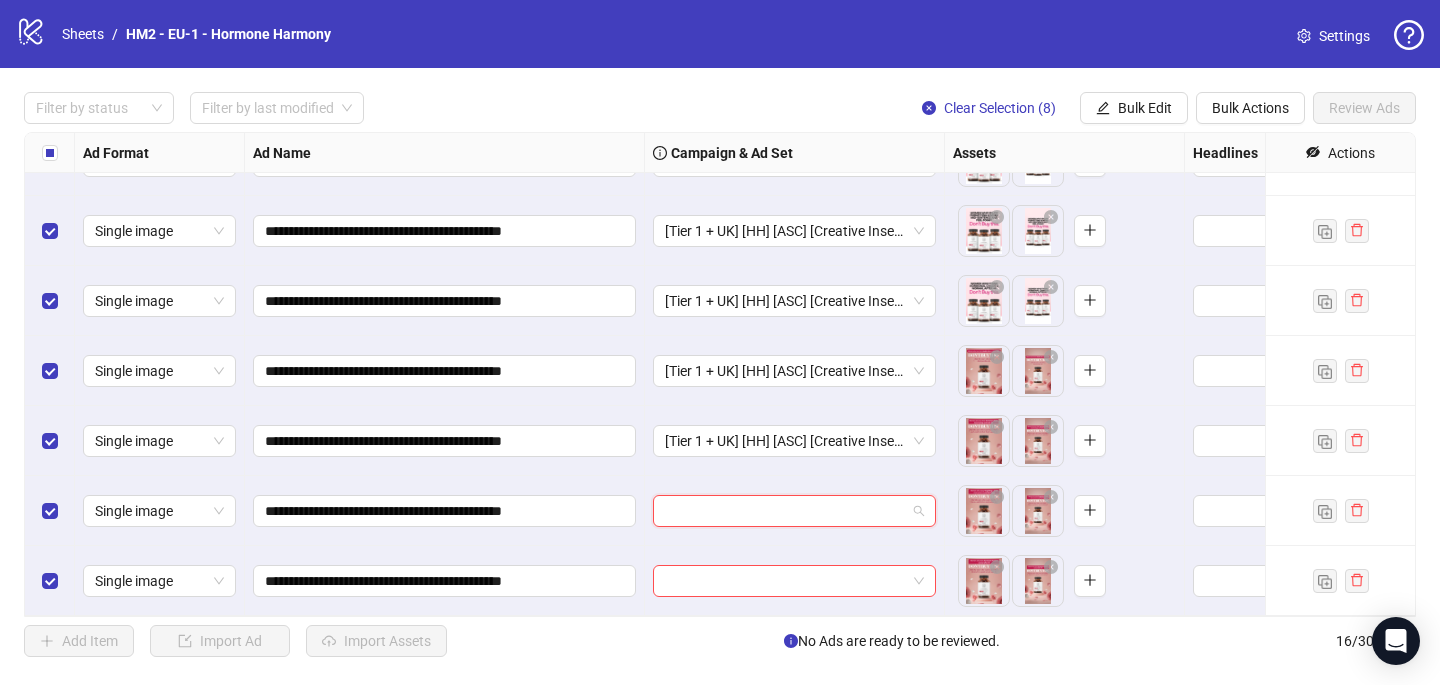 click at bounding box center (785, 511) 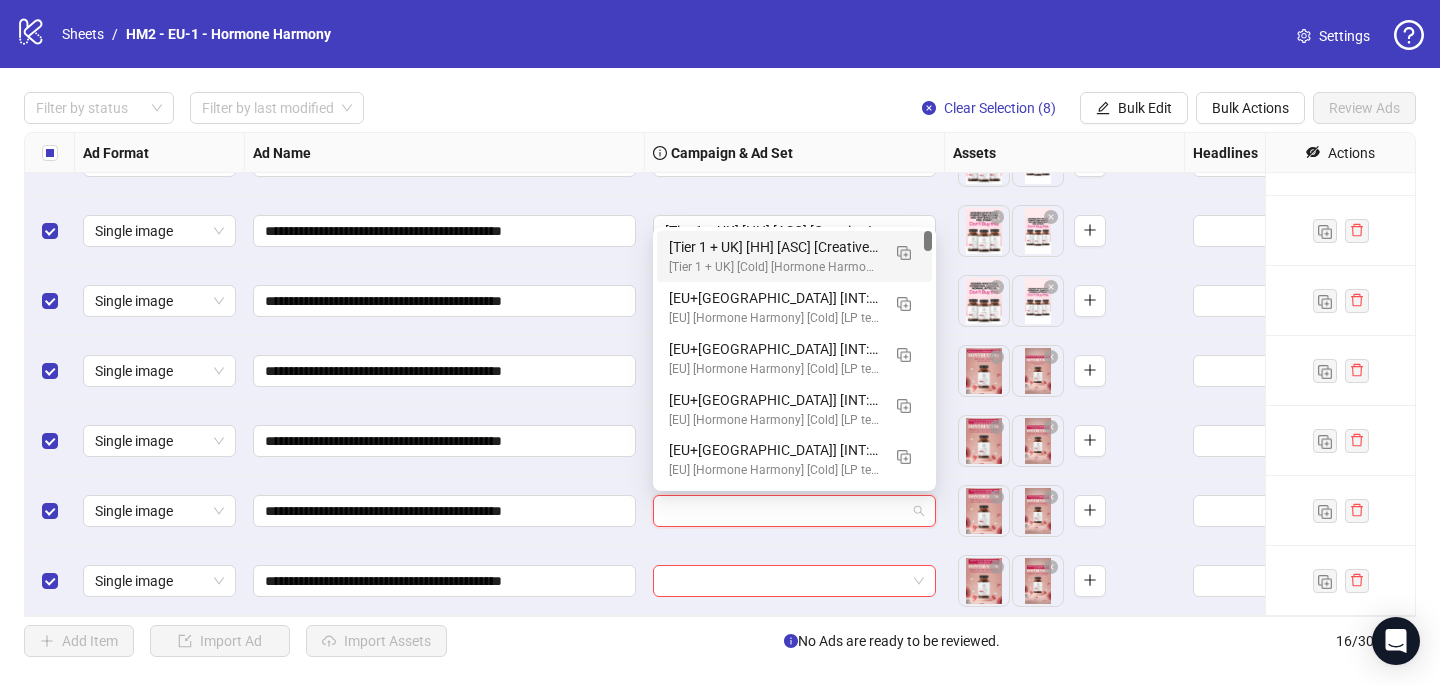 click on "[Tier 1 + UK] [HH] [ASC] [Creative Insertion #6] [[DATE]]" at bounding box center [774, 247] 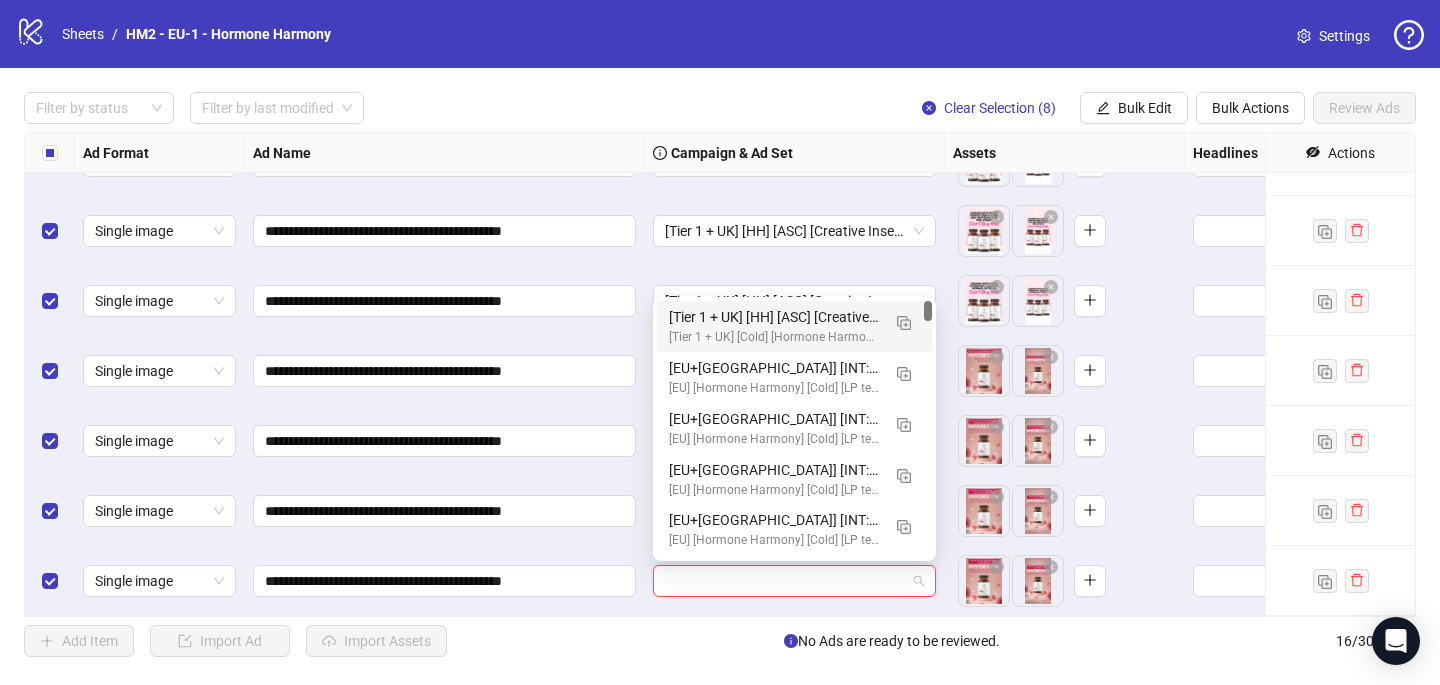 click at bounding box center [785, 581] 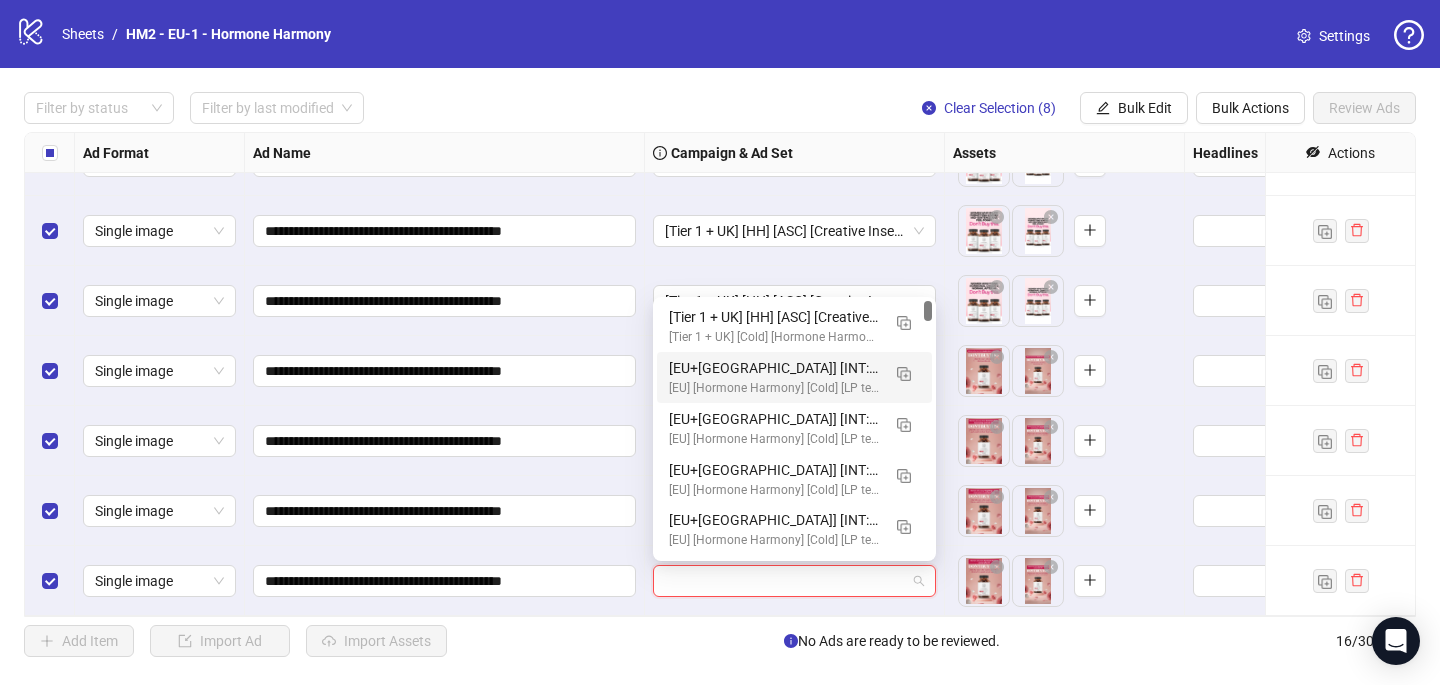 click on "[Tier 1 + UK] [HH] [ASC] [Creative Insertion #6] [[DATE]]" at bounding box center (774, 317) 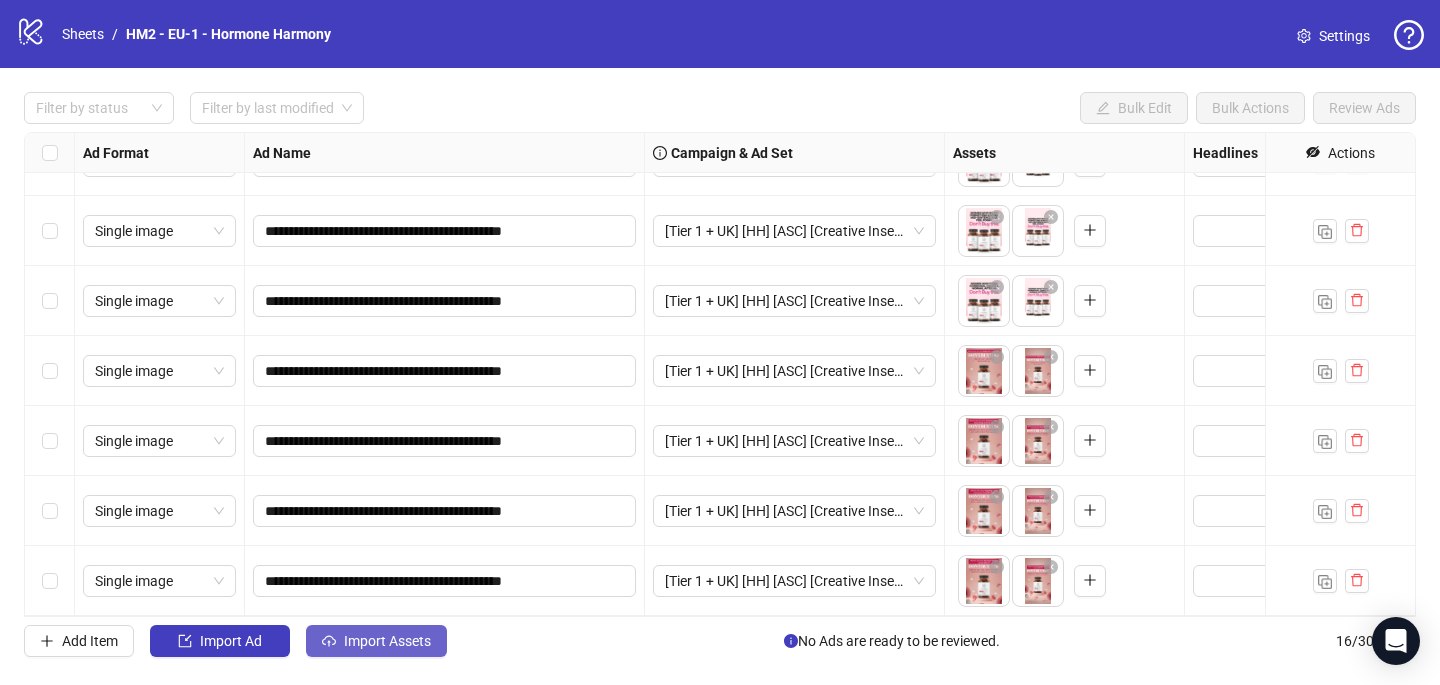 click on "Import Assets" at bounding box center [376, 641] 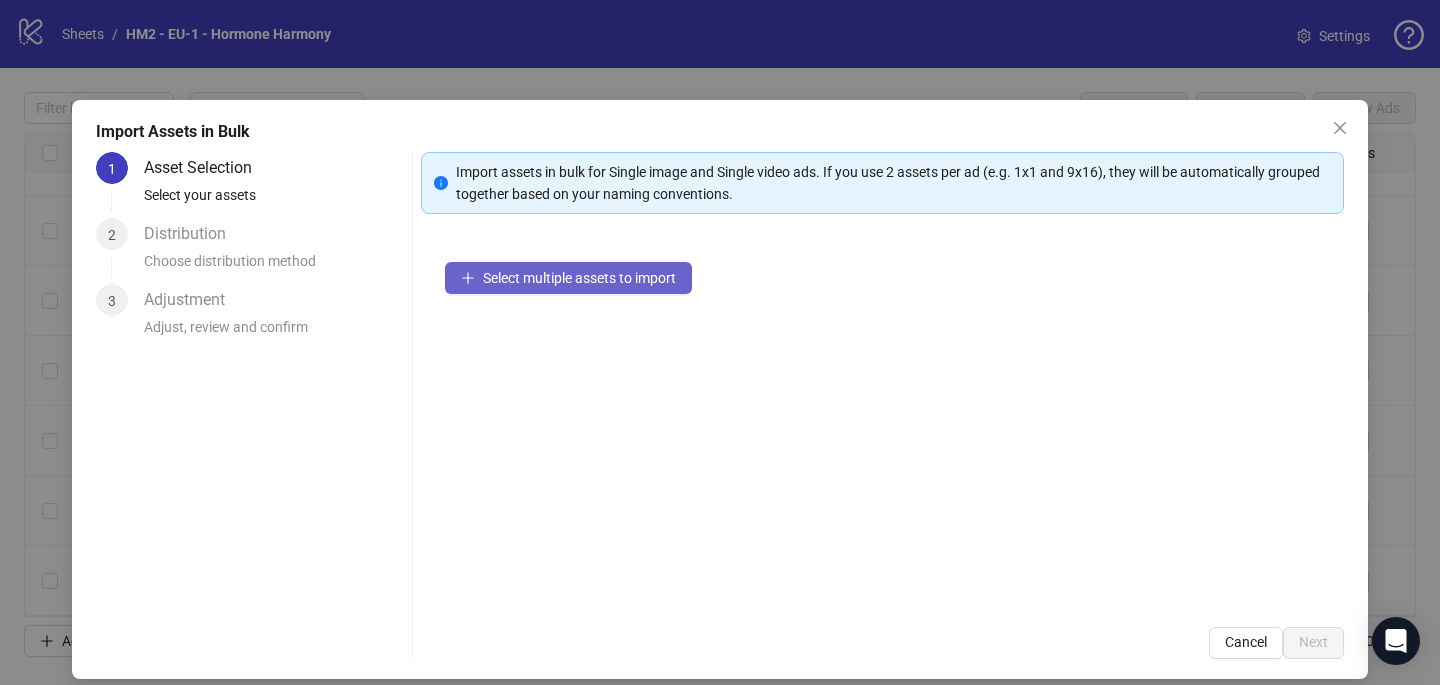 click on "Select multiple assets to import" at bounding box center [568, 278] 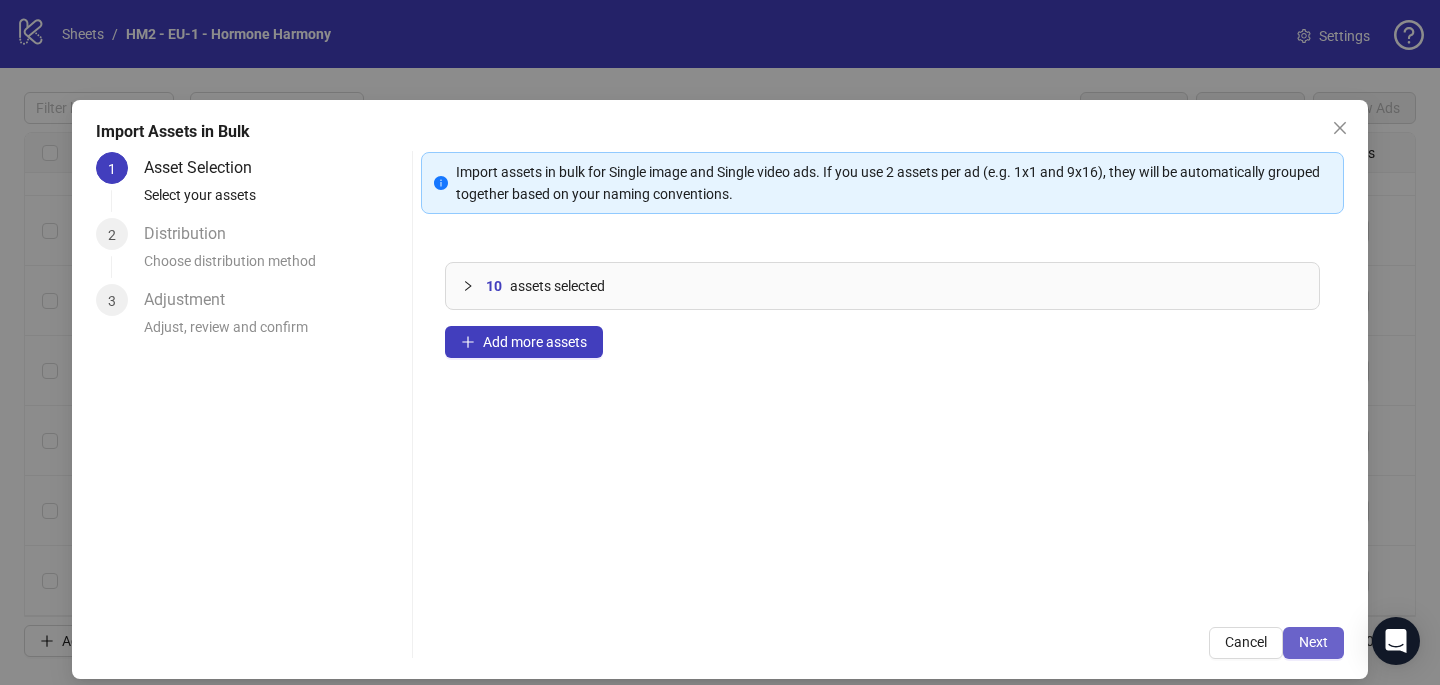 click on "Next" at bounding box center [1313, 642] 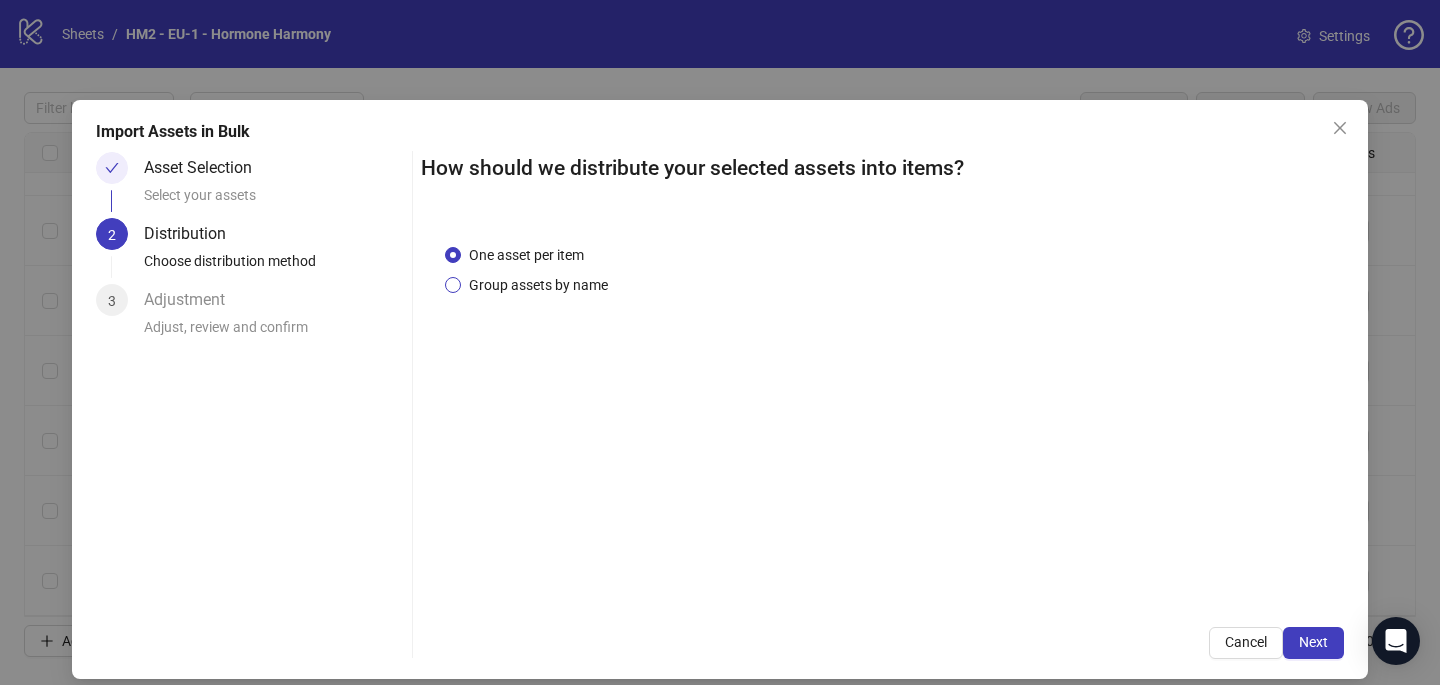 click on "Group assets by name" at bounding box center [538, 285] 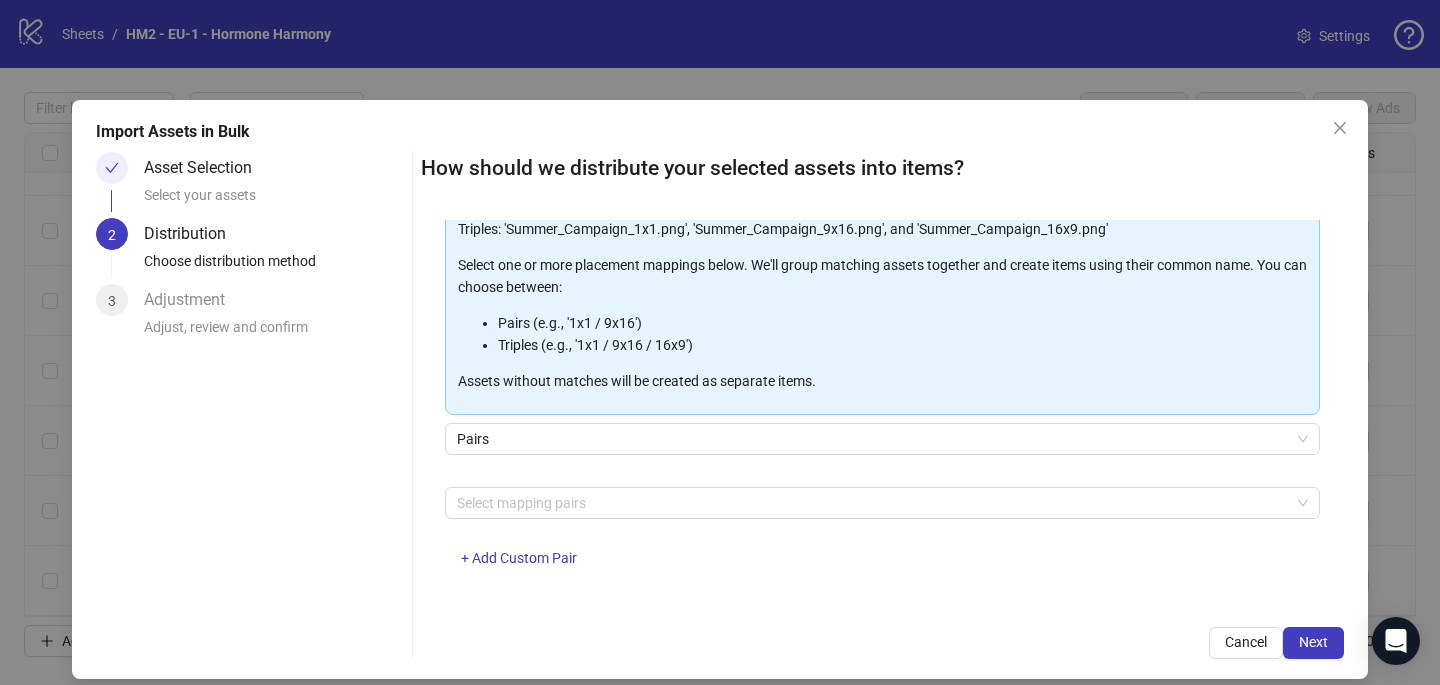 scroll, scrollTop: 203, scrollLeft: 0, axis: vertical 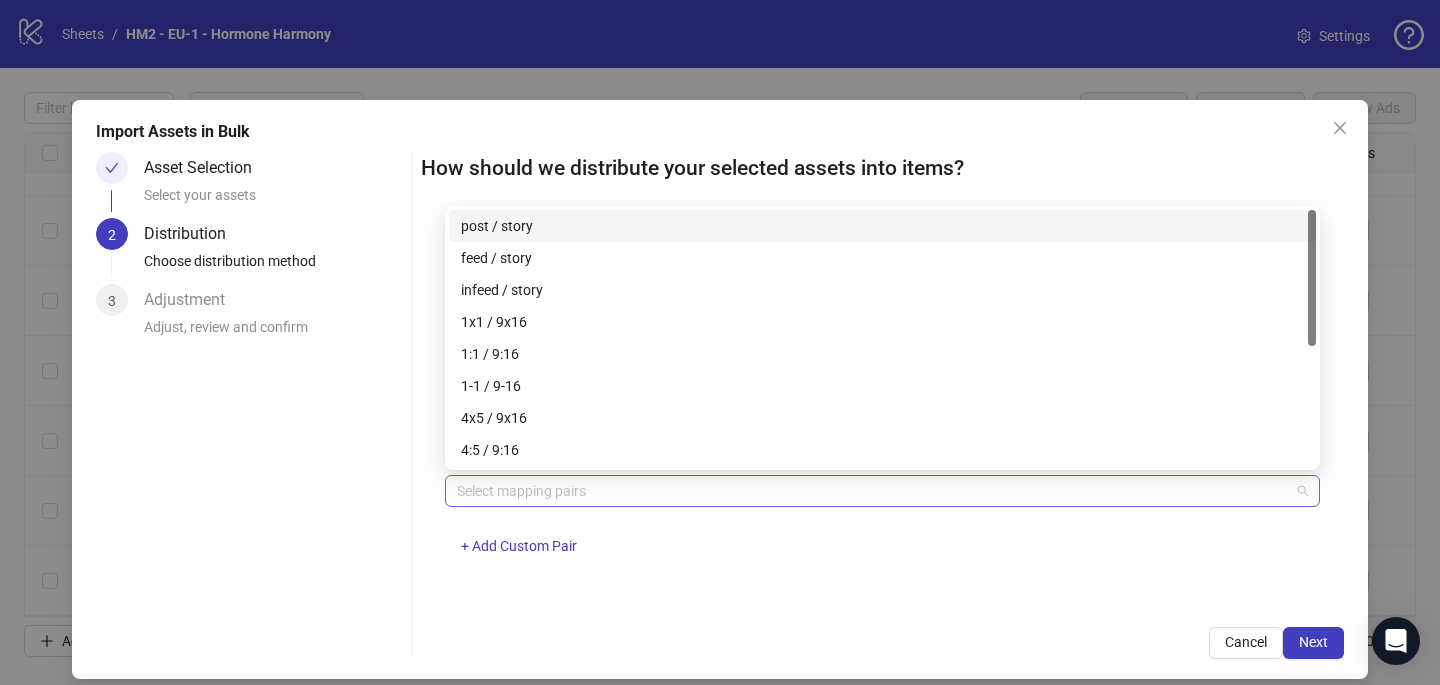 click at bounding box center (872, 491) 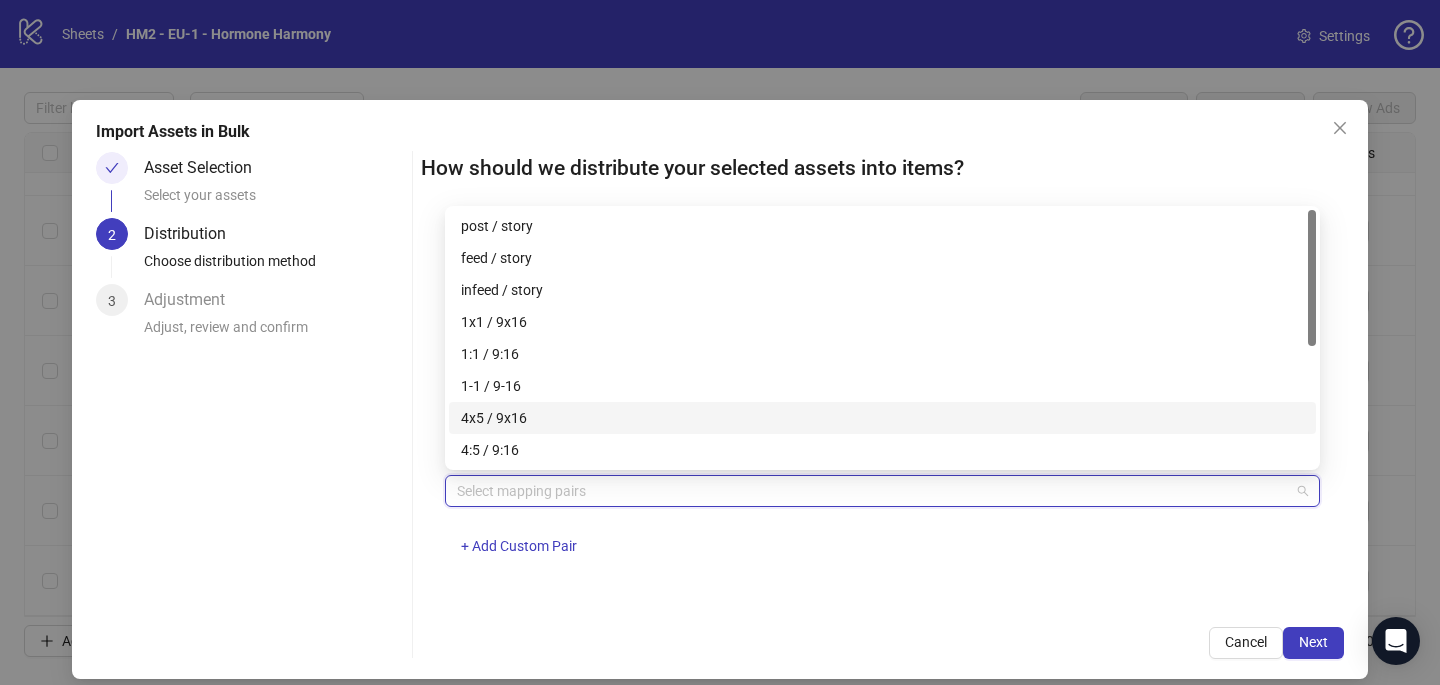 click on "4x5 / 9x16" at bounding box center (882, 418) 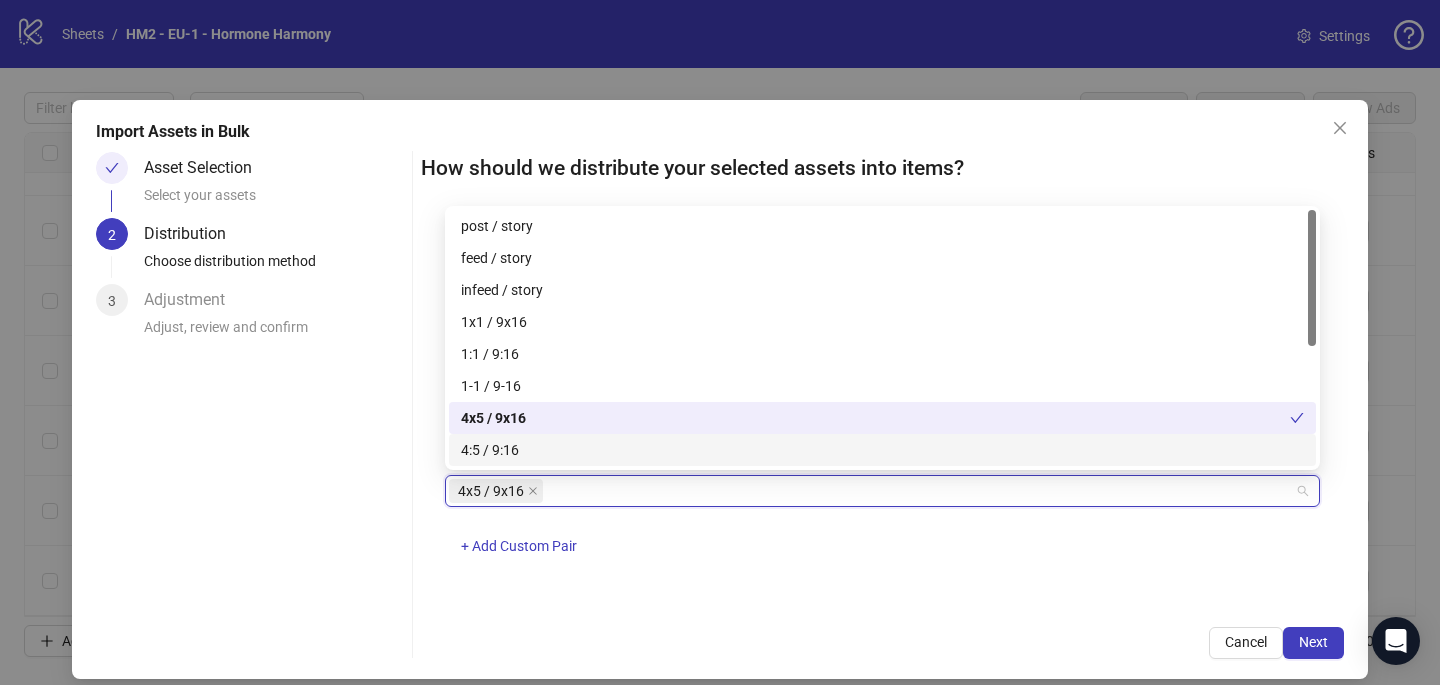 click on "4x5 / 9x16   + Add Custom Pair" at bounding box center [882, 527] 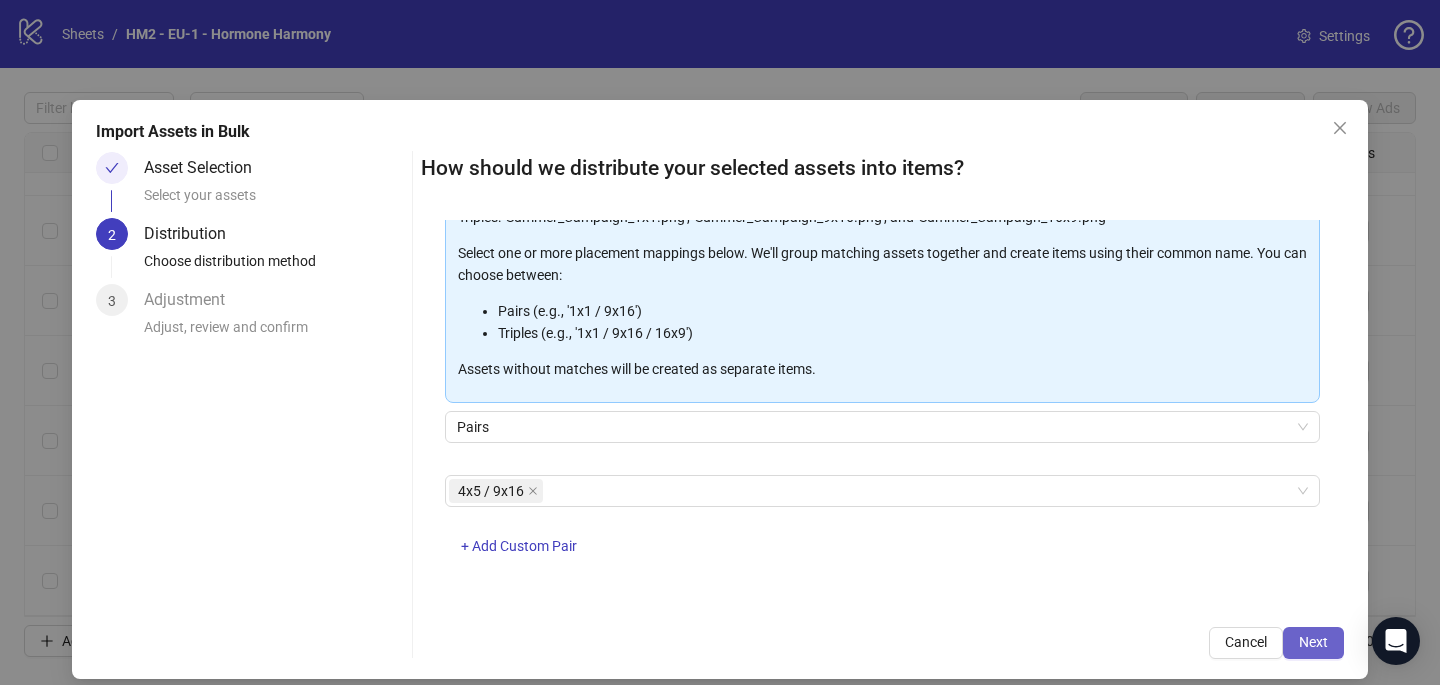 click on "Next" at bounding box center (1313, 643) 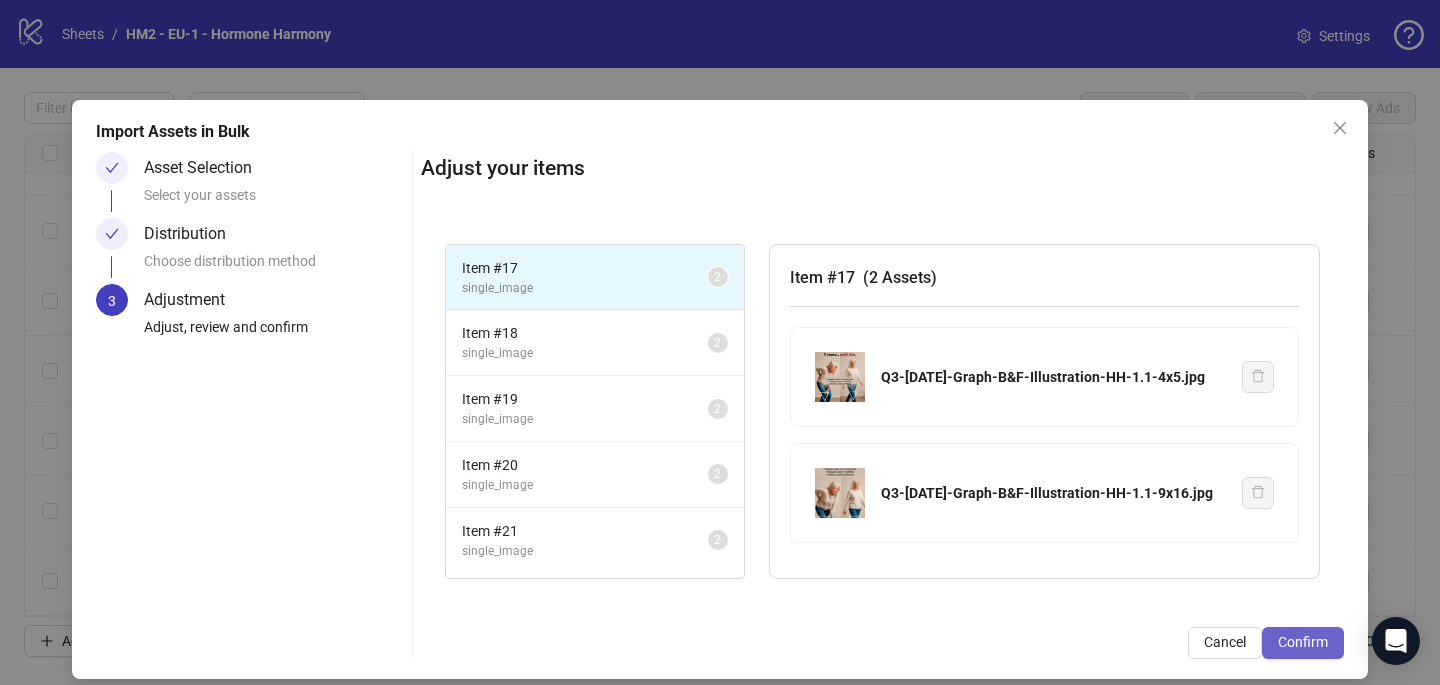 click on "Confirm" at bounding box center [1303, 642] 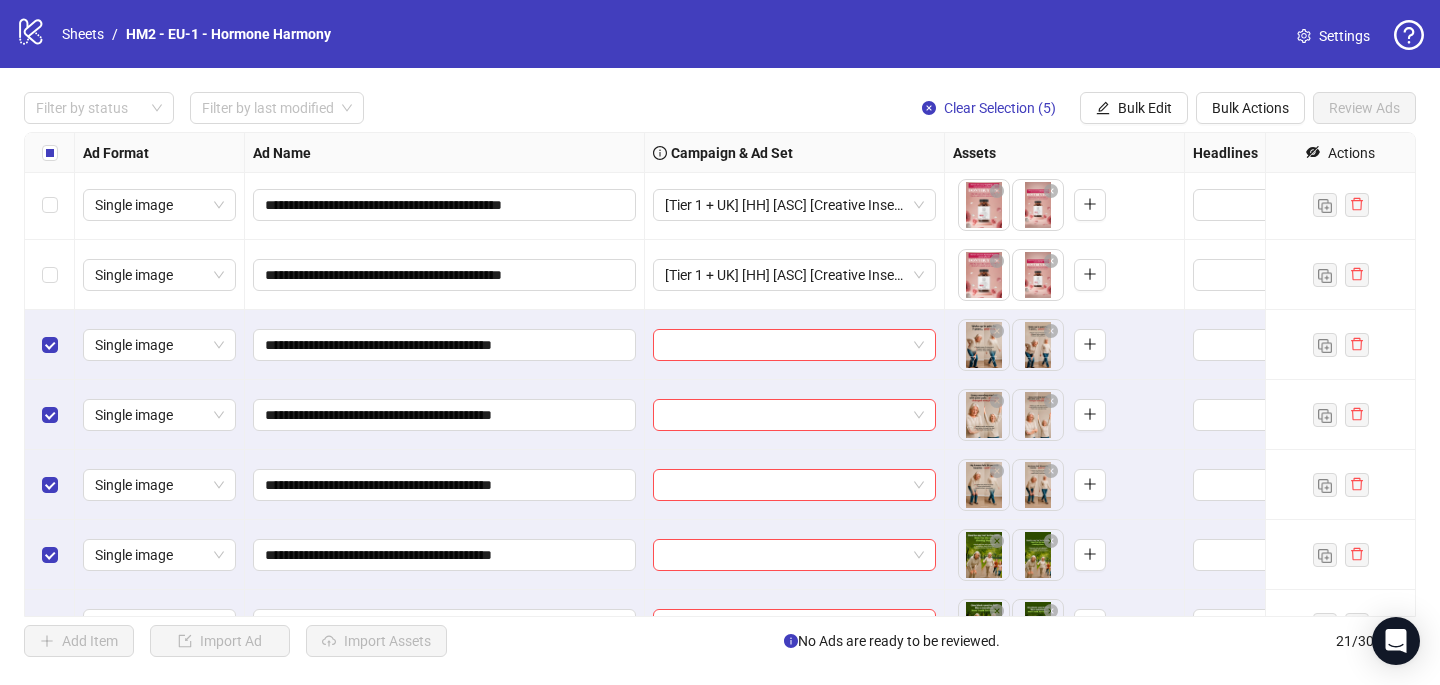 scroll, scrollTop: 1027, scrollLeft: 0, axis: vertical 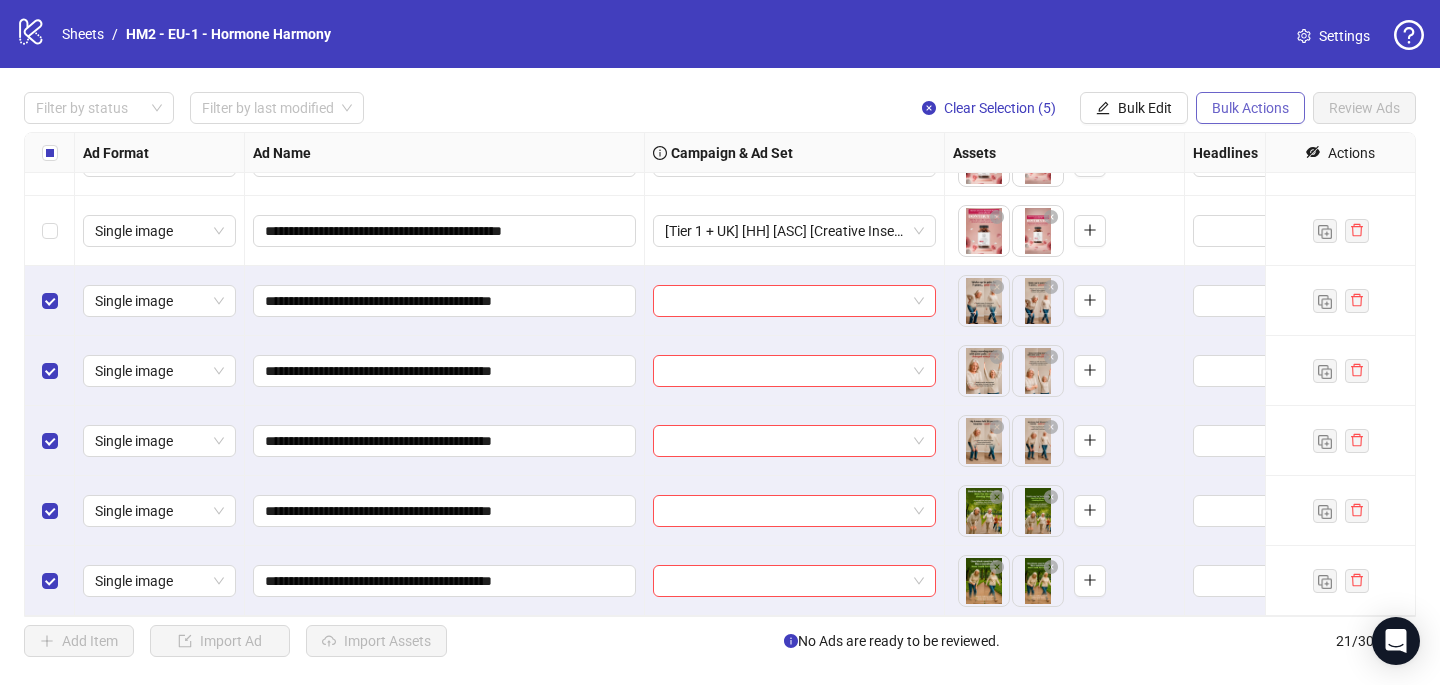 click on "Bulk Actions" at bounding box center [1250, 108] 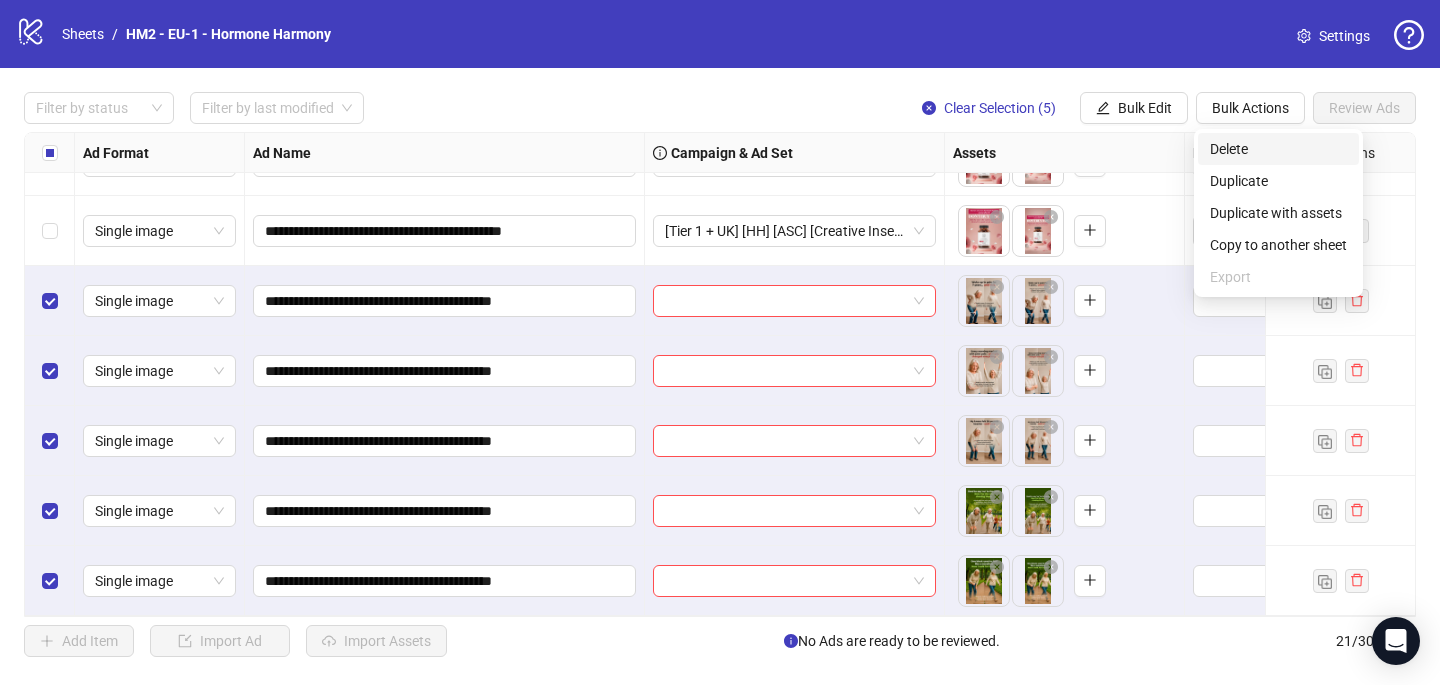 click on "Delete" at bounding box center (1278, 149) 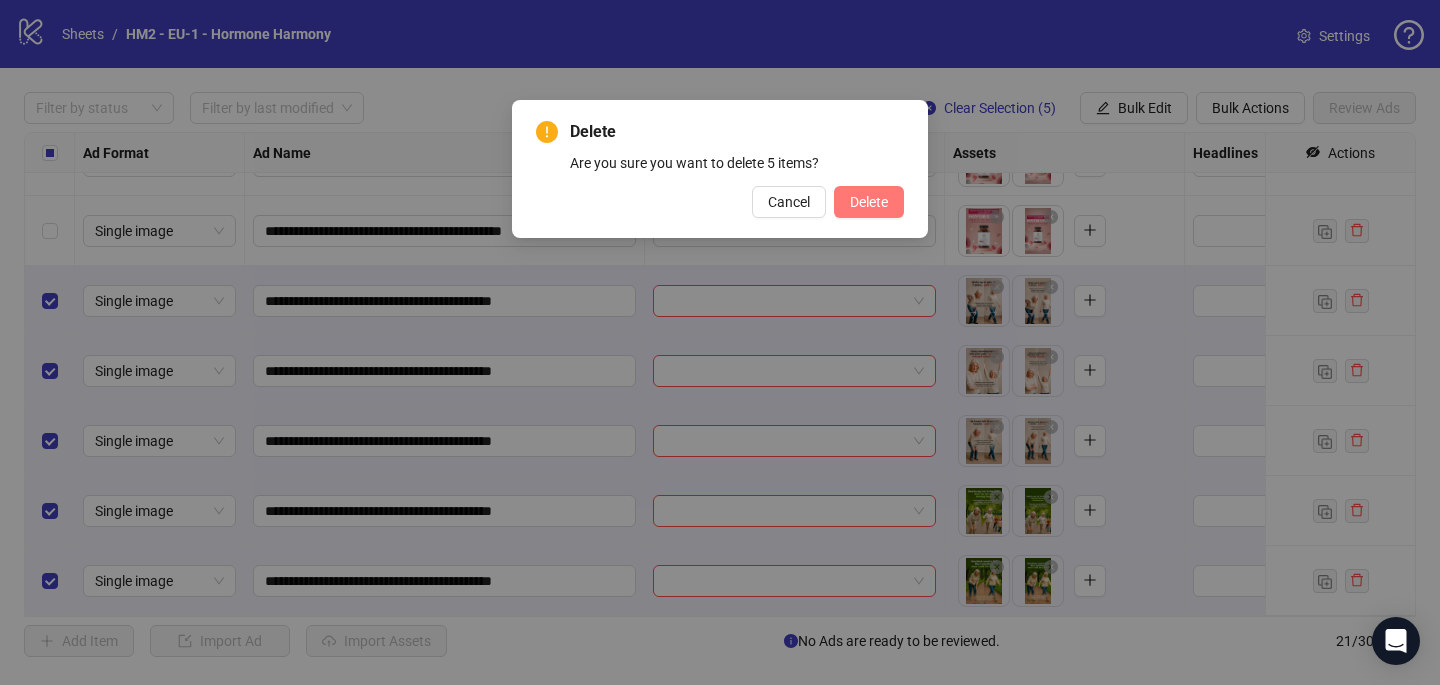 click on "Delete" at bounding box center (869, 202) 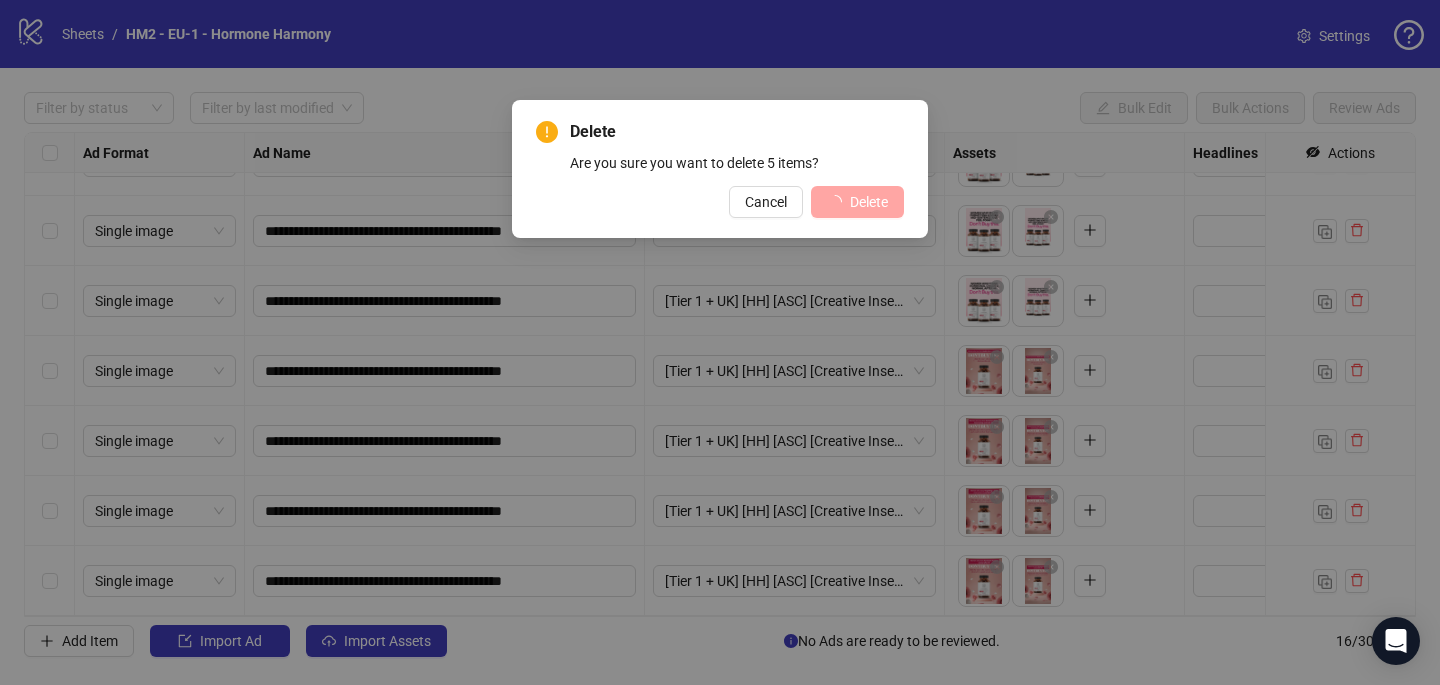 scroll, scrollTop: 677, scrollLeft: 0, axis: vertical 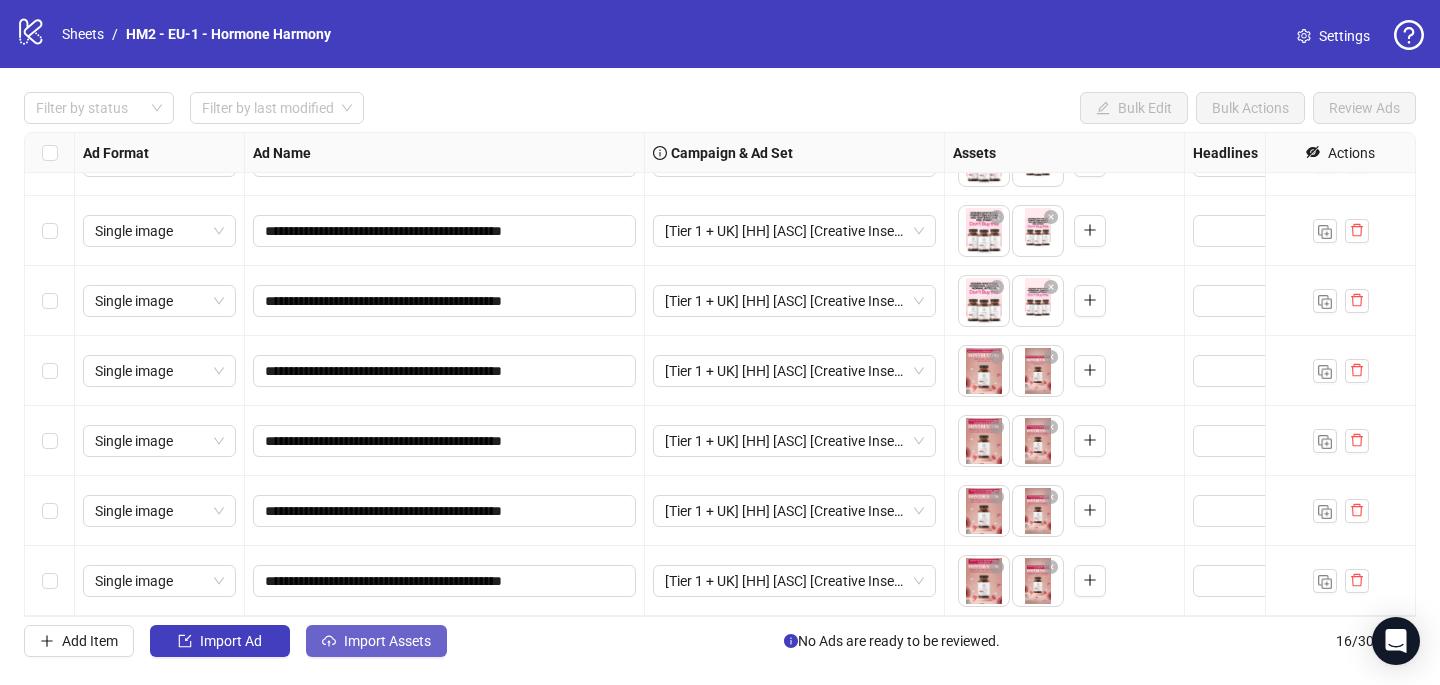 click on "Import Assets" at bounding box center (387, 641) 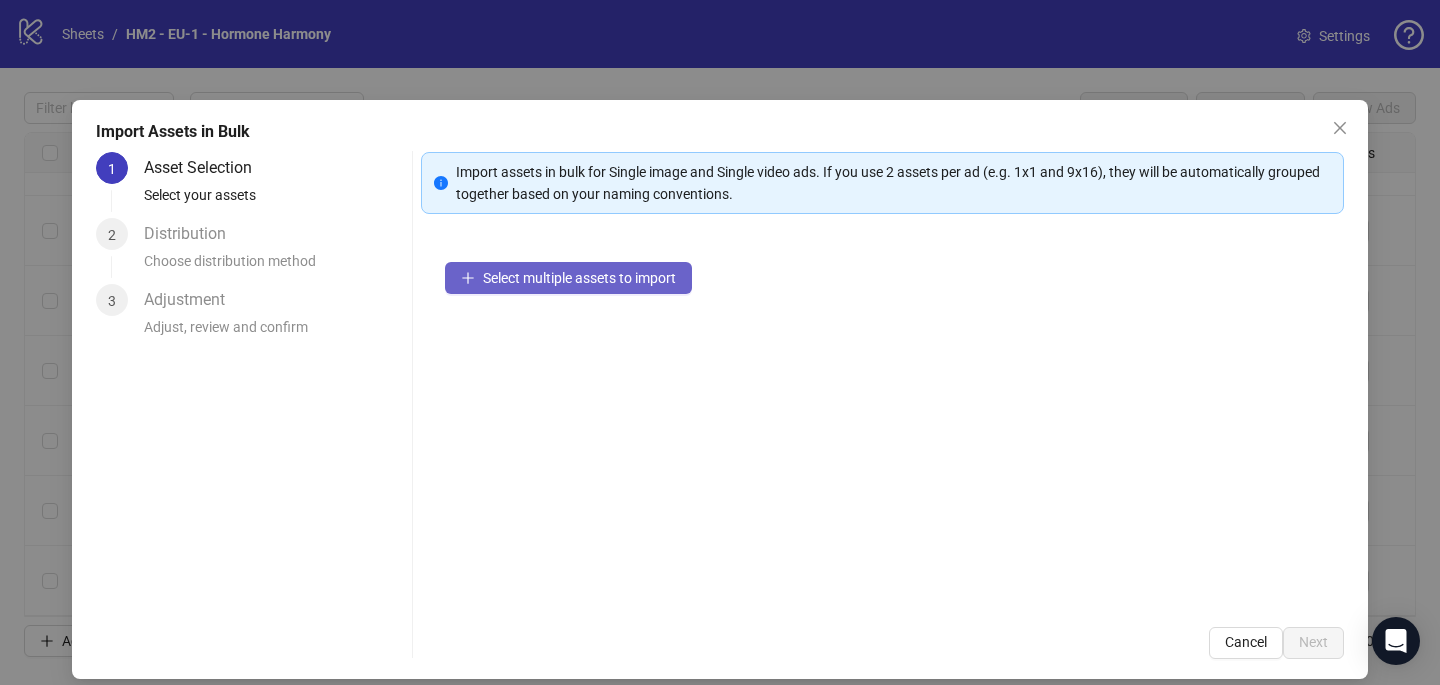click on "Select multiple assets to import" at bounding box center [579, 278] 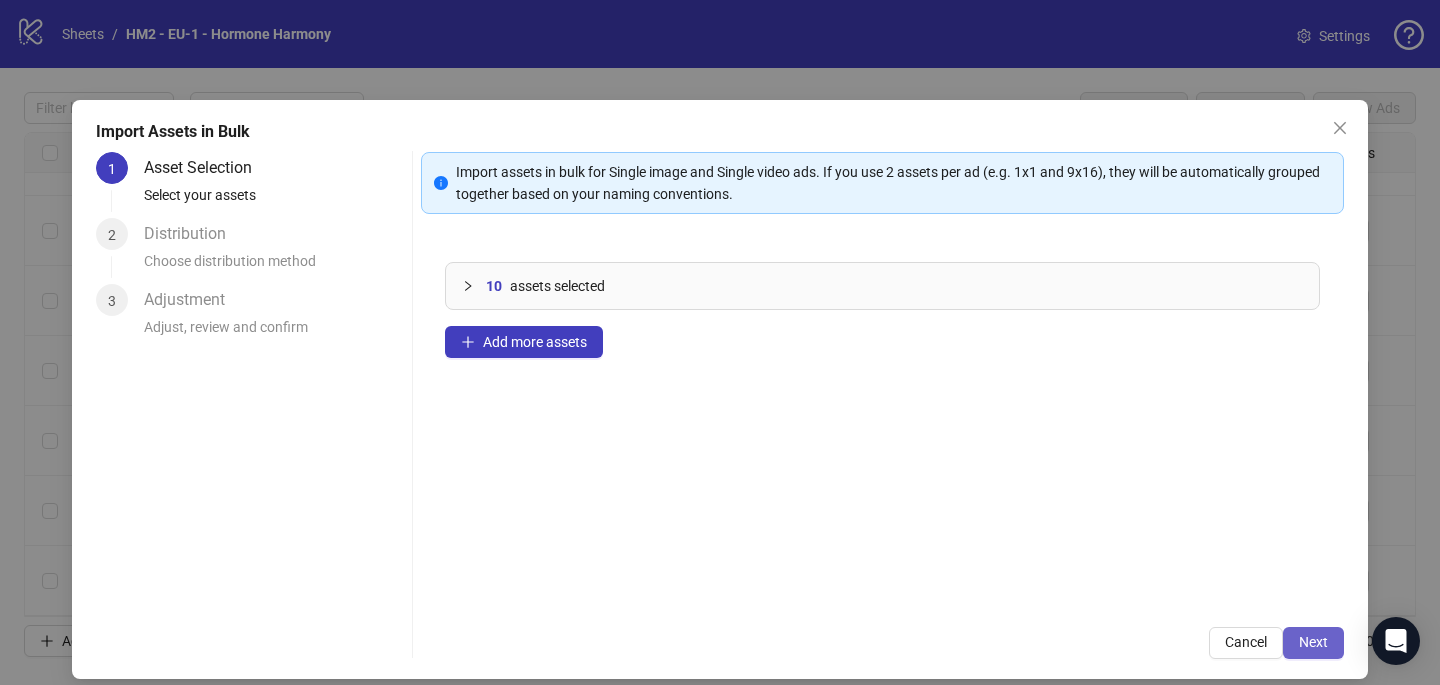 click on "Next" at bounding box center [1313, 642] 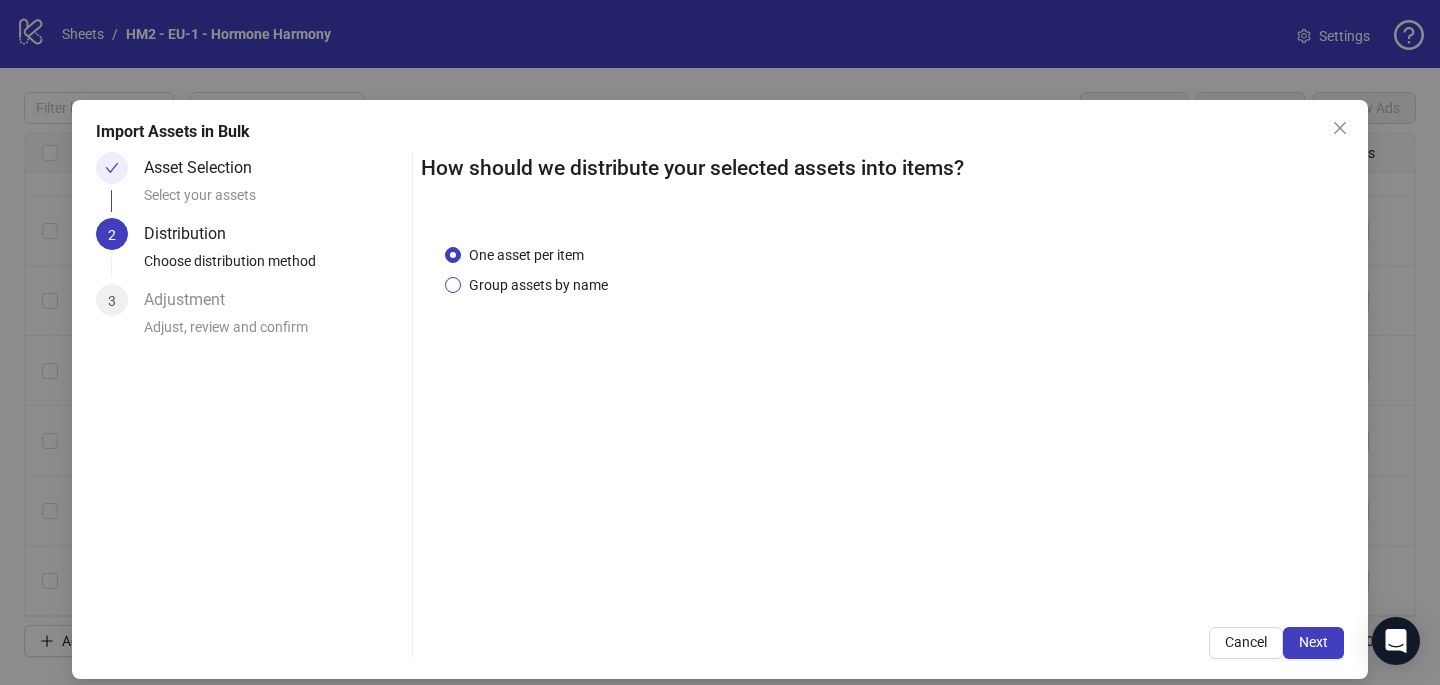 click on "Group assets by name" at bounding box center [538, 285] 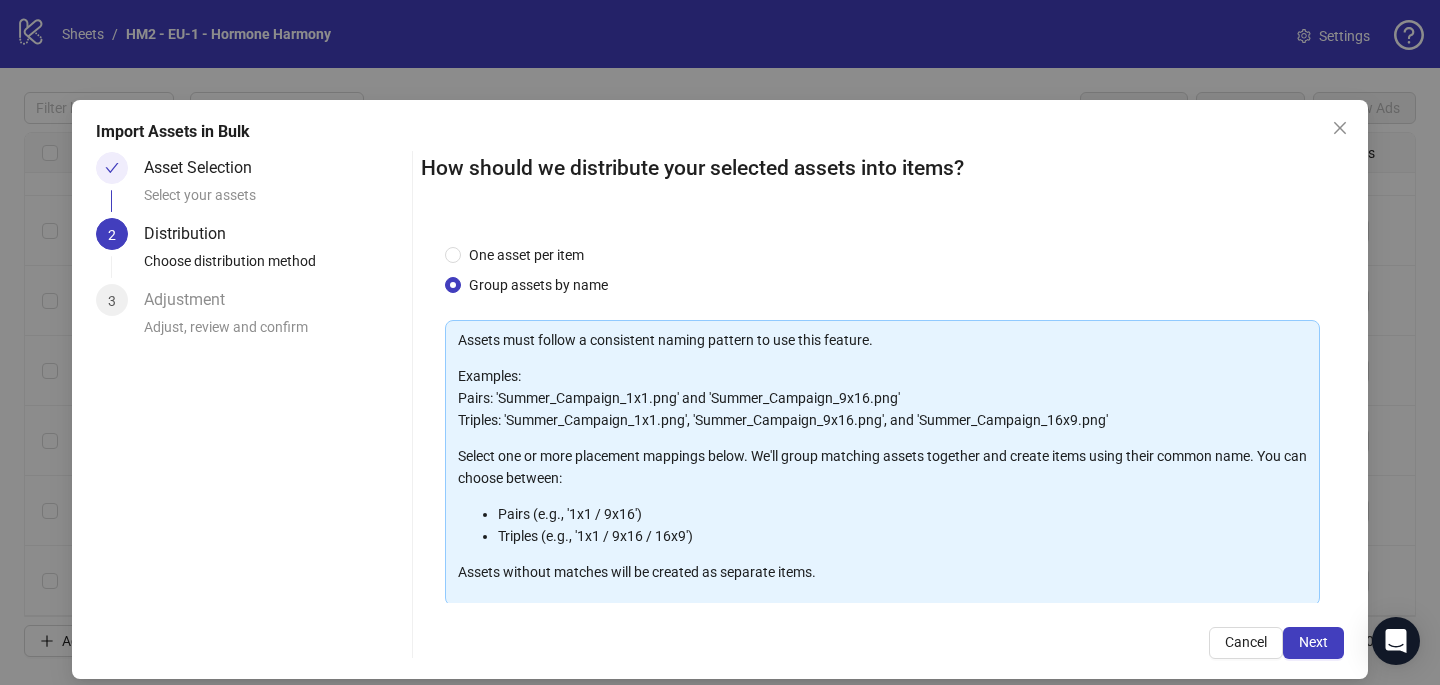 scroll, scrollTop: 203, scrollLeft: 0, axis: vertical 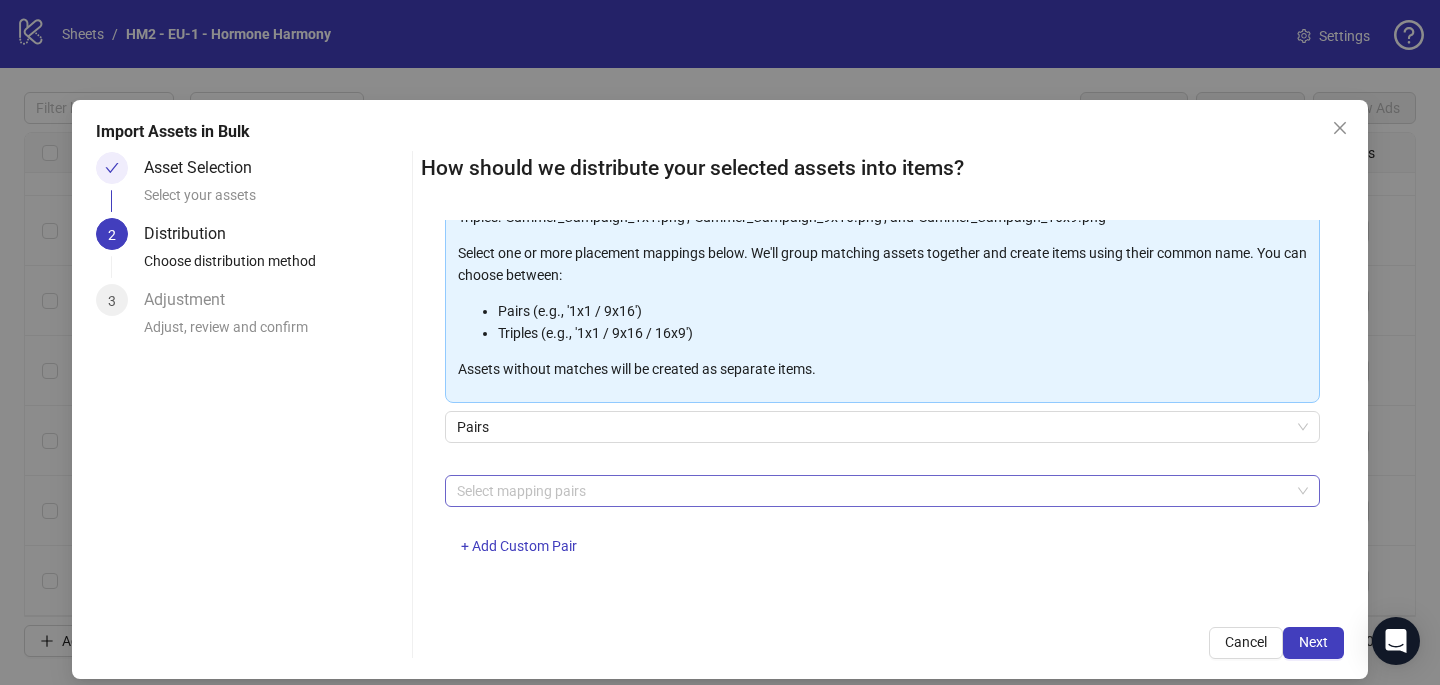 click at bounding box center [872, 491] 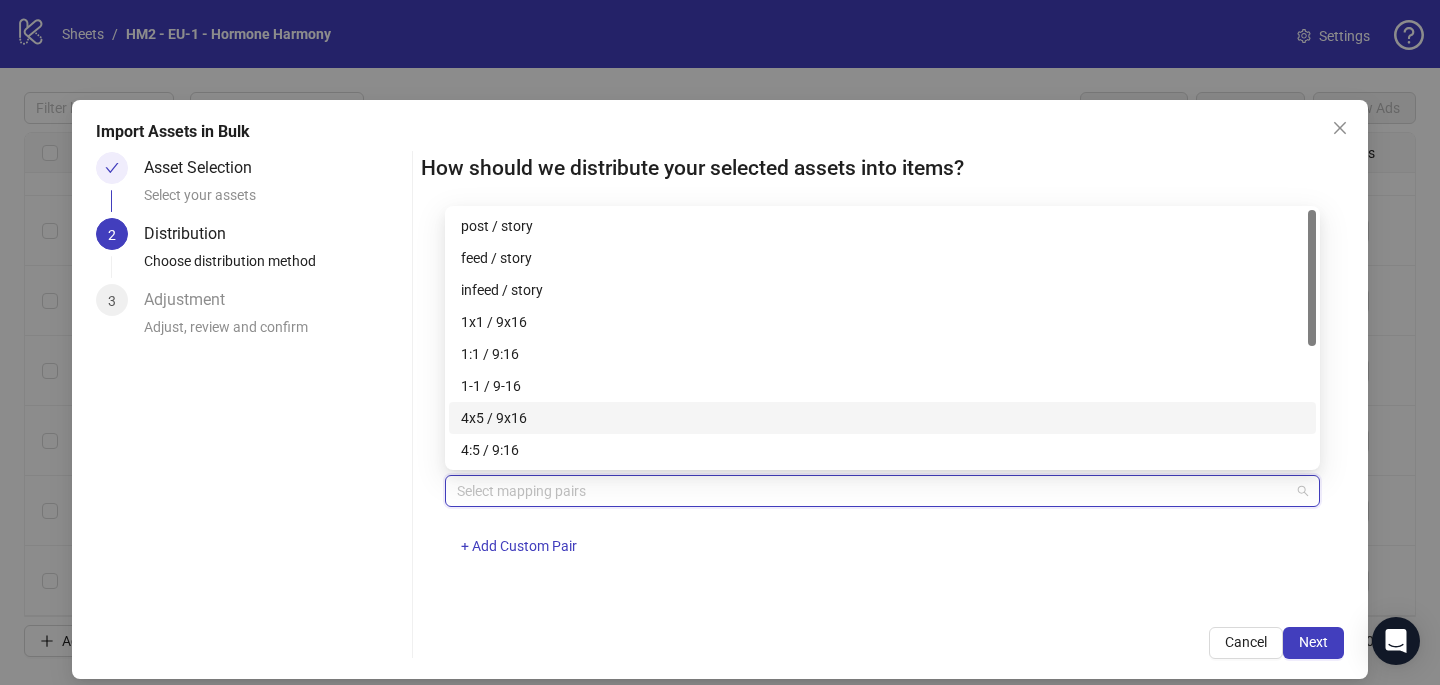 click on "4x5 / 9x16" at bounding box center [882, 418] 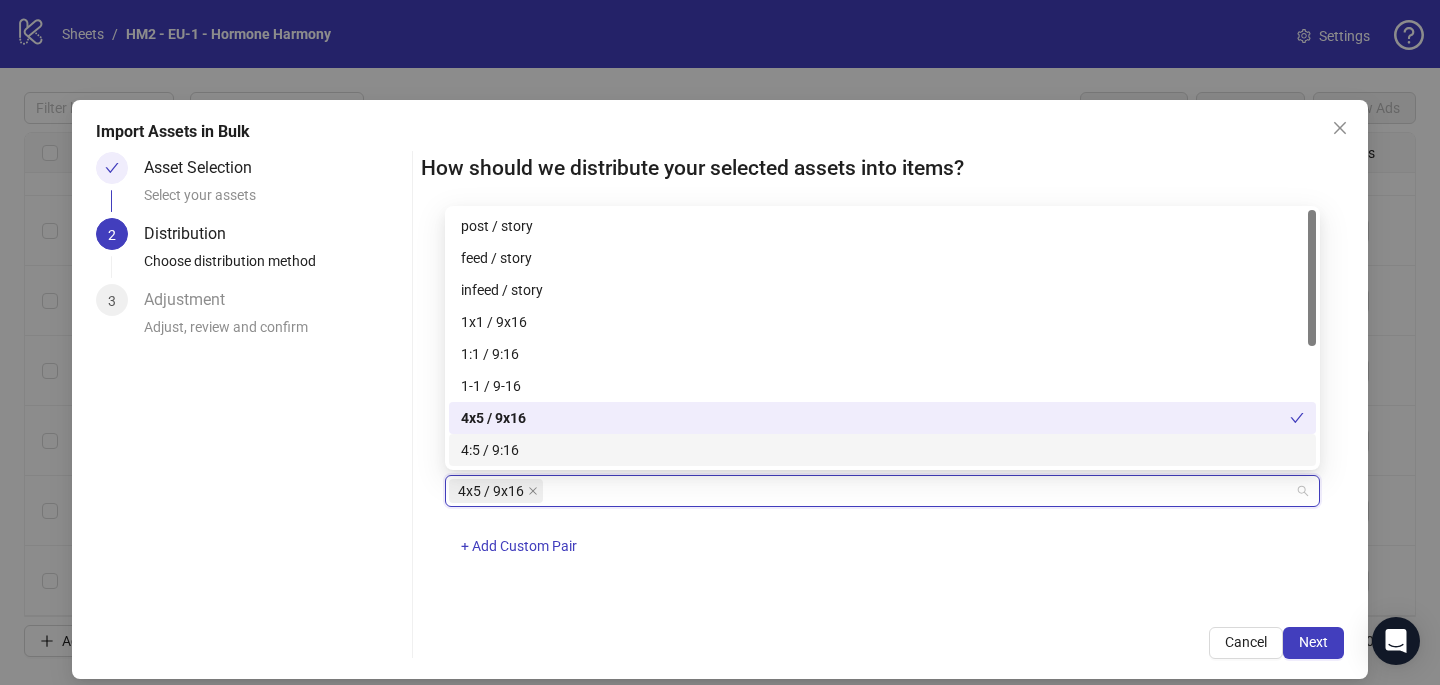 click on "One asset per item Group assets by name Assets must follow a consistent naming pattern to use this feature. Examples: Pairs: 'Summer_Campaign_1x1.png' and 'Summer_Campaign_9x16.png' Triples: 'Summer_Campaign_1x1.png', 'Summer_Campaign_9x16.png', and 'Summer_Campaign_16x9.png' Select one or more placement mappings below. We'll group matching assets together and create items using their common name. You can choose between: Pairs (e.g., '1x1 / 9x16') Triples (e.g., '1x1 / 9x16 / 16x9') Assets without matches will be created as separate items. Pairs 4x5 / 9x16   + Add Custom Pair" at bounding box center (882, 411) 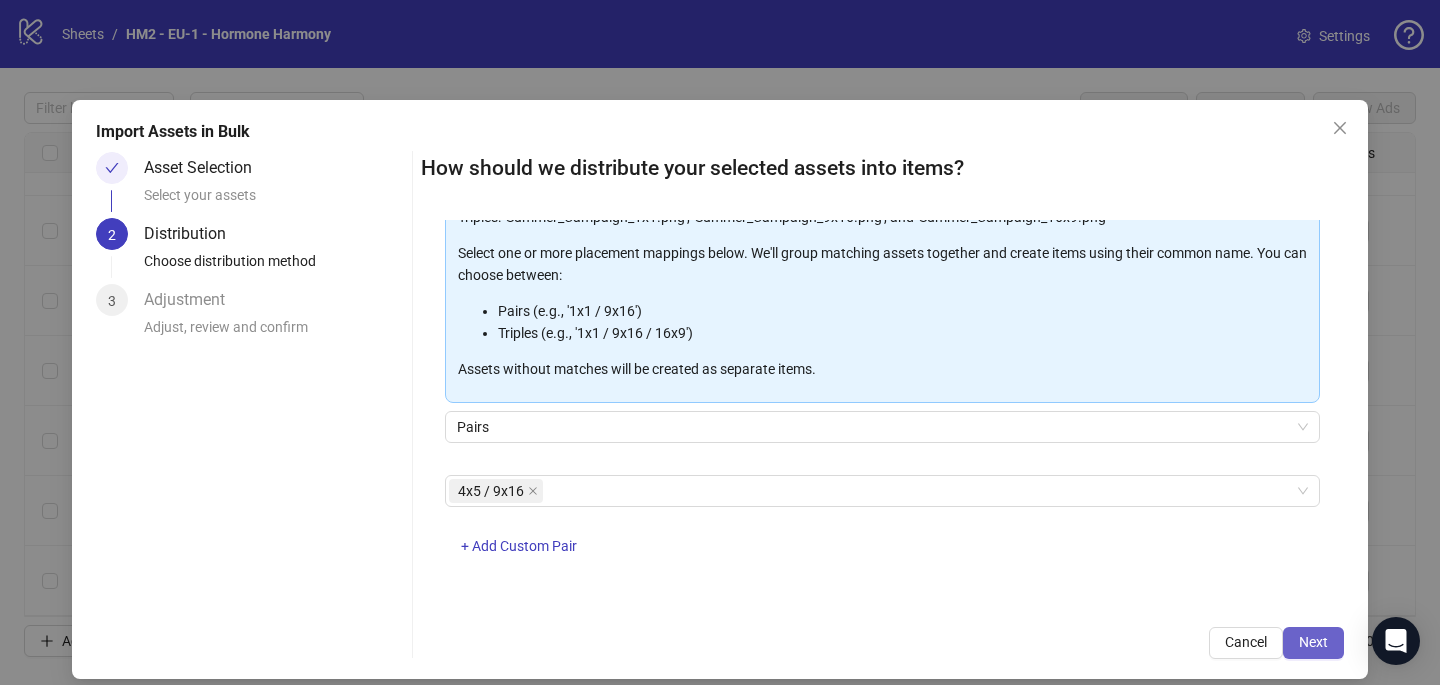 click on "Next" at bounding box center [1313, 642] 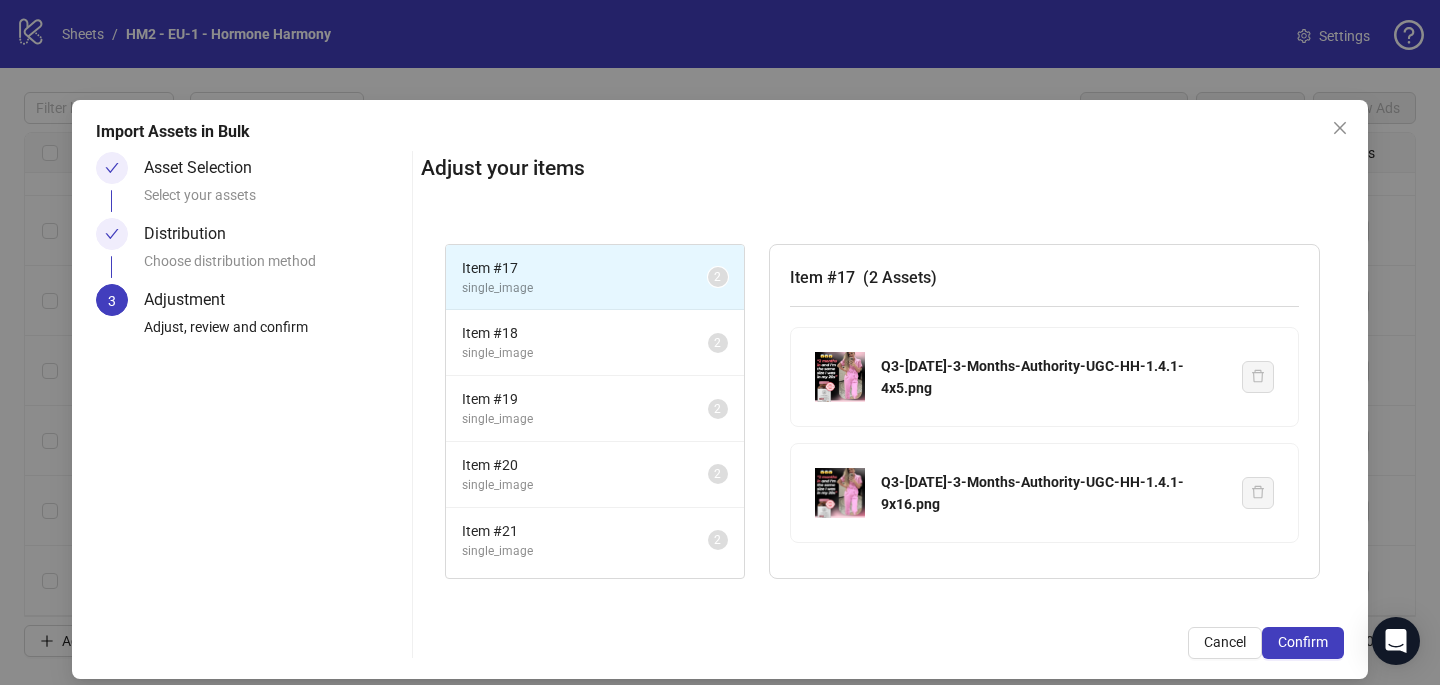 click on "Confirm" at bounding box center (1303, 642) 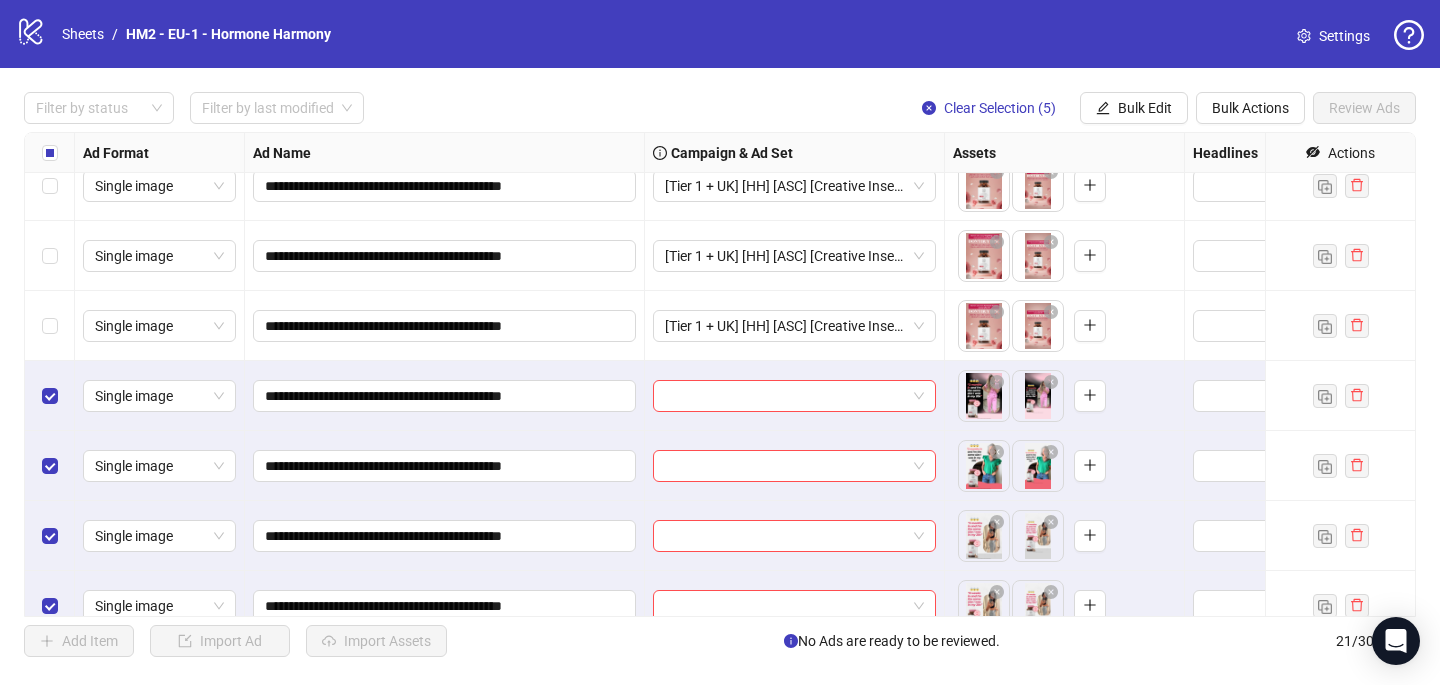 scroll, scrollTop: 1027, scrollLeft: 0, axis: vertical 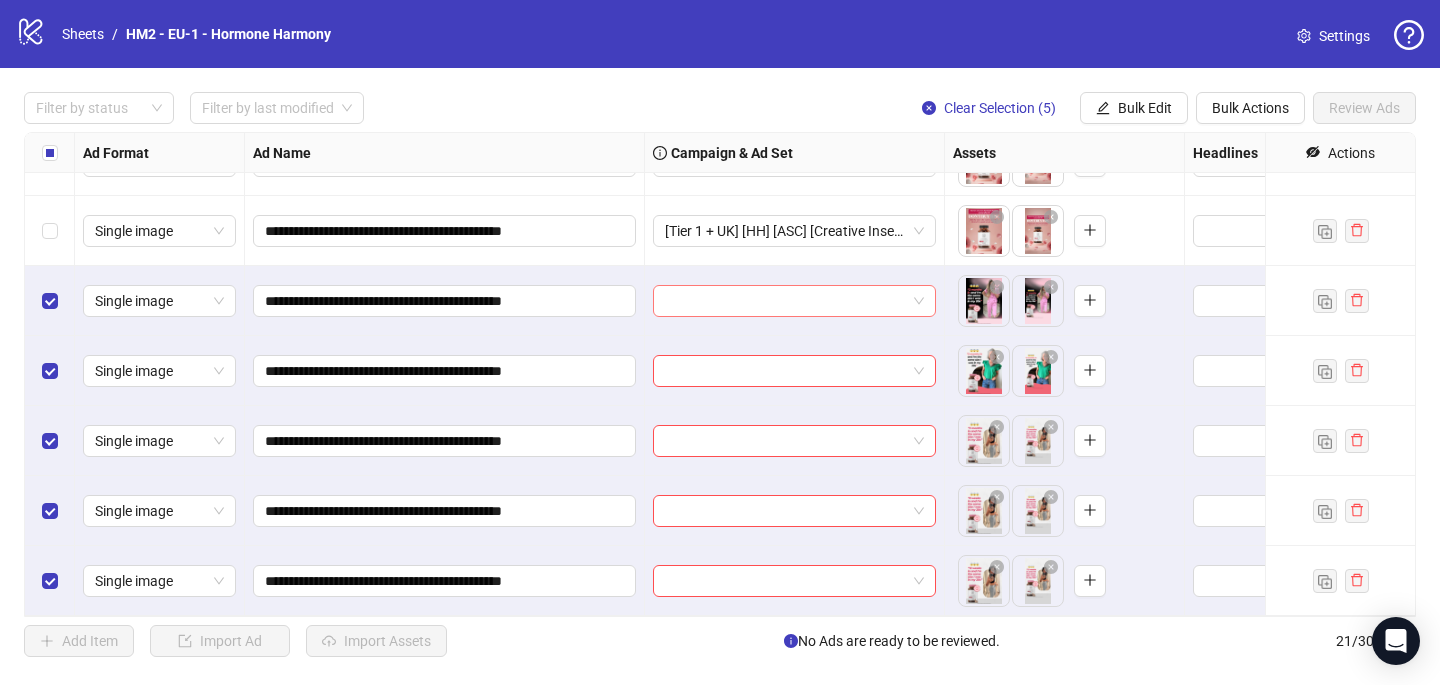 click at bounding box center [785, 301] 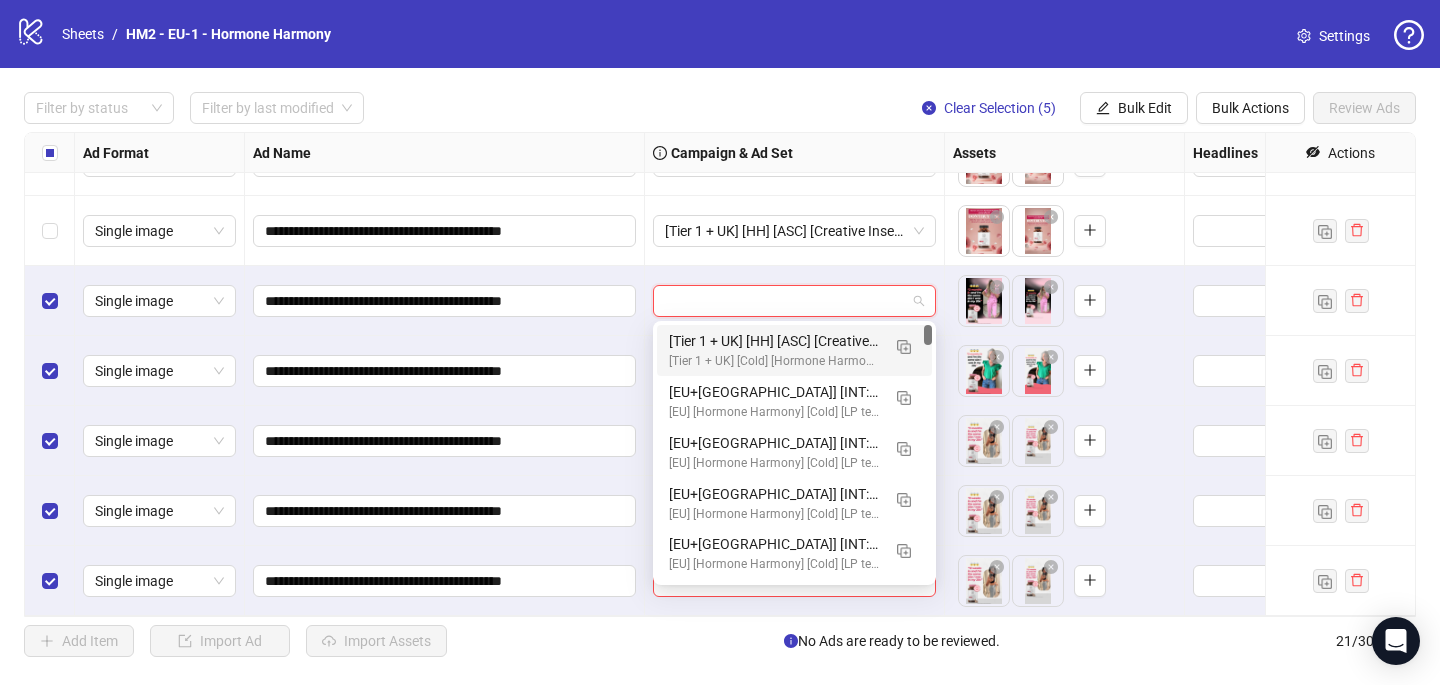 click on "[Tier 1 + UK] [HH] [ASC] [Creative Insertion #6] [[DATE]]" at bounding box center [774, 341] 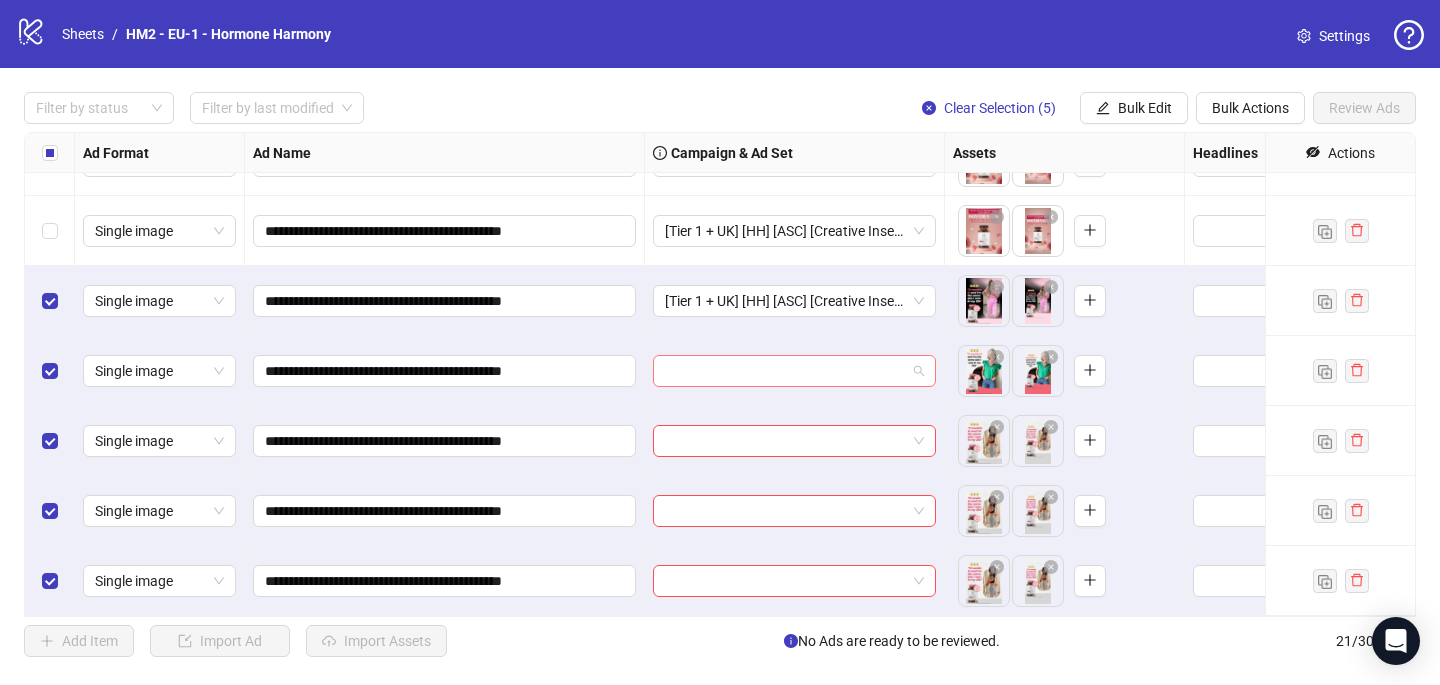 click at bounding box center [785, 371] 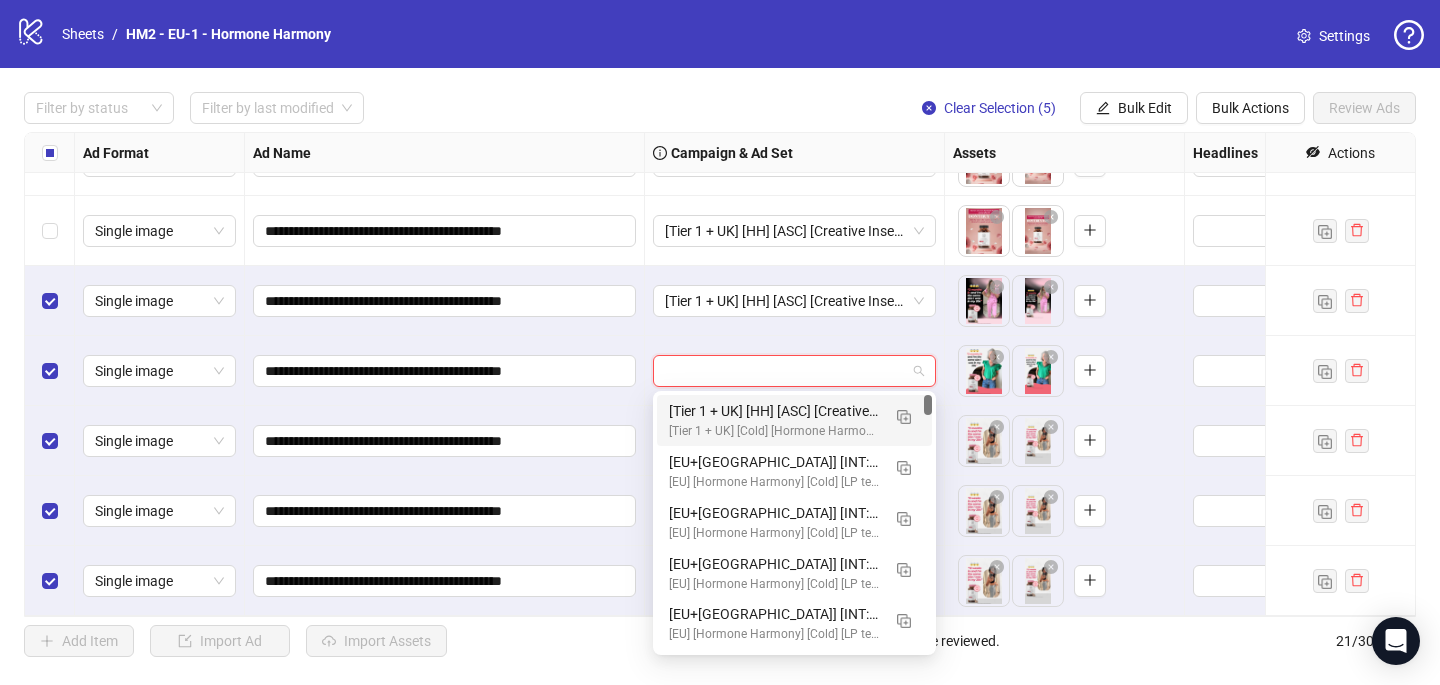 click on "[Tier 1 + UK] [HH] [ASC] [Creative Insertion #6] [[DATE]]" at bounding box center (774, 411) 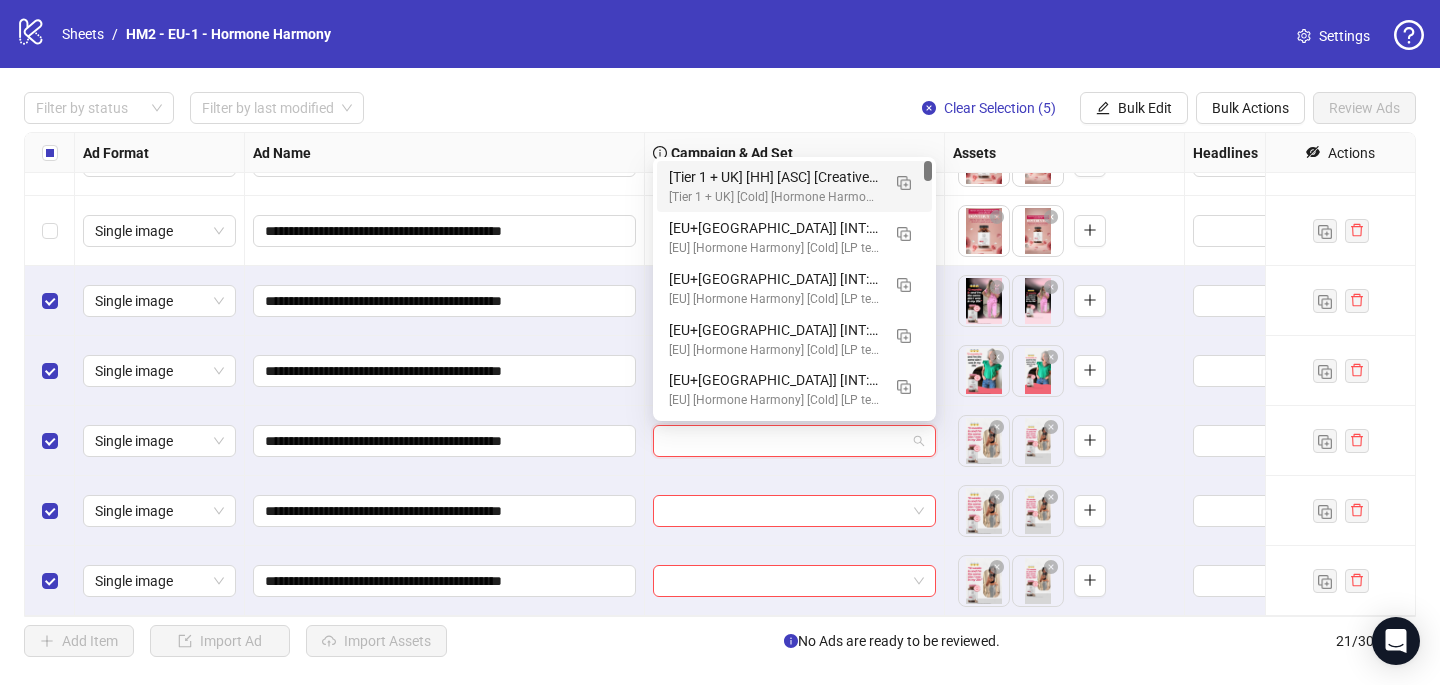 click at bounding box center (785, 441) 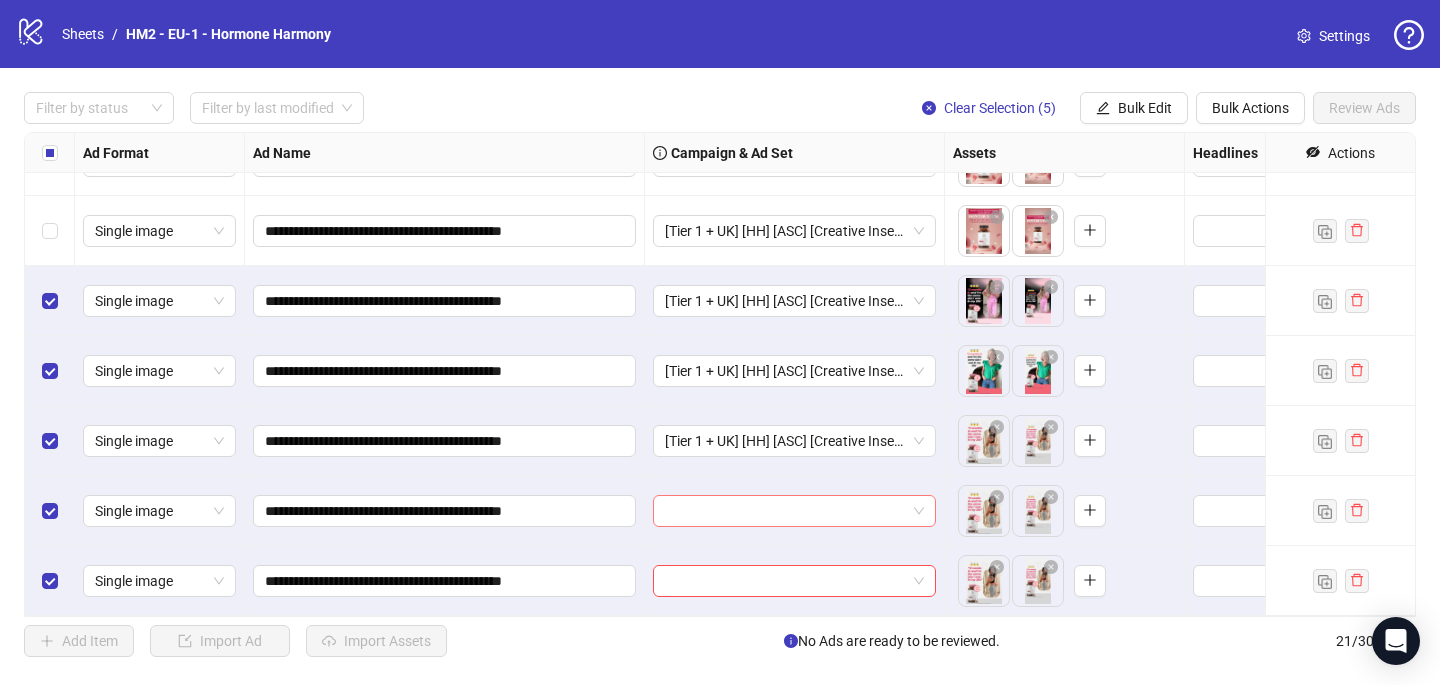 click at bounding box center (785, 511) 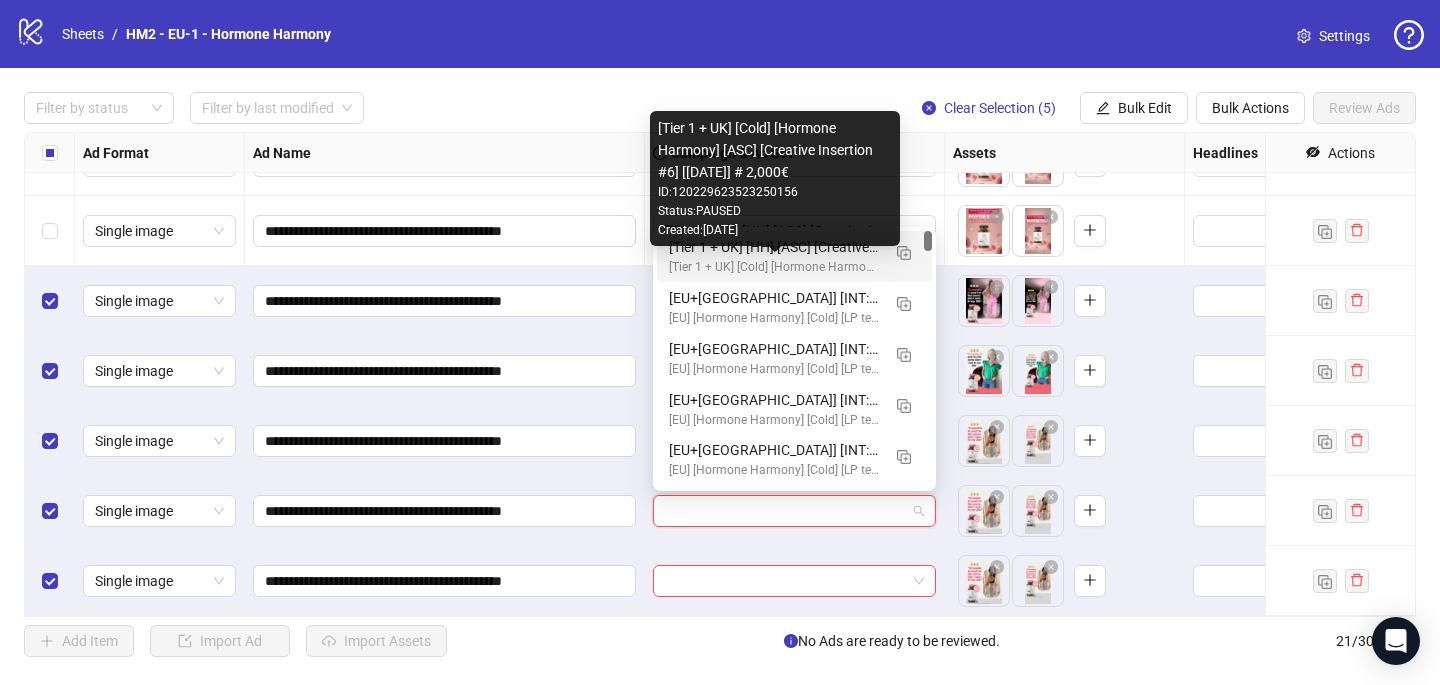 click on "[Tier 1 + UK] [Cold] [Hormone Harmony] [ASC] [Creative Insertion #6] [[DATE]] # 2,000€" at bounding box center (774, 267) 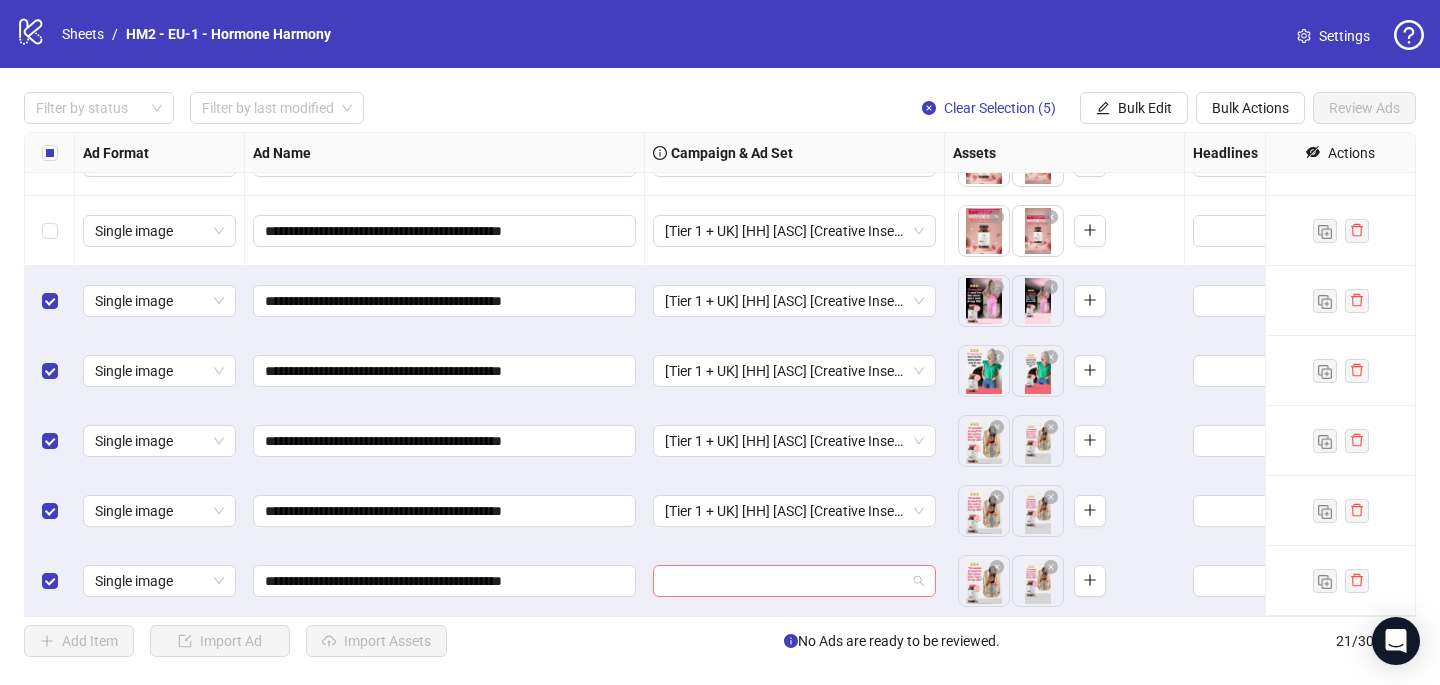 click at bounding box center [785, 581] 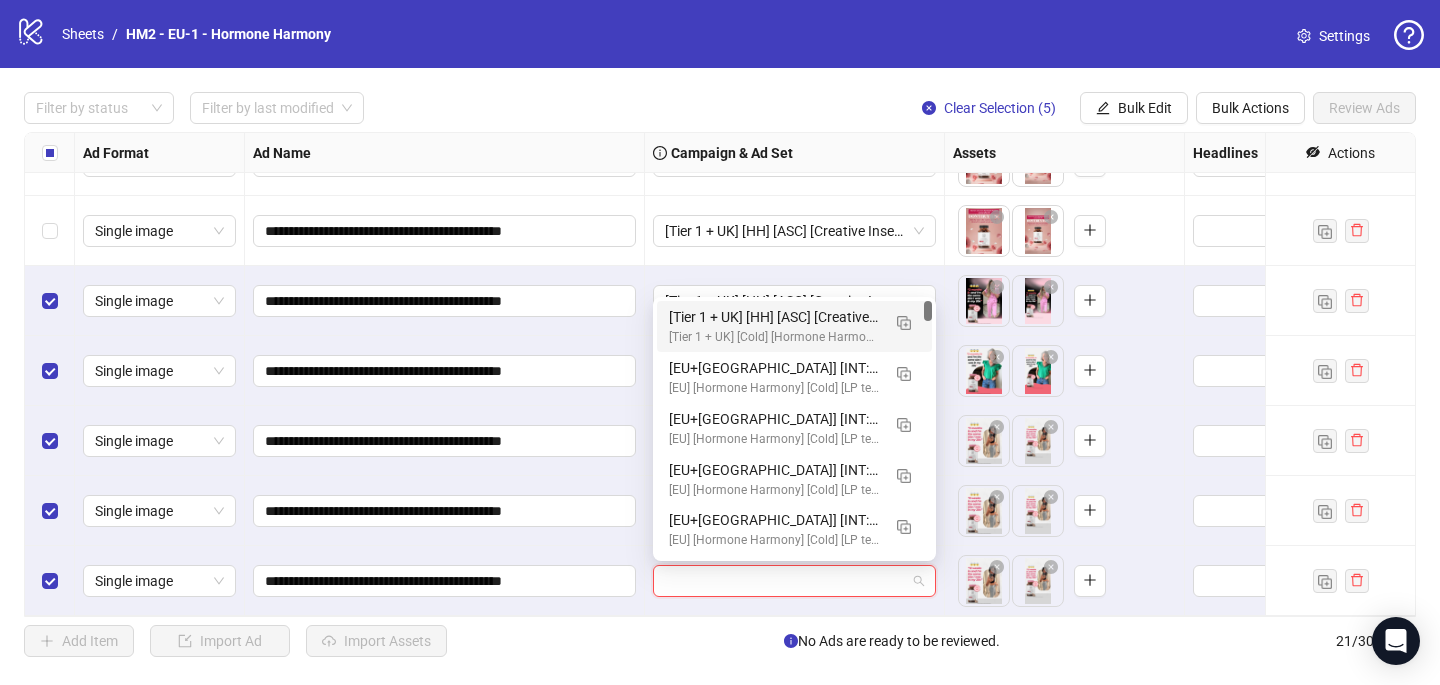 click on "[Tier 1 + UK] [HH] [ASC] [Creative Insertion #6] [[DATE]]" at bounding box center (774, 317) 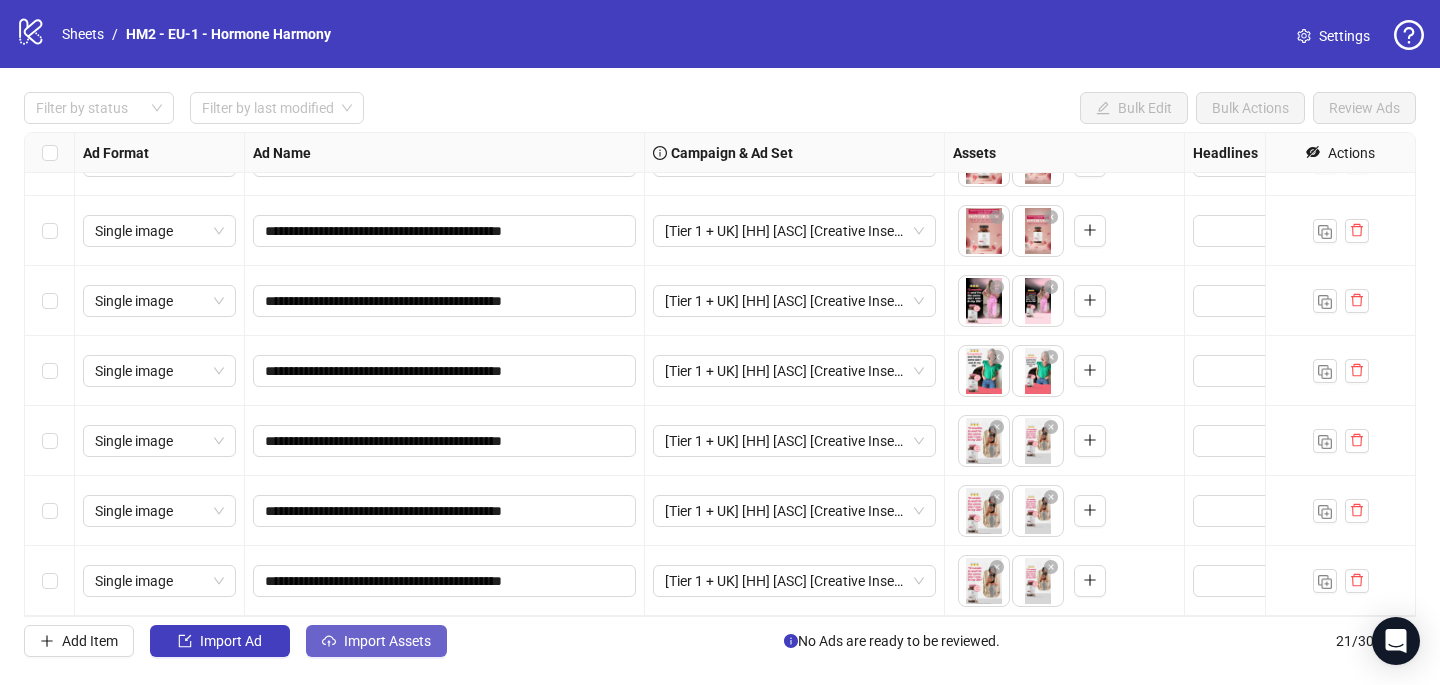 click on "Import Assets" at bounding box center (376, 641) 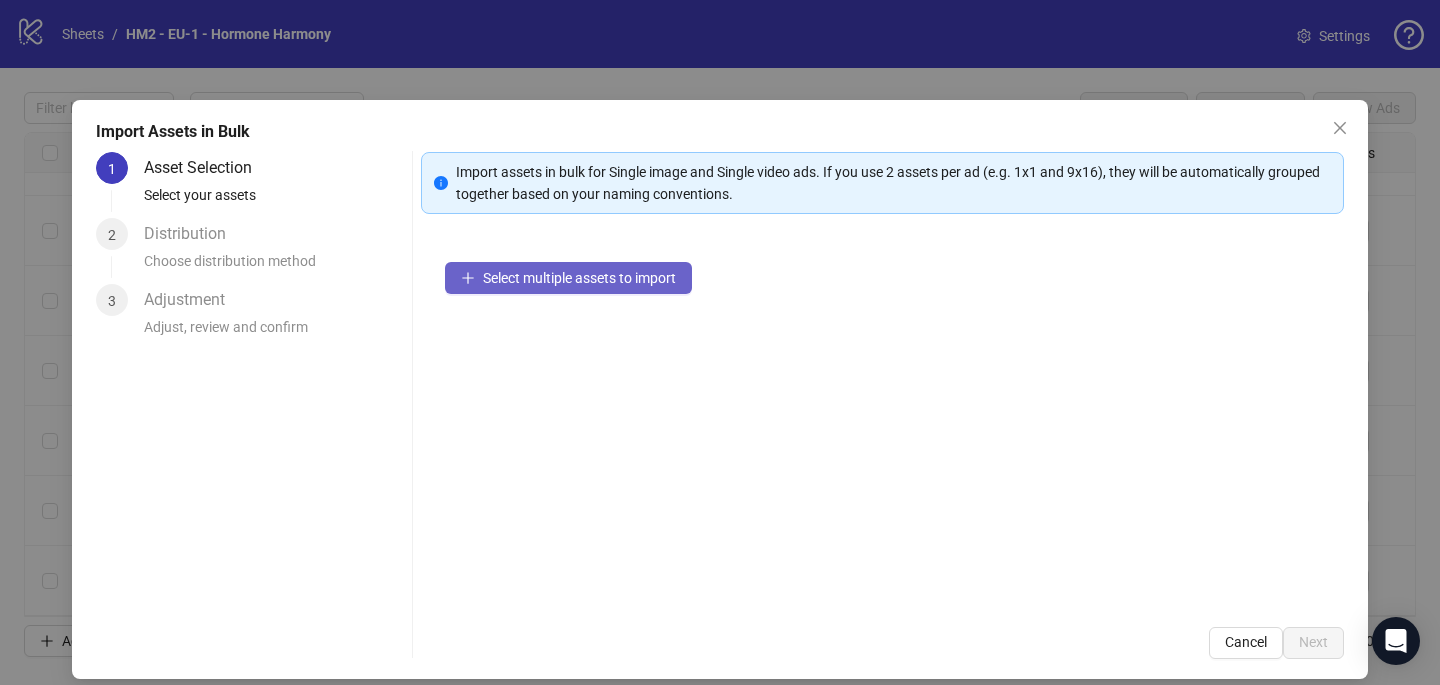 click on "Select multiple assets to import" at bounding box center [579, 278] 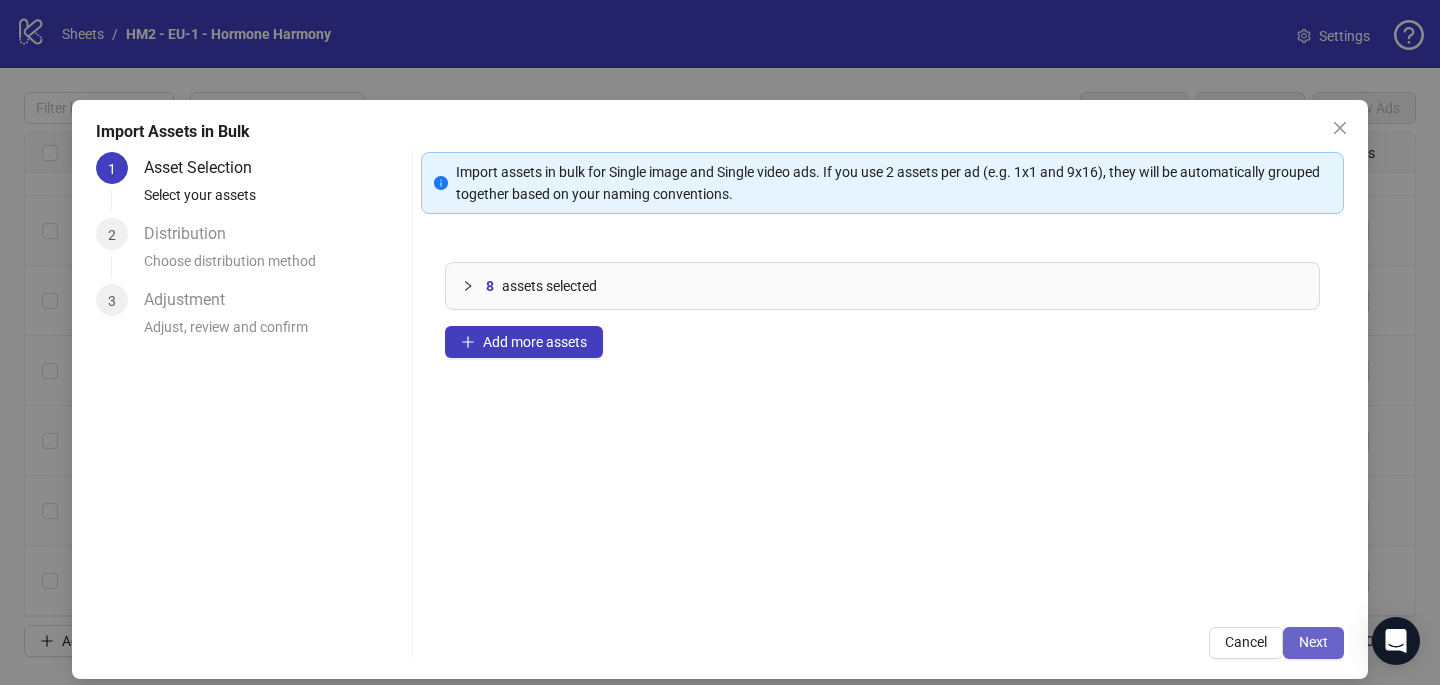 click on "Next" at bounding box center [1313, 642] 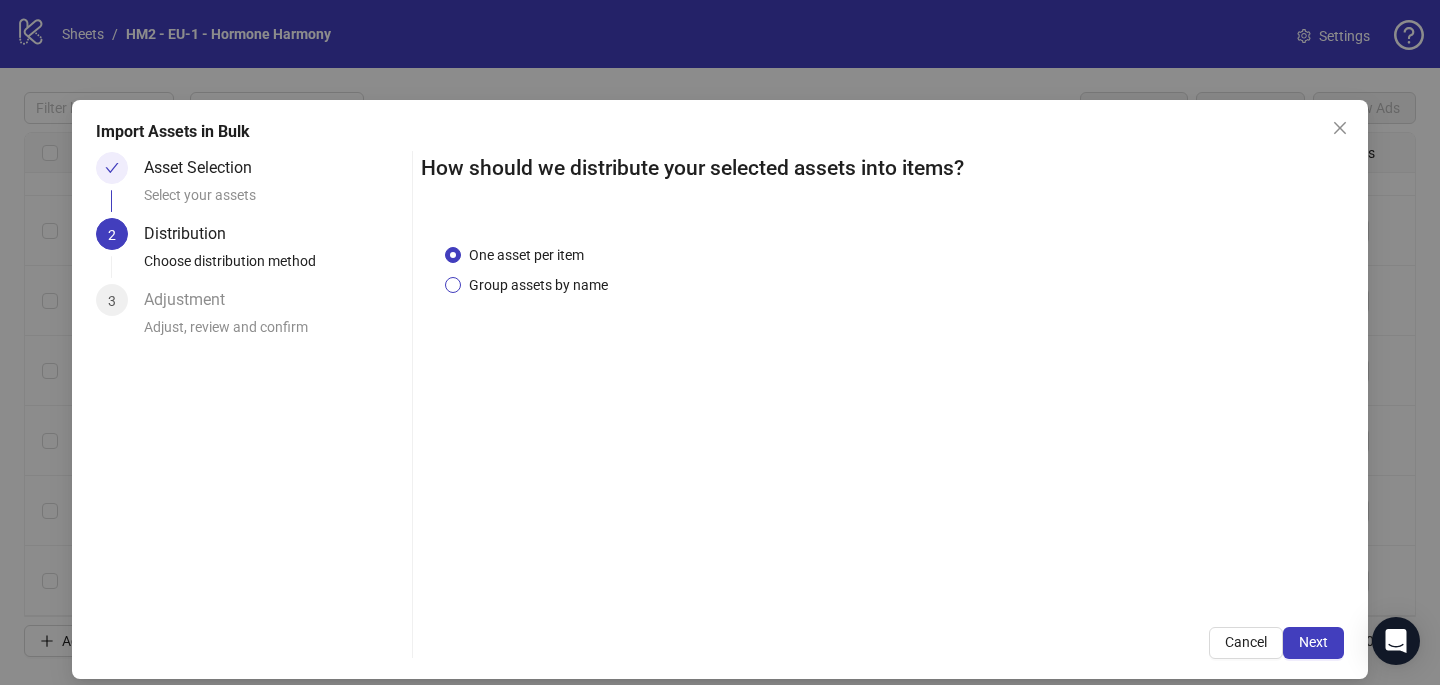 click on "Group assets by name" at bounding box center [538, 285] 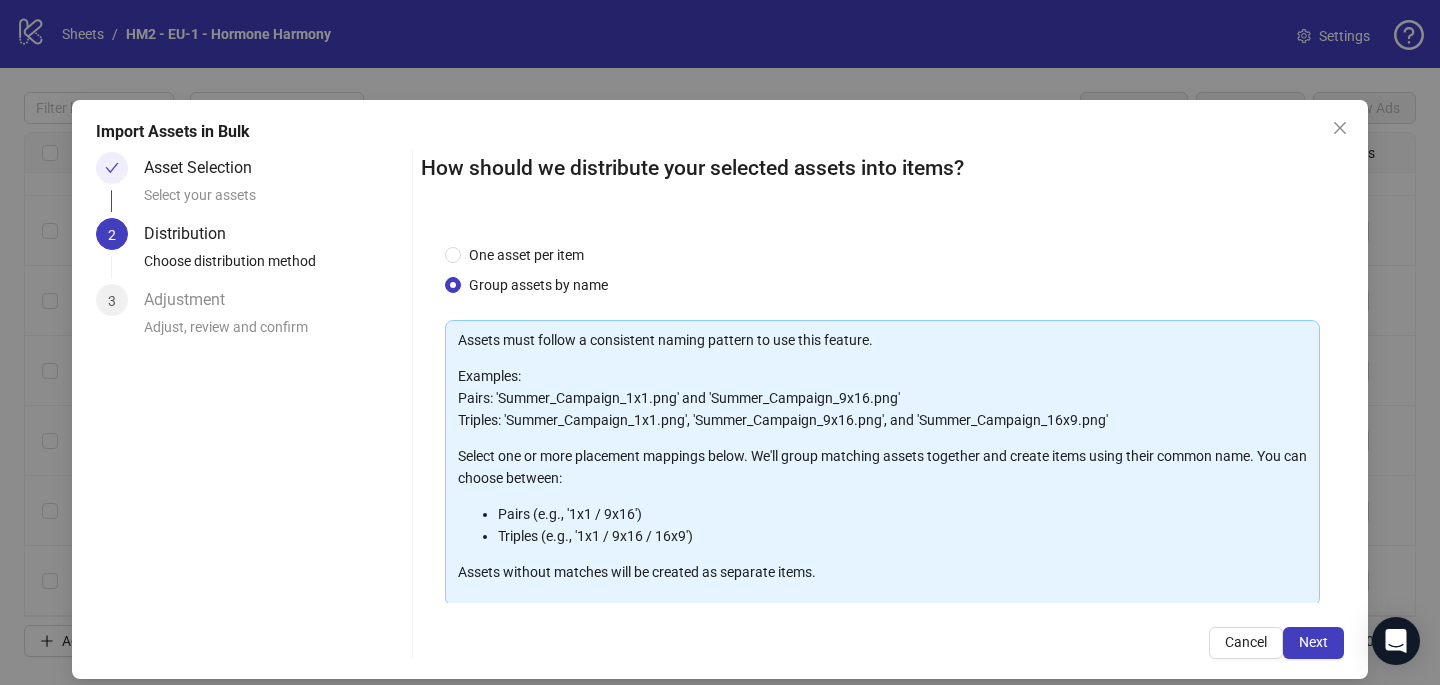 scroll, scrollTop: 203, scrollLeft: 0, axis: vertical 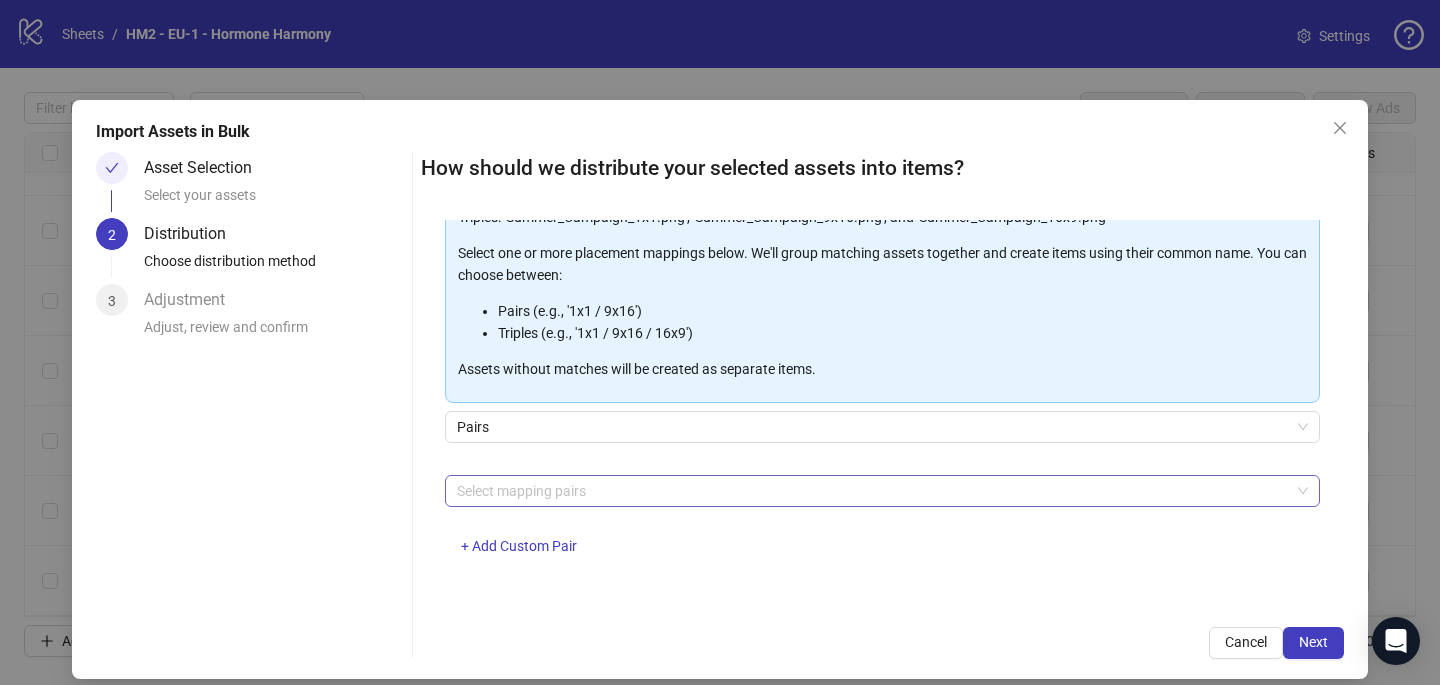 click at bounding box center (872, 491) 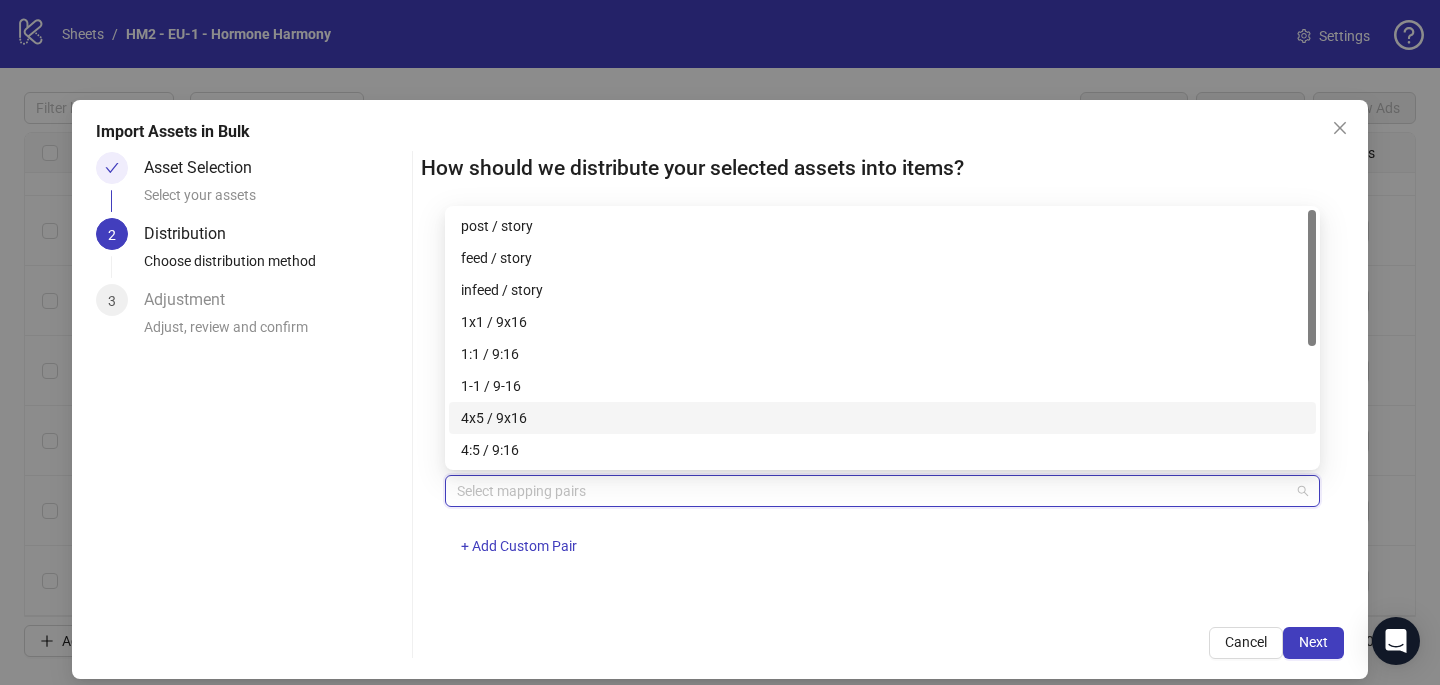 click on "4x5 / 9x16" at bounding box center (882, 418) 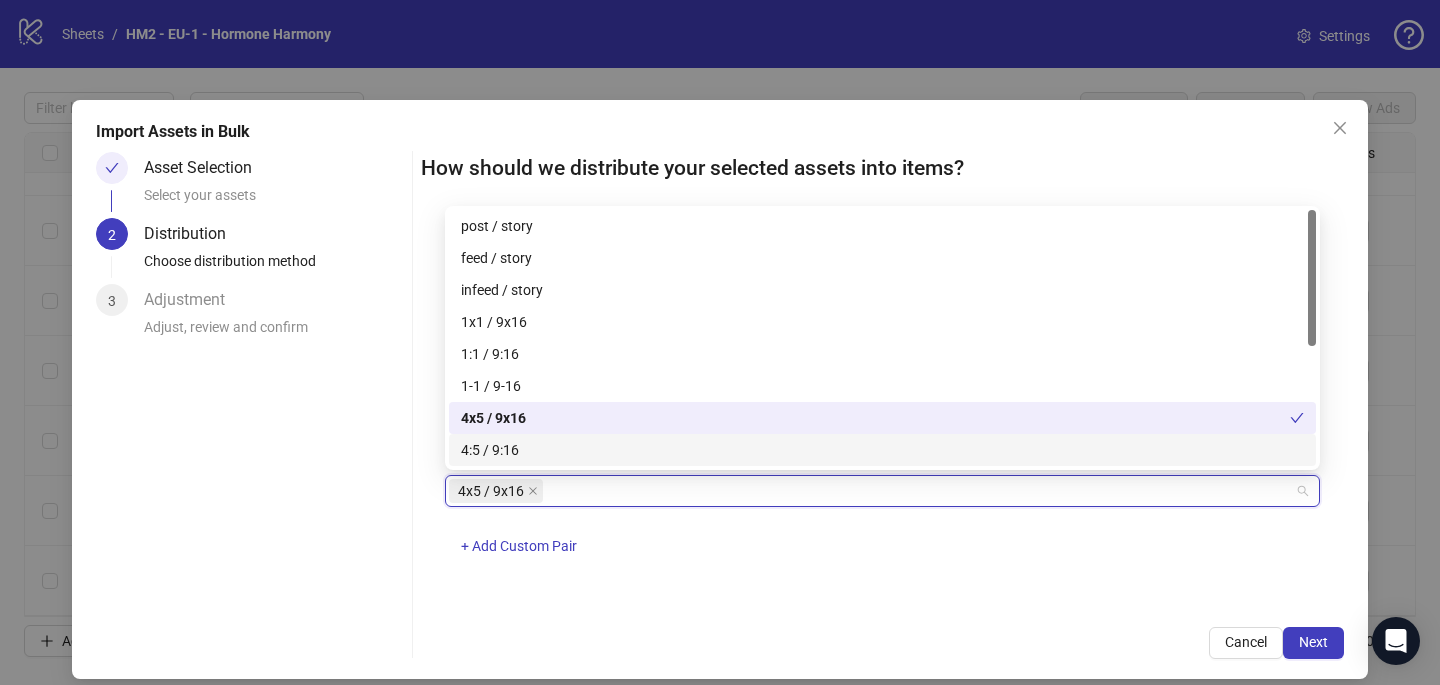 click on "4x5 / 9x16   + Add Custom Pair" at bounding box center [882, 527] 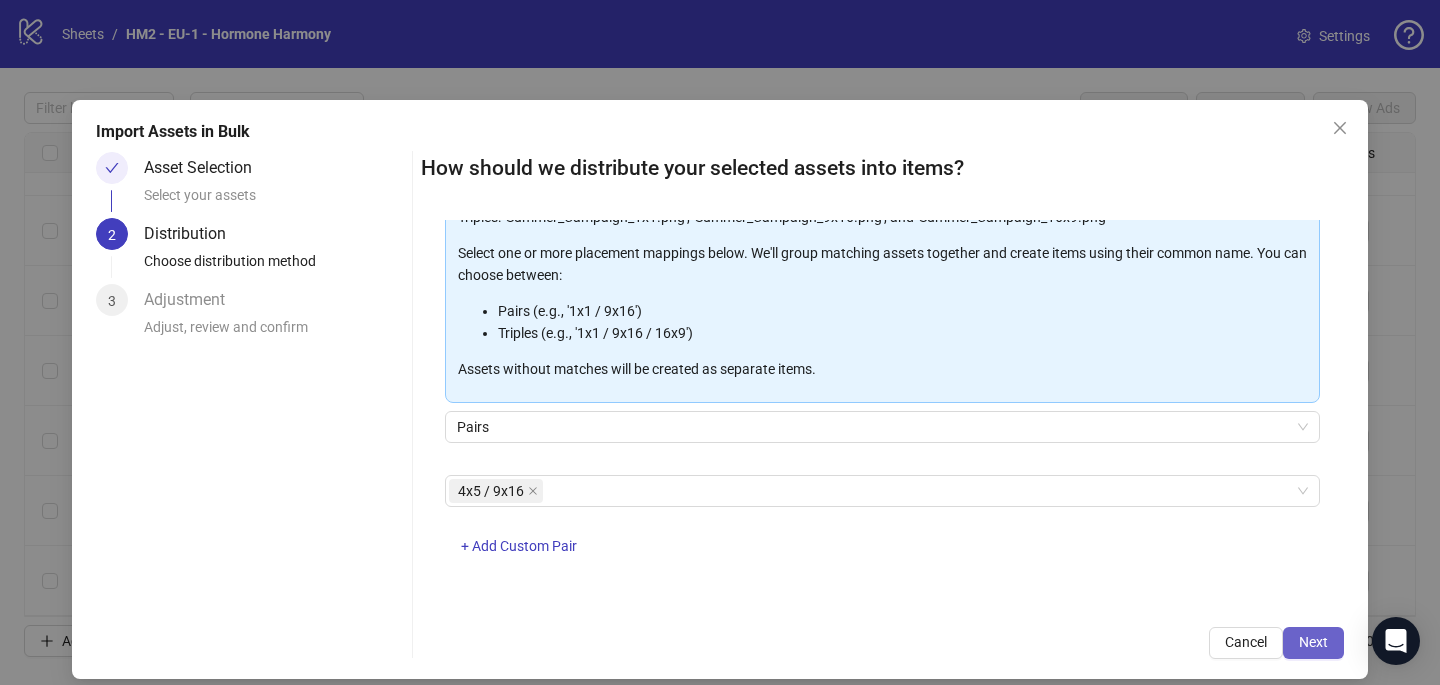 click on "Next" at bounding box center [1313, 642] 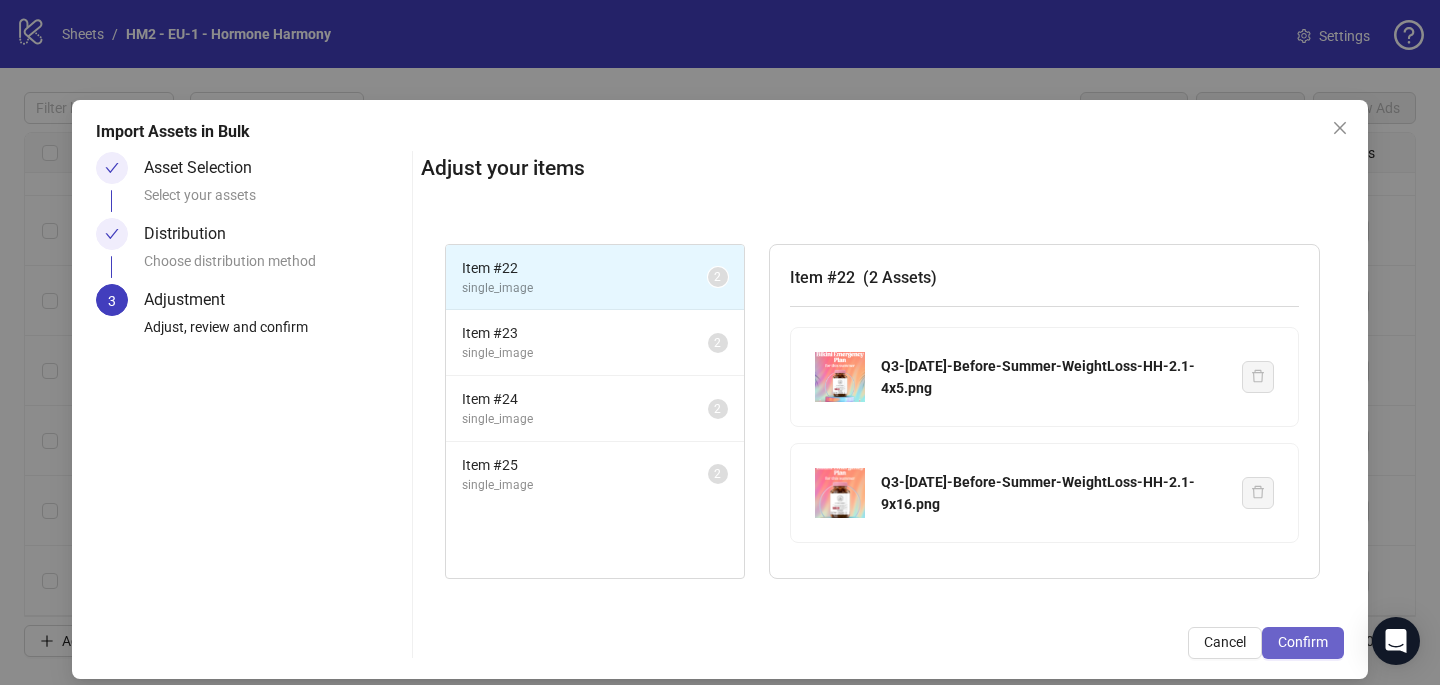 click on "Confirm" at bounding box center [1303, 642] 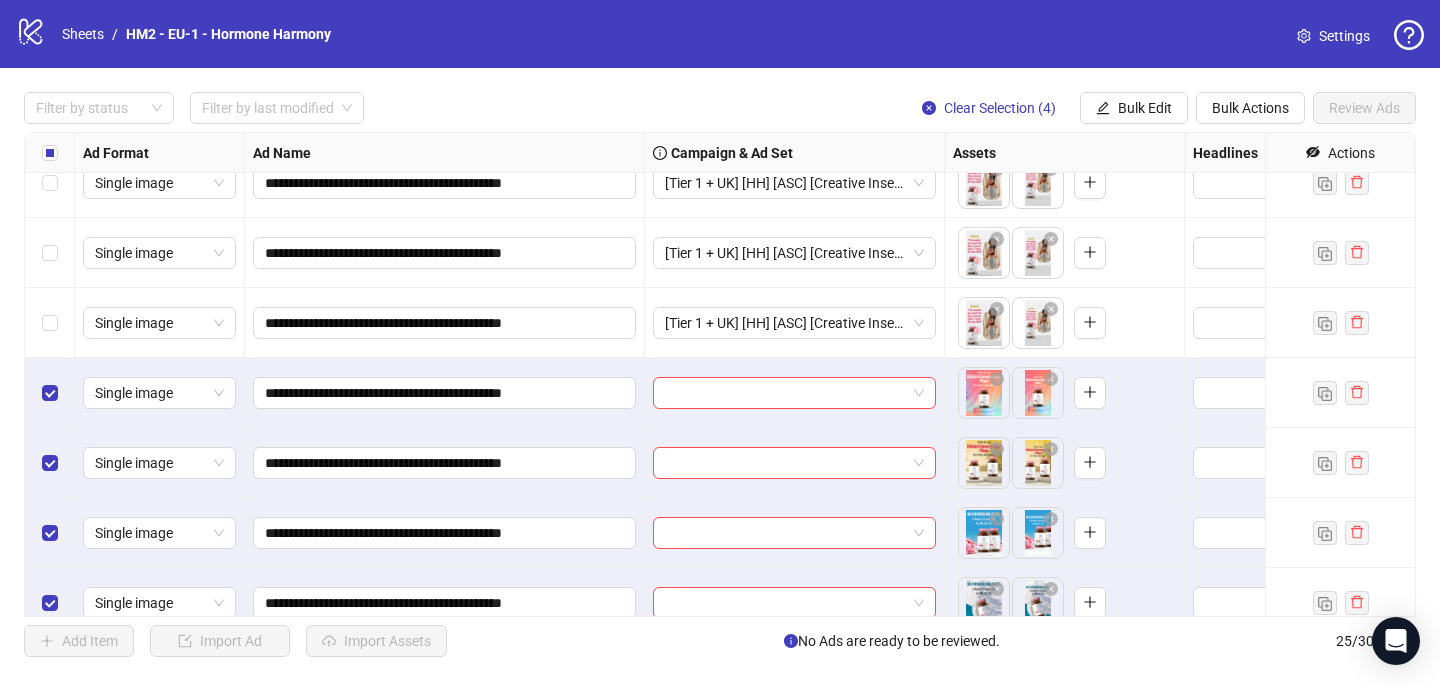 scroll, scrollTop: 1307, scrollLeft: 0, axis: vertical 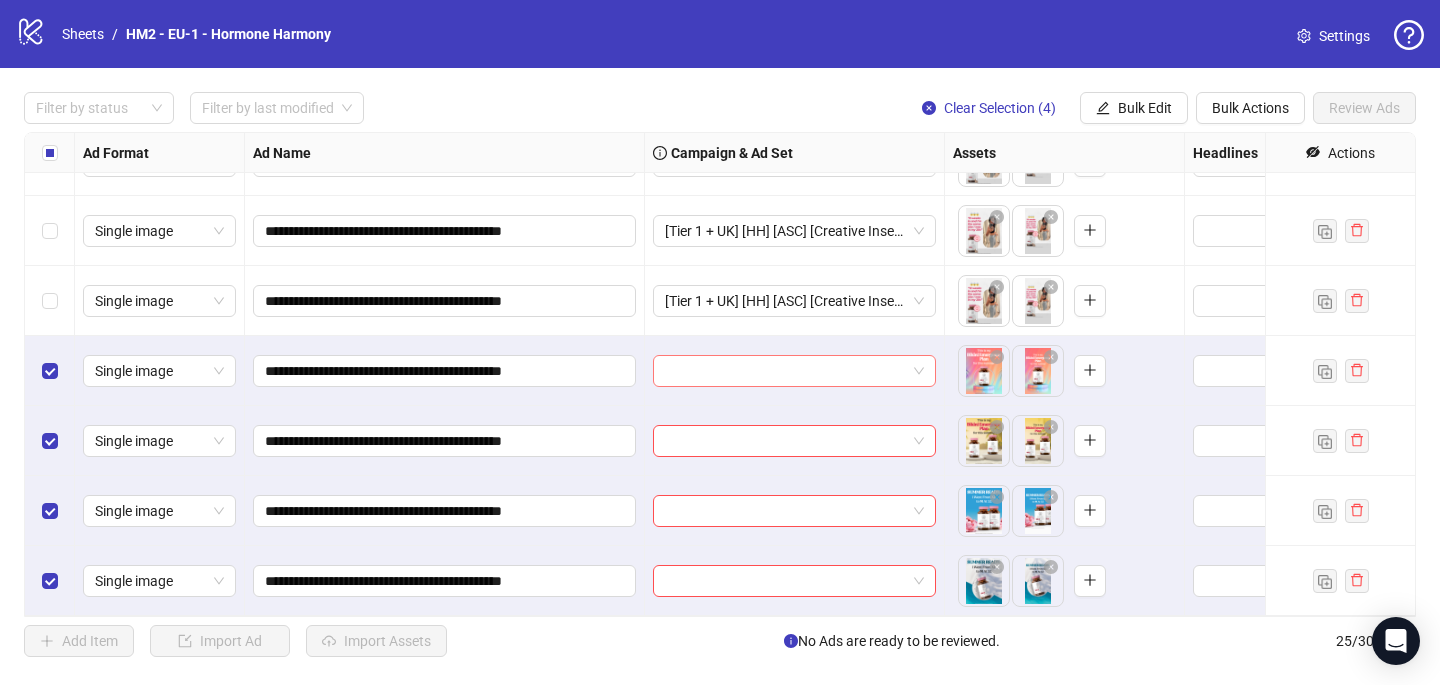 click at bounding box center [785, 371] 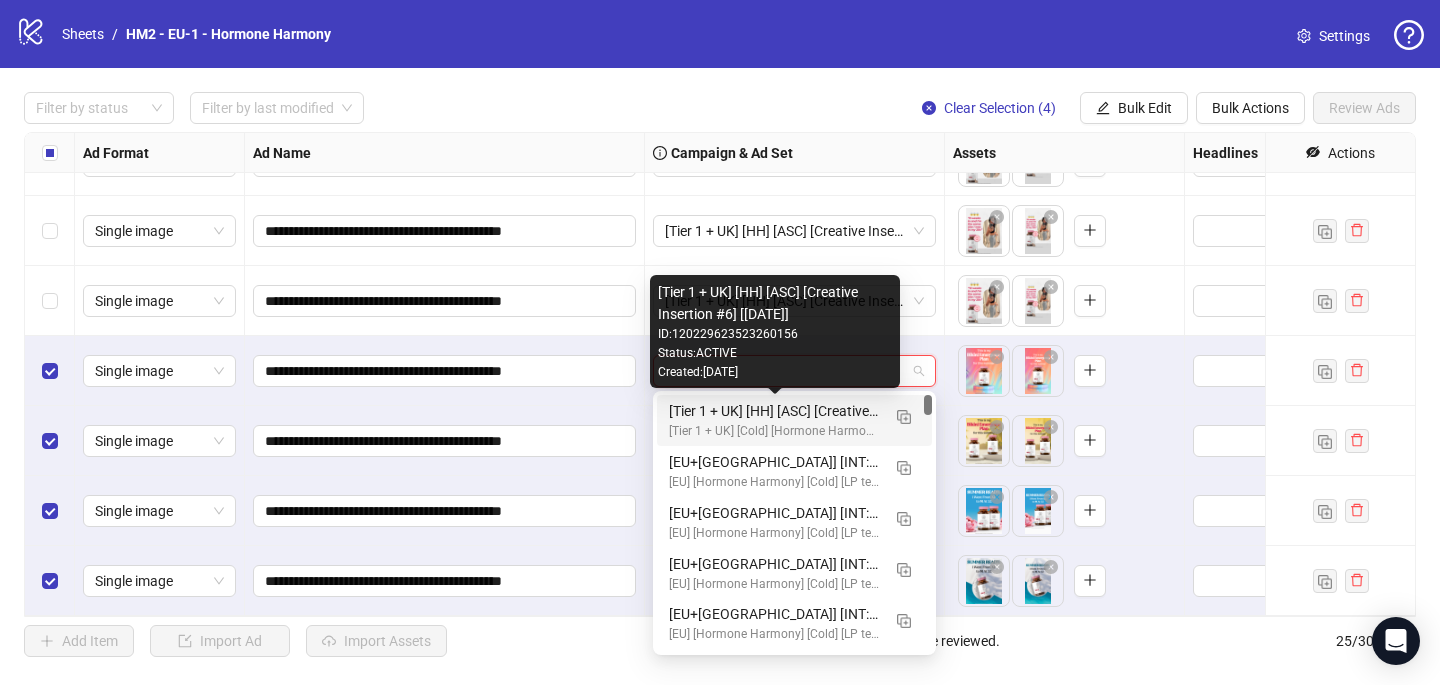click on "[Tier 1 + UK] [HH] [ASC] [Creative Insertion #6] [[DATE]]" at bounding box center (774, 411) 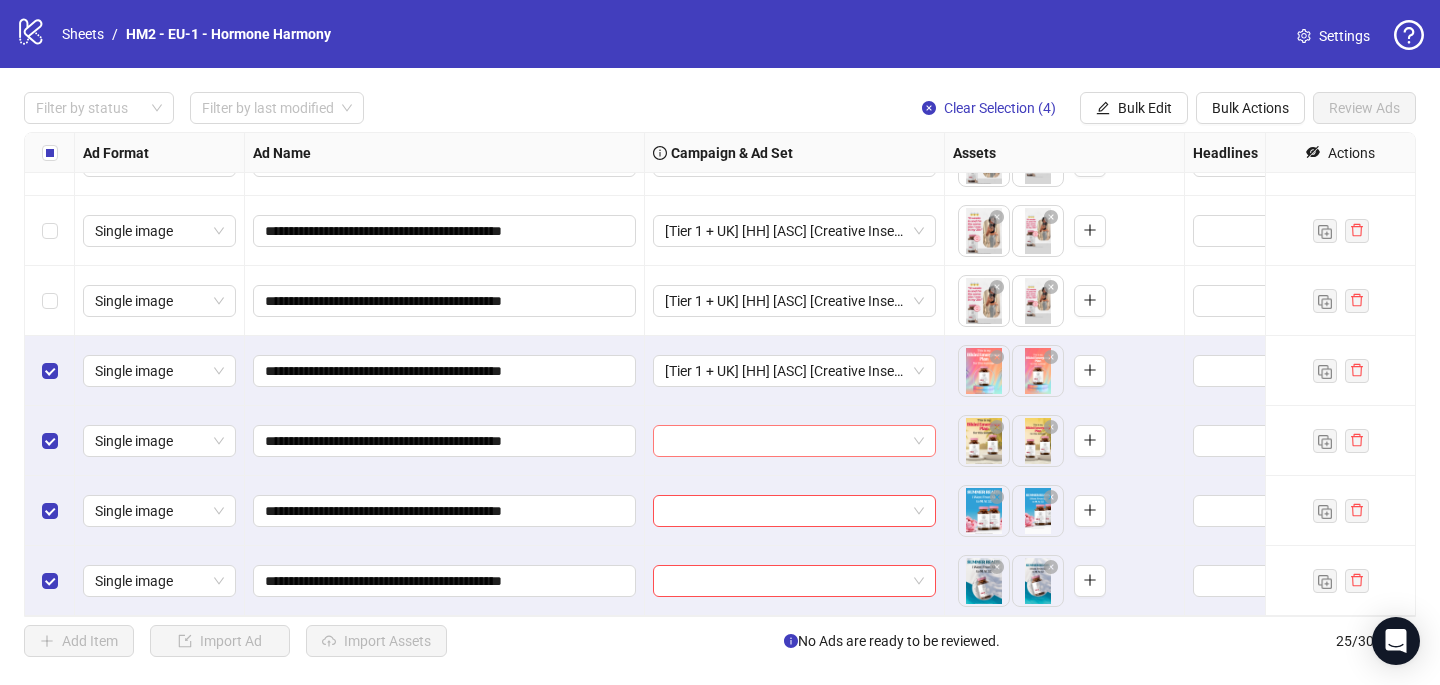 click at bounding box center [785, 441] 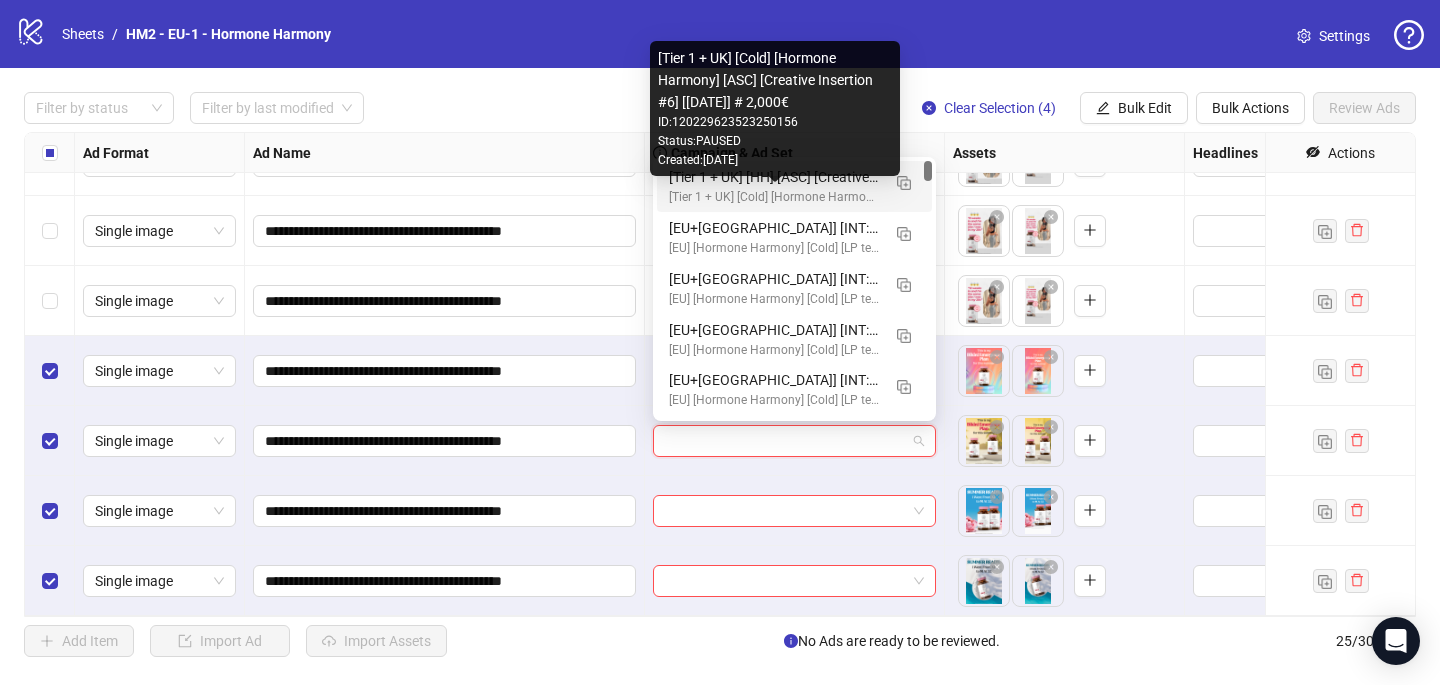 click on "[Tier 1 + UK] [Cold] [Hormone Harmony] [ASC] [Creative Insertion #6] [[DATE]] # 2,000€" at bounding box center (774, 197) 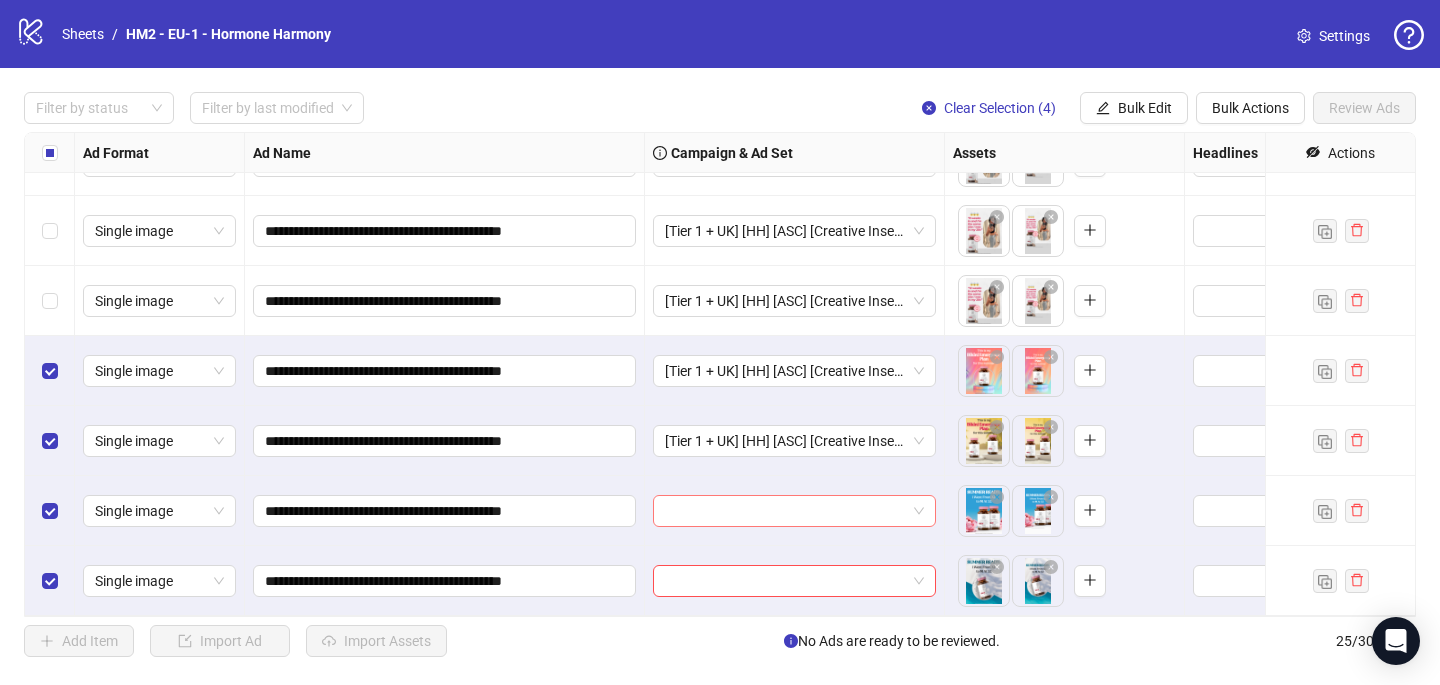 click at bounding box center (785, 511) 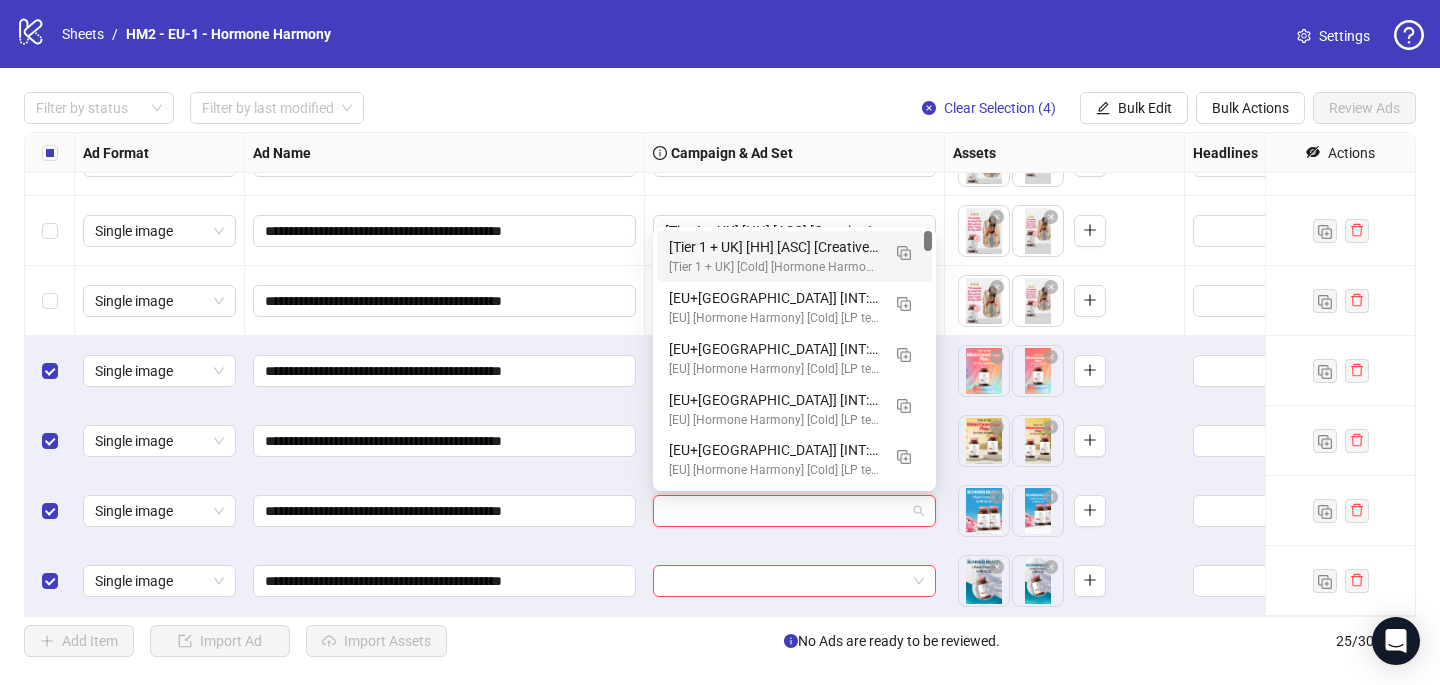 click on "[Tier 1 + UK] [HH] [ASC] [Creative Insertion #6] [[DATE]] [Tier 1 + UK] [Cold] [Hormone Harmony] [ASC] [Creative Insertion #6] [[DATE]] # 2,000€" at bounding box center [794, 256] 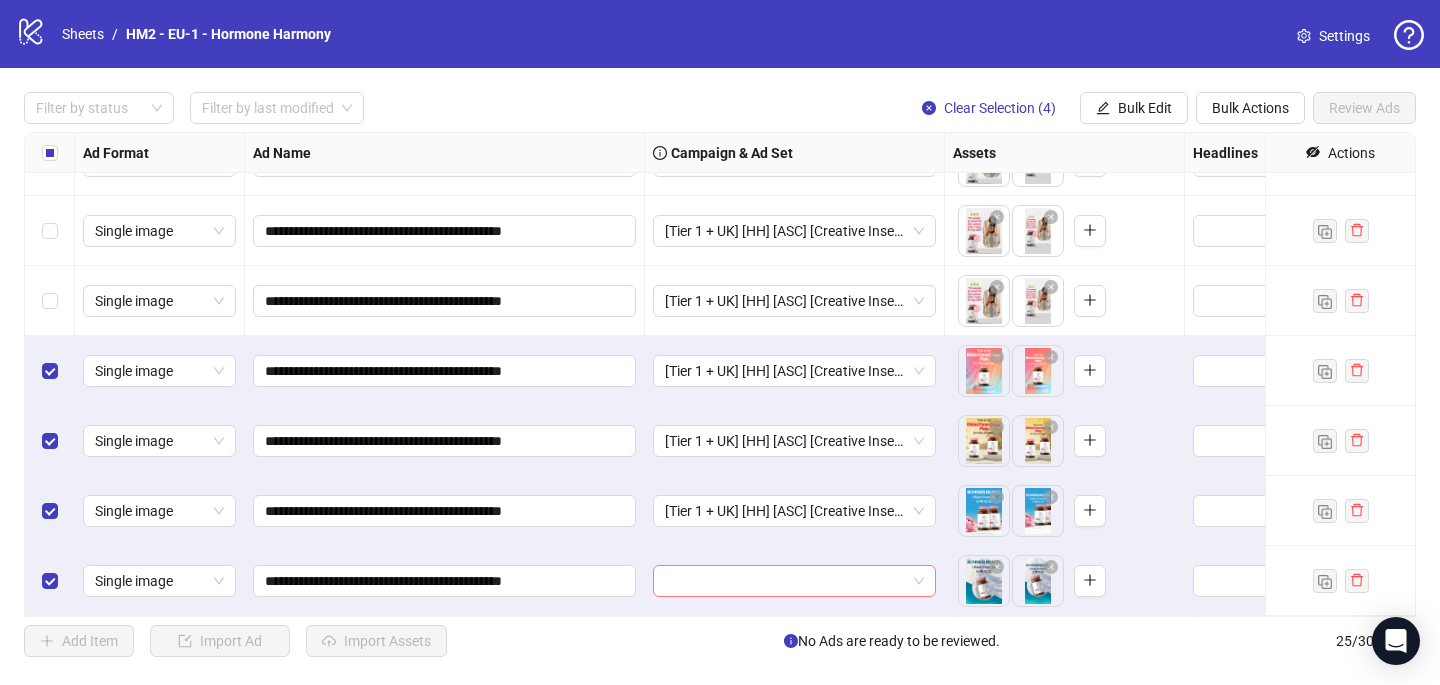 click at bounding box center (785, 581) 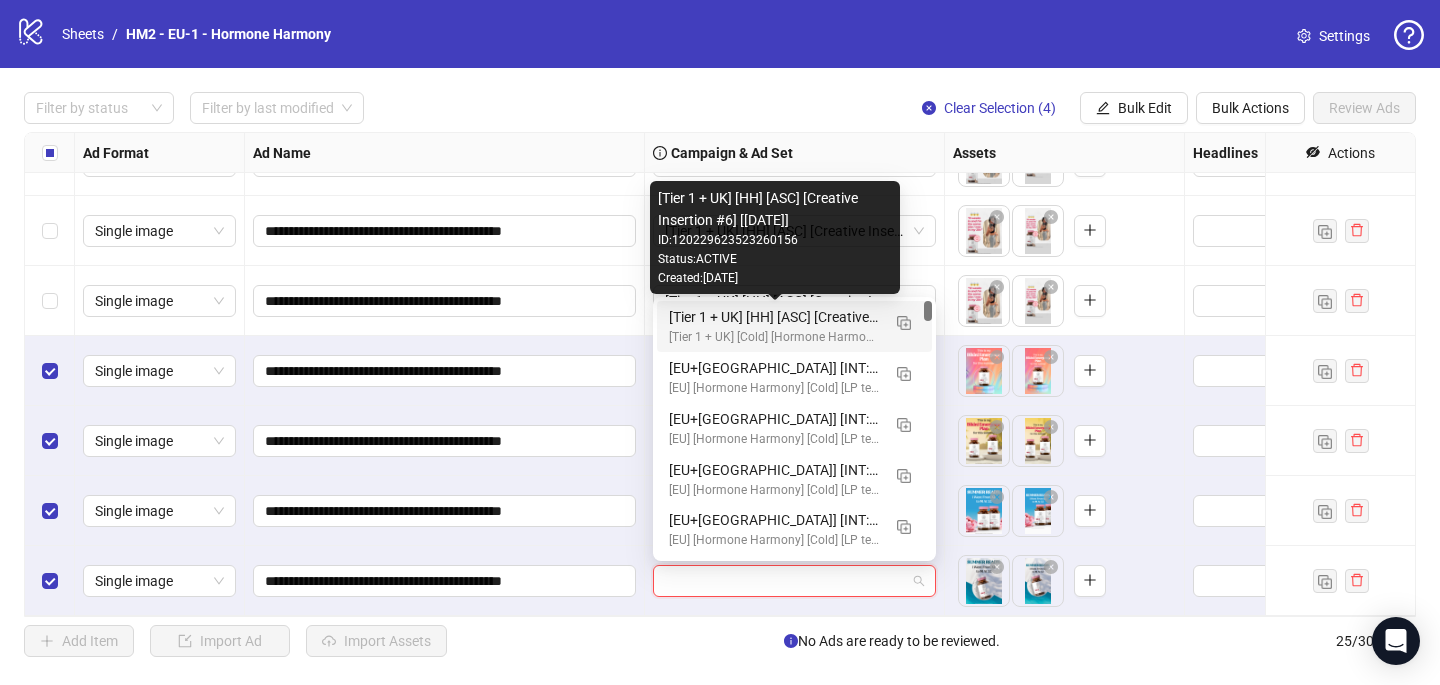 click on "[Tier 1 + UK] [HH] [ASC] [Creative Insertion #6] [[DATE]]" at bounding box center (774, 317) 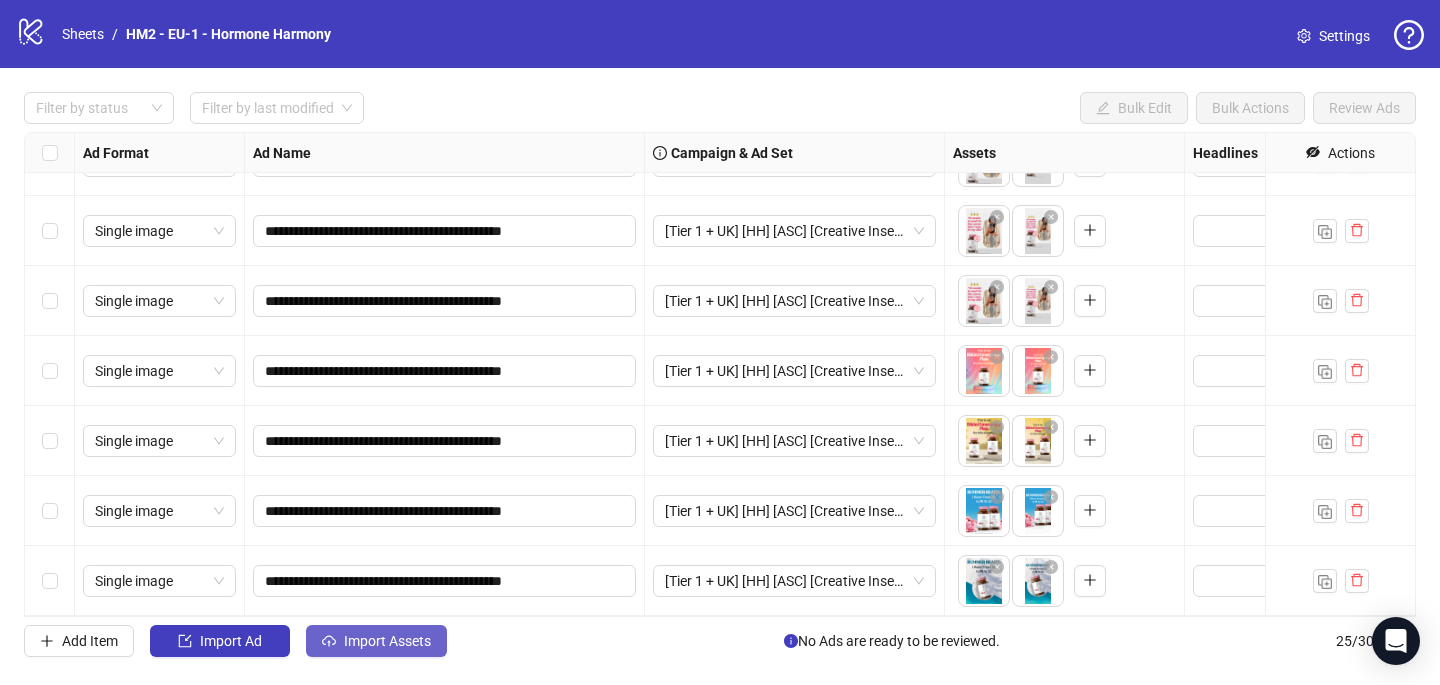 click on "Import Assets" at bounding box center [387, 641] 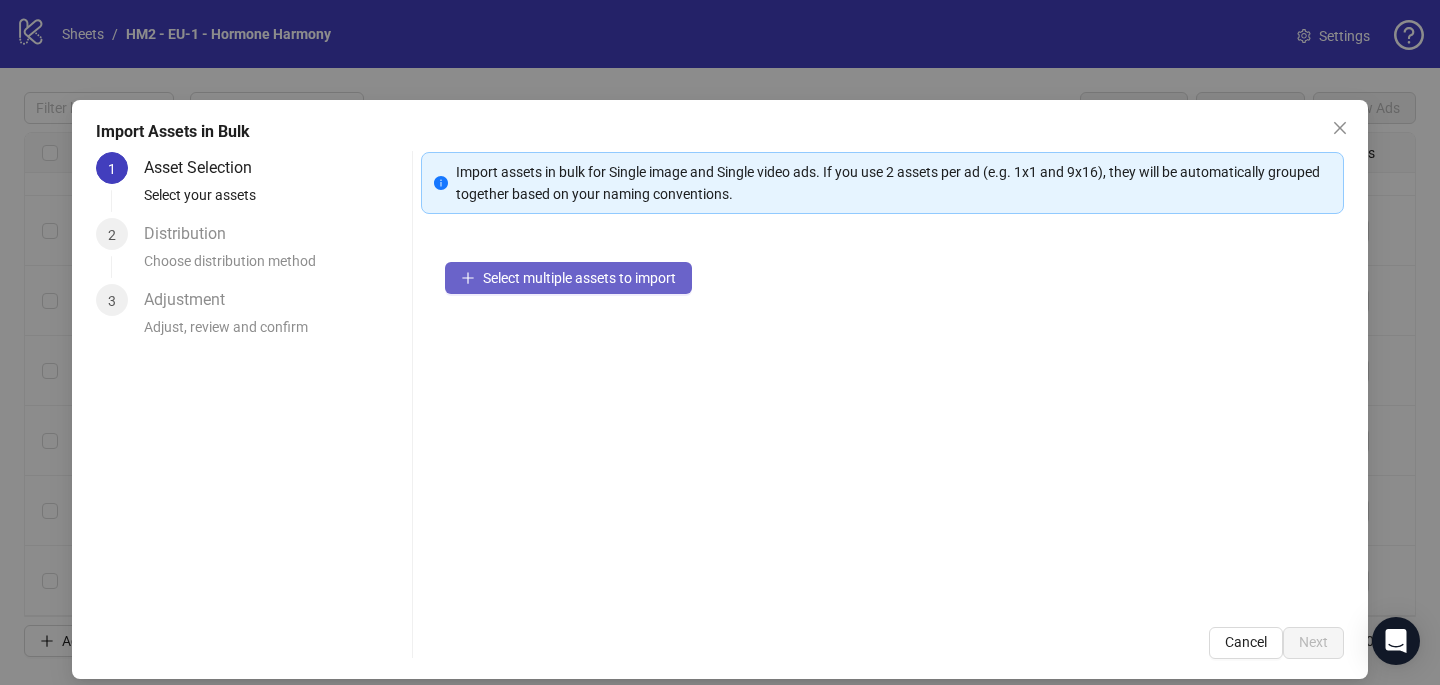click on "Select multiple assets to import" at bounding box center (568, 278) 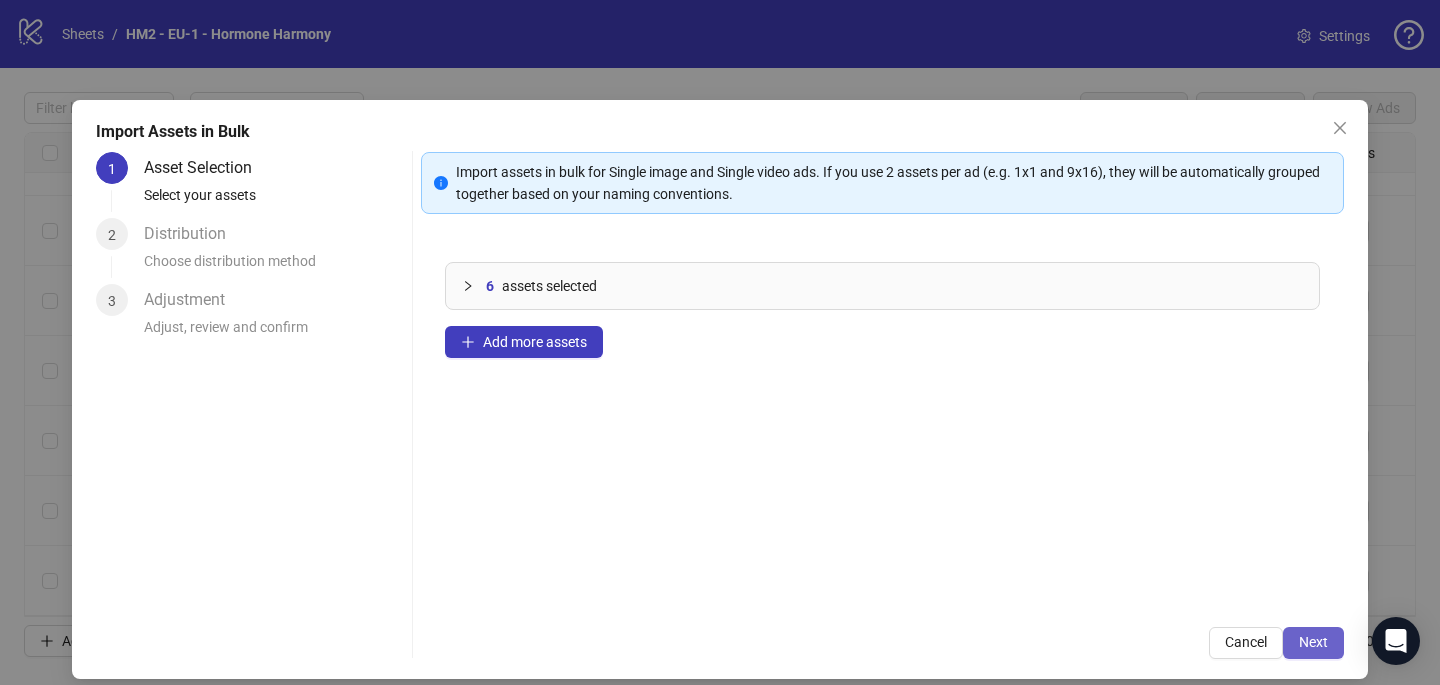 click on "Next" at bounding box center (1313, 642) 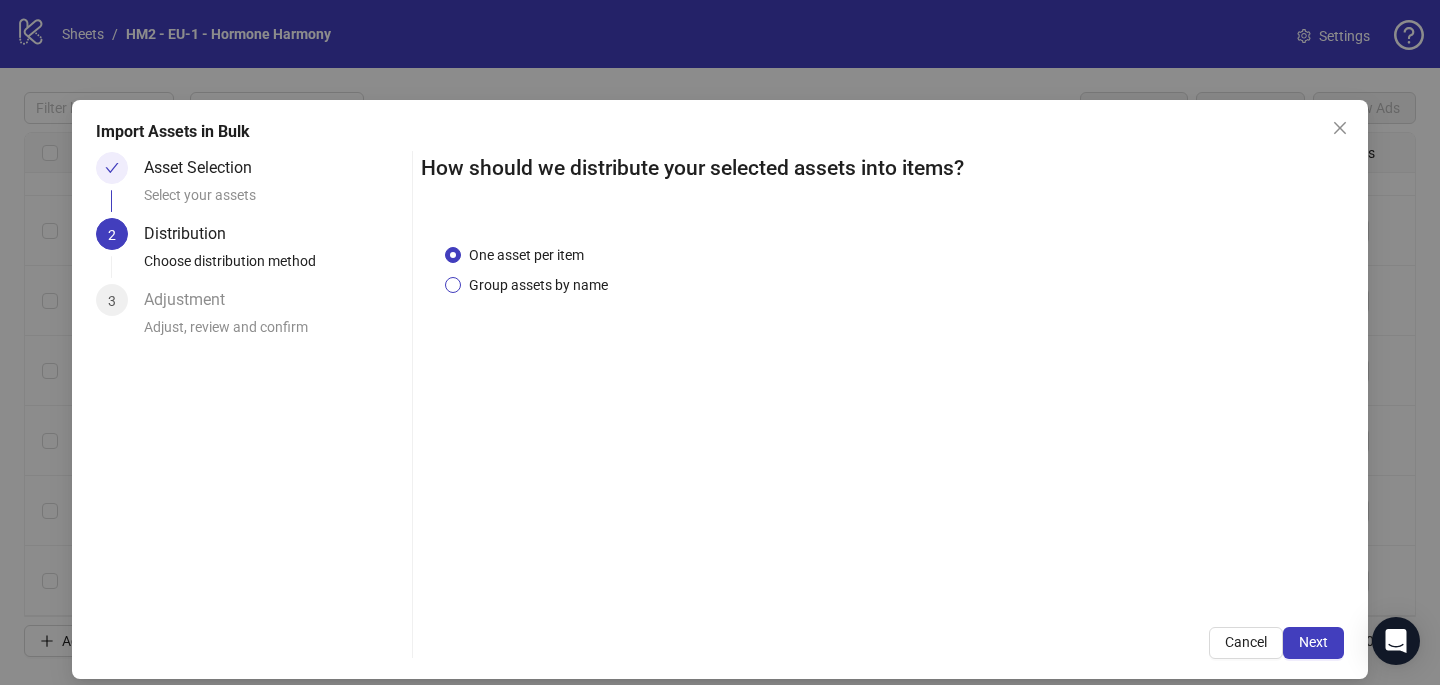 click on "Group assets by name" at bounding box center (538, 285) 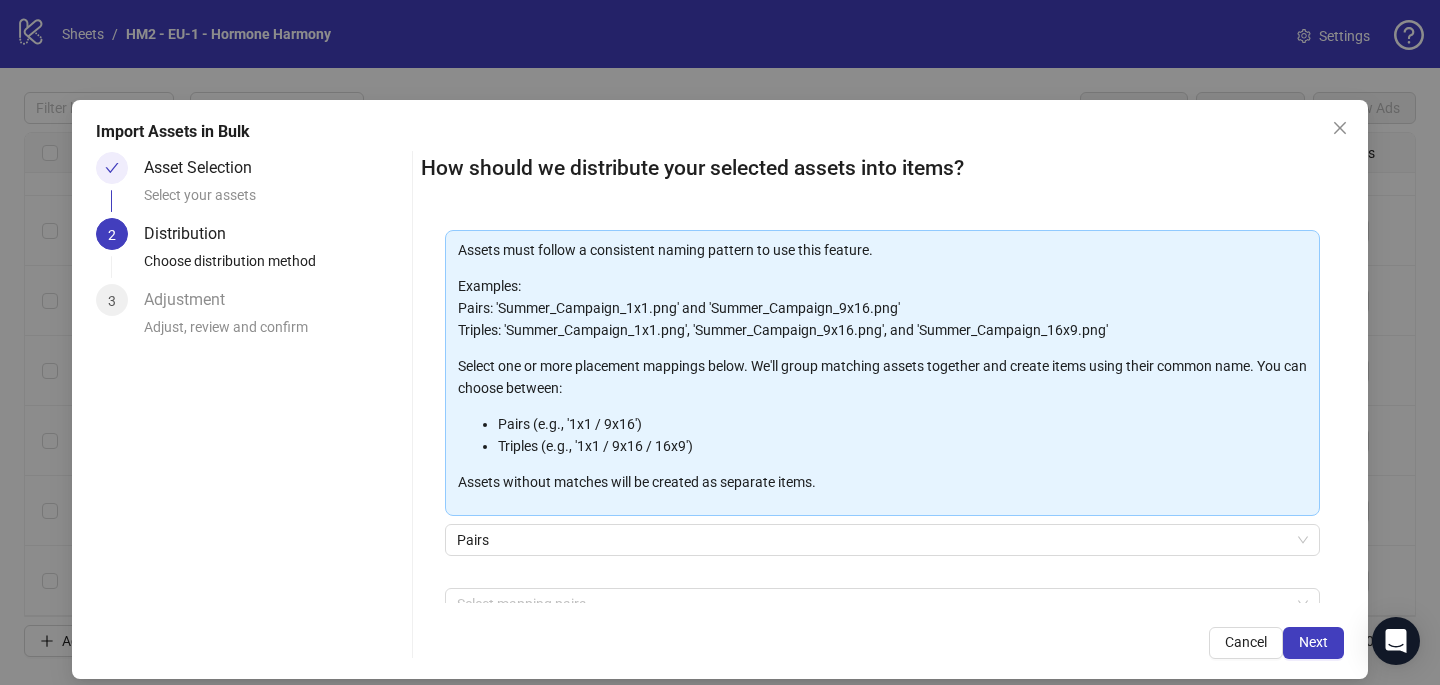 scroll, scrollTop: 203, scrollLeft: 0, axis: vertical 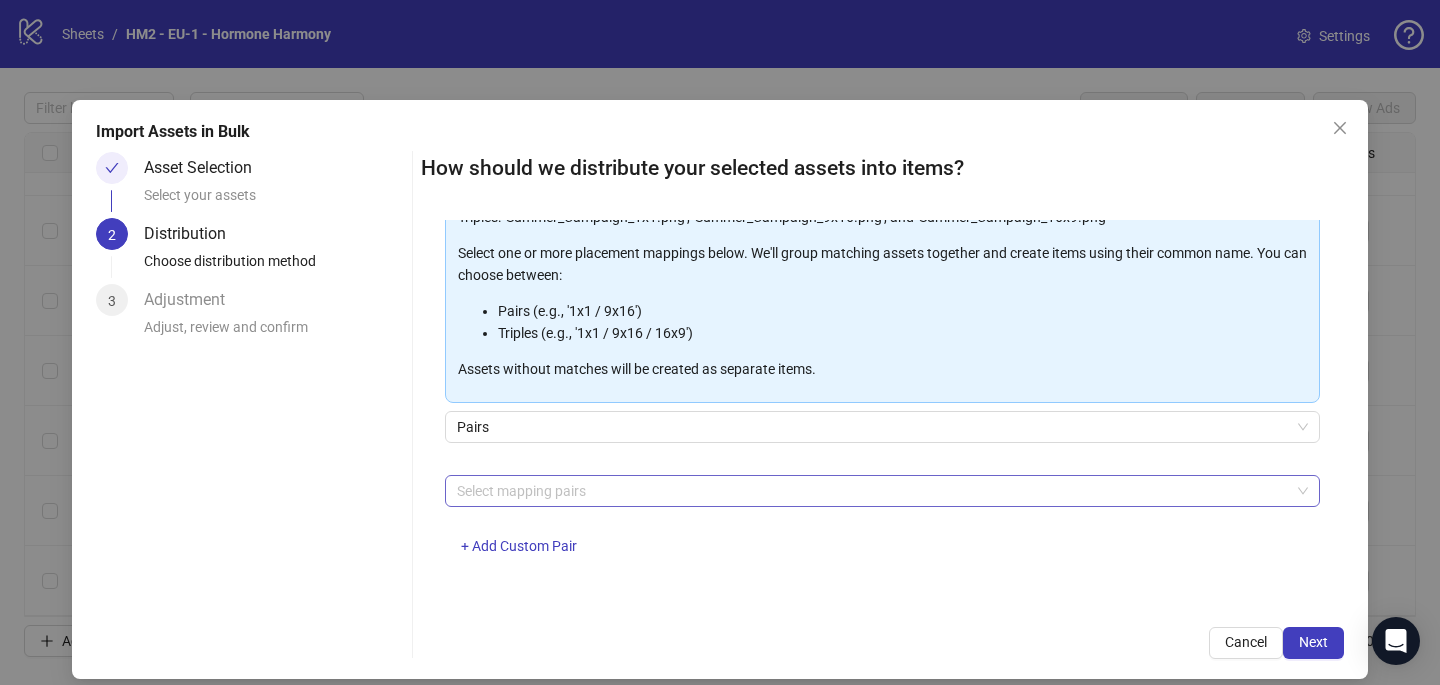 click at bounding box center [872, 491] 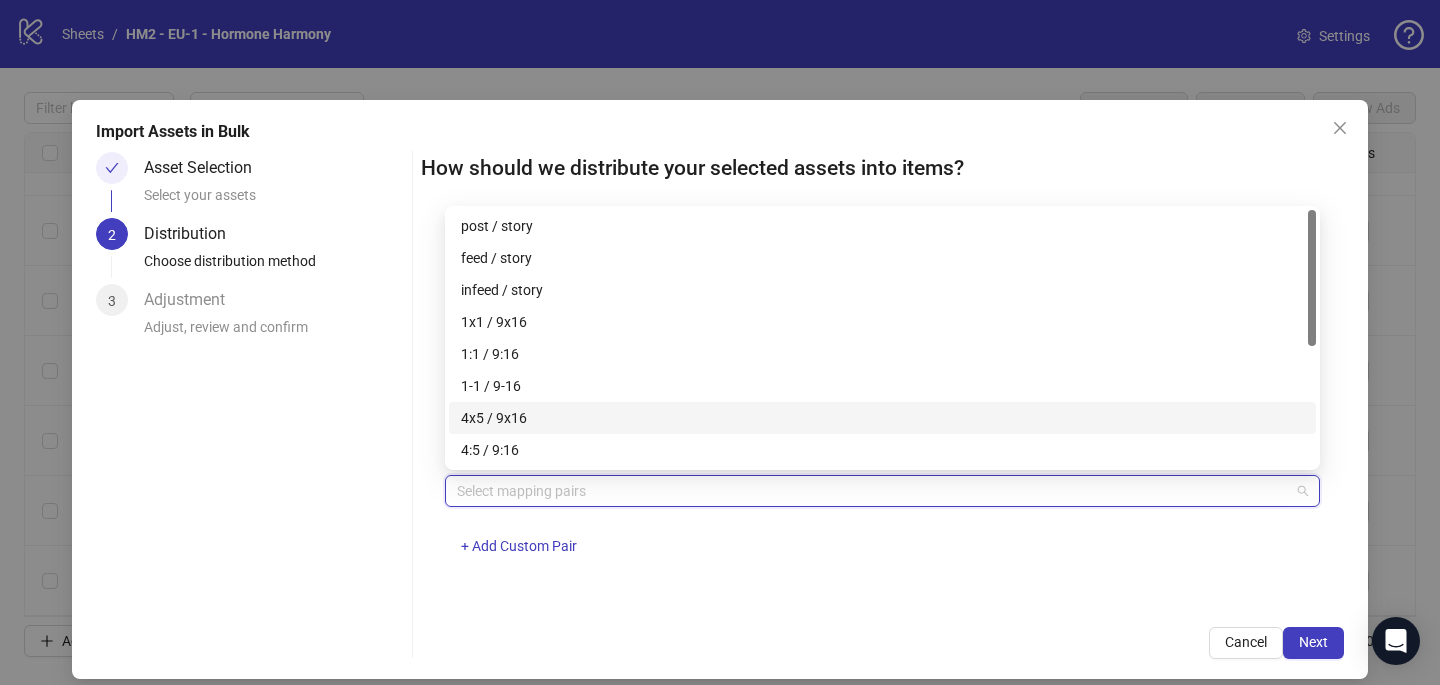 click on "4x5 / 9x16" at bounding box center [882, 418] 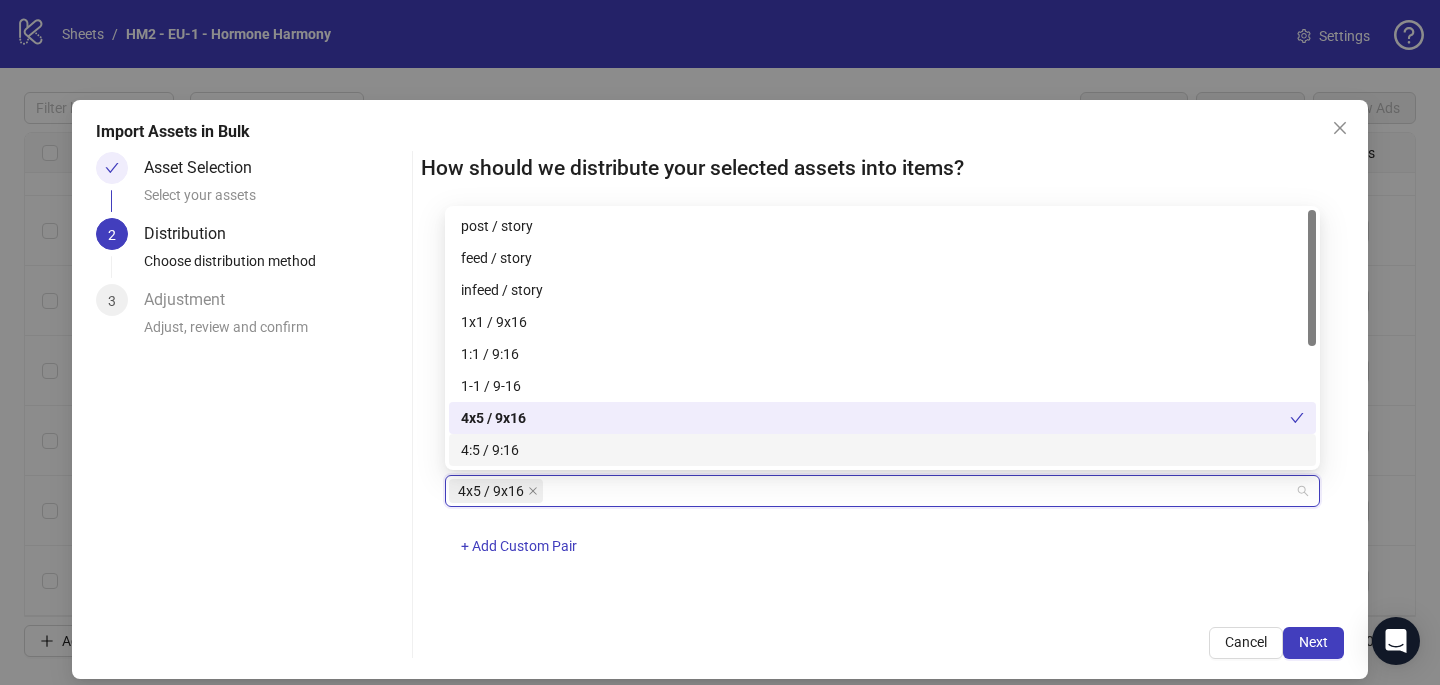click on "4x5 / 9x16   + Add Custom Pair" at bounding box center [882, 527] 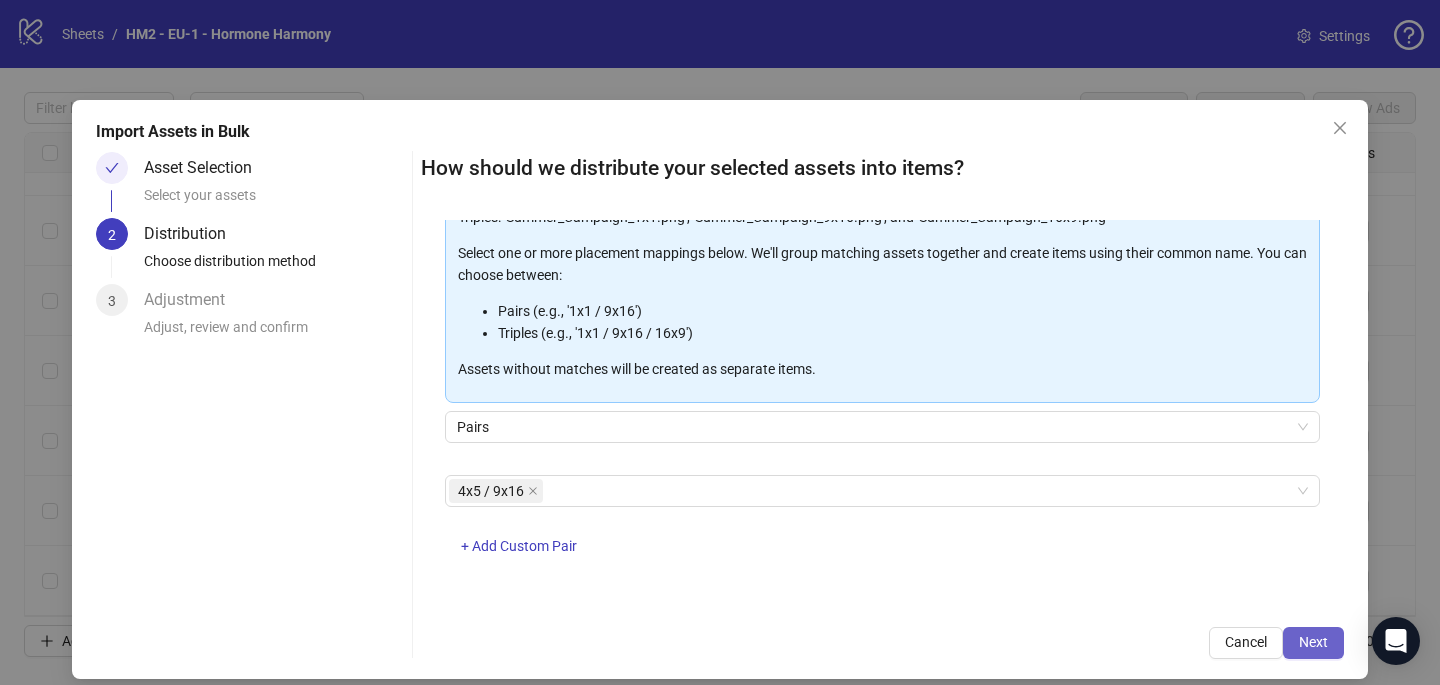 click on "Next" at bounding box center [1313, 643] 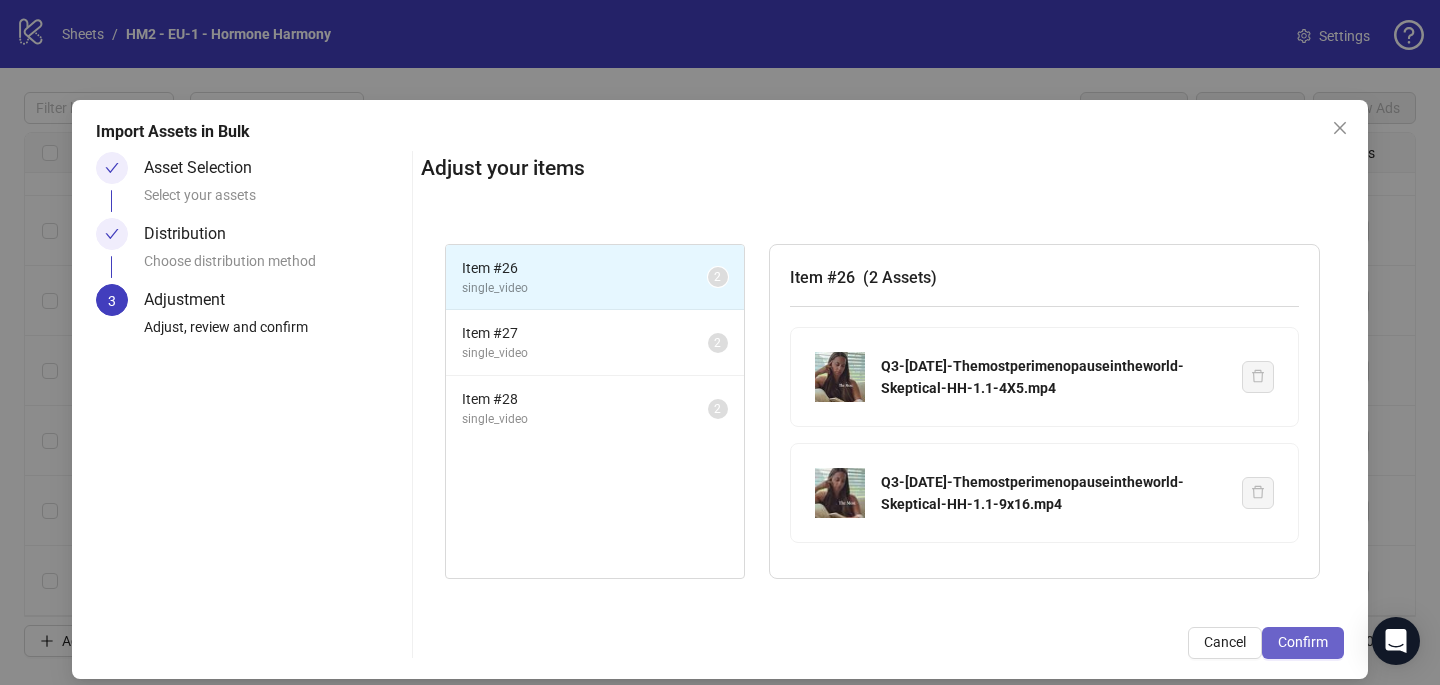 click on "Confirm" at bounding box center (1303, 643) 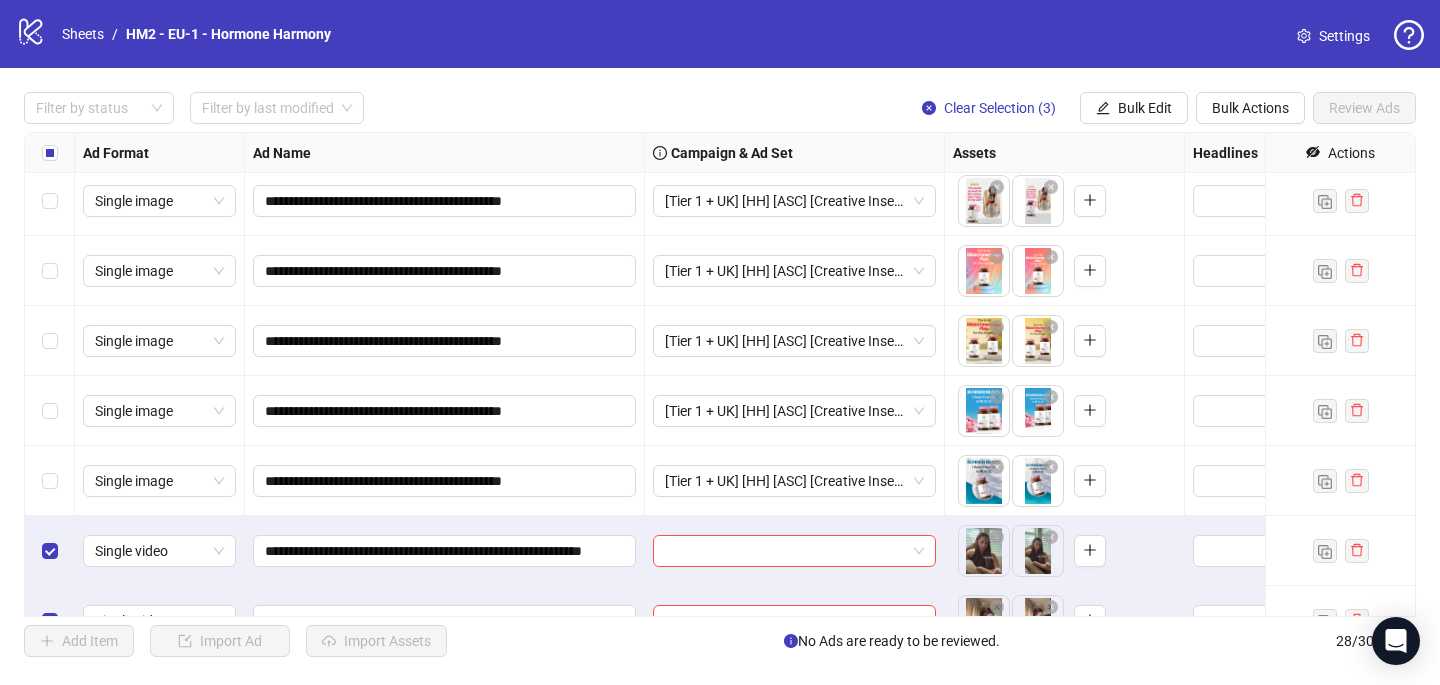 scroll, scrollTop: 1517, scrollLeft: 0, axis: vertical 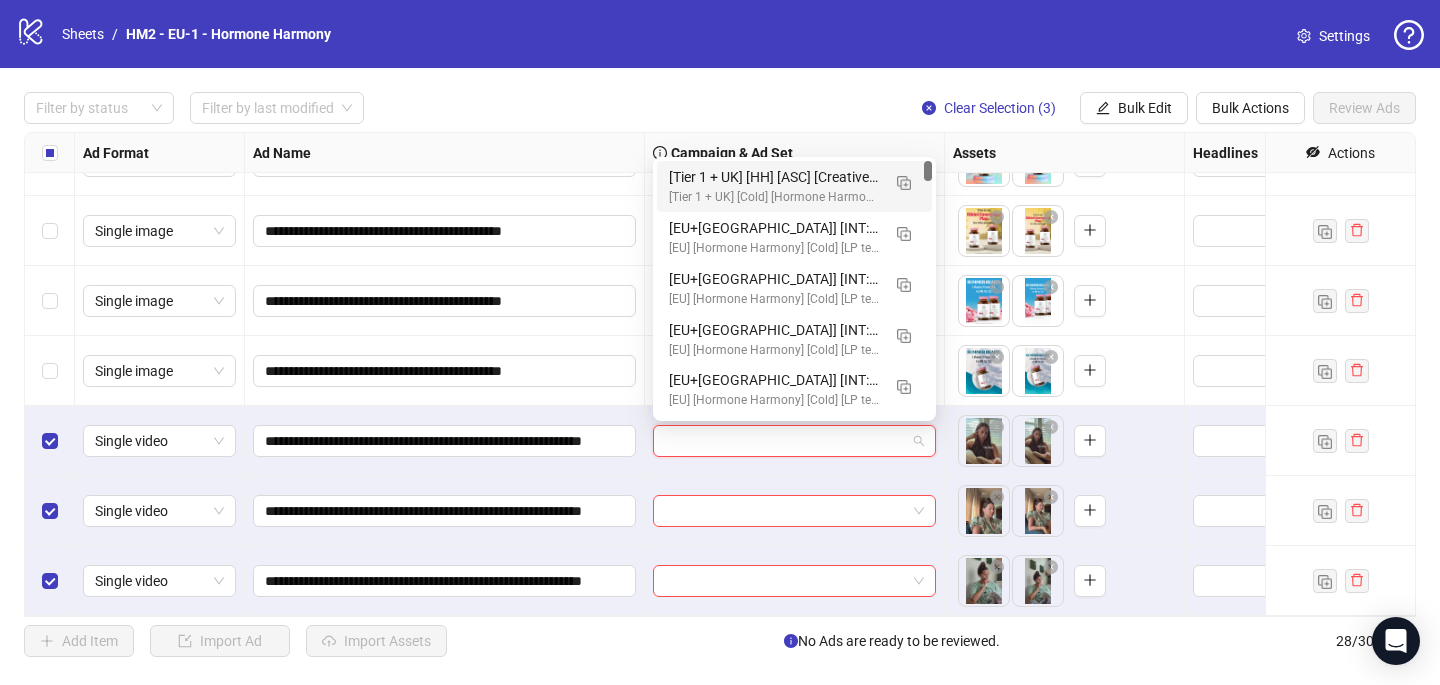 click at bounding box center [785, 441] 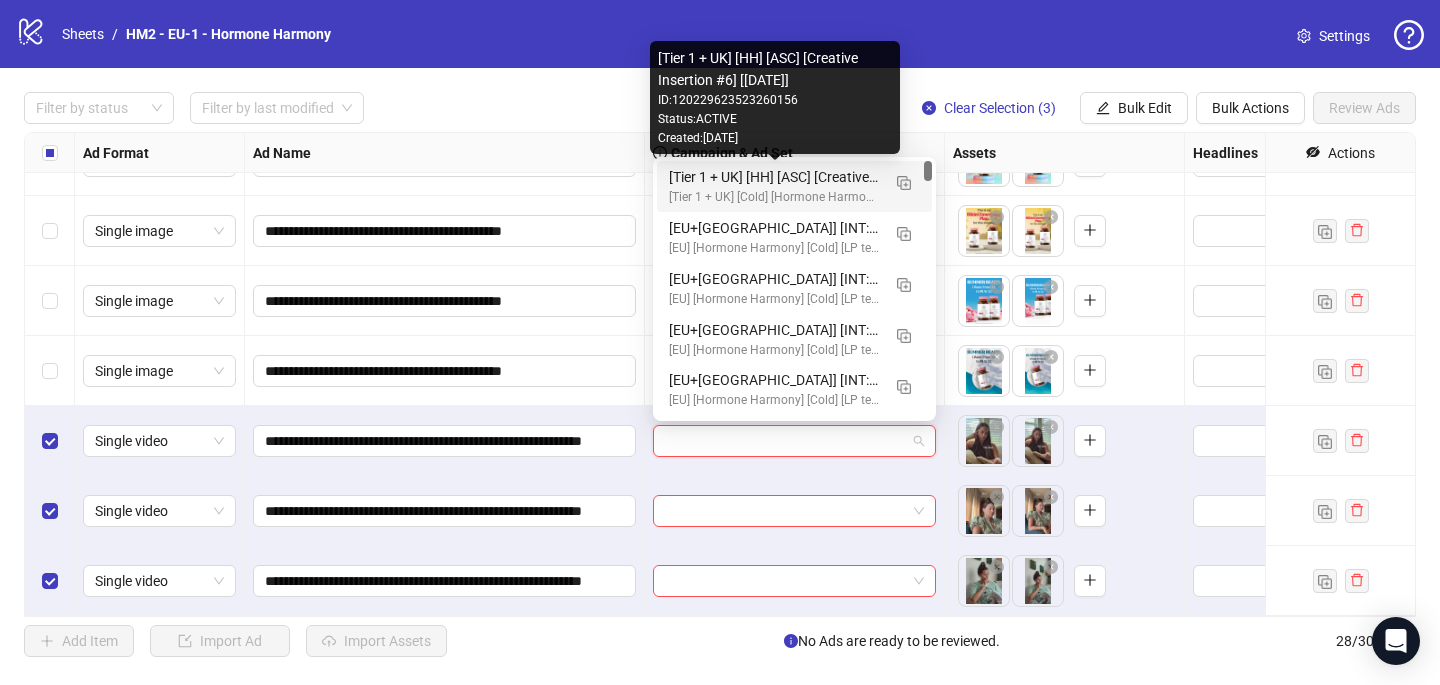 click on "[Tier 1 + UK] [HH] [ASC] [Creative Insertion #6] [[DATE]]" at bounding box center (774, 177) 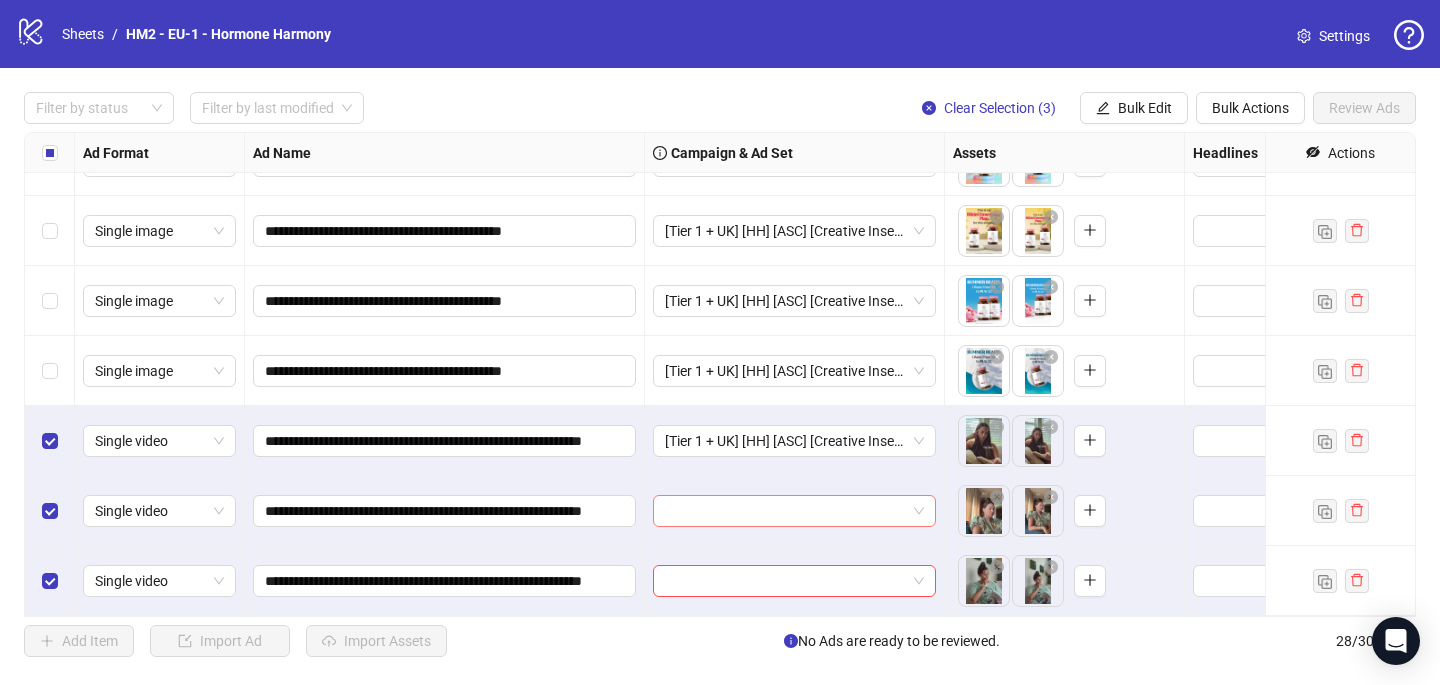 click at bounding box center [785, 511] 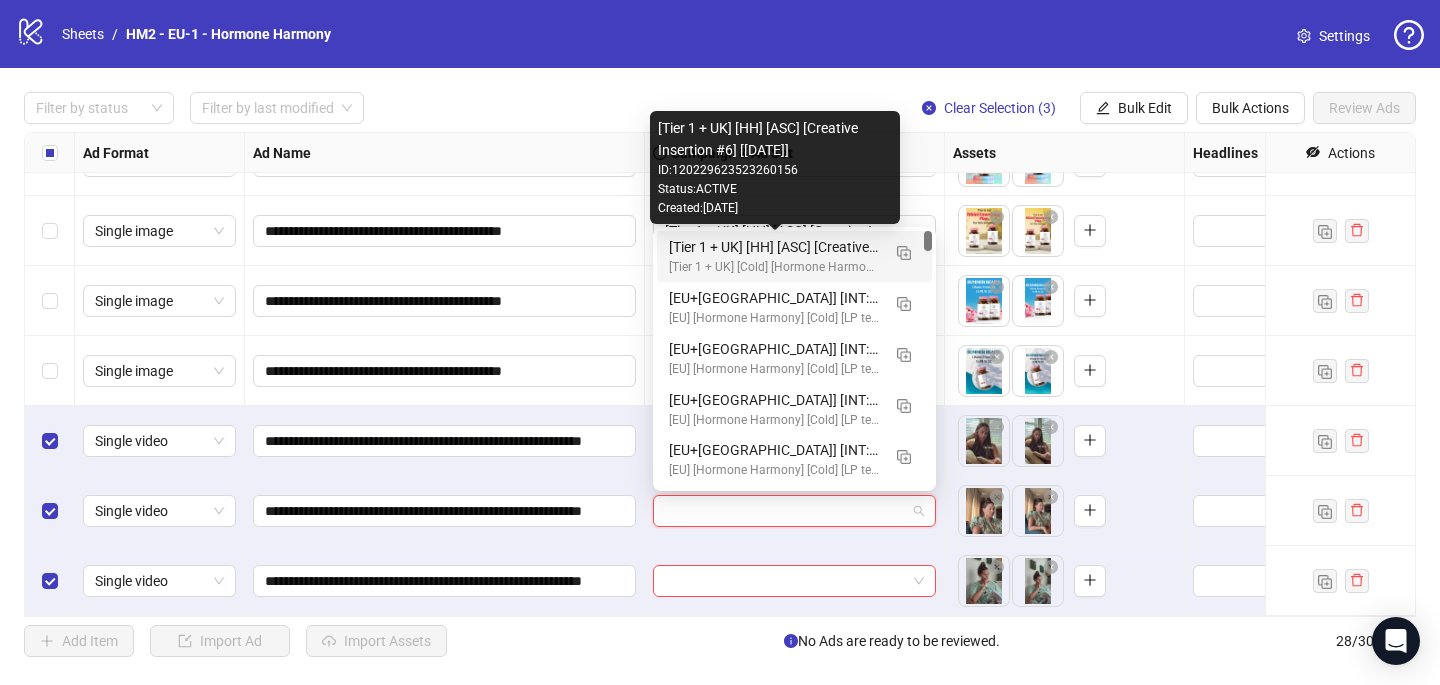 click on "[Tier 1 + UK] [HH] [ASC] [Creative Insertion #6] [[DATE]]" at bounding box center (774, 247) 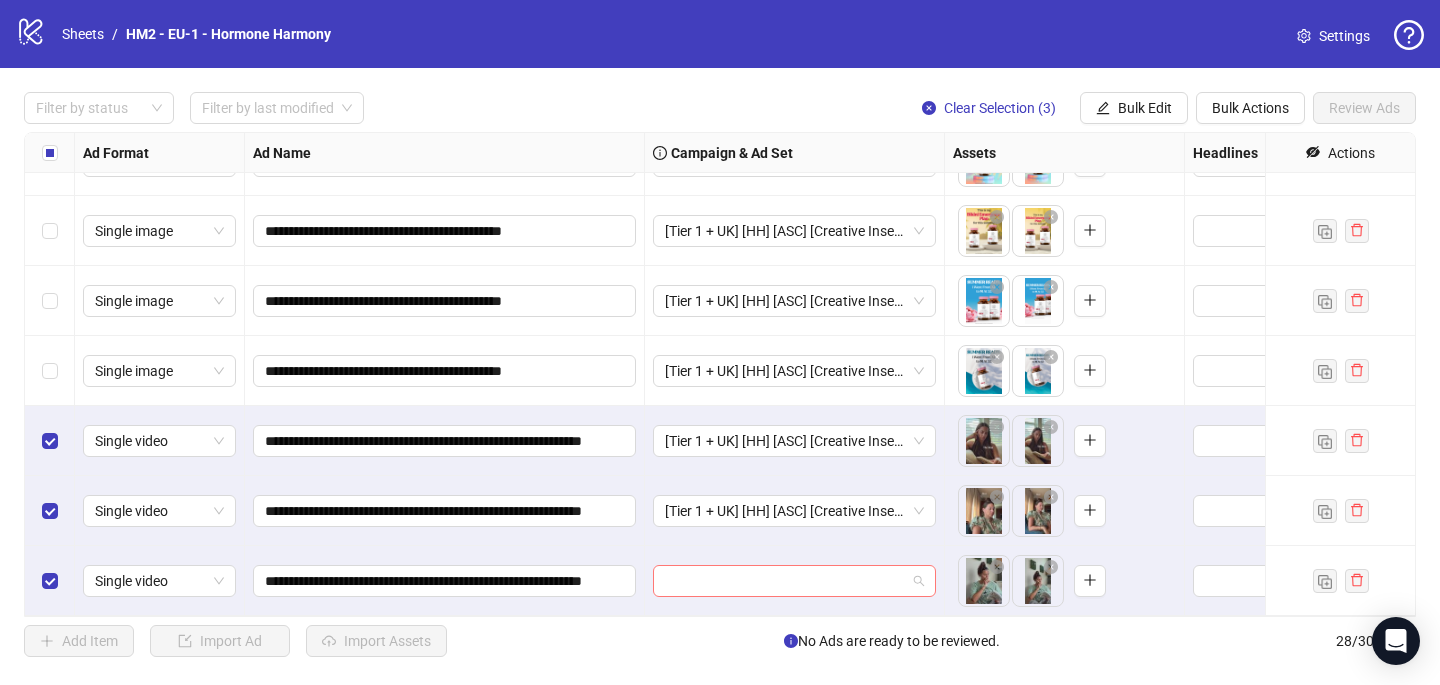 click at bounding box center [785, 581] 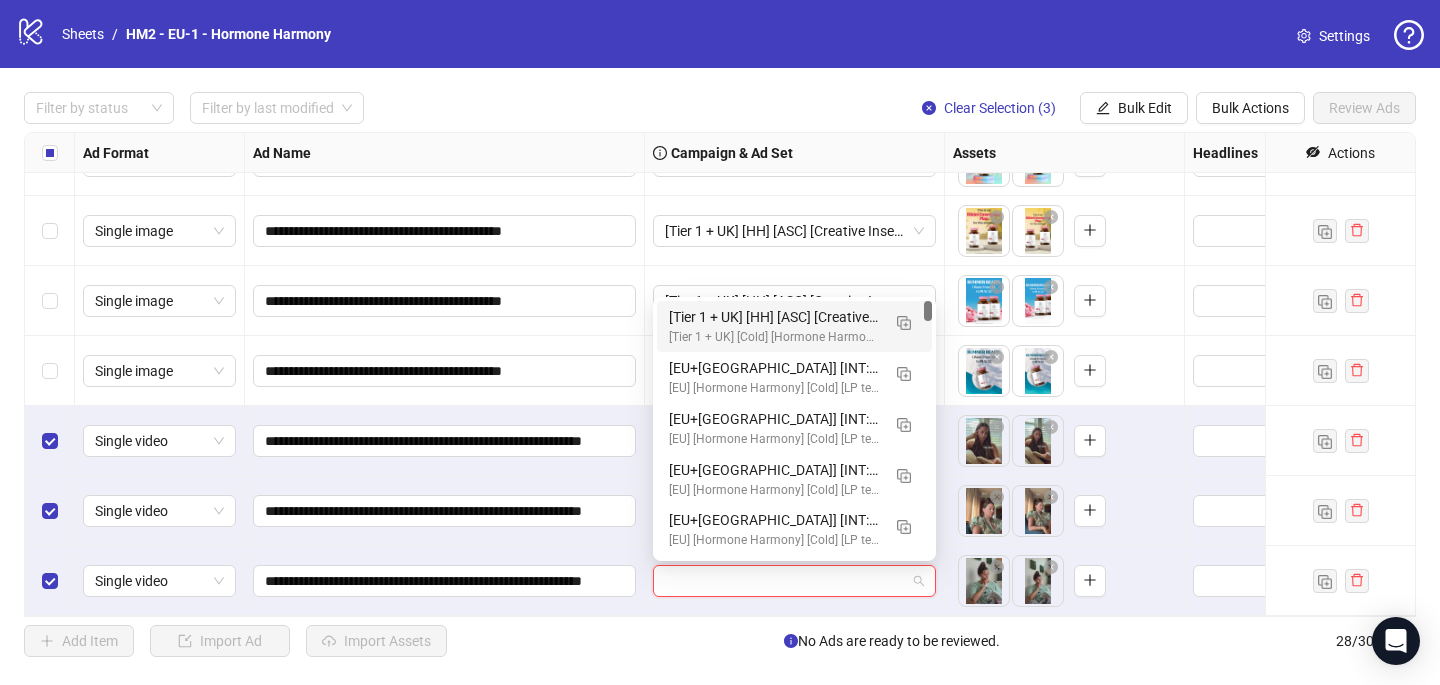 click on "[Tier 1 + UK] [HH] [ASC] [Creative Insertion #6] [[DATE]]" at bounding box center [774, 317] 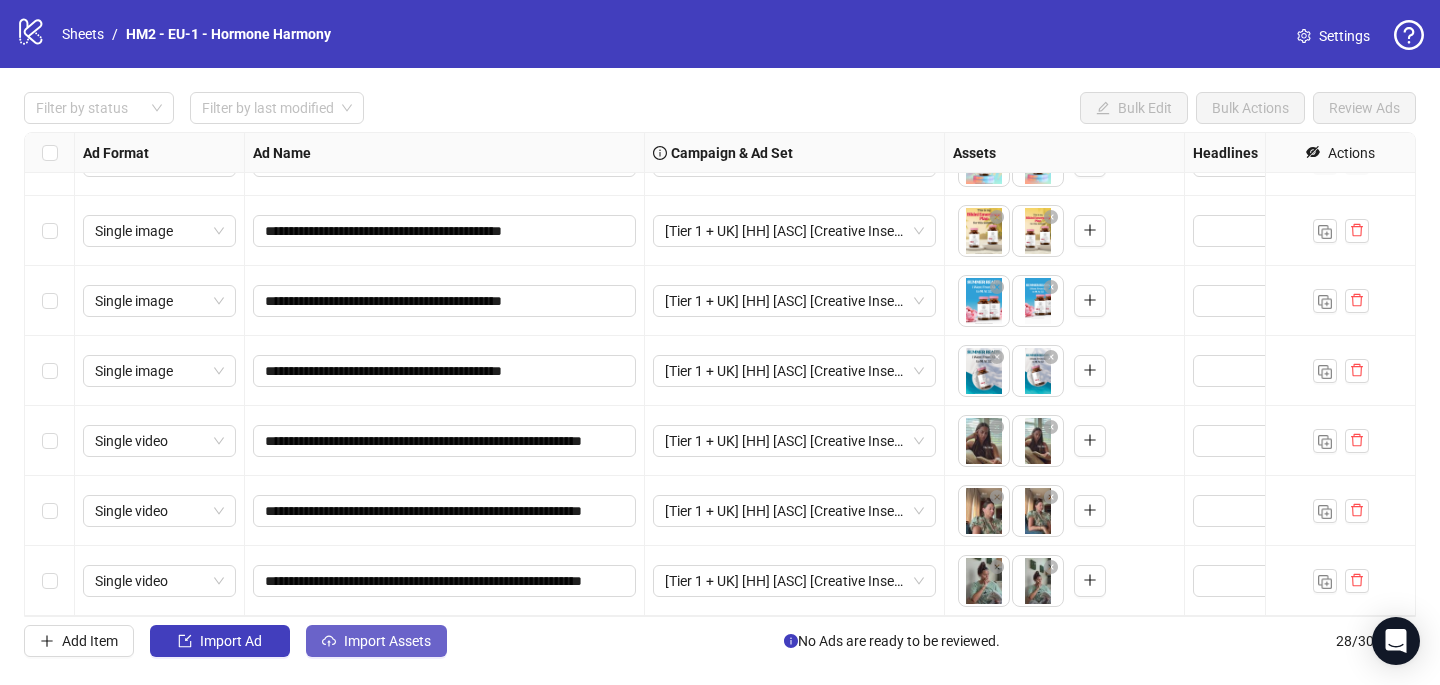 click on "Import Assets" at bounding box center (376, 641) 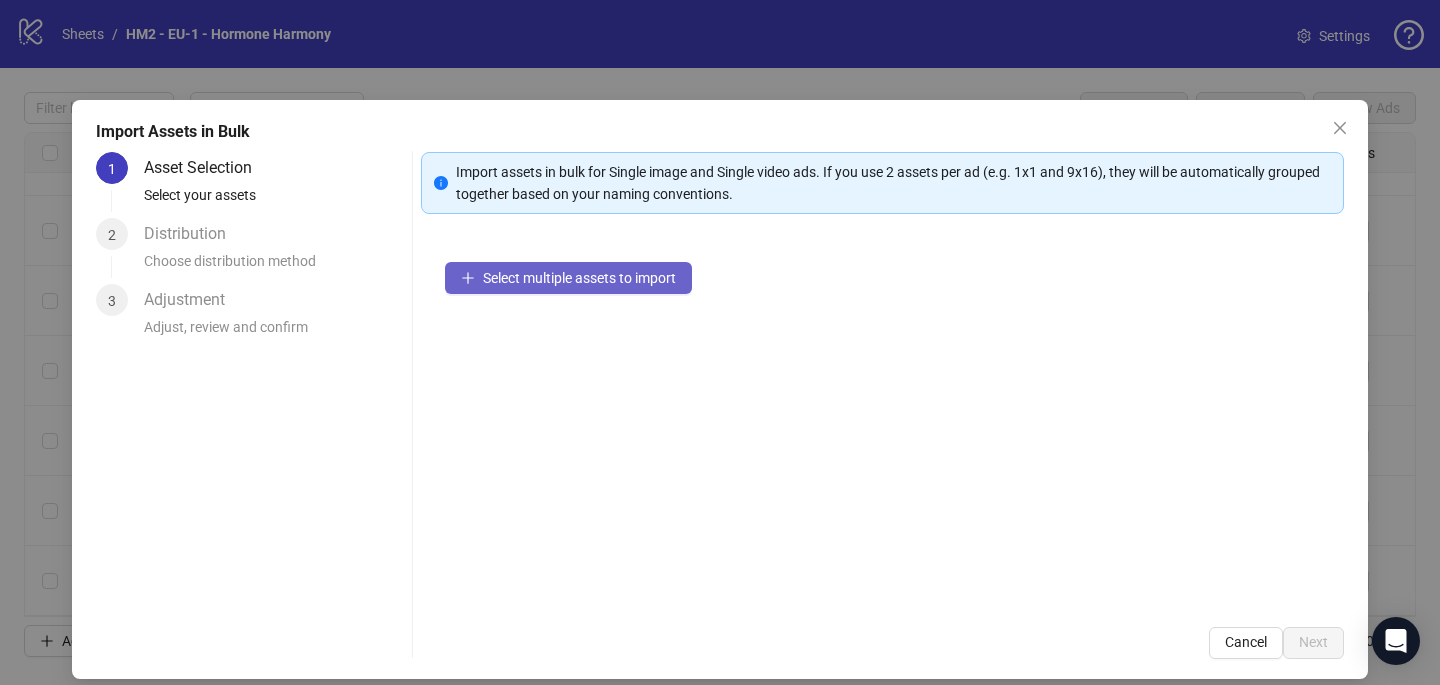 click on "Select multiple assets to import" at bounding box center (568, 278) 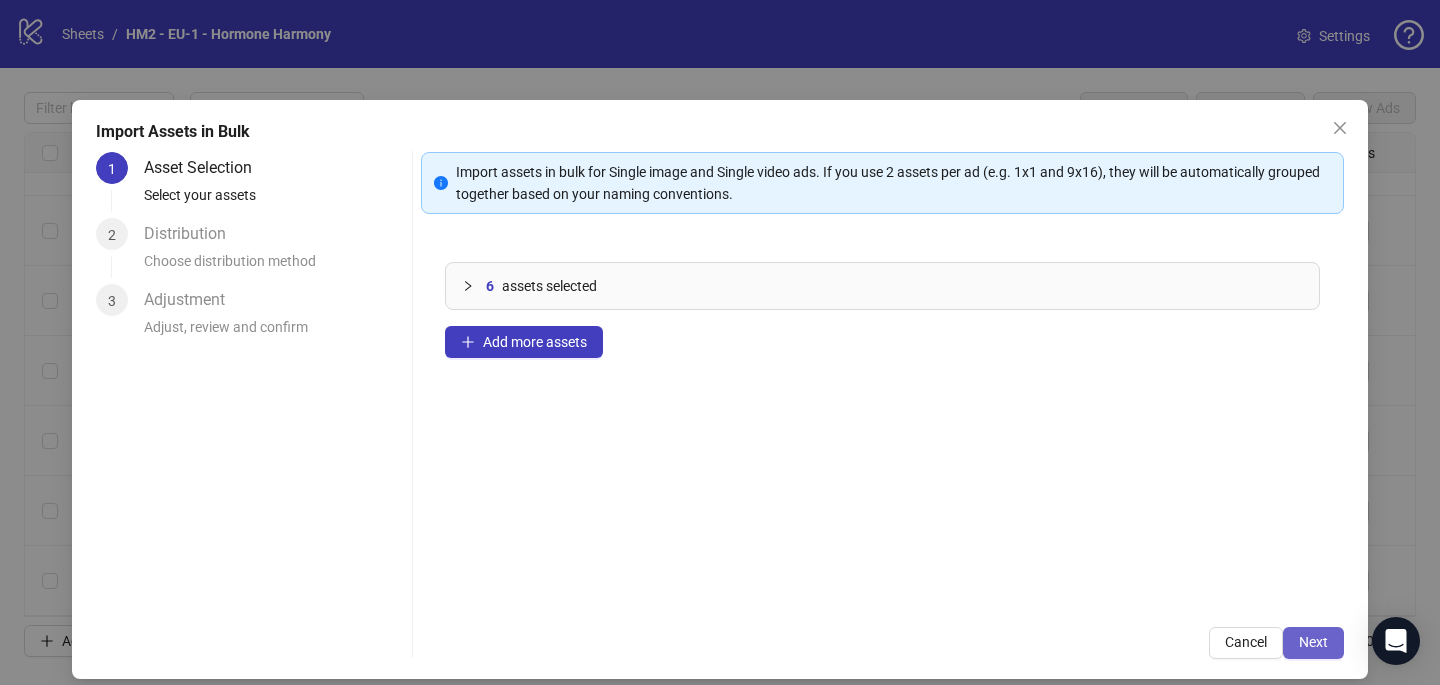 click on "Next" at bounding box center [1313, 642] 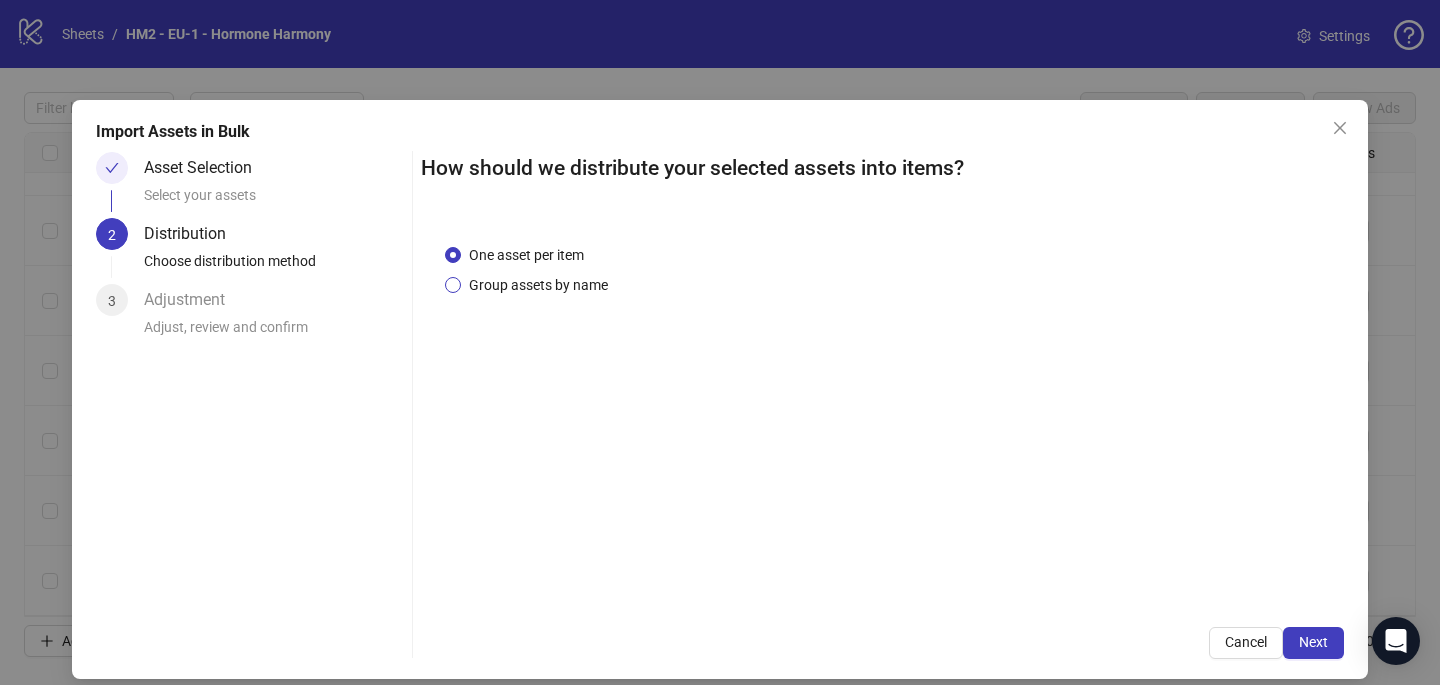 click on "Group assets by name" at bounding box center (538, 285) 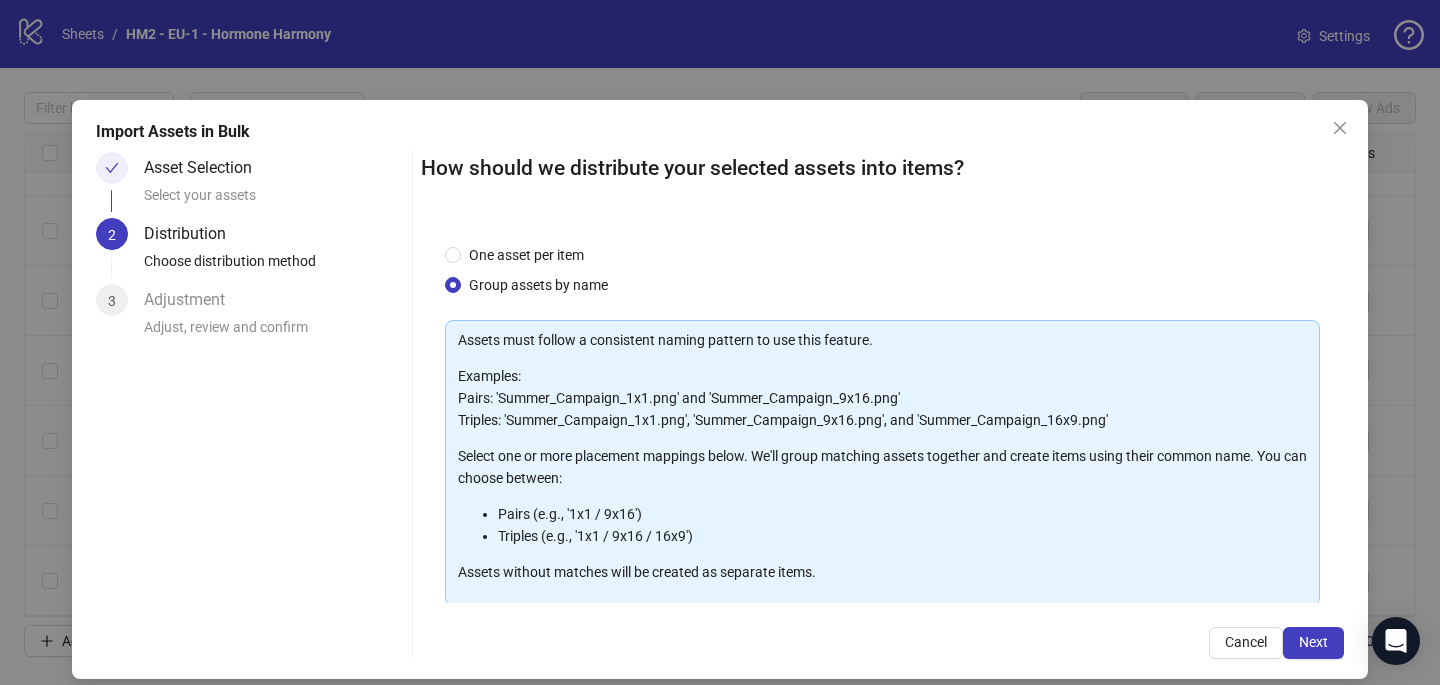 scroll, scrollTop: 203, scrollLeft: 0, axis: vertical 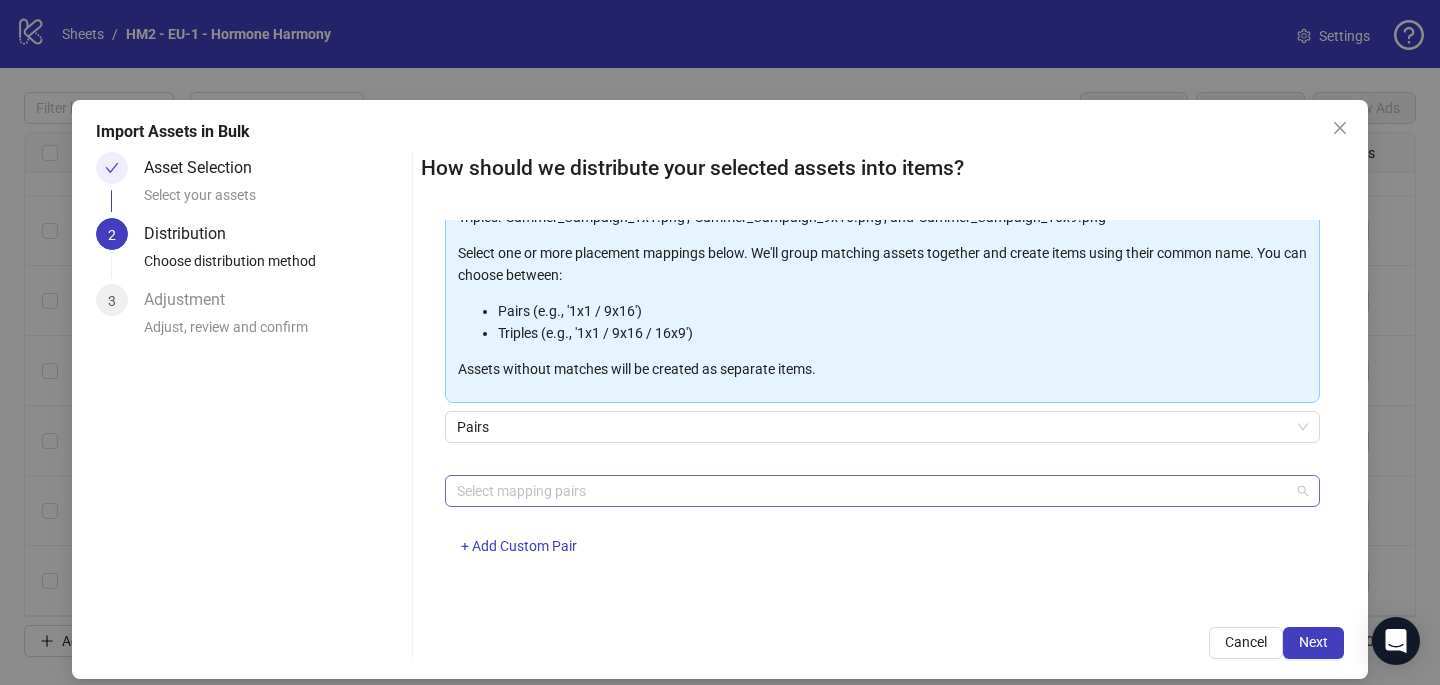 click at bounding box center (872, 491) 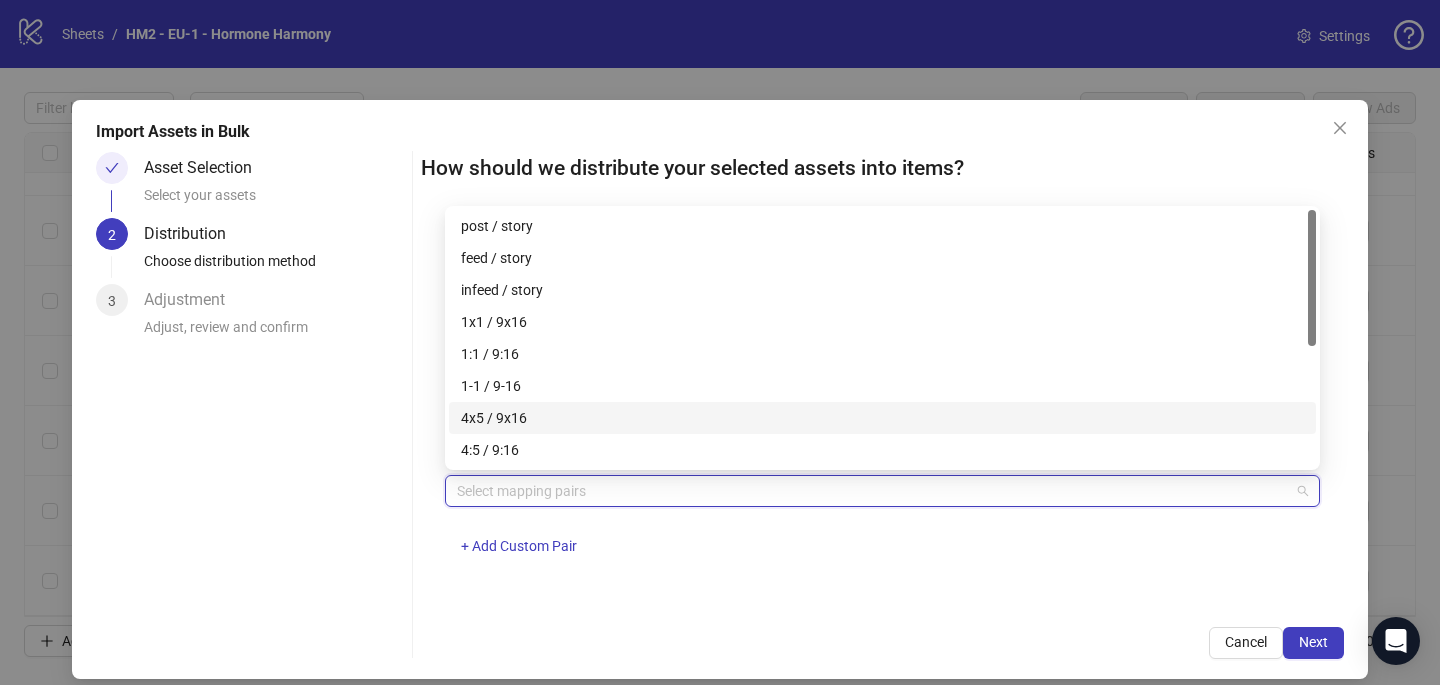 click on "4x5 / 9x16" at bounding box center [882, 418] 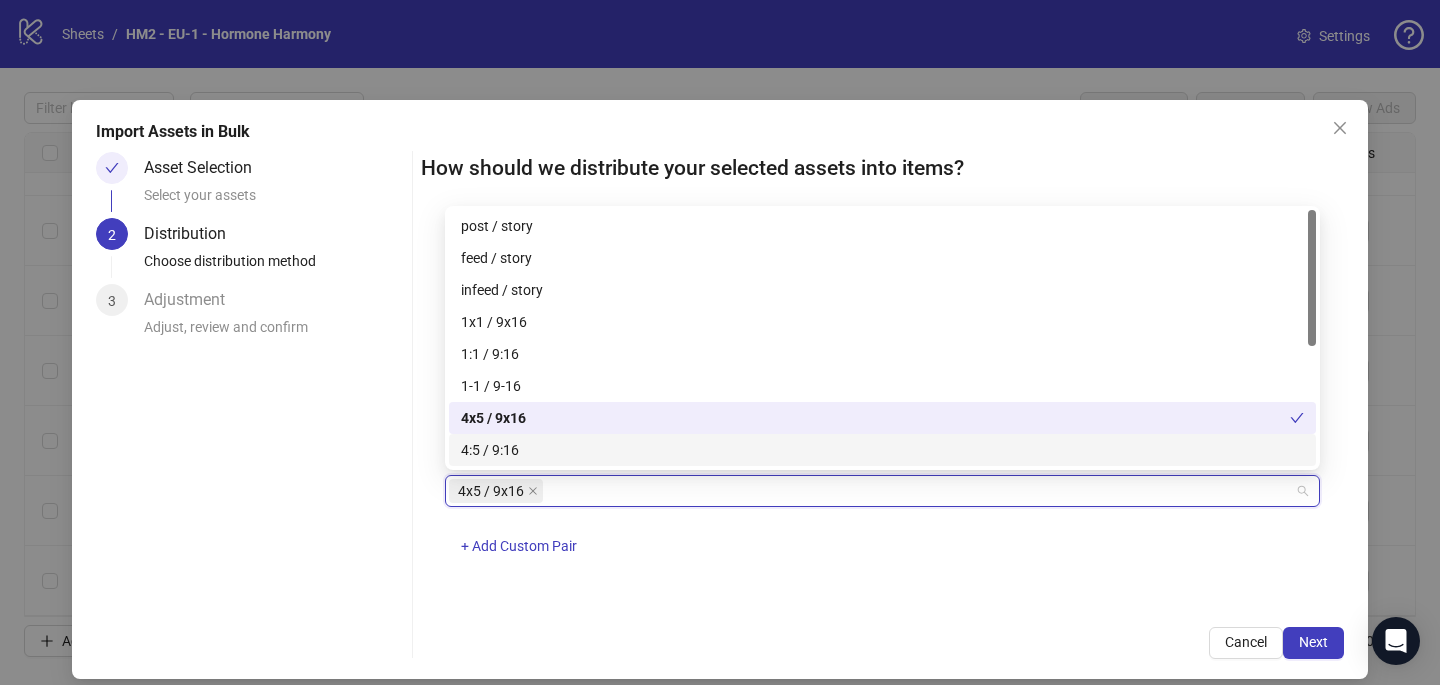 click on "4x5 / 9x16   + Add Custom Pair" at bounding box center [882, 527] 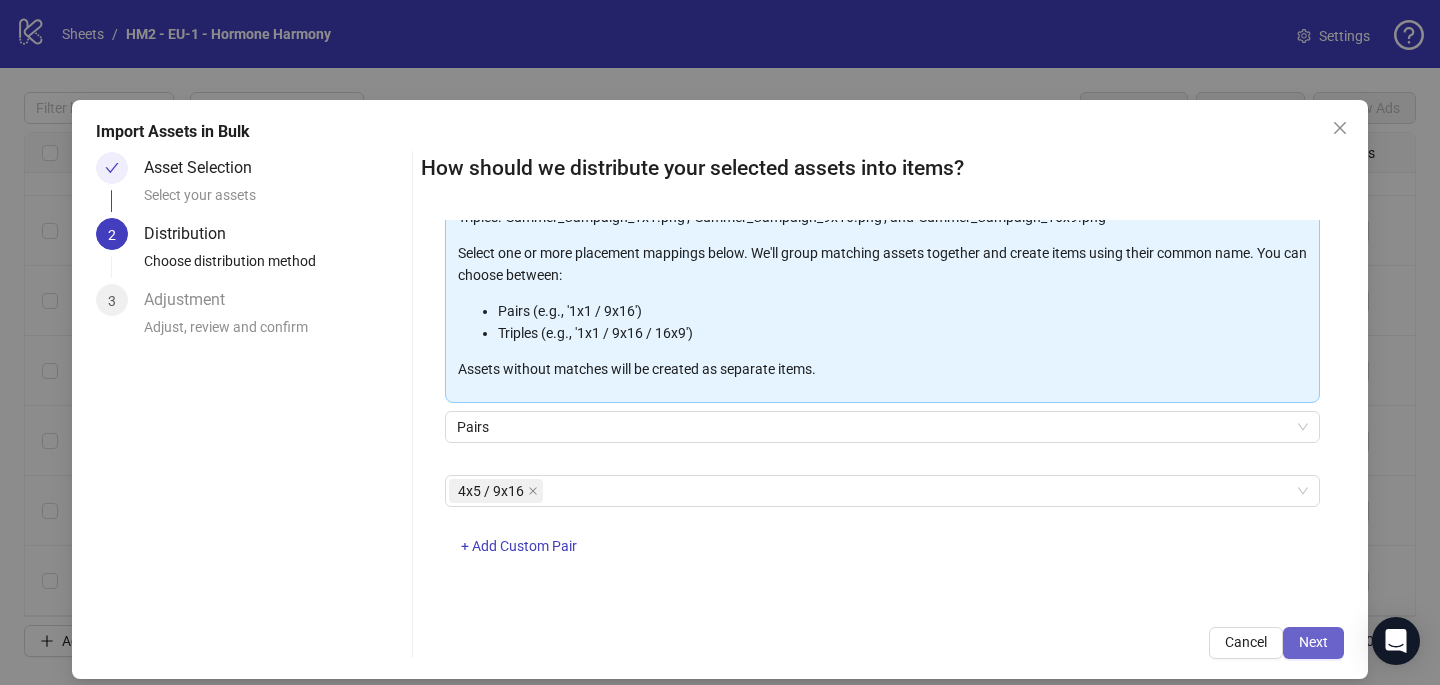 click on "Next" at bounding box center (1313, 642) 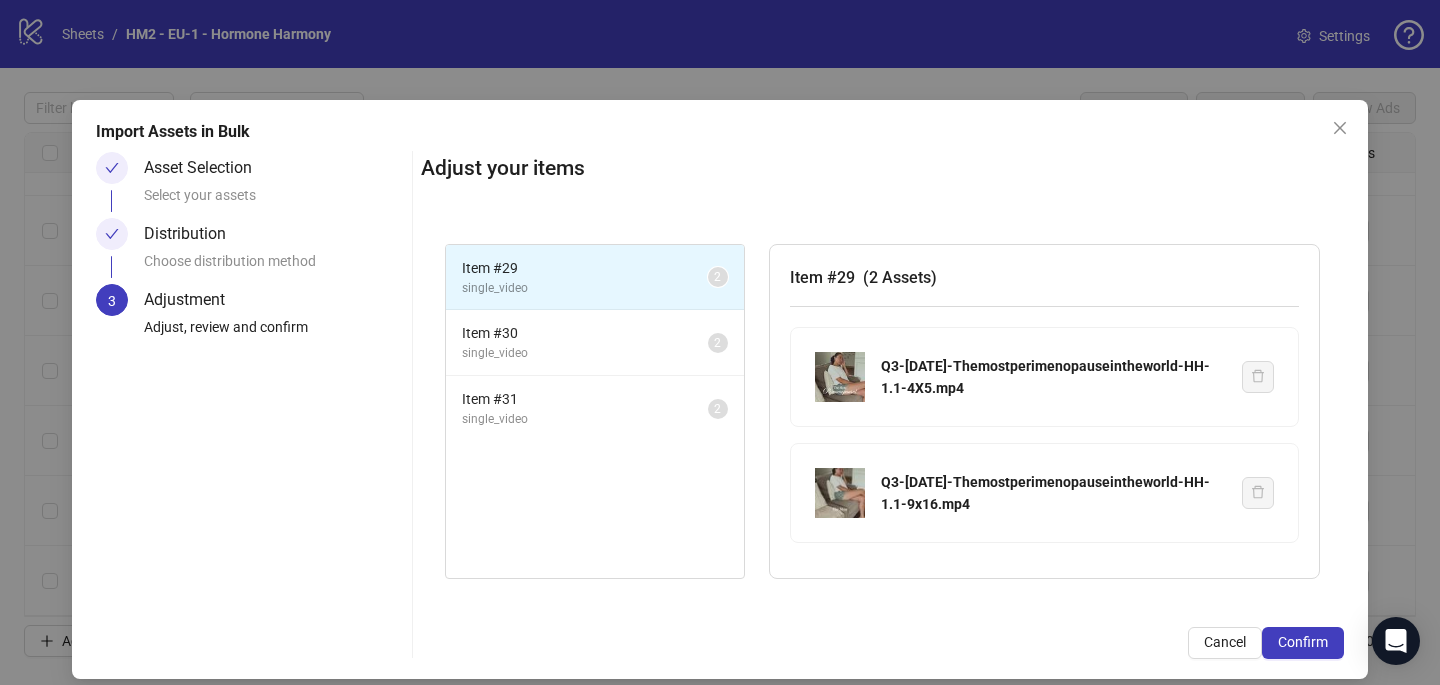click on "Confirm" at bounding box center (1303, 642) 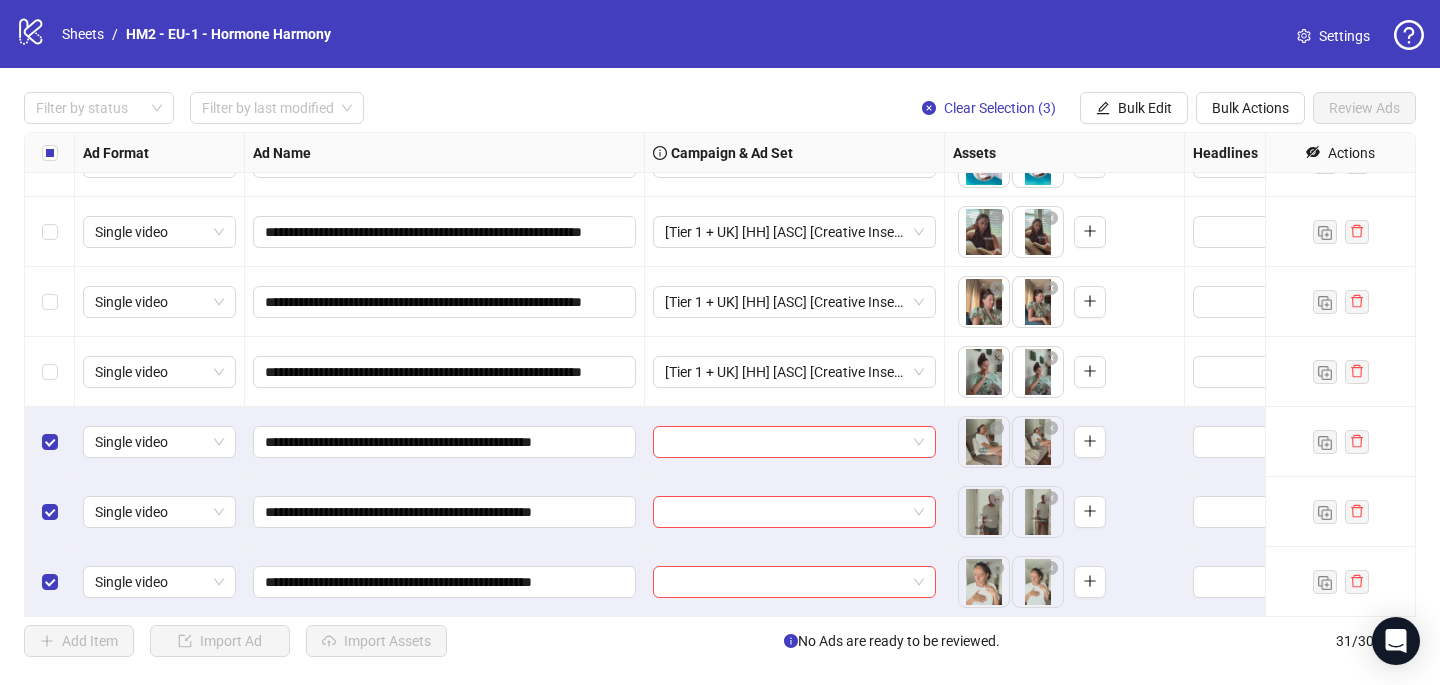 scroll, scrollTop: 1727, scrollLeft: 0, axis: vertical 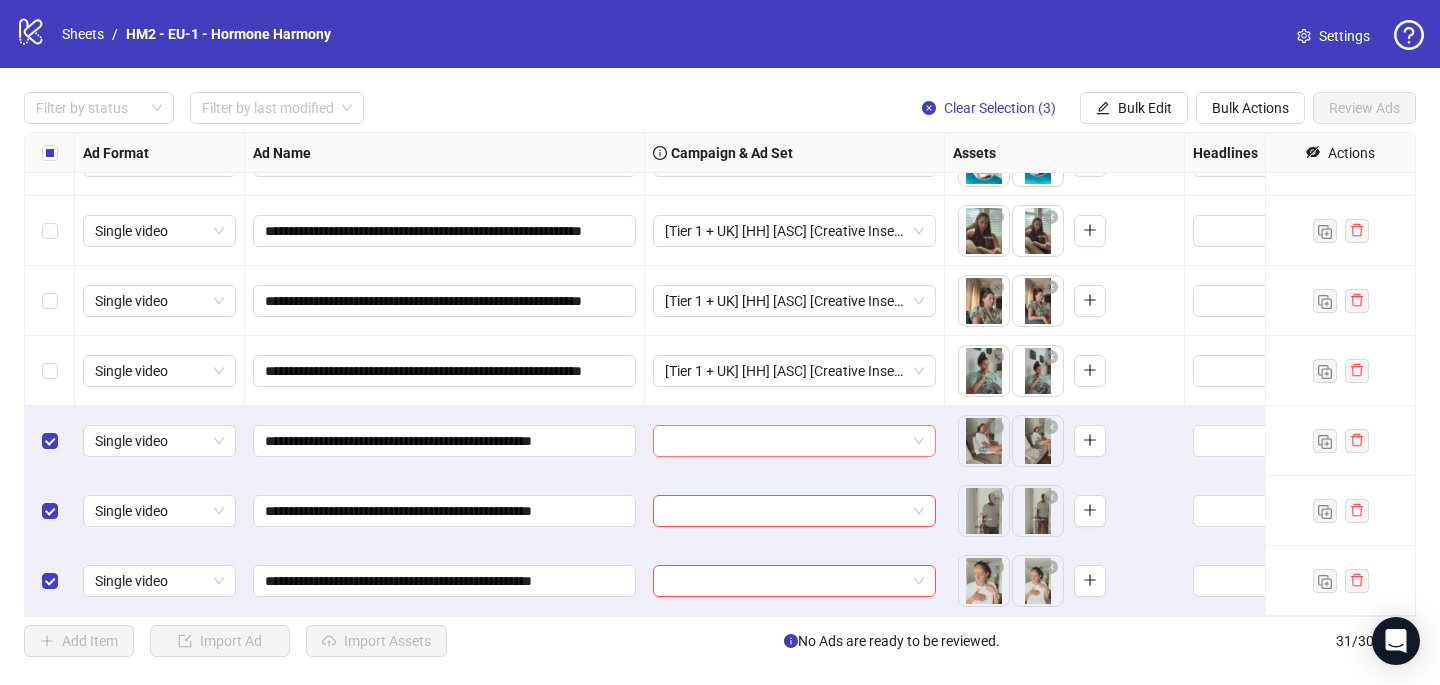 click at bounding box center [785, 441] 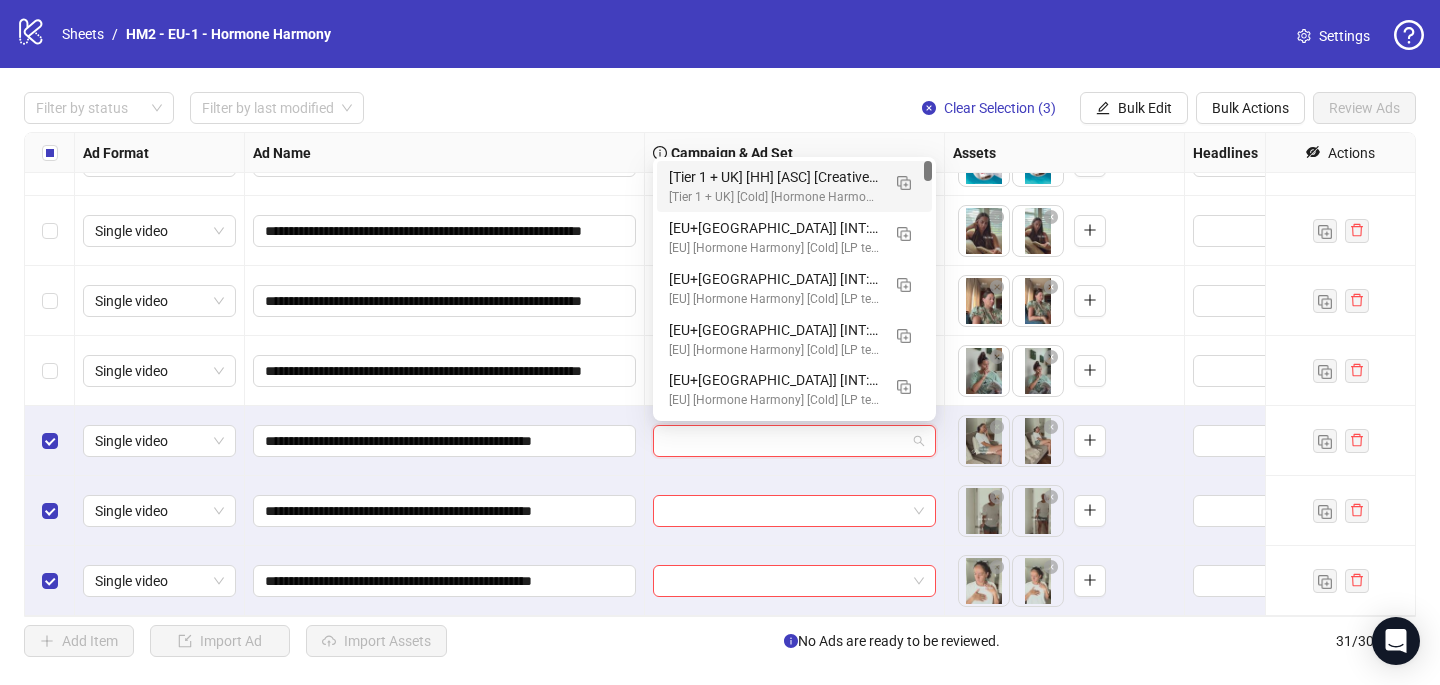 click on "[Tier 1 + UK] [HH] [ASC] [Creative Insertion #6] [[DATE]]" at bounding box center [774, 177] 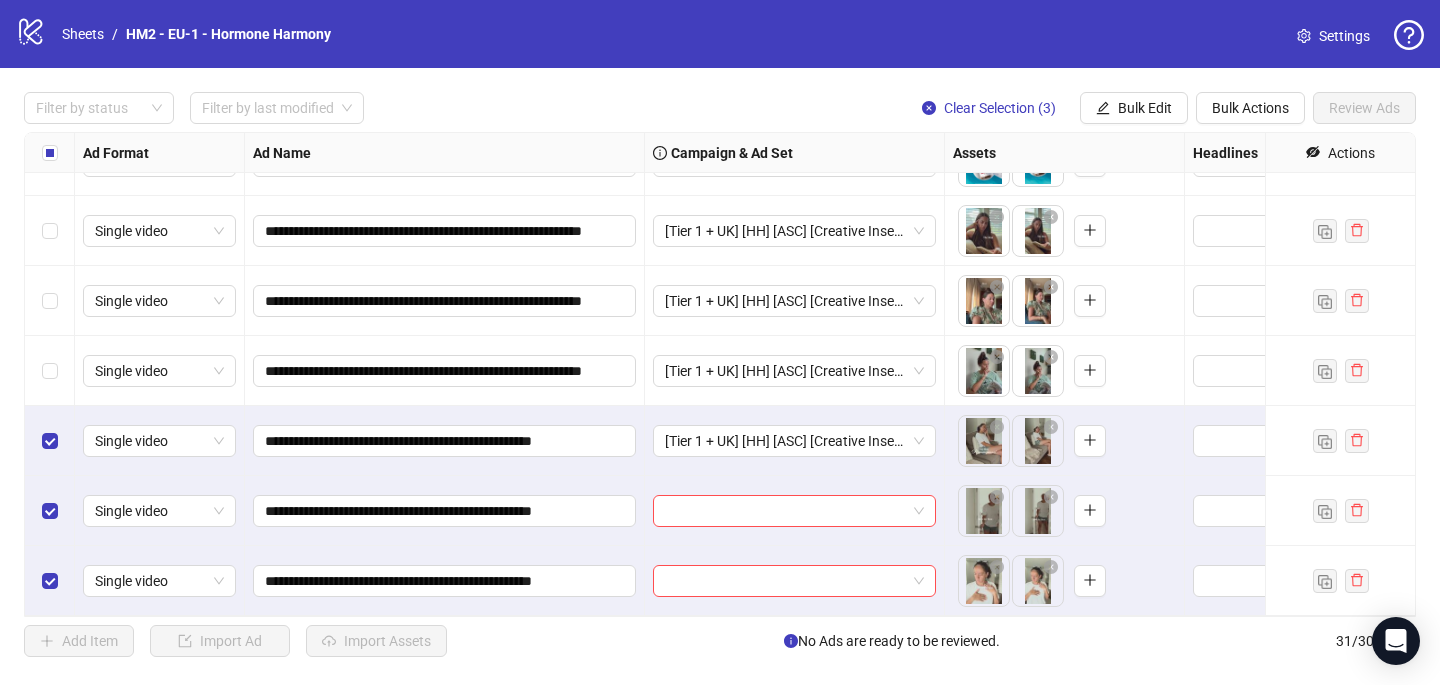 click at bounding box center (795, 511) 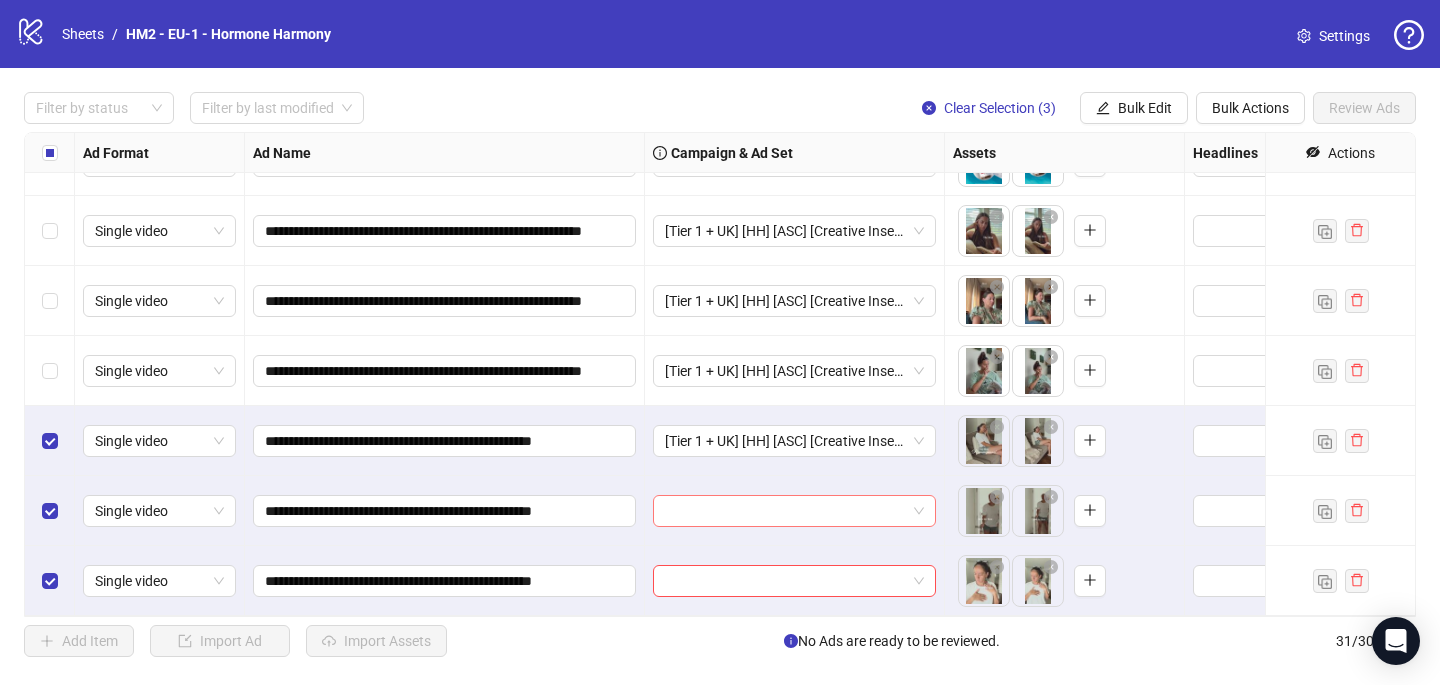 click at bounding box center [785, 511] 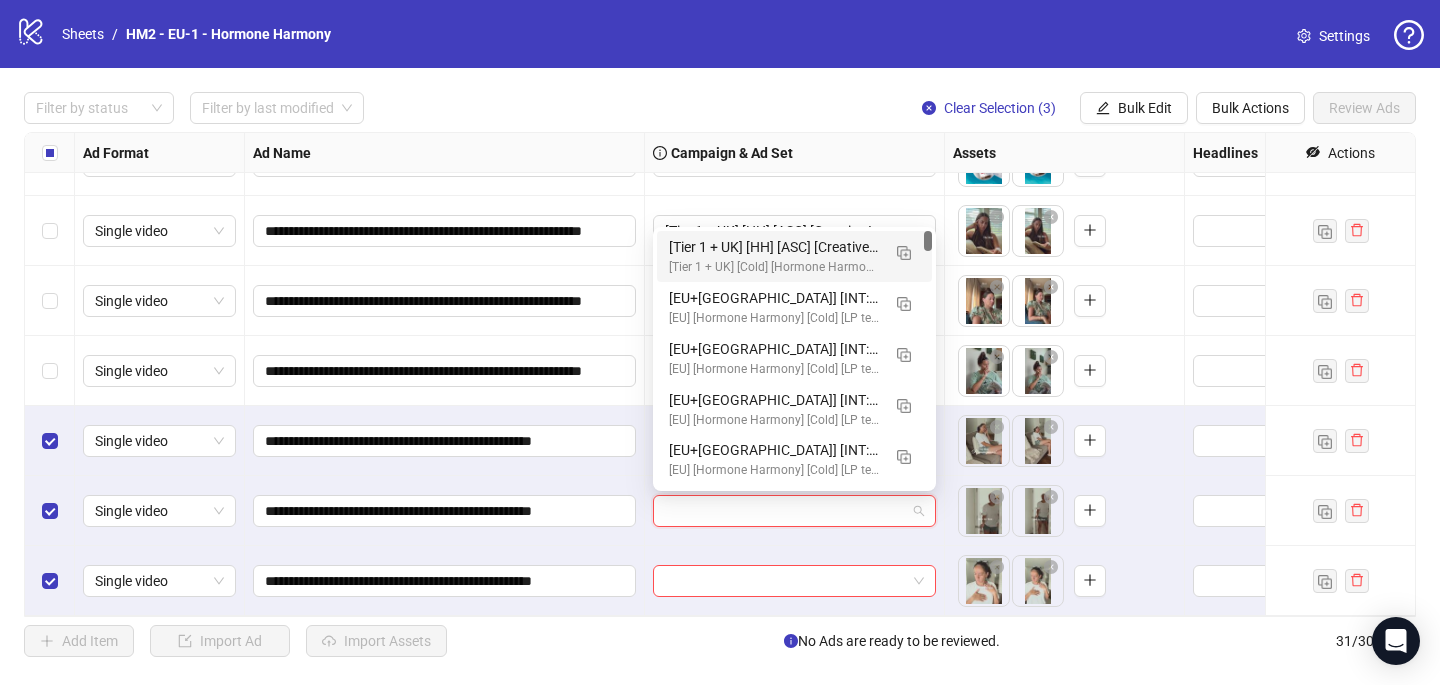 click on "[Tier 1 + UK] [HH] [ASC] [Creative Insertion #6] [[DATE]]" at bounding box center (774, 247) 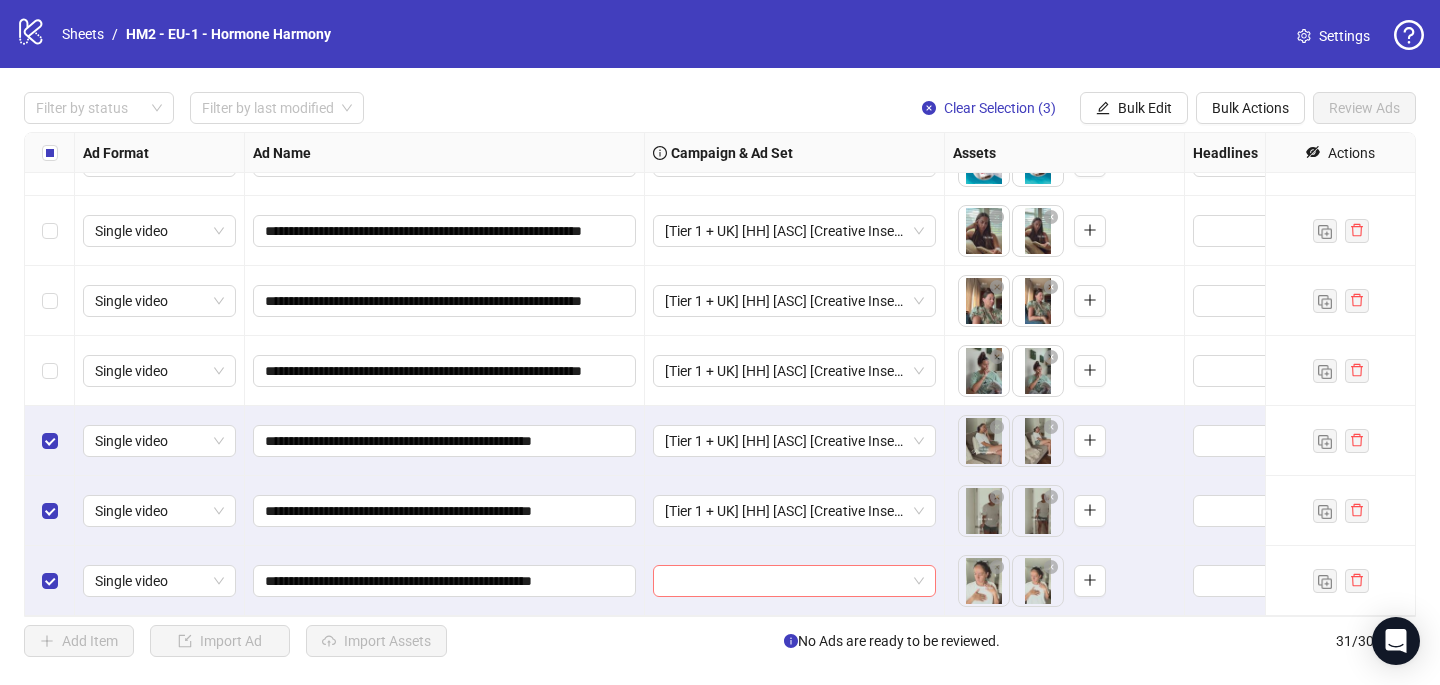 click at bounding box center [785, 581] 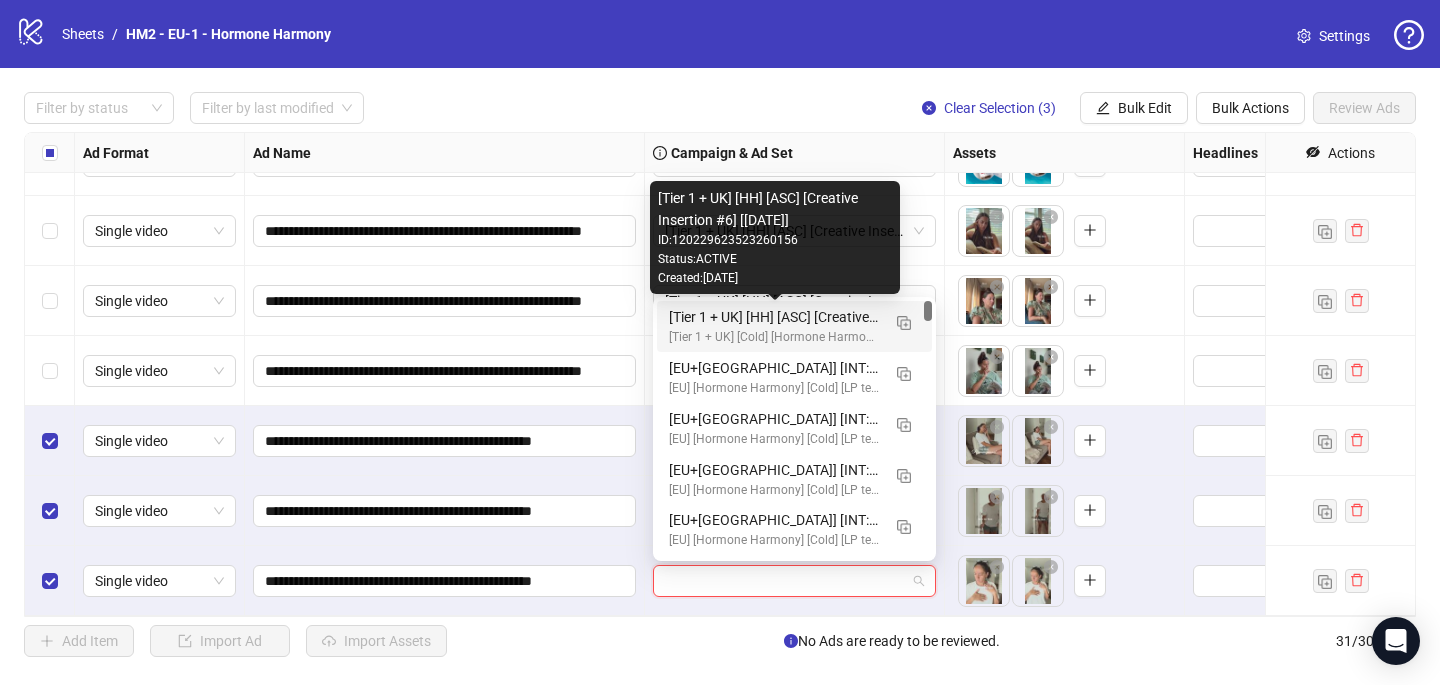 click on "[Tier 1 + UK] [HH] [ASC] [Creative Insertion #6] [[DATE]]" at bounding box center (774, 317) 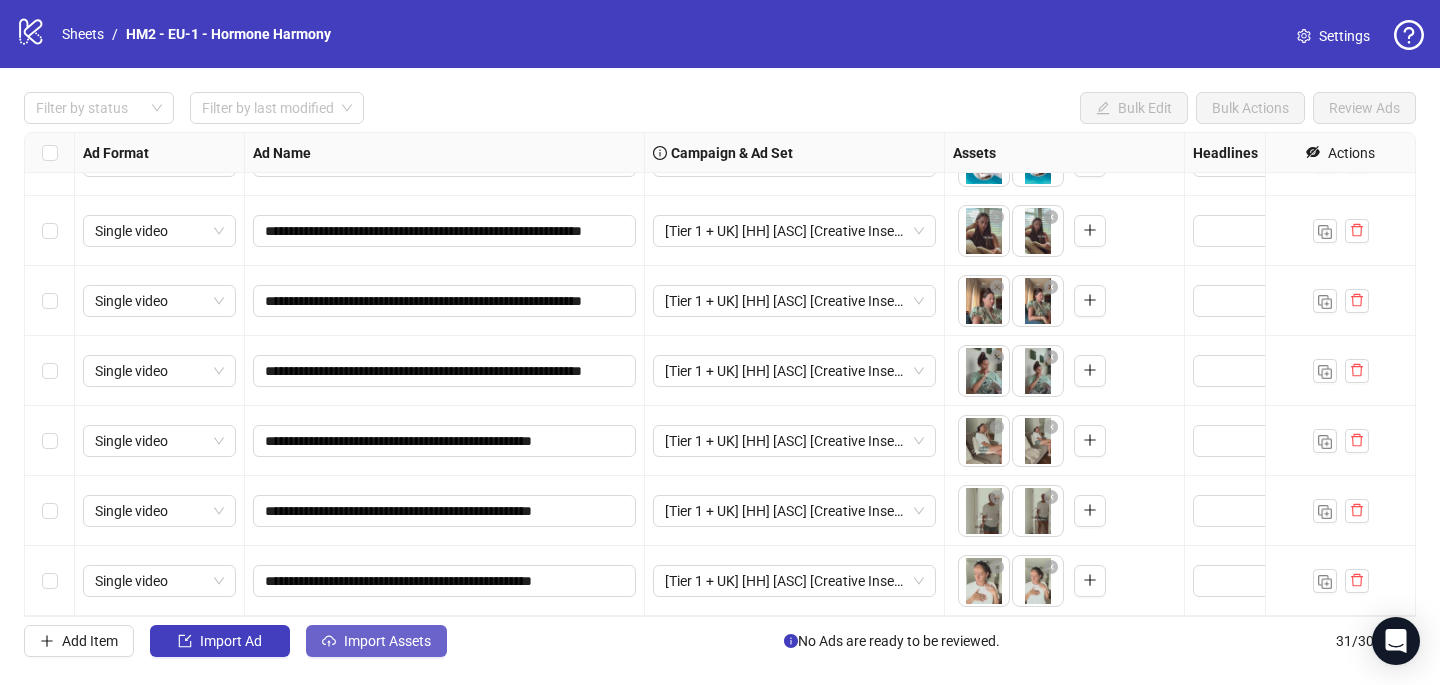 click on "Import Assets" at bounding box center (387, 641) 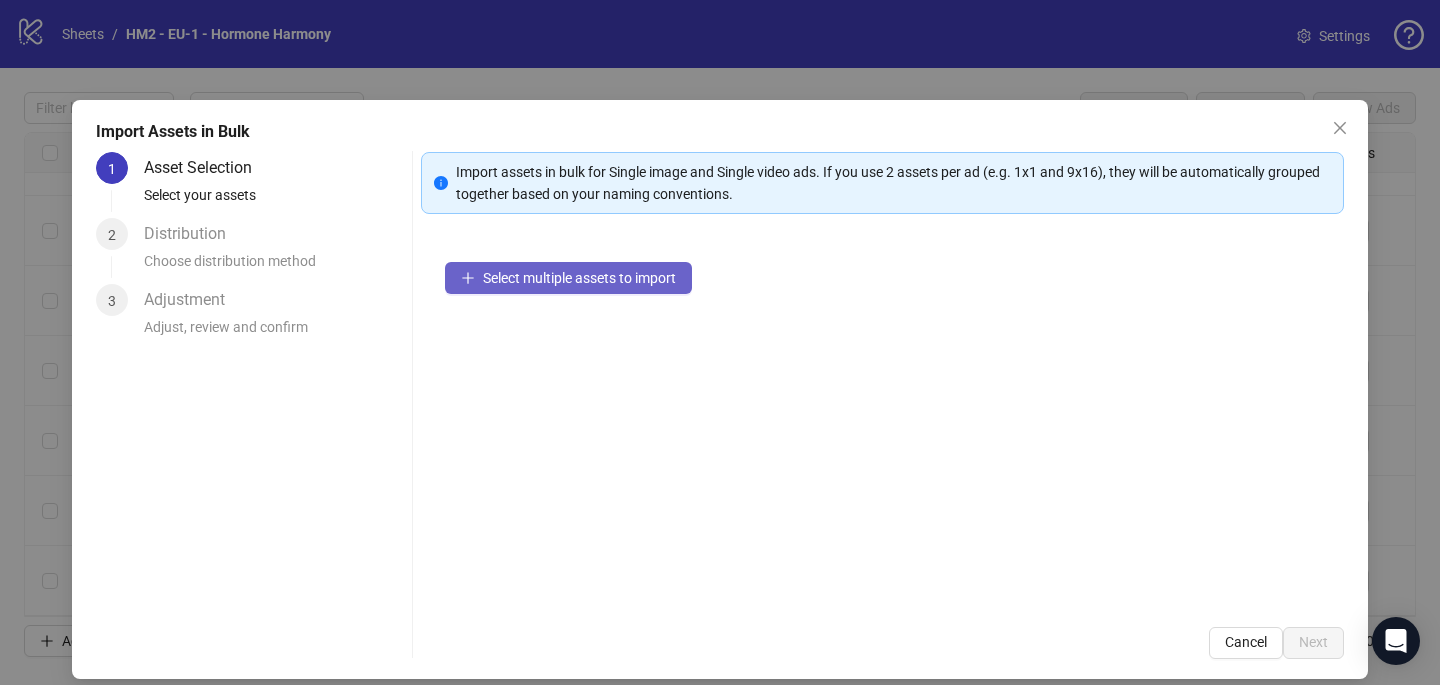 click on "Select multiple assets to import" at bounding box center (579, 278) 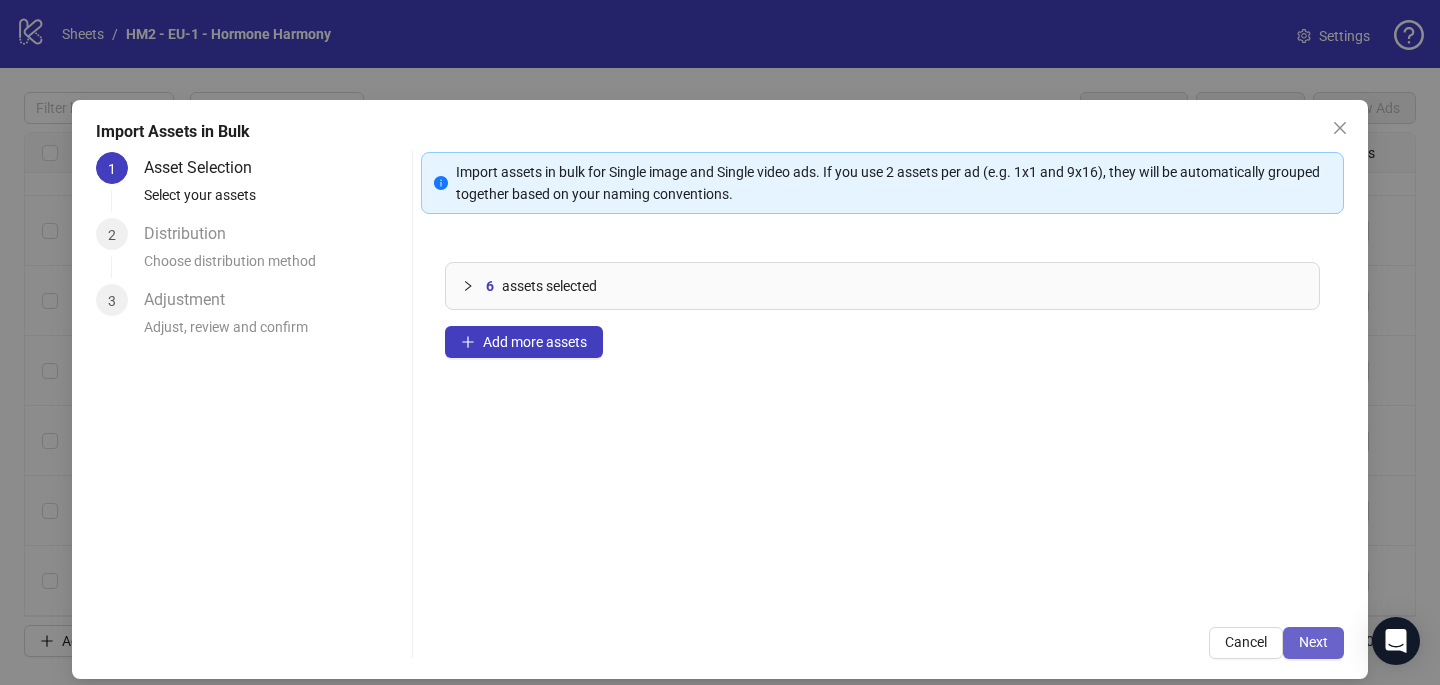 click on "Next" at bounding box center (1313, 642) 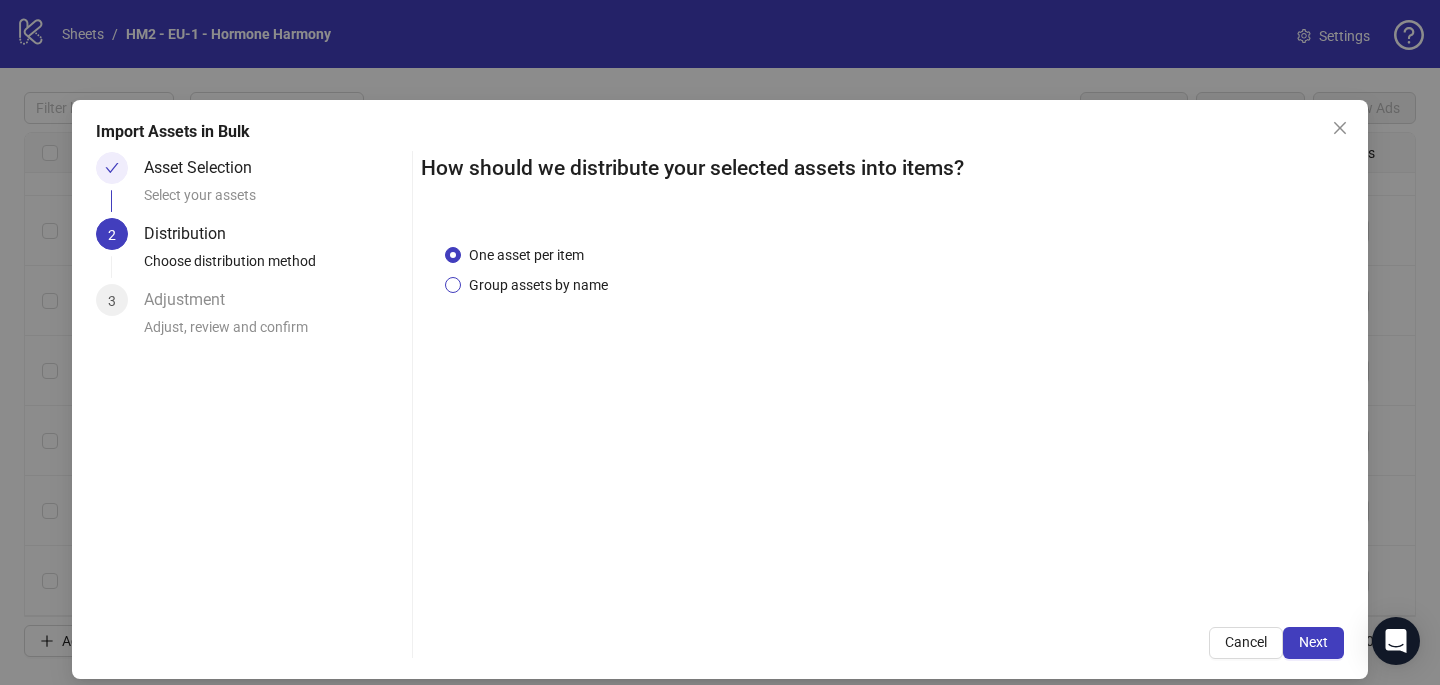 click on "Group assets by name" at bounding box center (538, 285) 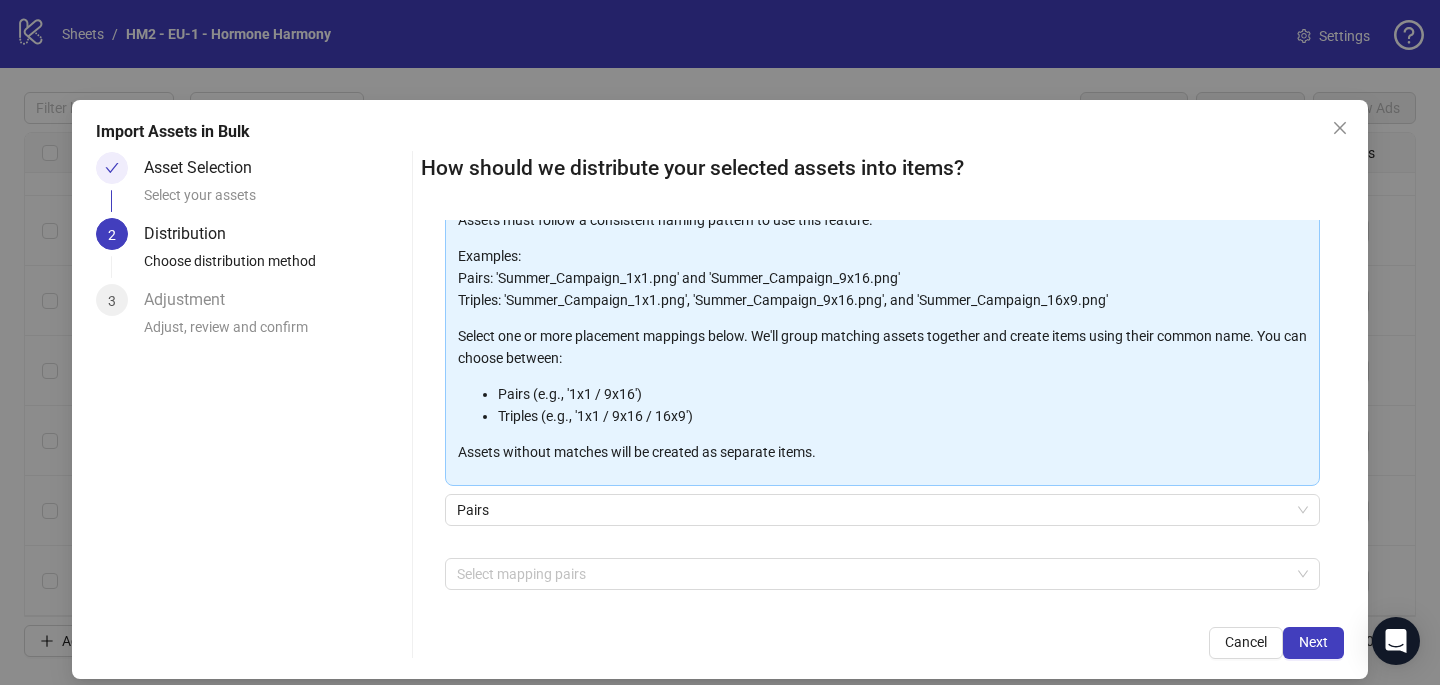 scroll, scrollTop: 203, scrollLeft: 0, axis: vertical 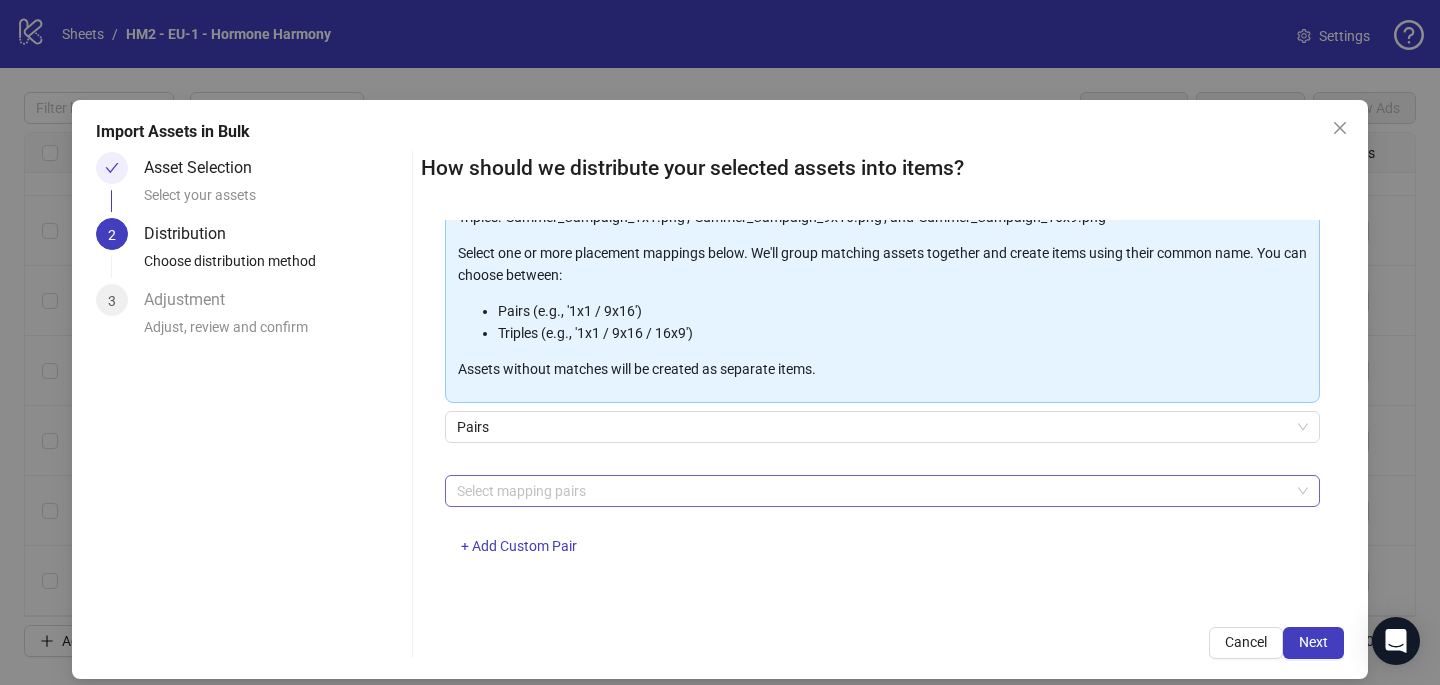 click at bounding box center [872, 491] 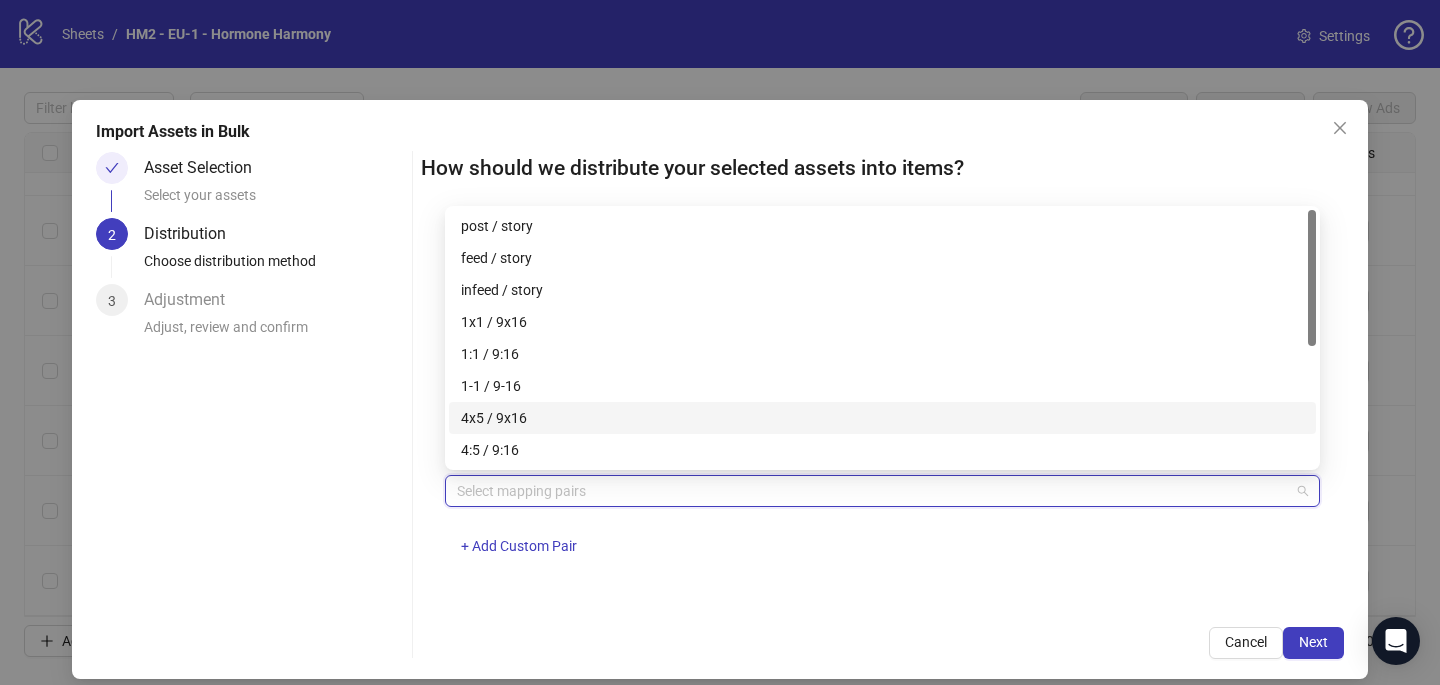 click on "4x5 / 9x16" at bounding box center [882, 418] 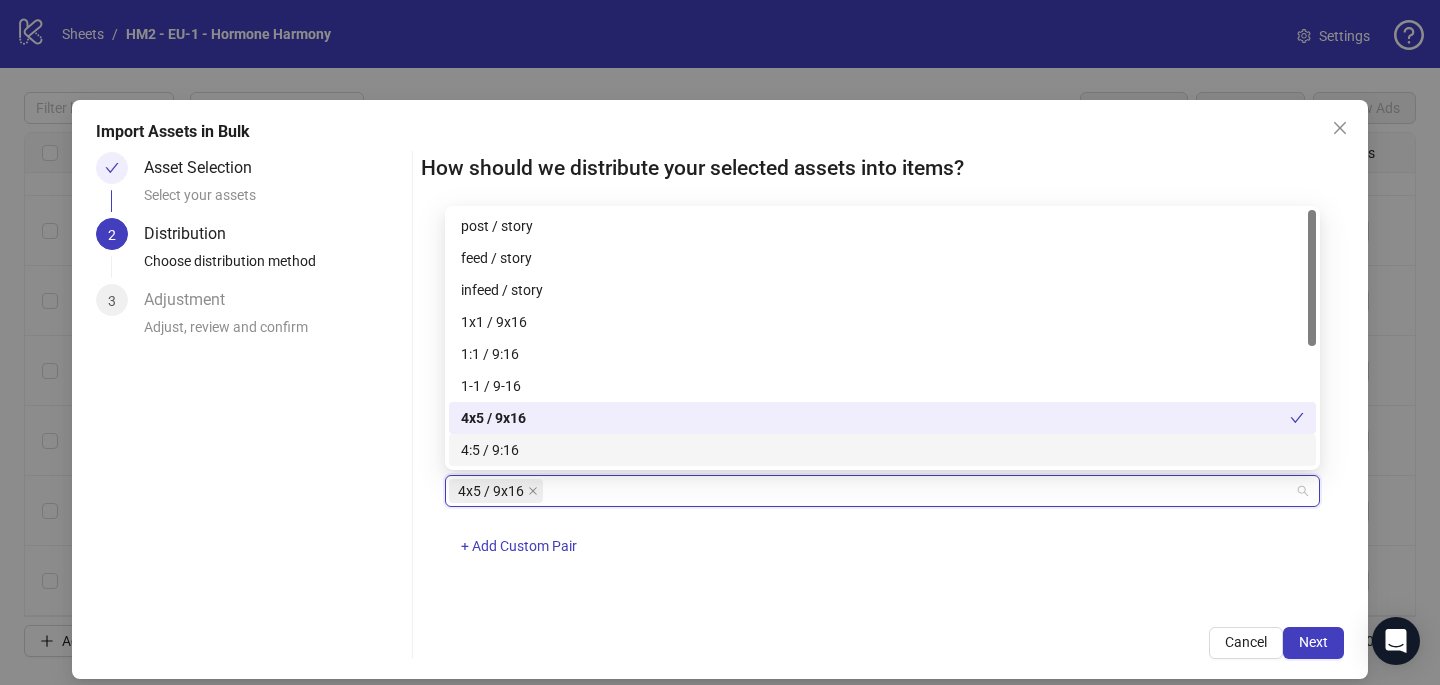 click on "4x5 / 9x16   + Add Custom Pair" at bounding box center (882, 527) 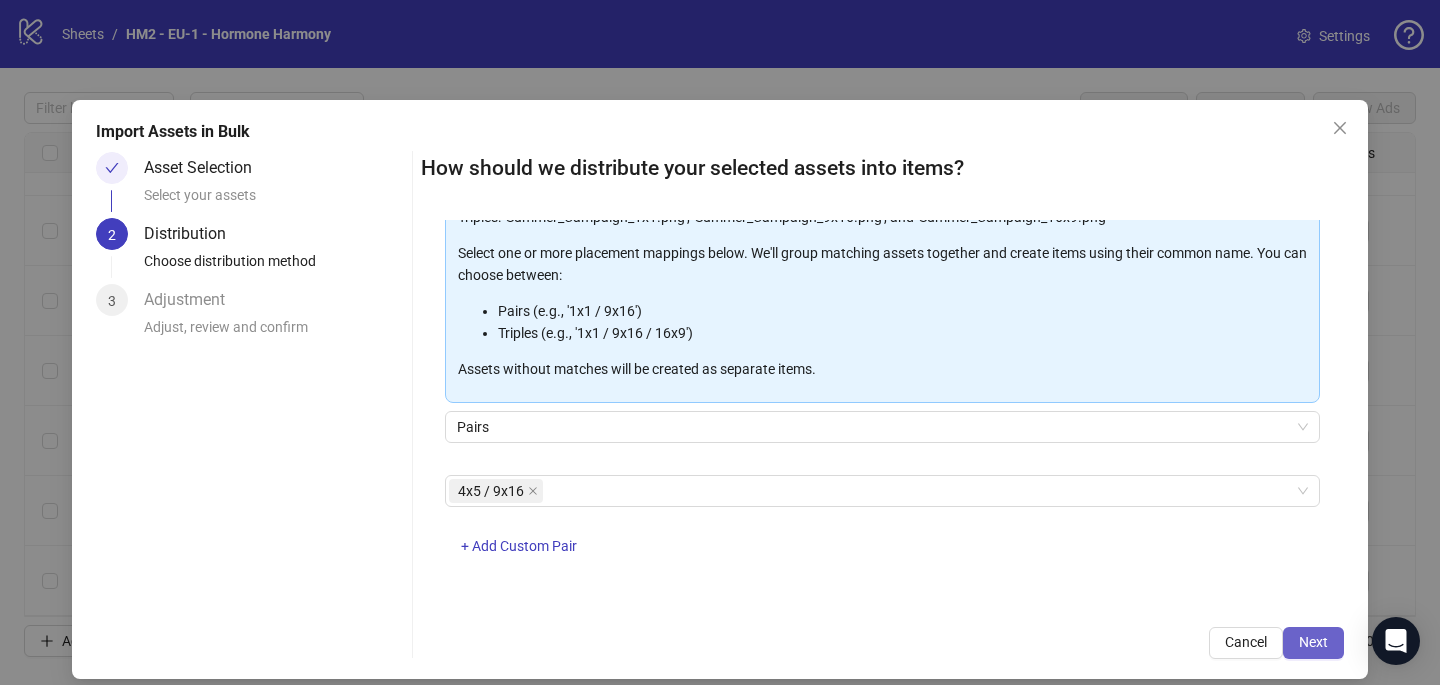 click on "Next" at bounding box center (1313, 643) 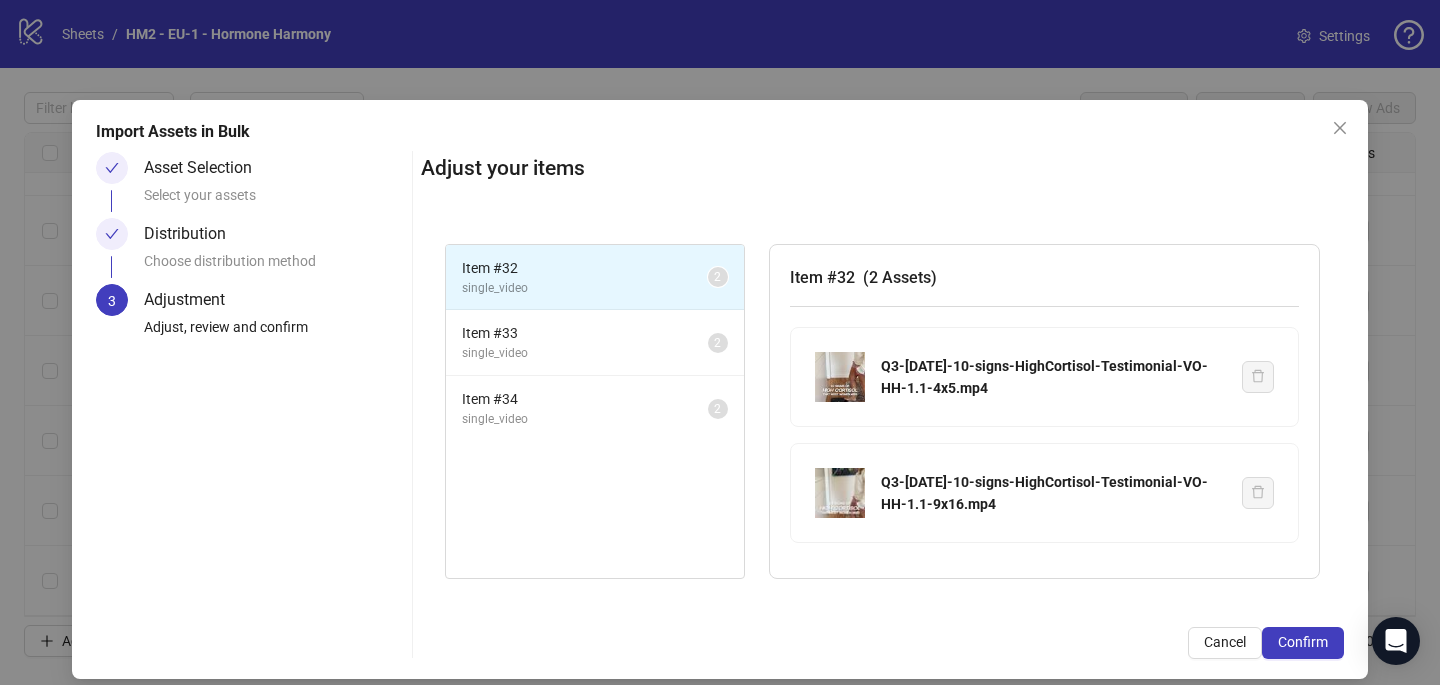 click on "Confirm" at bounding box center (1303, 643) 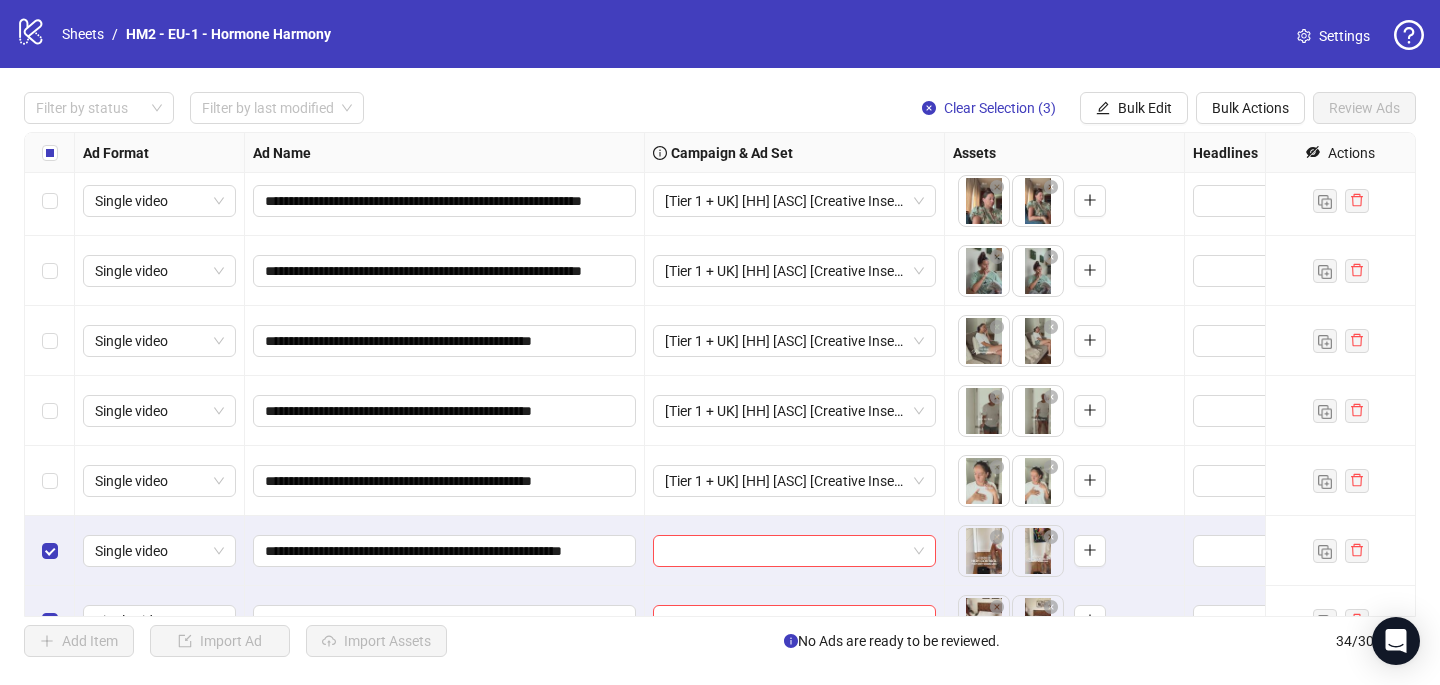 scroll, scrollTop: 1937, scrollLeft: 0, axis: vertical 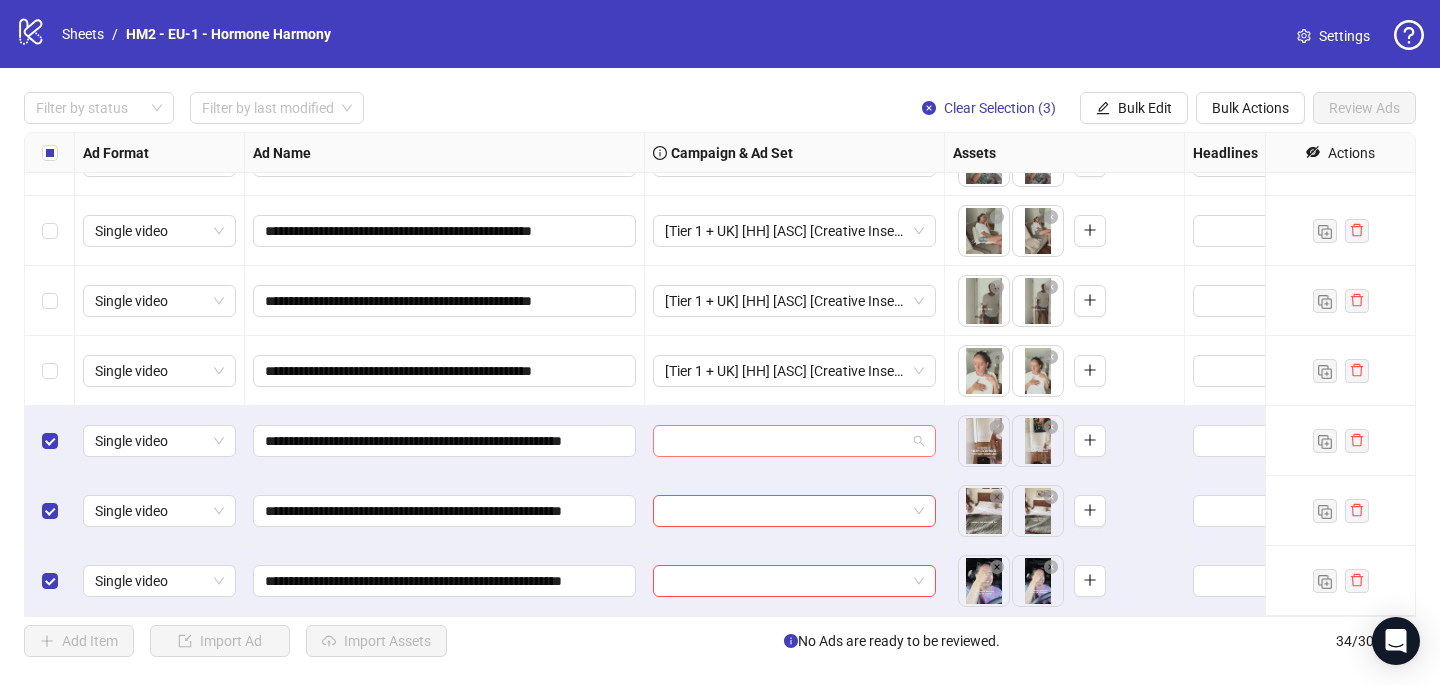 click at bounding box center [785, 441] 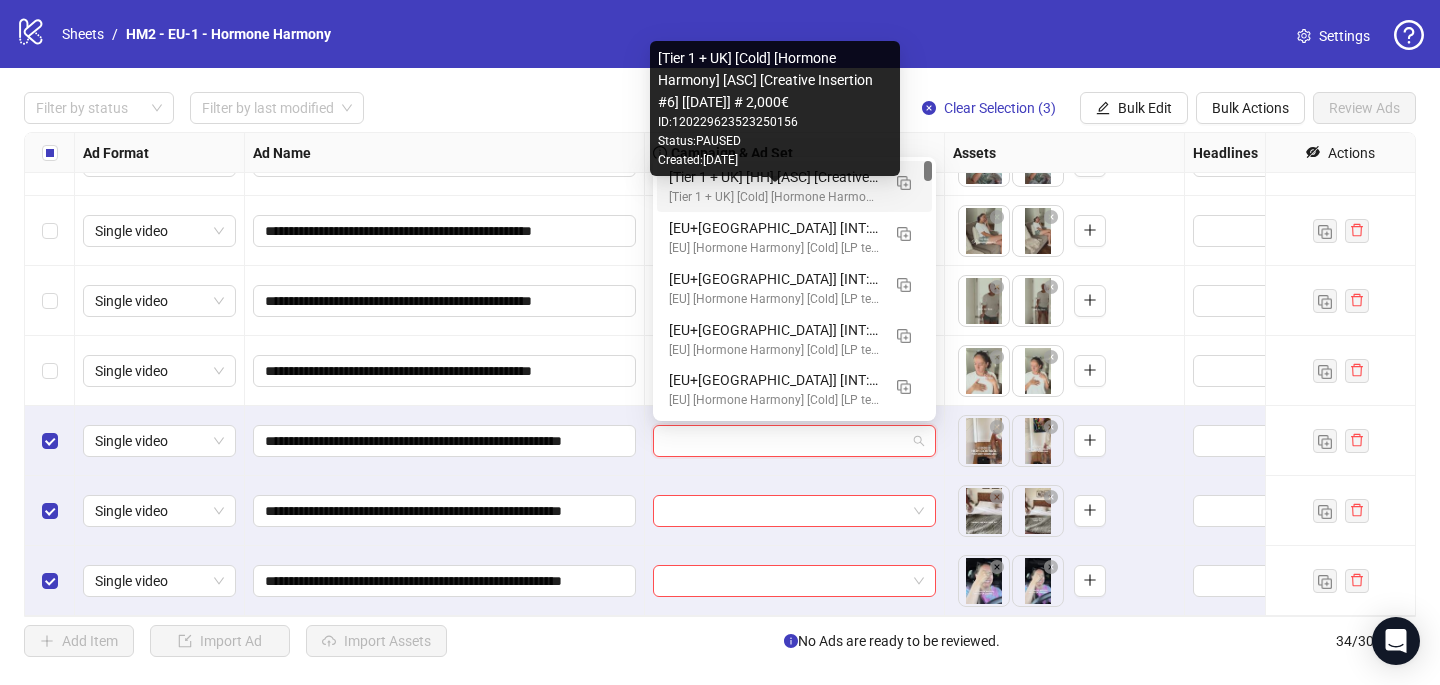 click on "[Tier 1 + UK] [Cold] [Hormone Harmony] [ASC] [Creative Insertion #6] [[DATE]] # 2,000€" at bounding box center [774, 197] 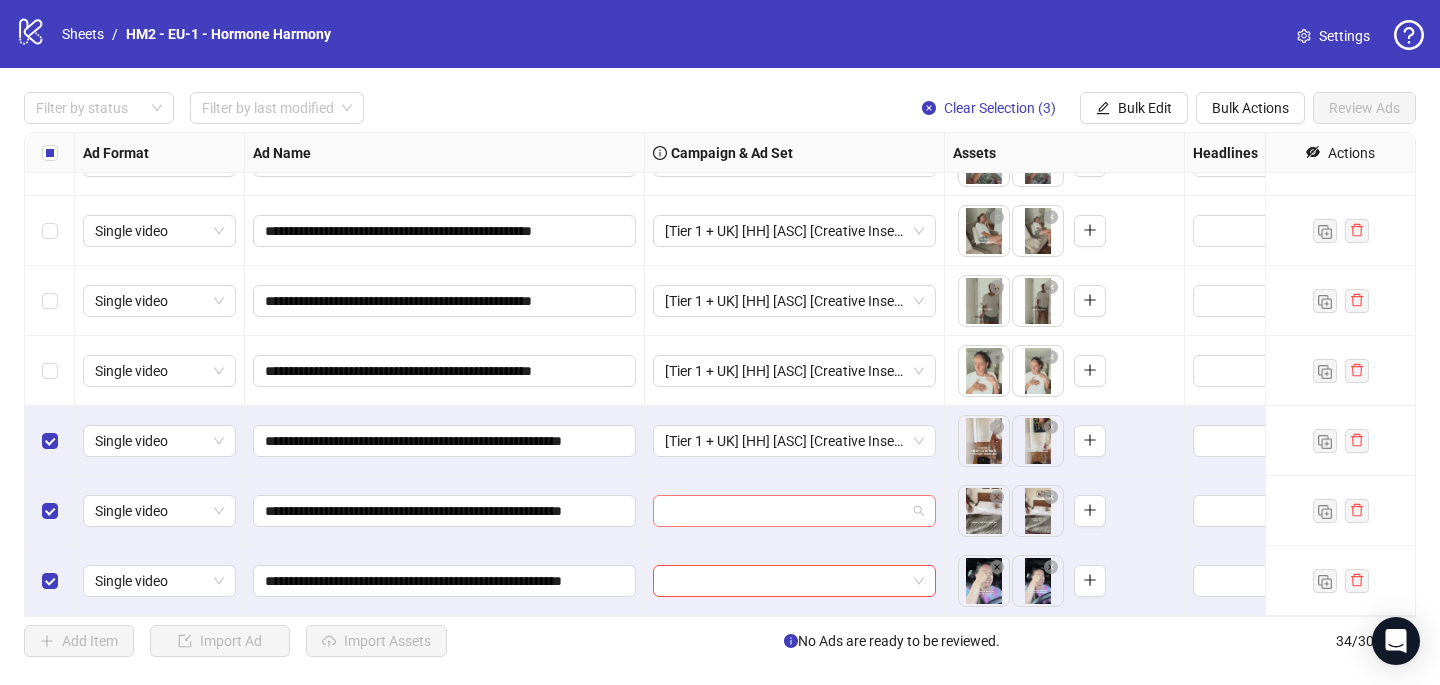 click at bounding box center [785, 511] 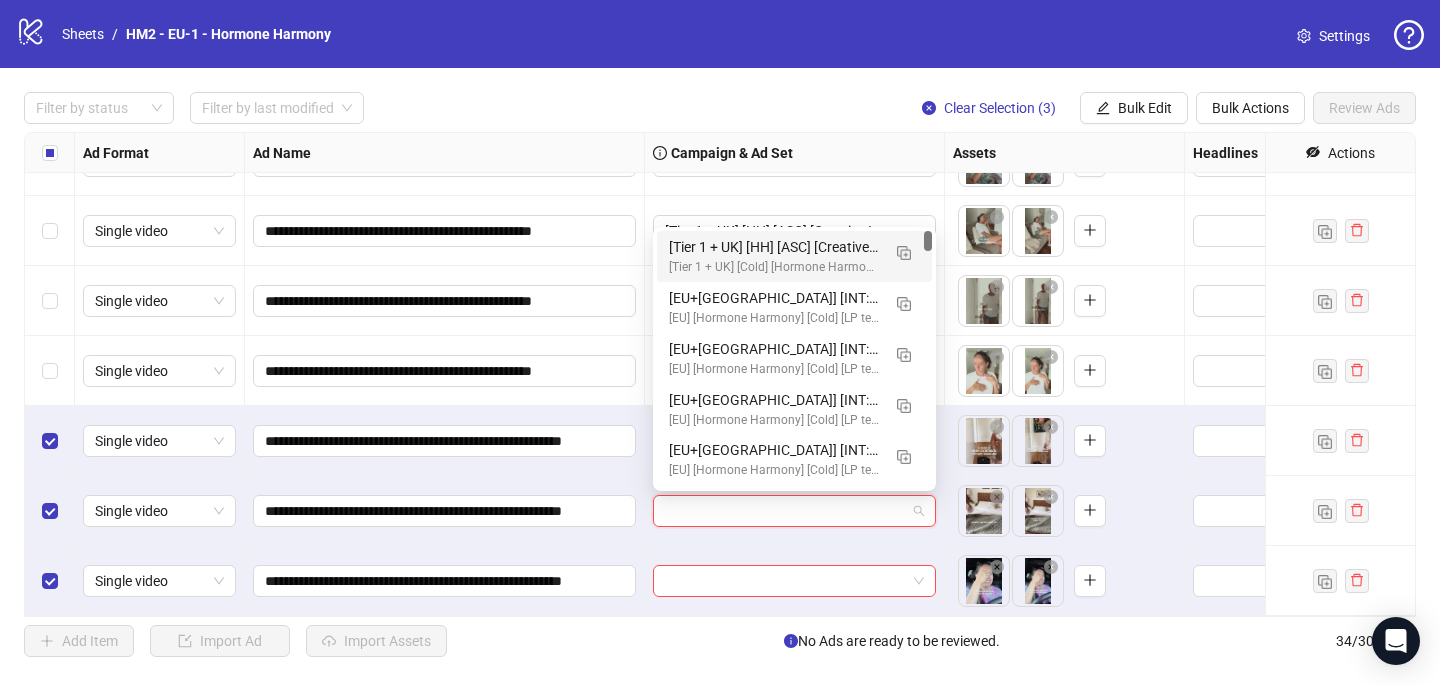 click on "[Tier 1 + UK] [Cold] [Hormone Harmony] [ASC] [Creative Insertion #6] [[DATE]] # 2,000€" at bounding box center [774, 267] 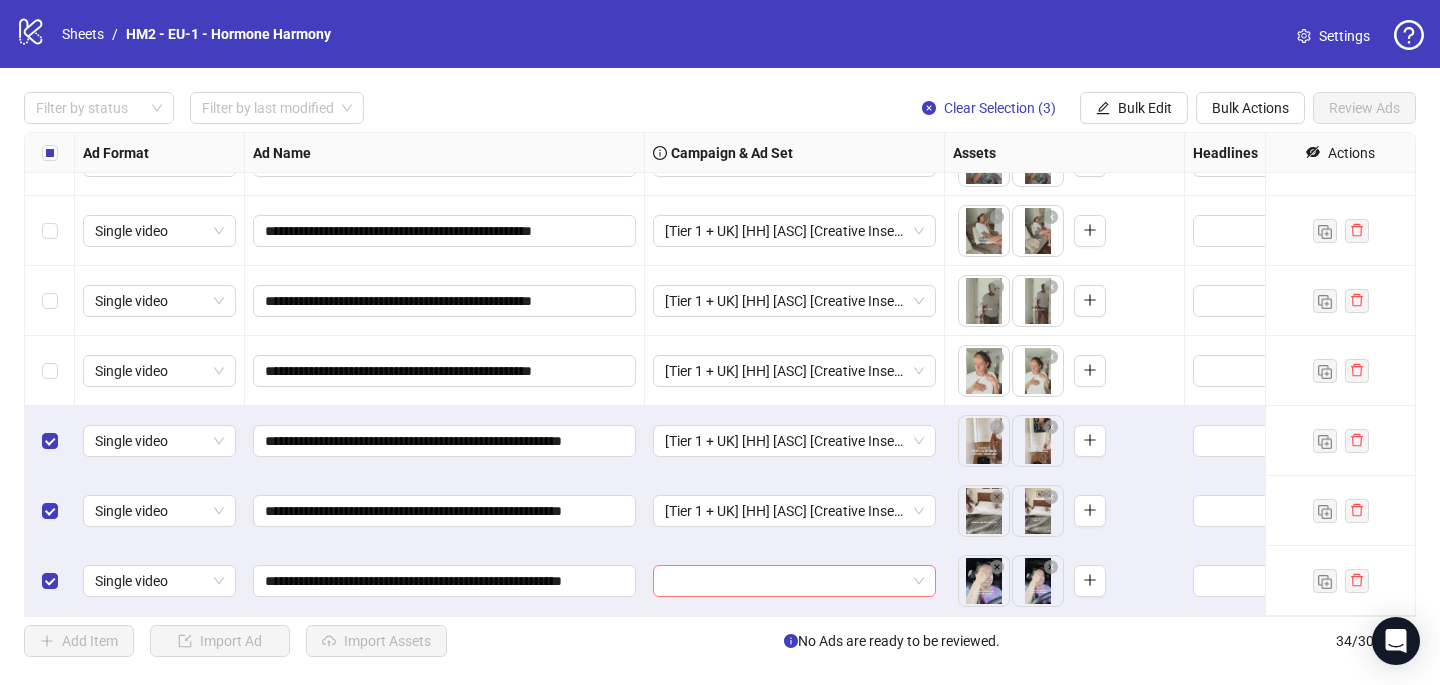 click at bounding box center [785, 581] 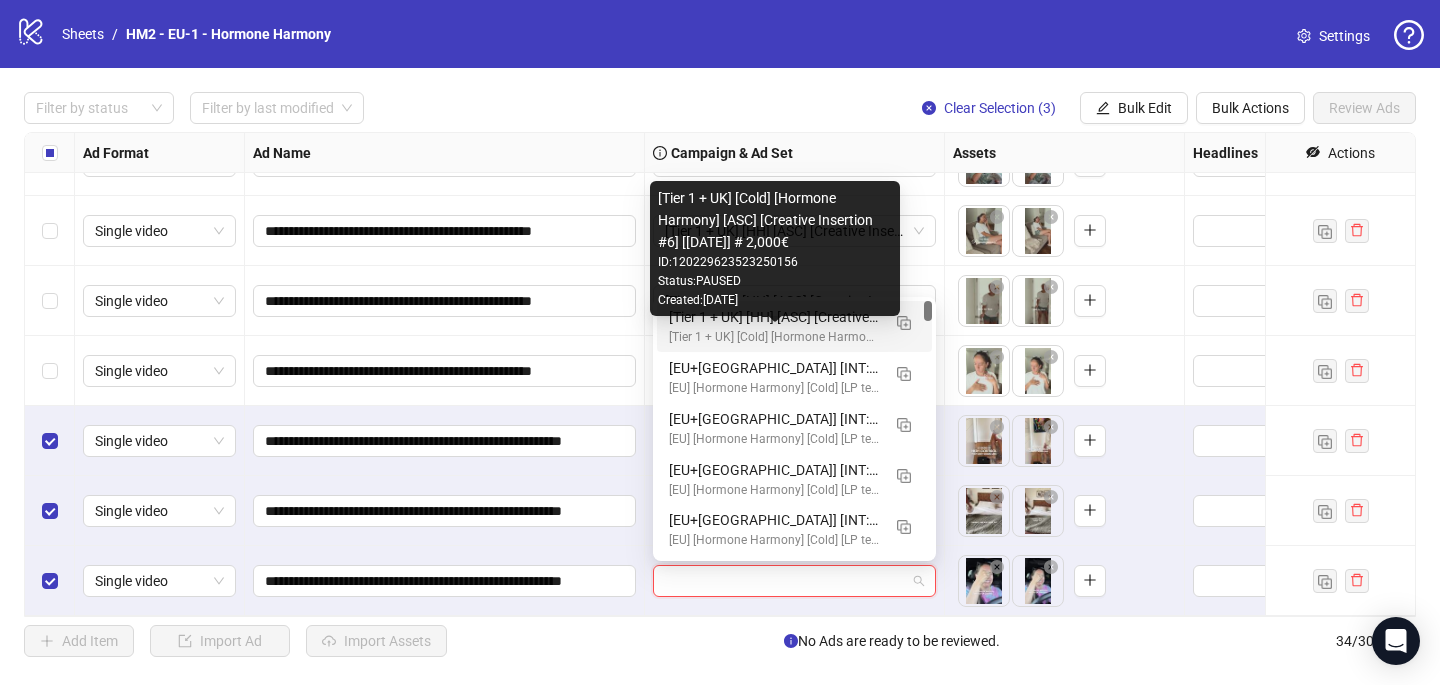 click on "[Tier 1 + UK] [Cold] [Hormone Harmony] [ASC] [Creative Insertion #6] [[DATE]] # 2,000€" at bounding box center (774, 337) 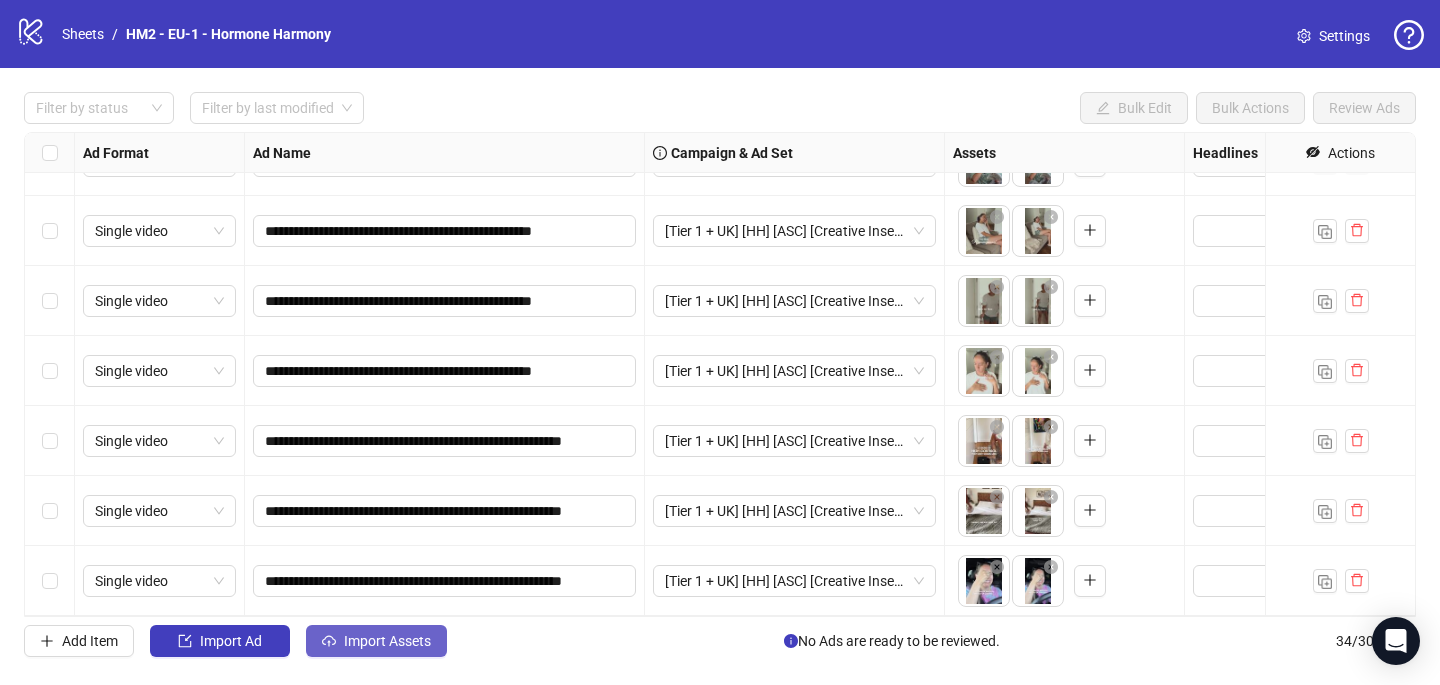 click on "Import Assets" at bounding box center [387, 641] 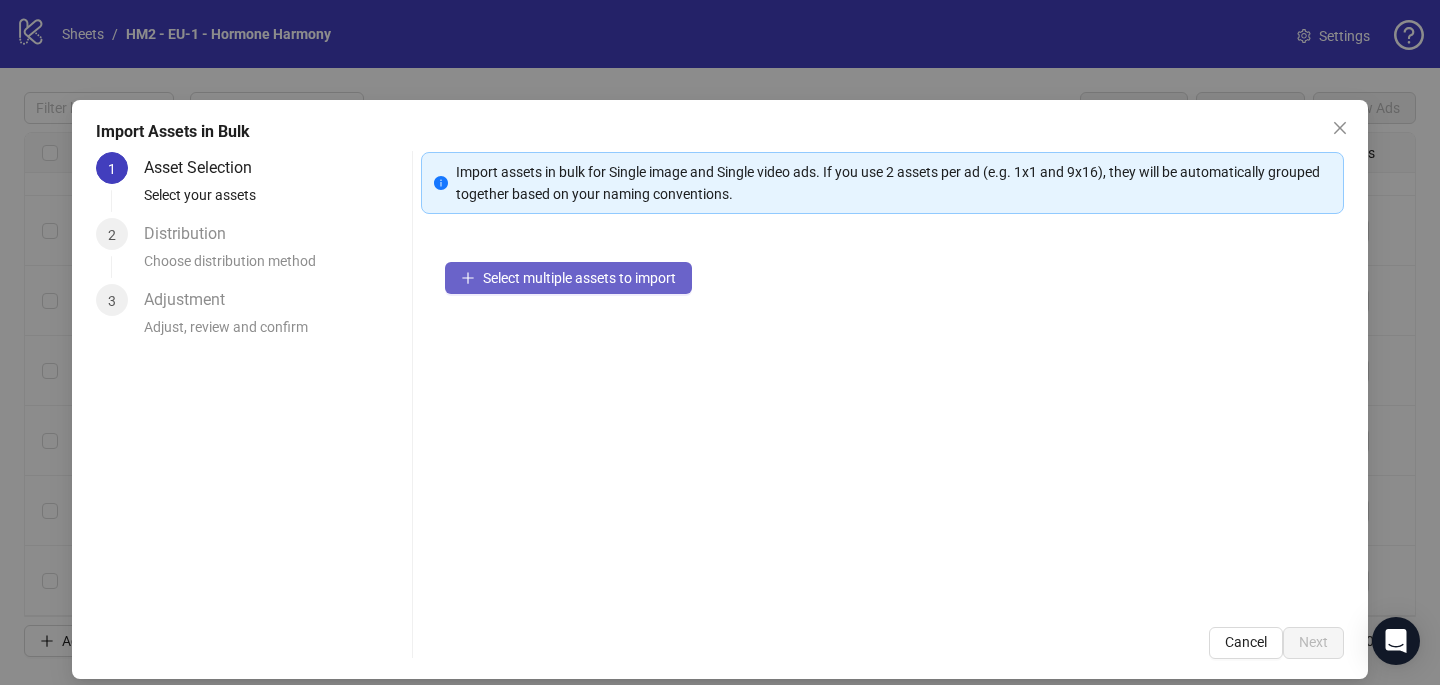 click on "Select multiple assets to import" at bounding box center [579, 278] 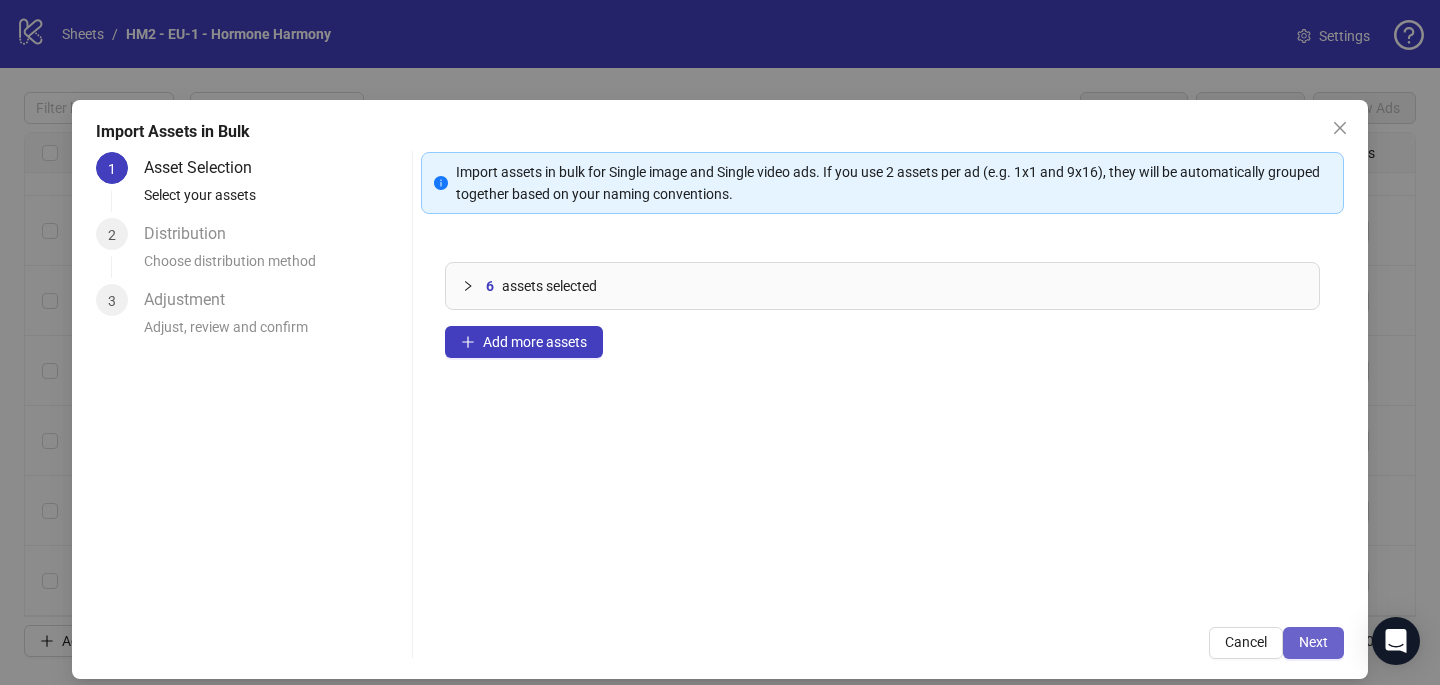 click on "Next" at bounding box center [1313, 642] 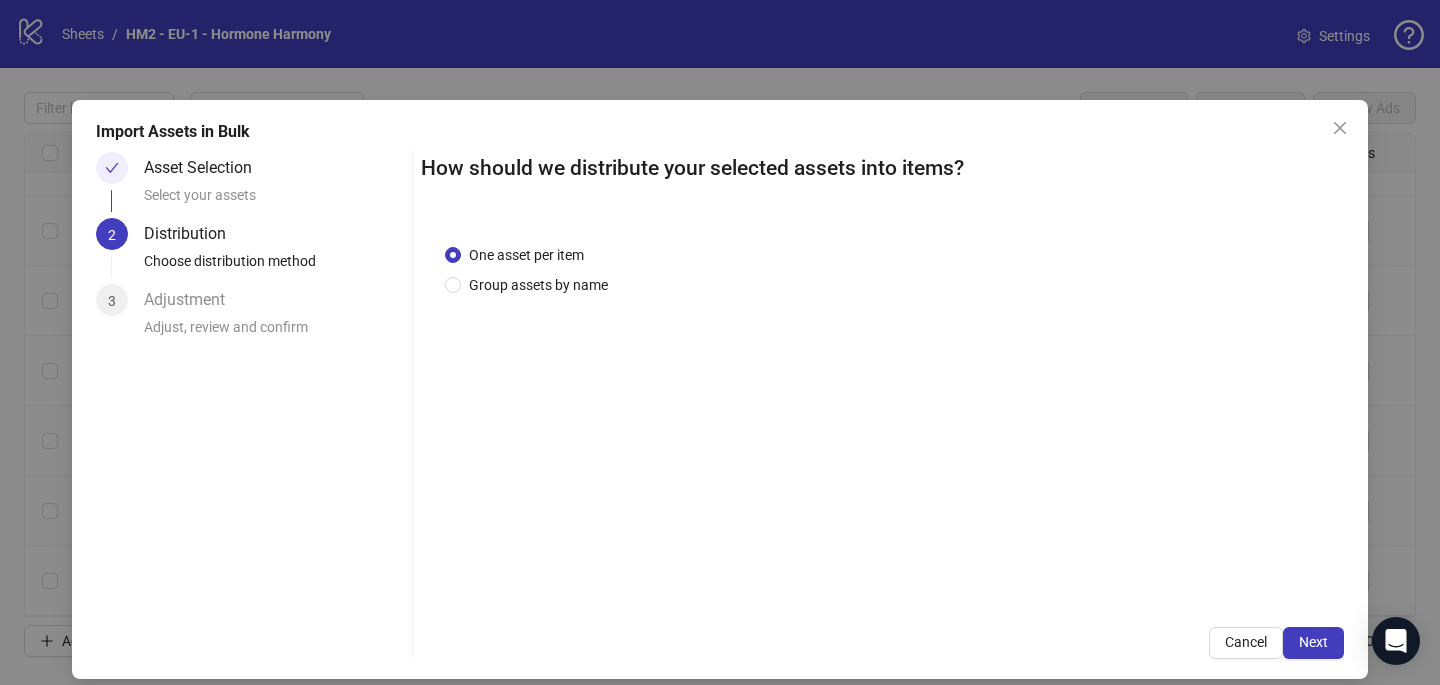 click on "One asset per item Group assets by name" at bounding box center (530, 270) 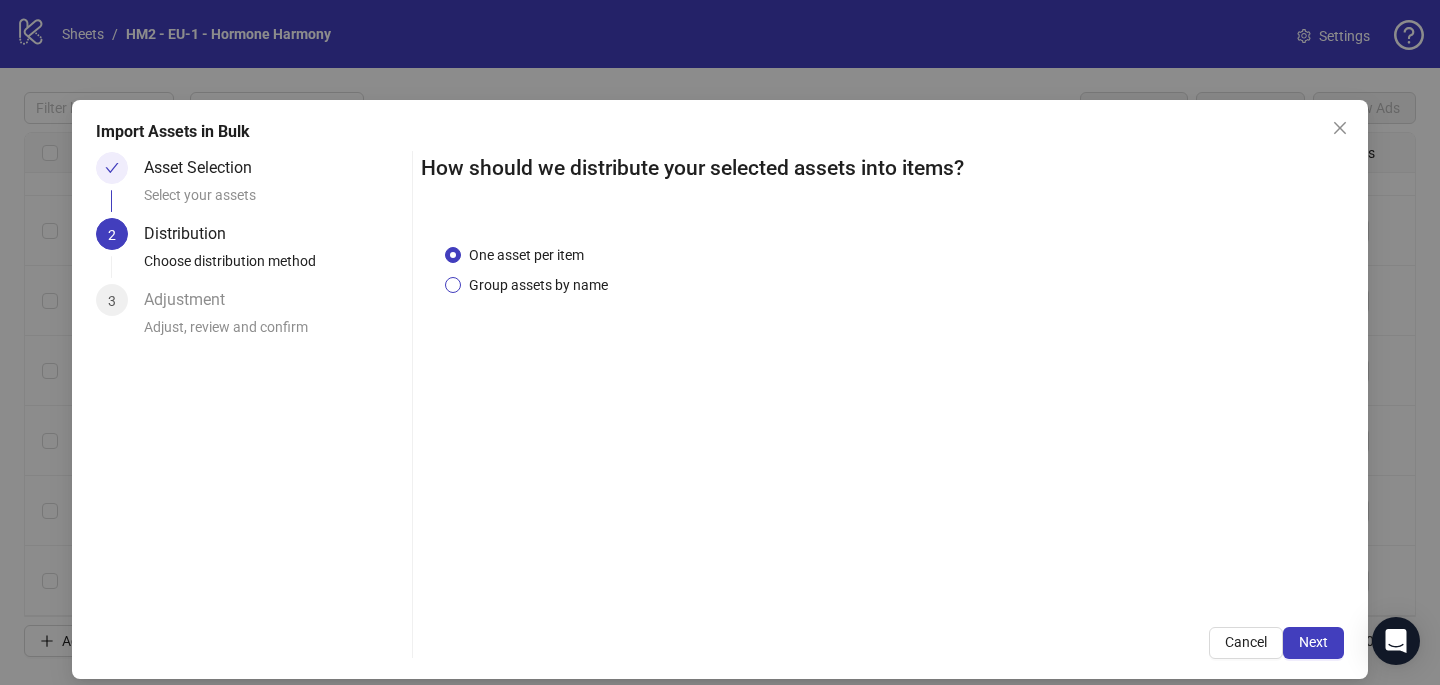 click on "Group assets by name" at bounding box center (538, 285) 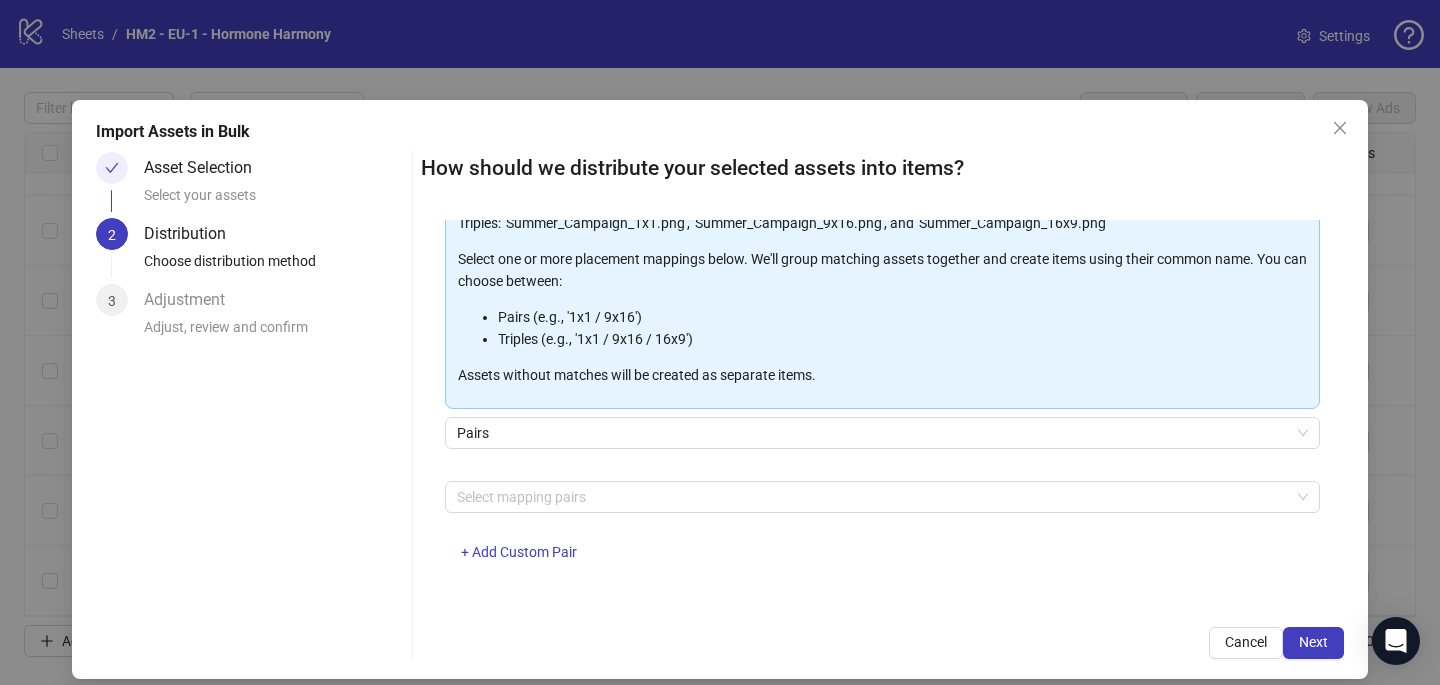 scroll, scrollTop: 203, scrollLeft: 0, axis: vertical 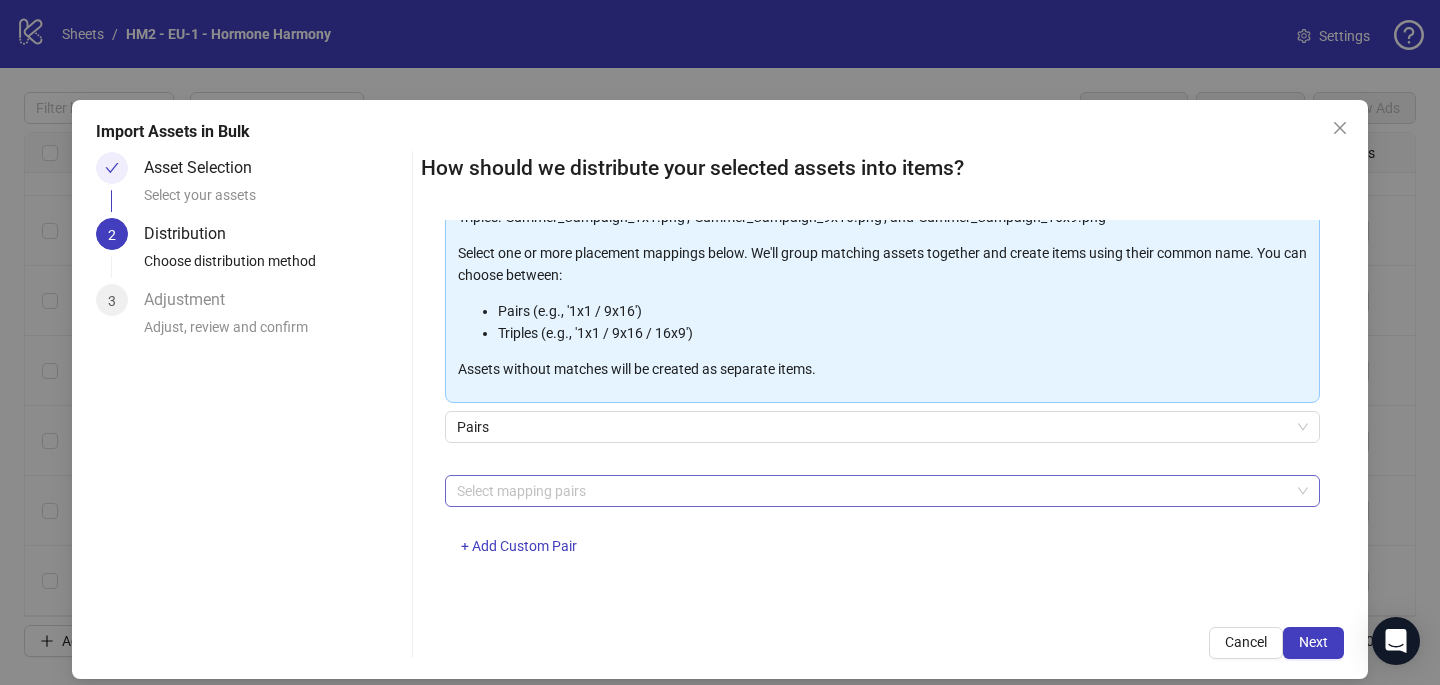 click at bounding box center [872, 491] 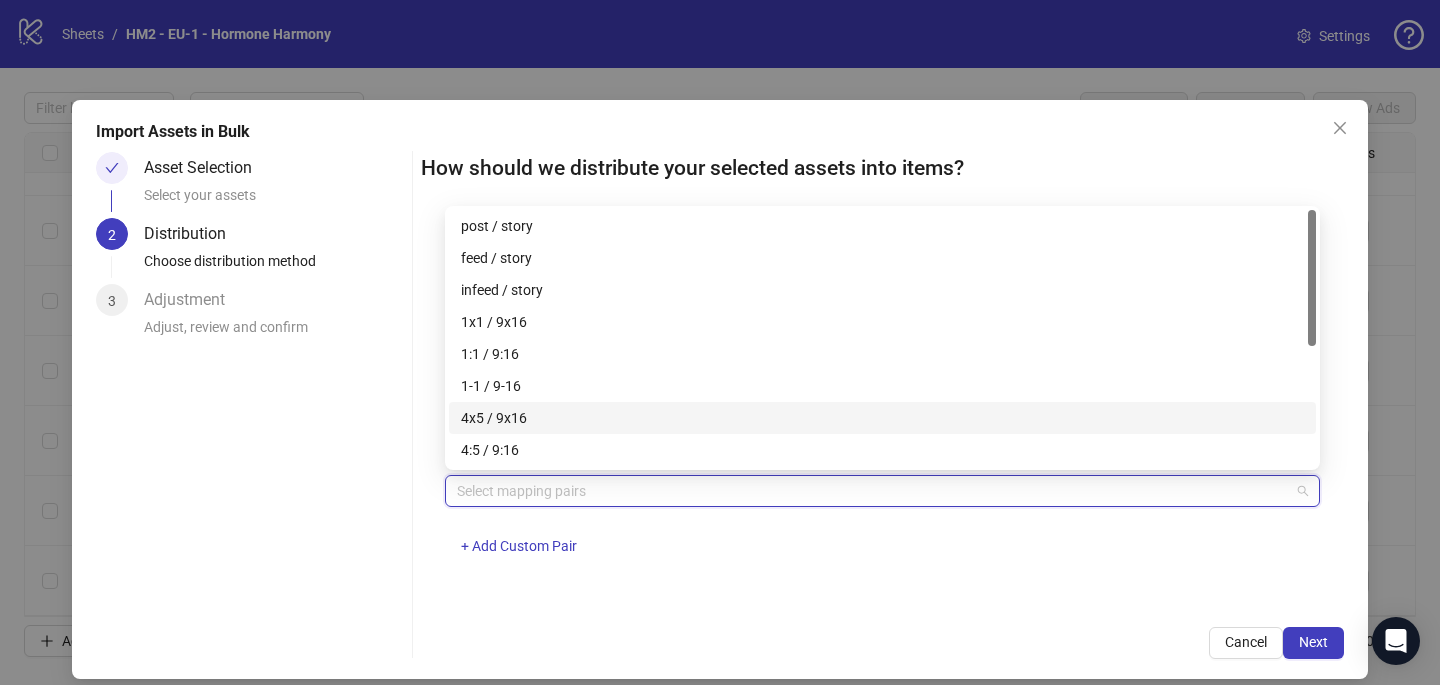 click on "4x5 / 9x16" at bounding box center (882, 418) 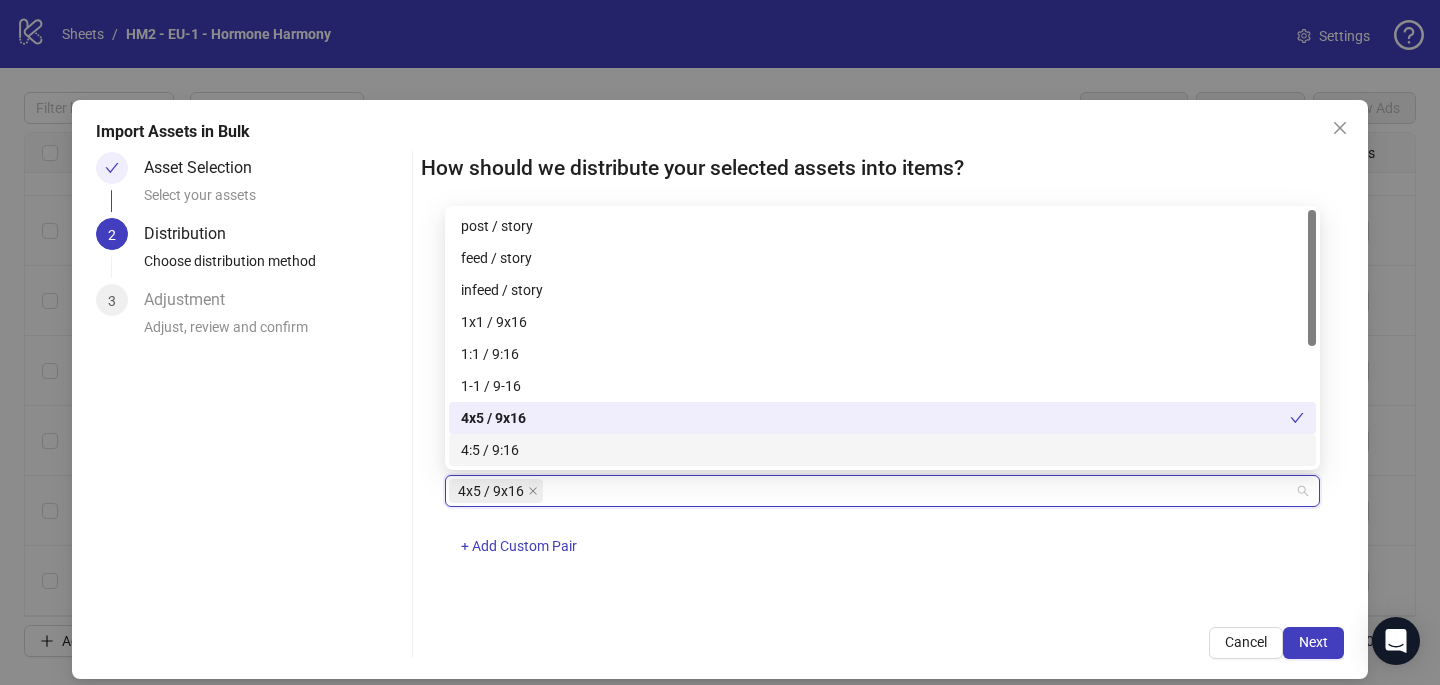 click on "4x5 / 9x16   + Add Custom Pair" at bounding box center [882, 527] 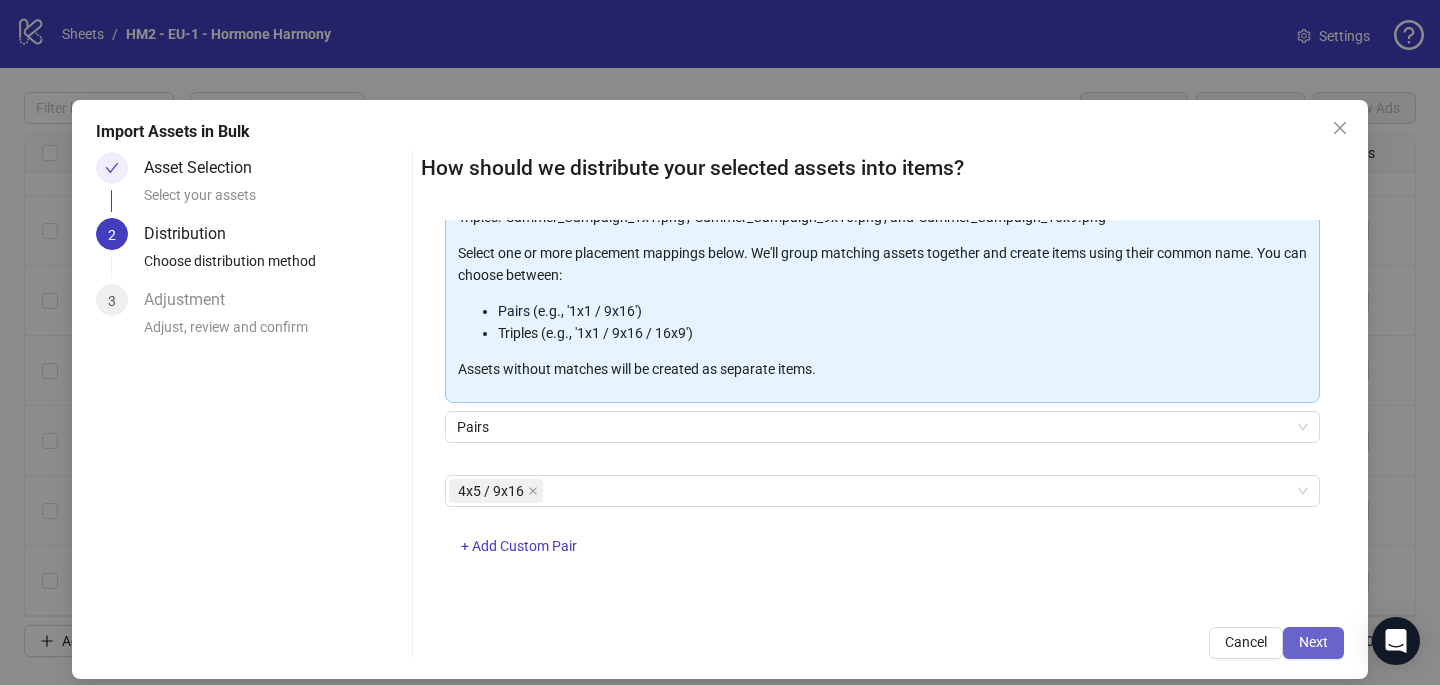 click on "Next" at bounding box center (1313, 642) 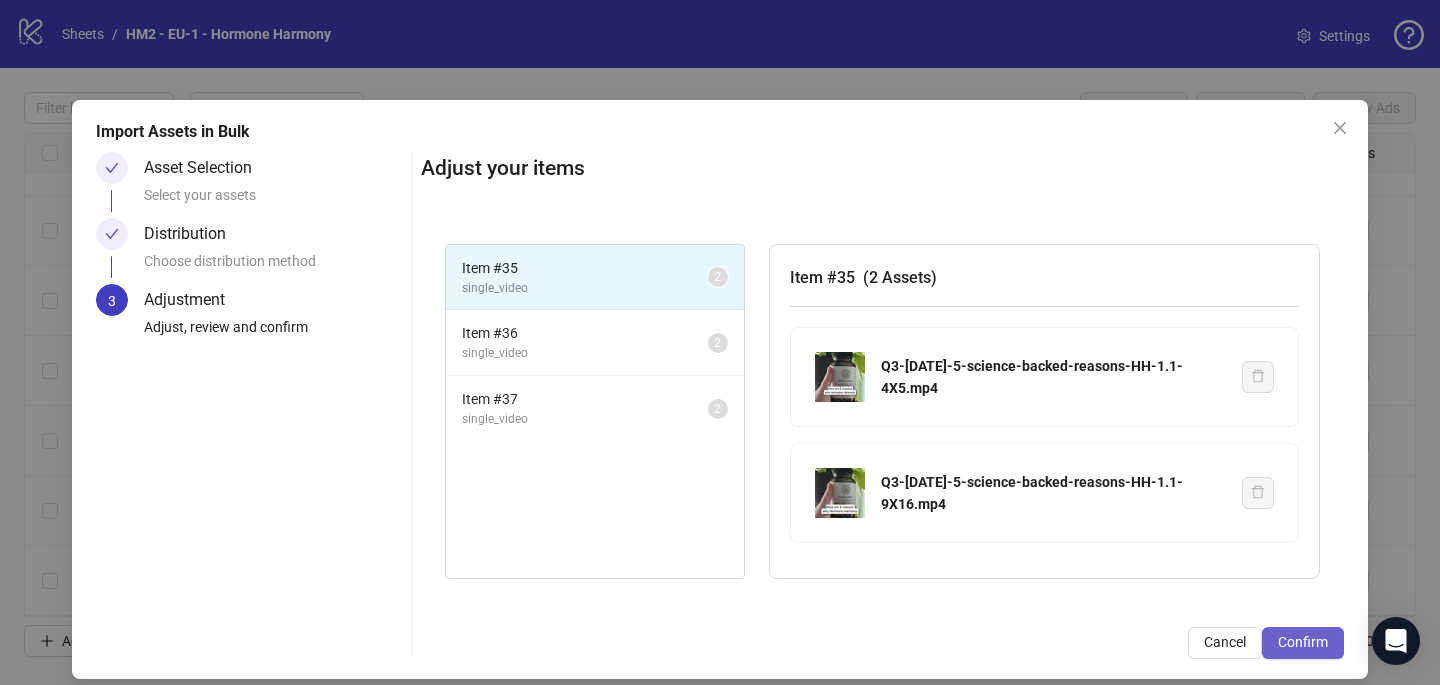 click on "Confirm" at bounding box center [1303, 642] 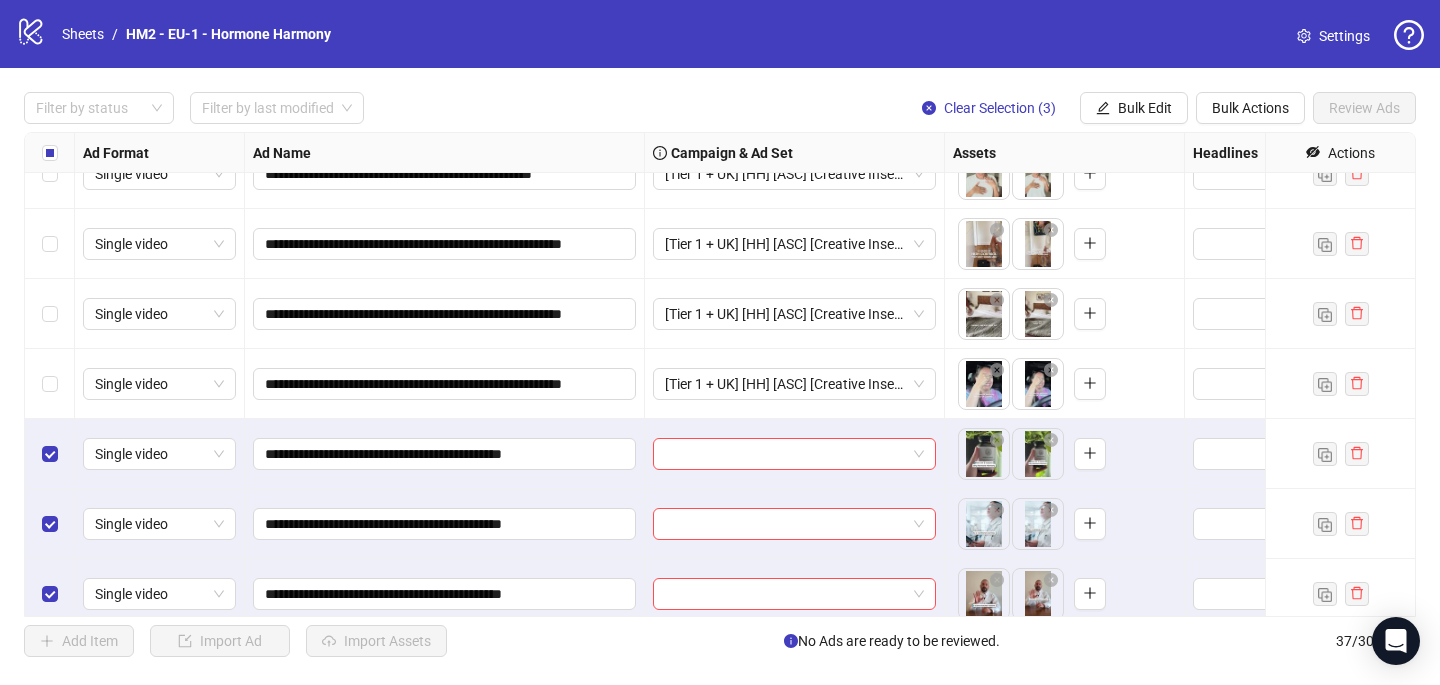 scroll, scrollTop: 2147, scrollLeft: 0, axis: vertical 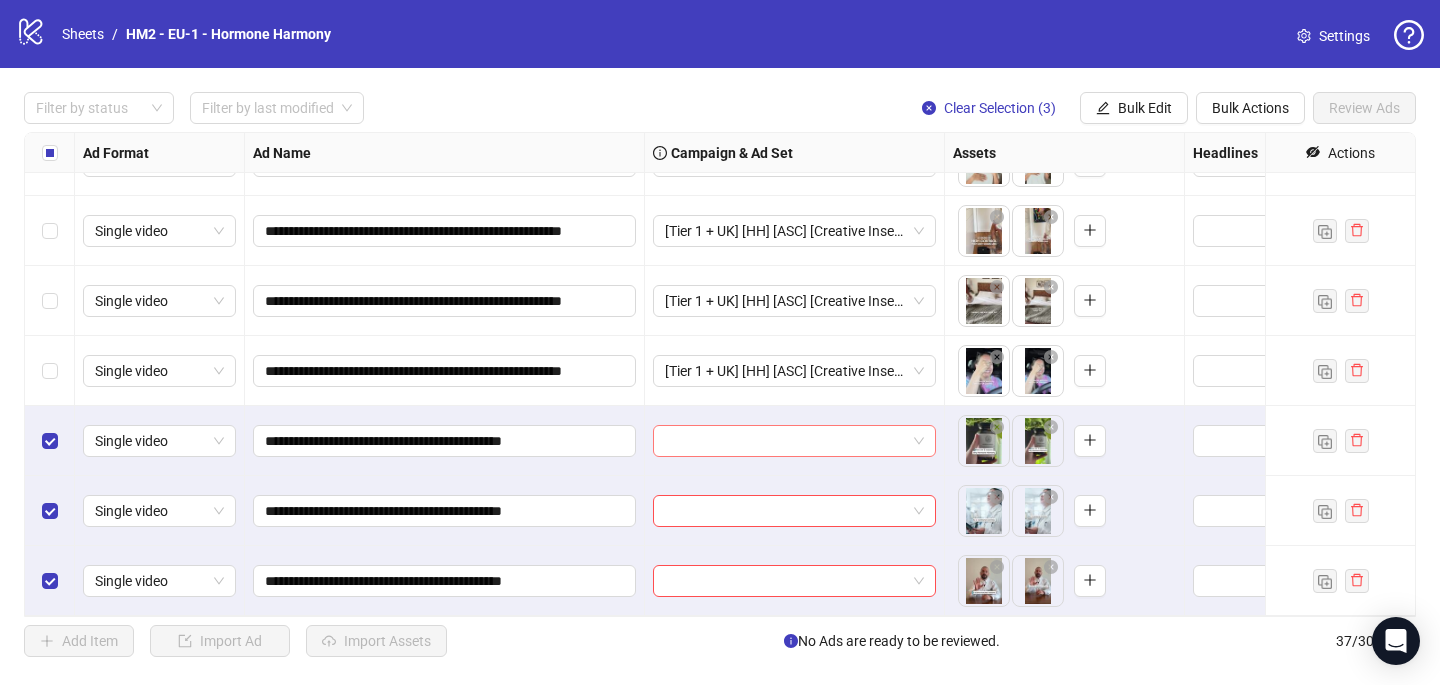 click at bounding box center (785, 441) 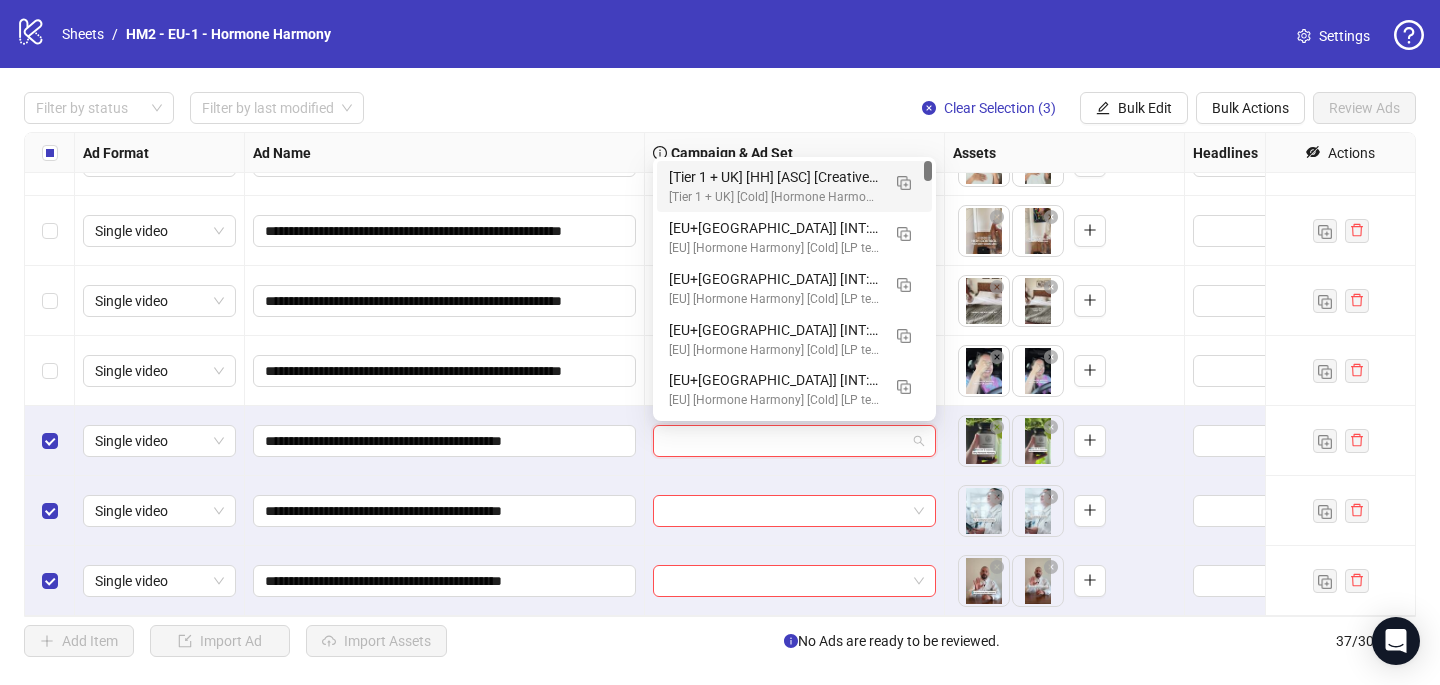 click on "[Tier 1 + UK] [HH] [ASC] [Creative Insertion #6] [[DATE]]" at bounding box center [774, 177] 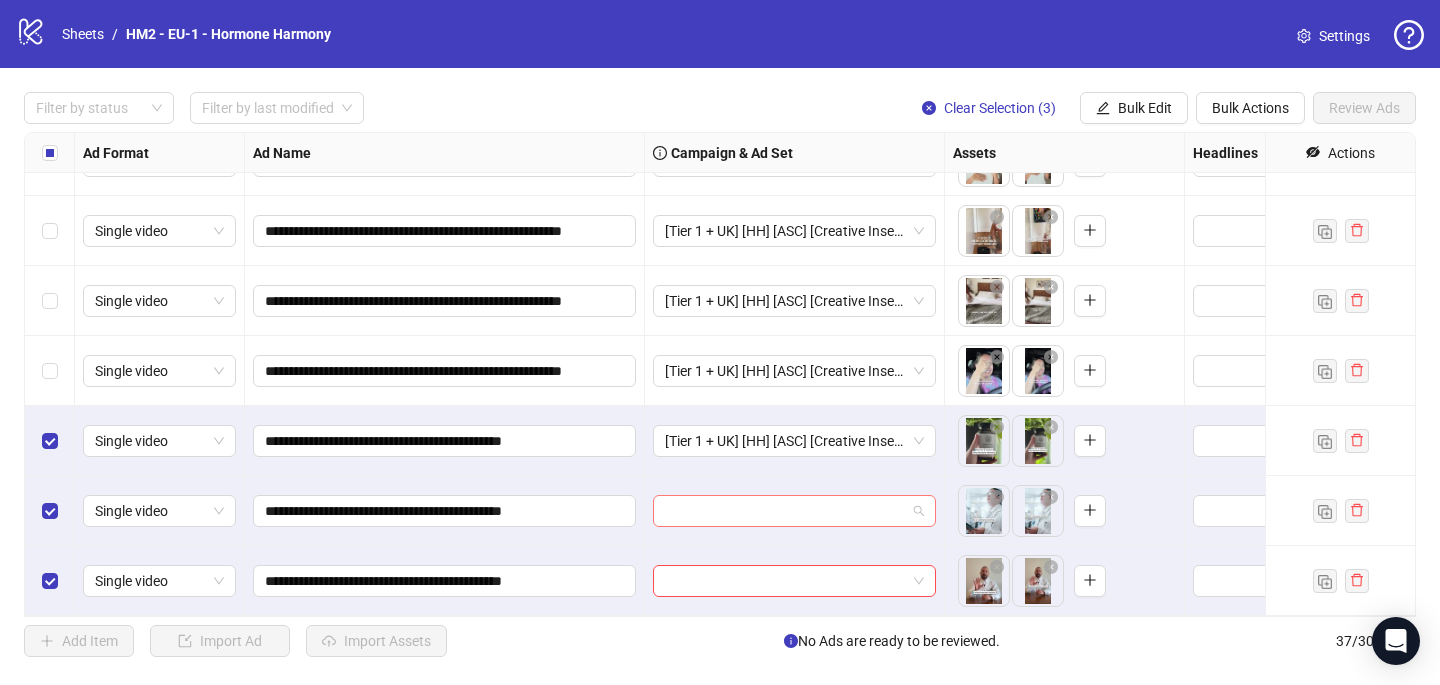 click at bounding box center [785, 511] 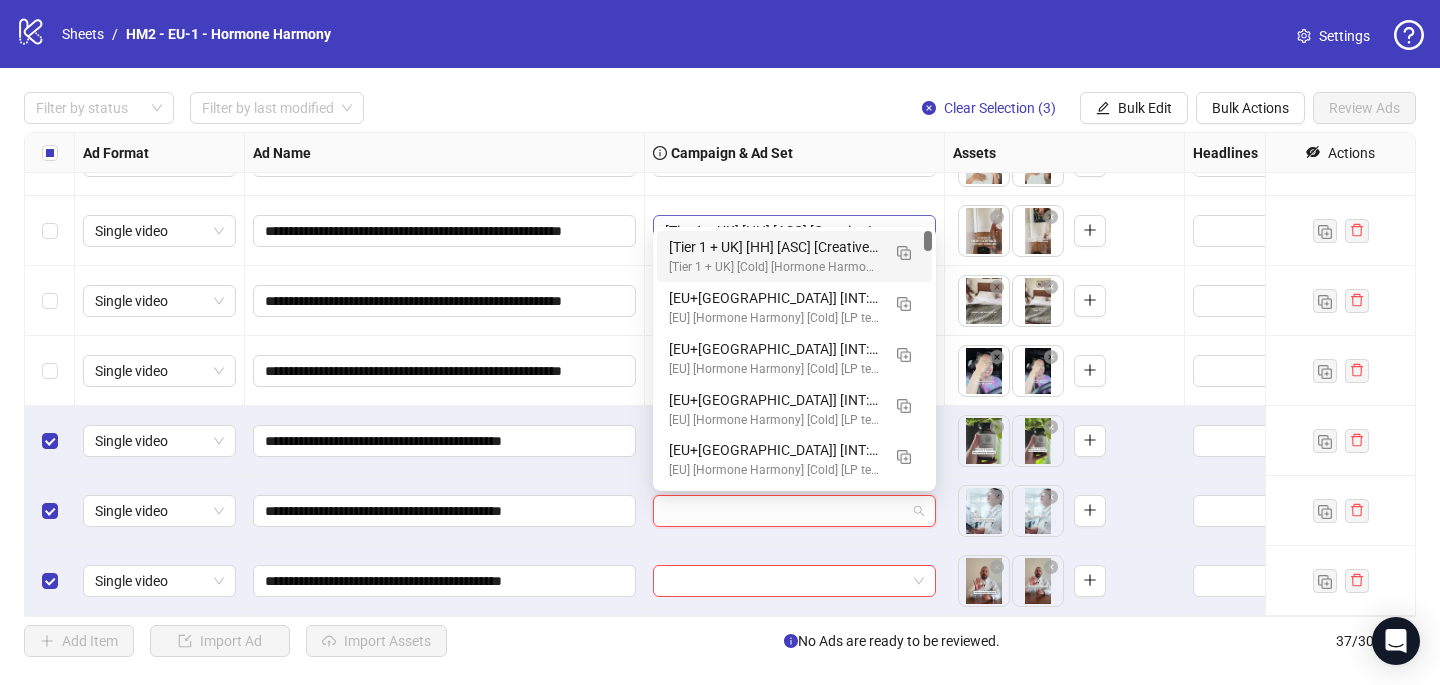 click on "[Tier 1 + UK] [HH] [ASC] [Creative Insertion #6] [[DATE]]" at bounding box center [774, 247] 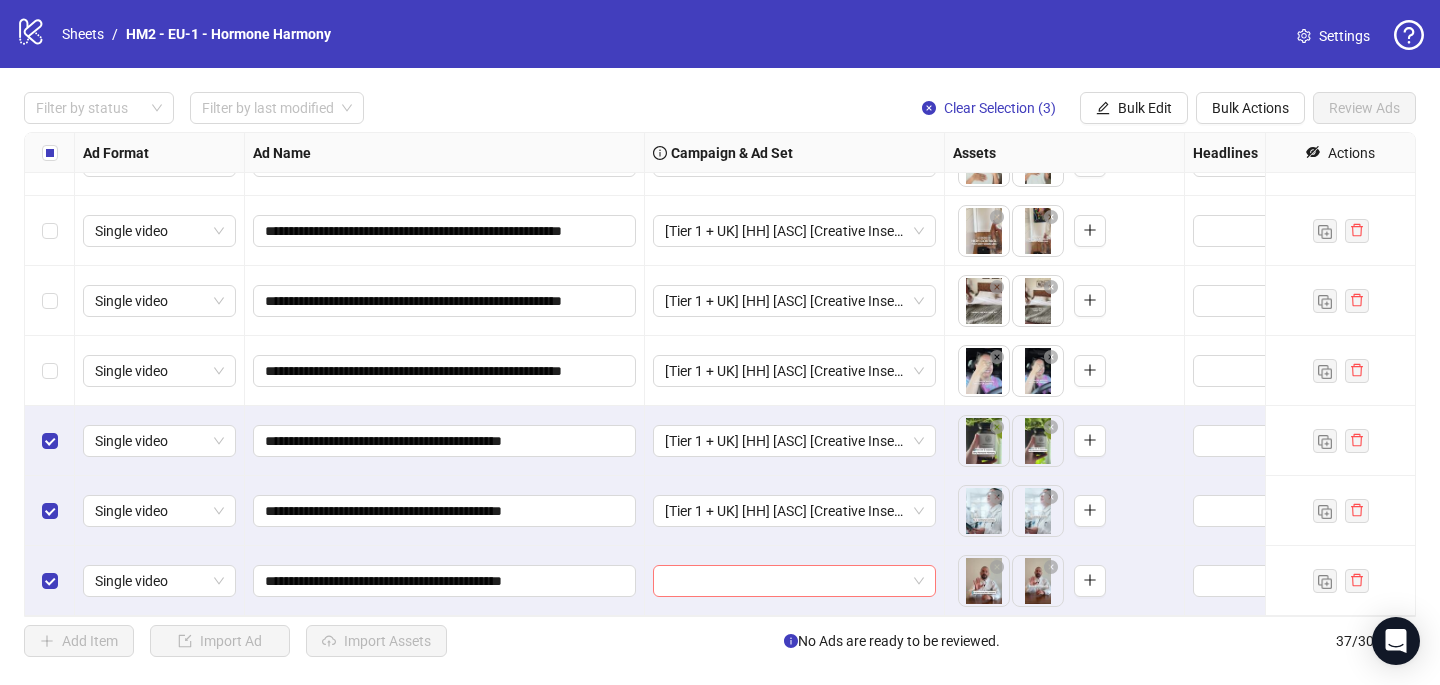 click at bounding box center (785, 581) 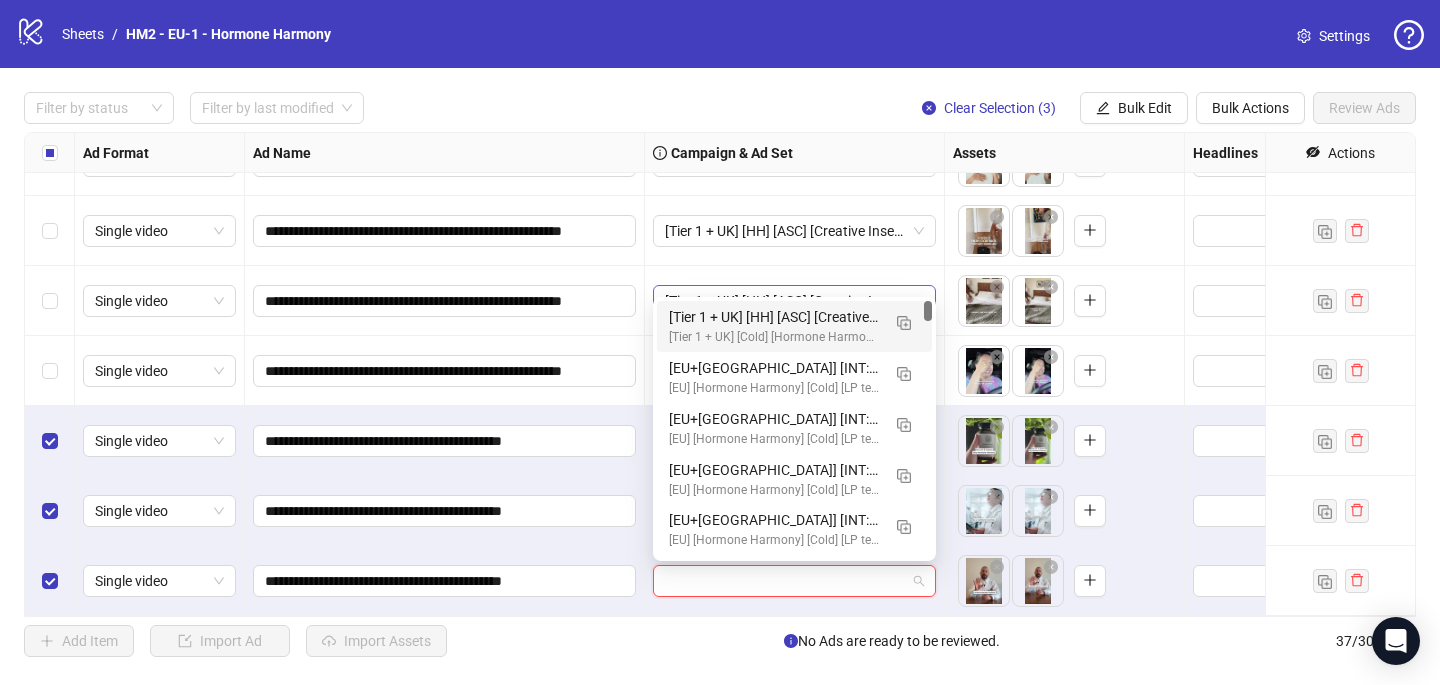 click on "[Tier 1 + UK] [HH] [ASC] [Creative Insertion #6] [[DATE]] [Tier 1 + UK] [Cold] [Hormone Harmony] [ASC] [Creative Insertion #6] [[DATE]] # 2,000€" at bounding box center (794, 326) 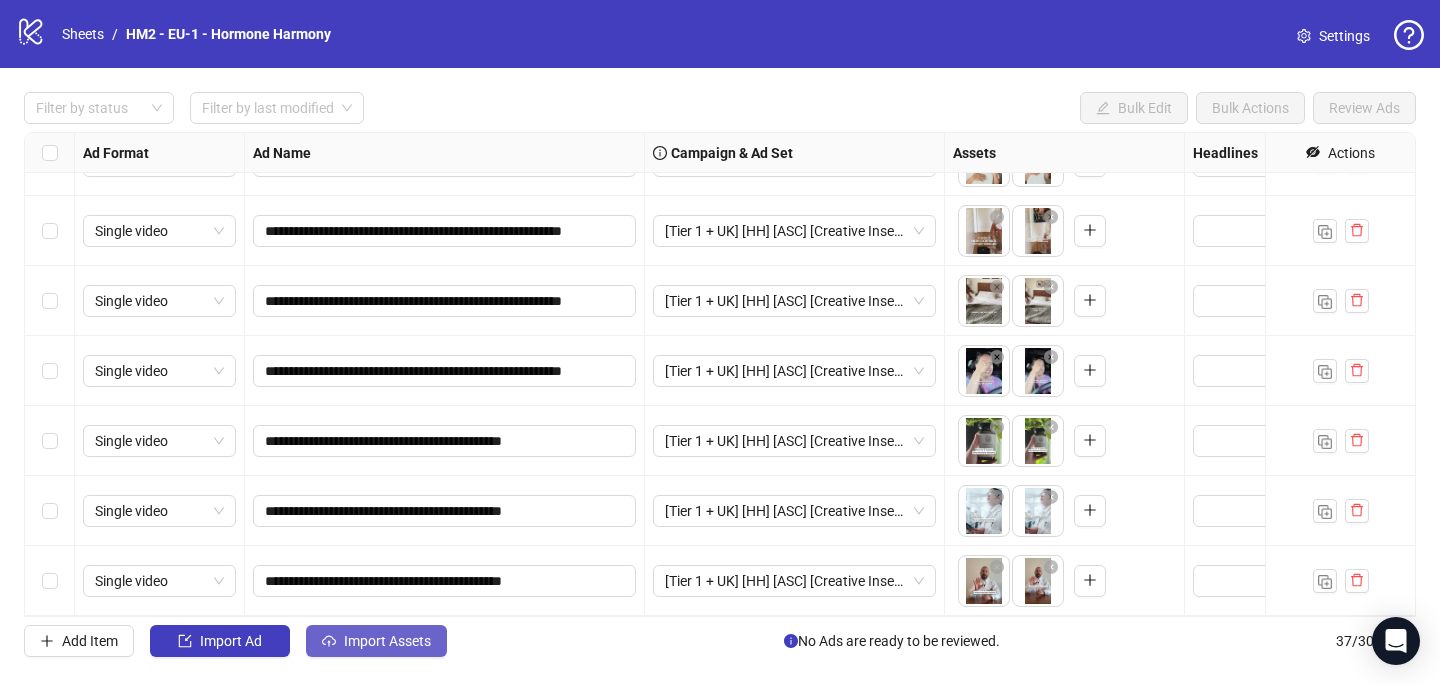 click on "Import Assets" at bounding box center [387, 641] 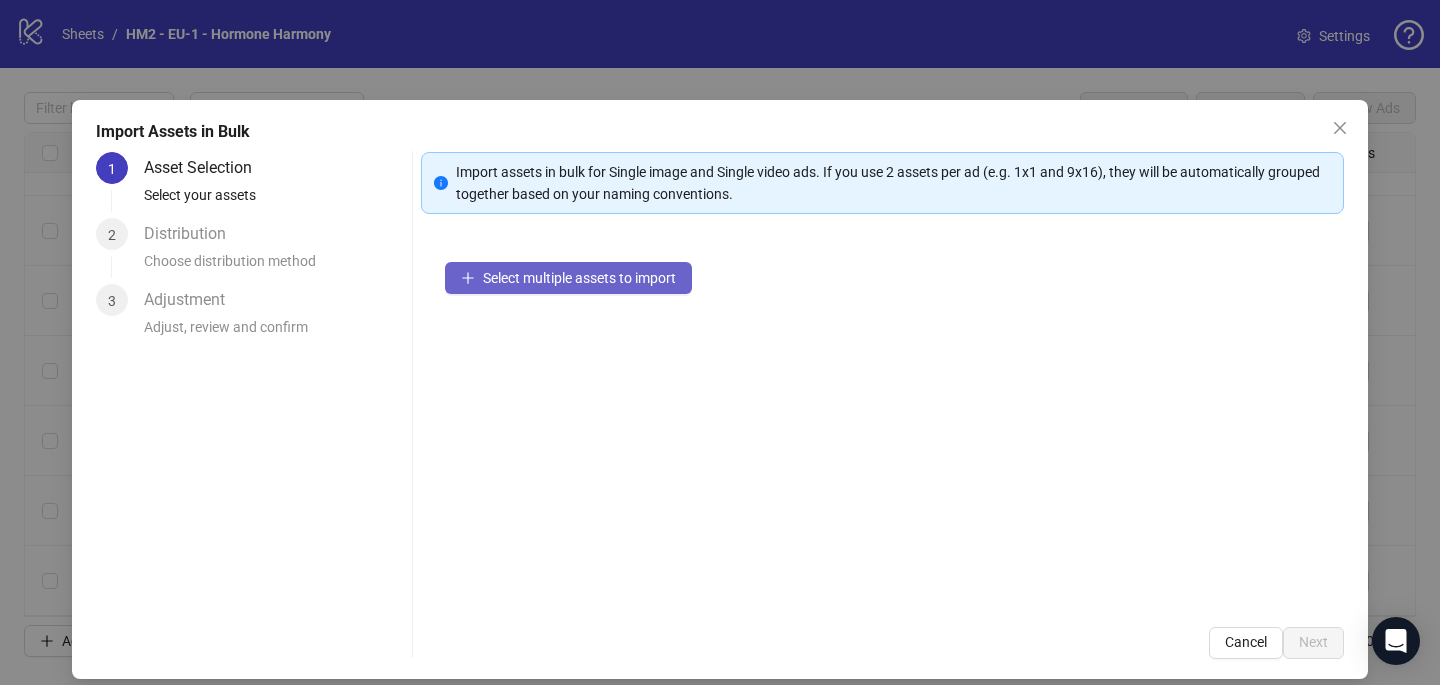 click on "Select multiple assets to import" at bounding box center [579, 278] 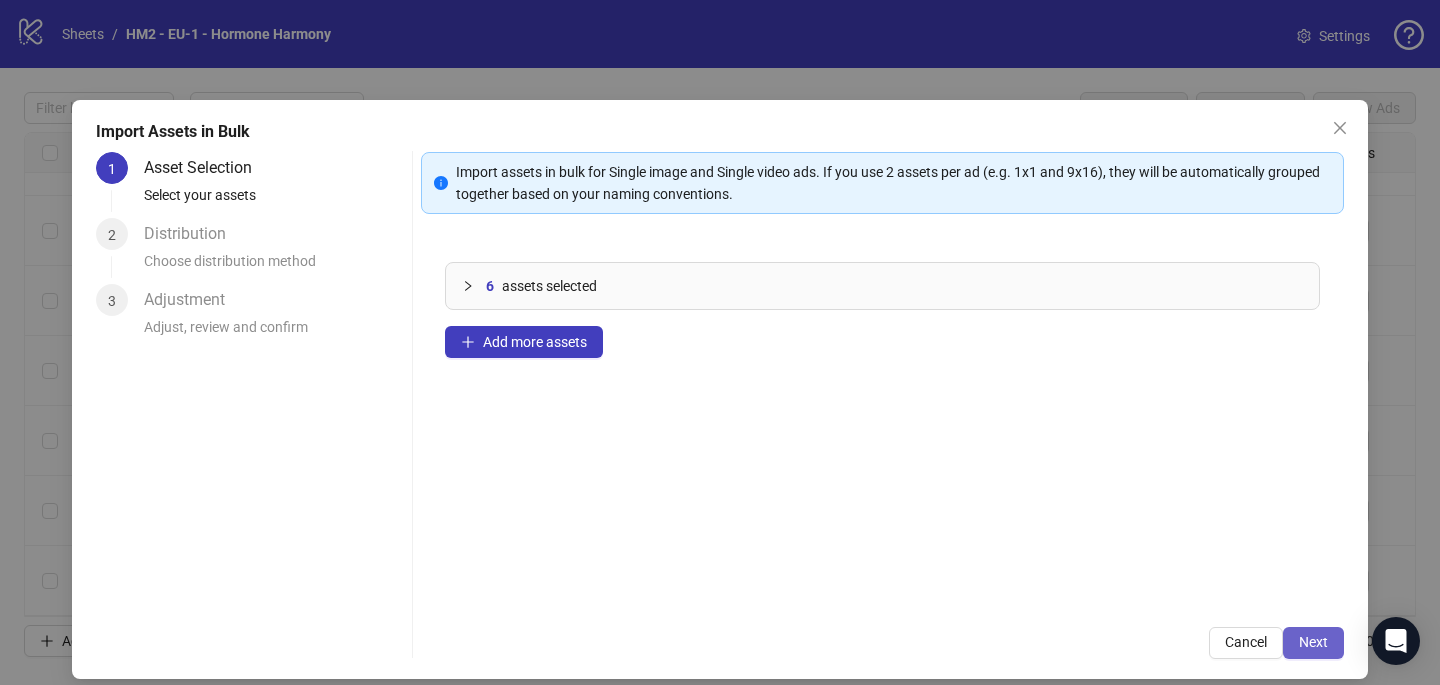 click on "Next" at bounding box center (1313, 642) 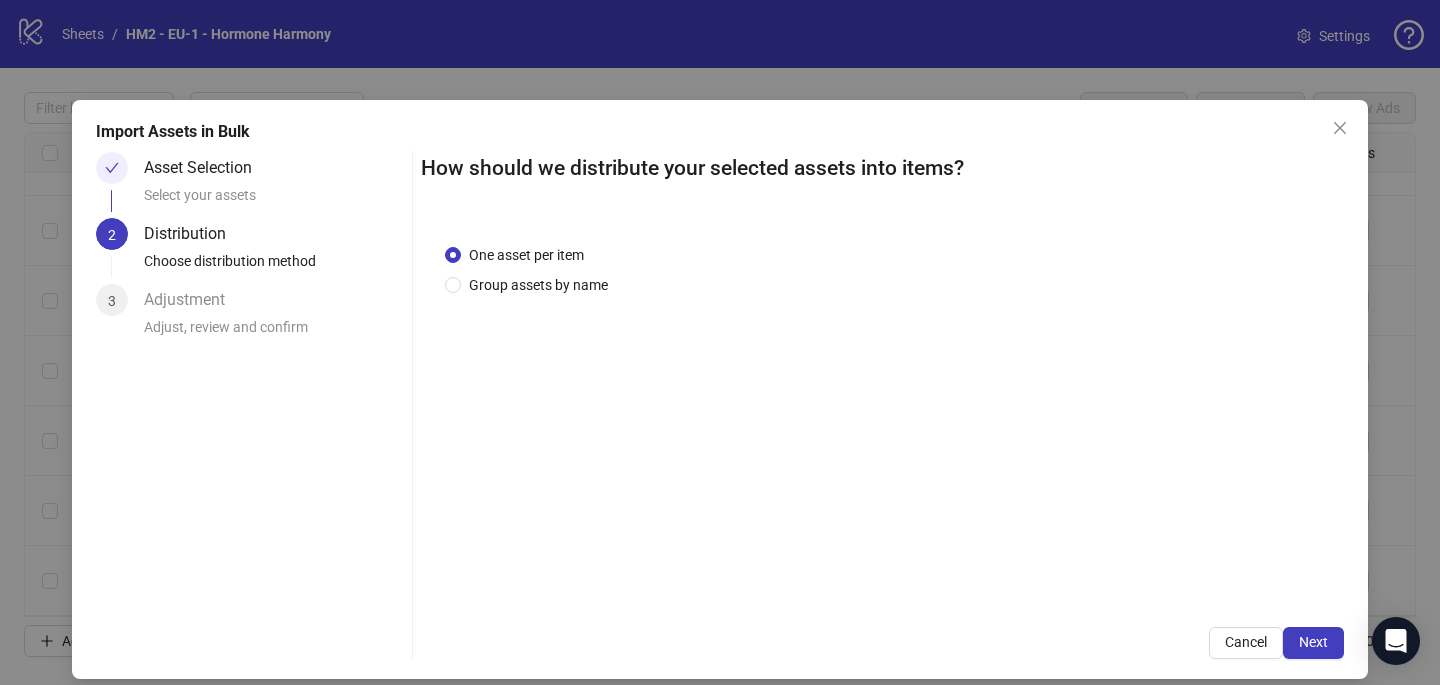 click on "One asset per item" at bounding box center [526, 255] 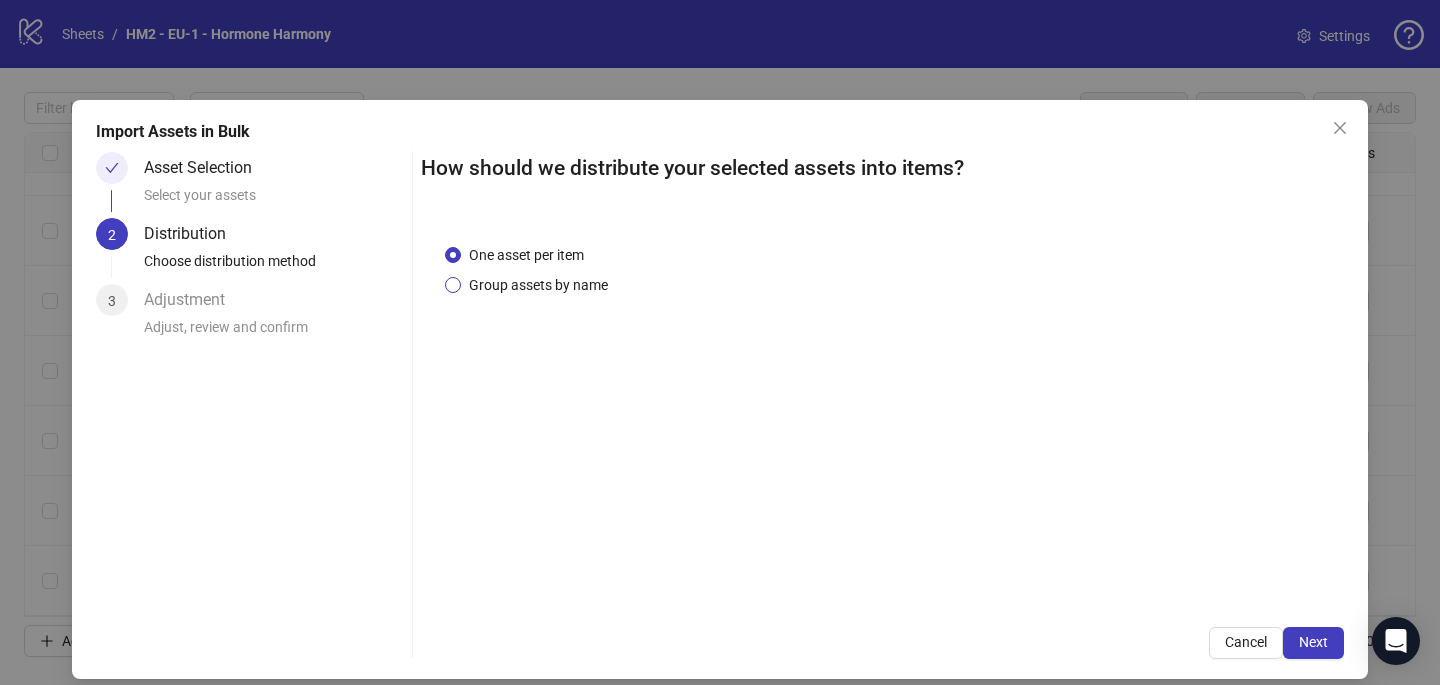 click on "Group assets by name" at bounding box center [538, 285] 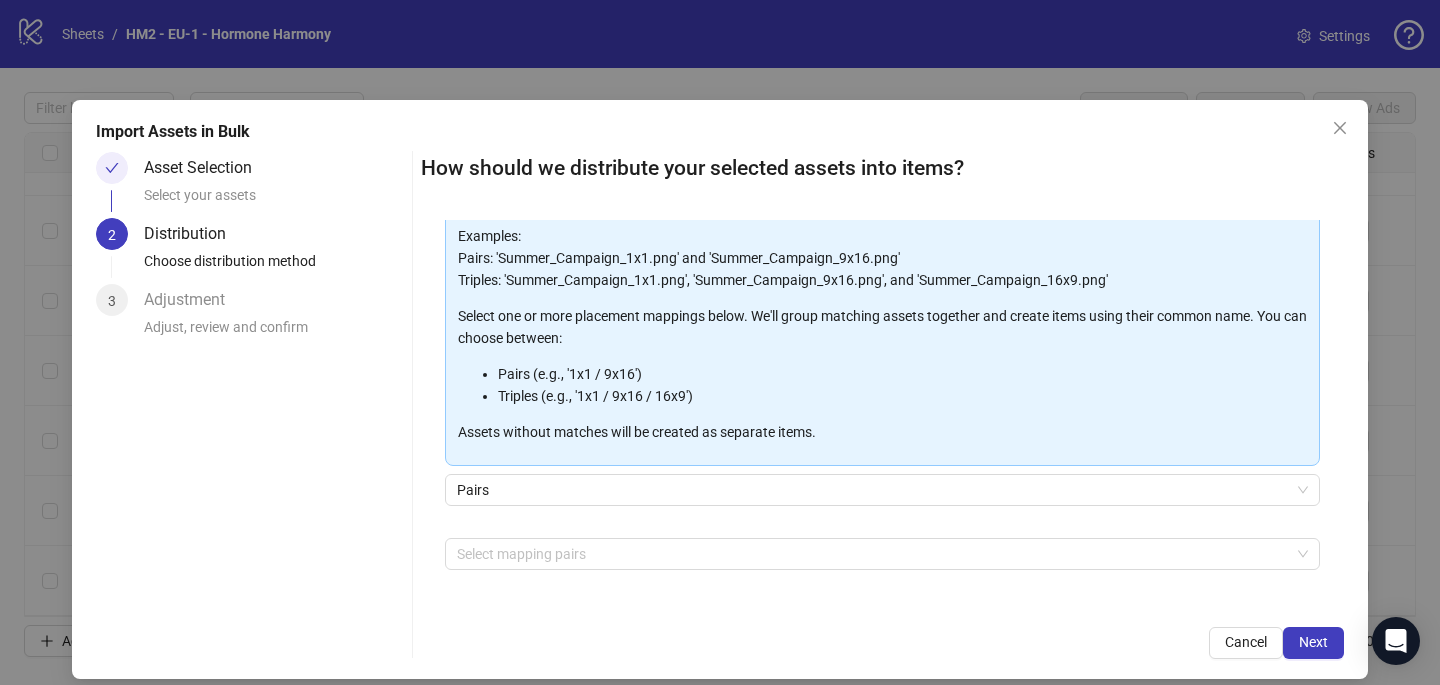 scroll, scrollTop: 203, scrollLeft: 0, axis: vertical 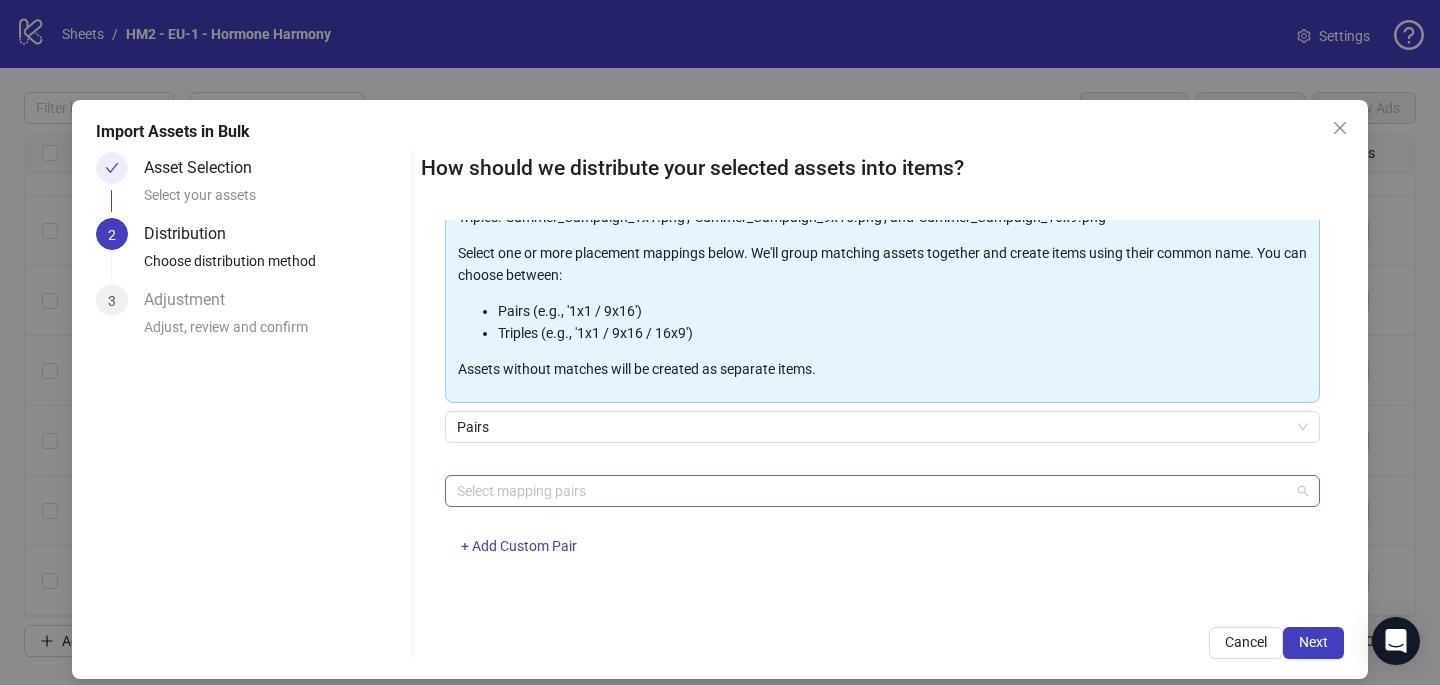 click at bounding box center [872, 491] 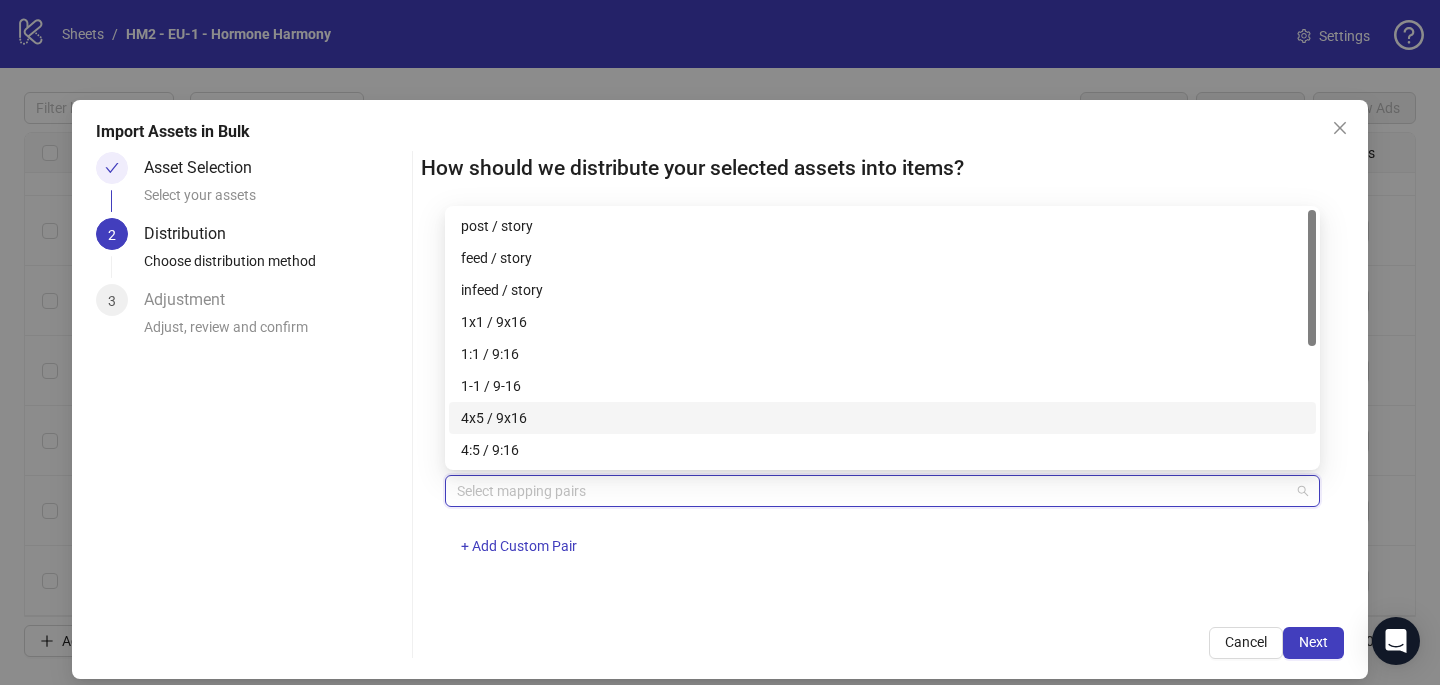 click on "4x5 / 9x16" at bounding box center (882, 418) 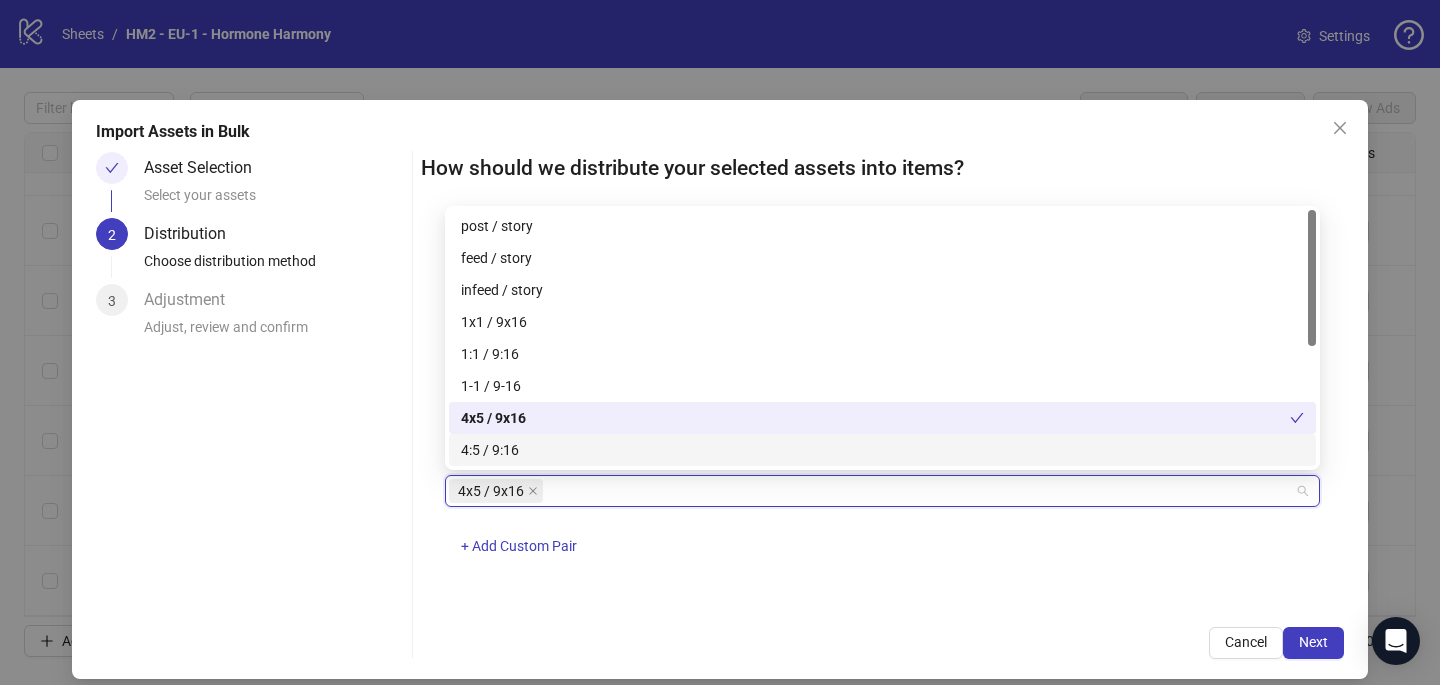 click on "One asset per item Group assets by name Assets must follow a consistent naming pattern to use this feature. Examples: Pairs: 'Summer_Campaign_1x1.png' and 'Summer_Campaign_9x16.png' Triples: 'Summer_Campaign_1x1.png', 'Summer_Campaign_9x16.png', and 'Summer_Campaign_16x9.png' Select one or more placement mappings below. We'll group matching assets together and create items using their common name. You can choose between: Pairs (e.g., '1x1 / 9x16') Triples (e.g., '1x1 / 9x16 / 16x9') Assets without matches will be created as separate items. Pairs 4x5 / 9x16   + Add Custom Pair" at bounding box center [882, 411] 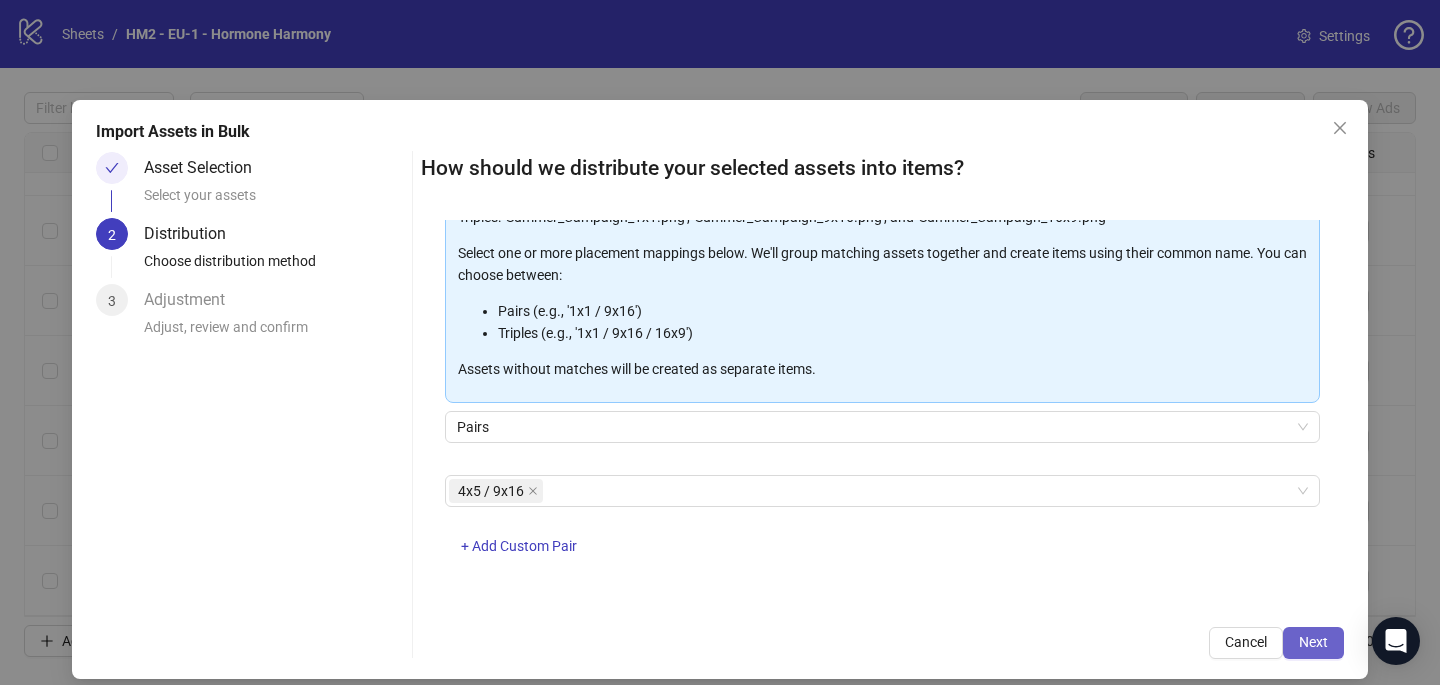 click on "Next" at bounding box center (1313, 642) 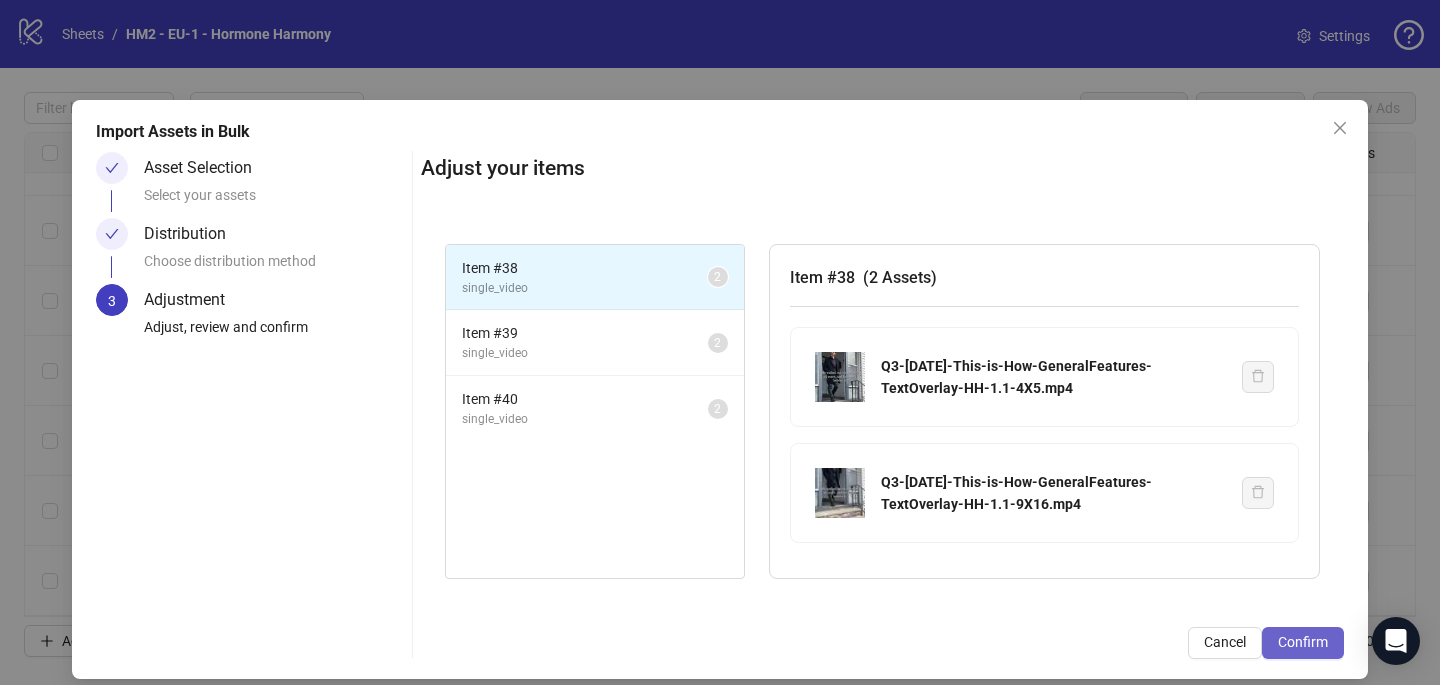 click on "Confirm" at bounding box center [1303, 643] 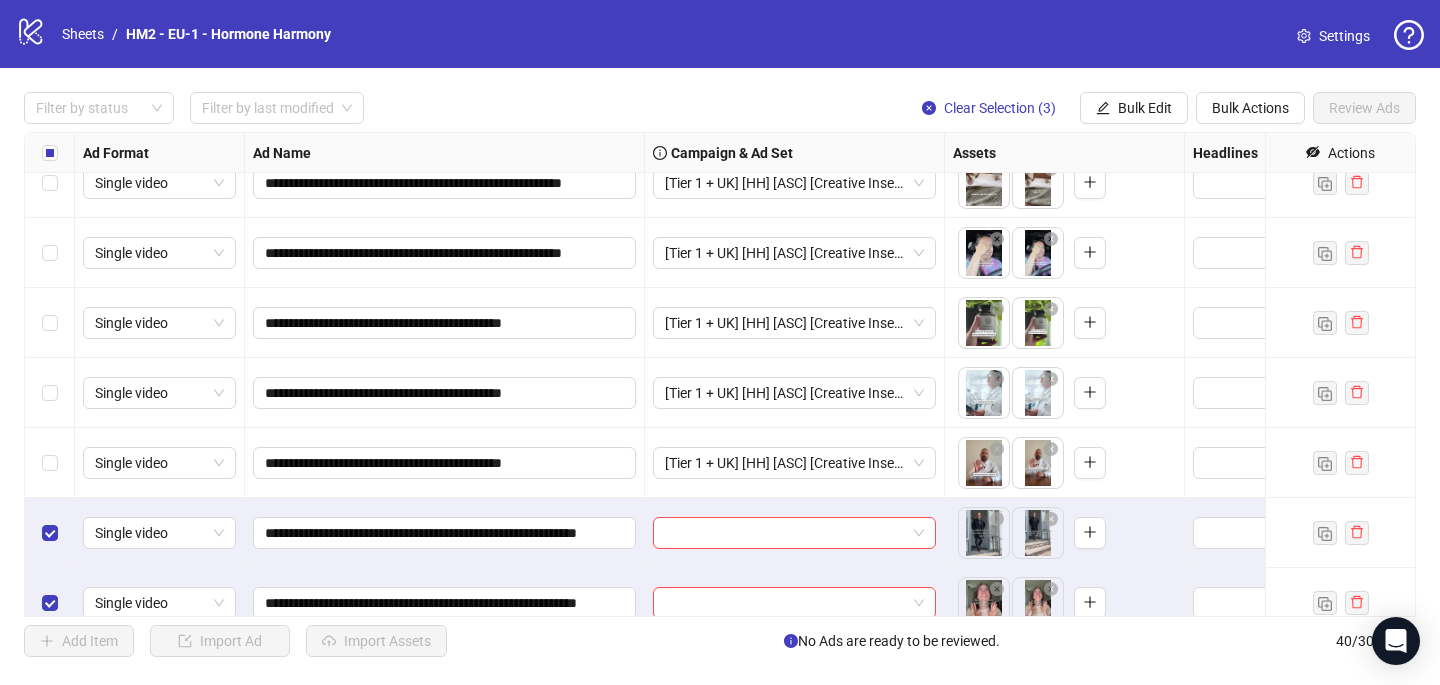 scroll, scrollTop: 2357, scrollLeft: 0, axis: vertical 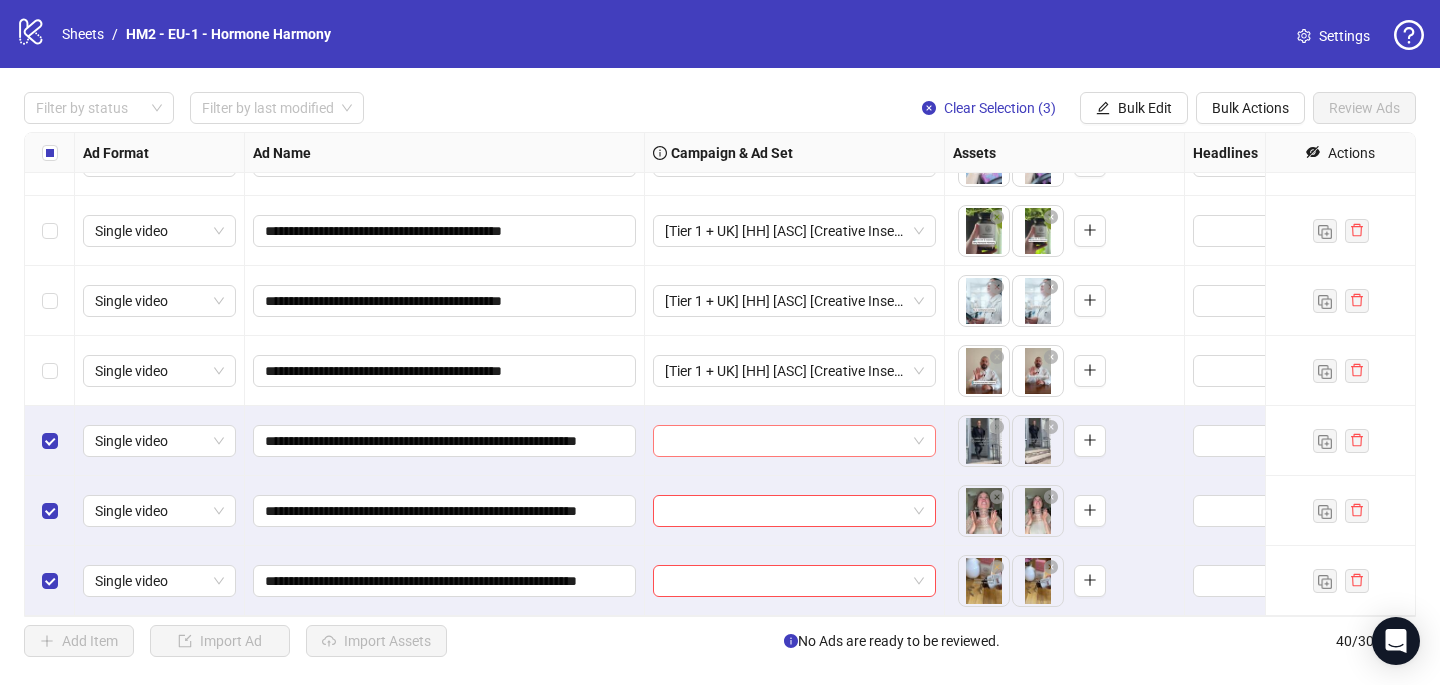 click at bounding box center [785, 441] 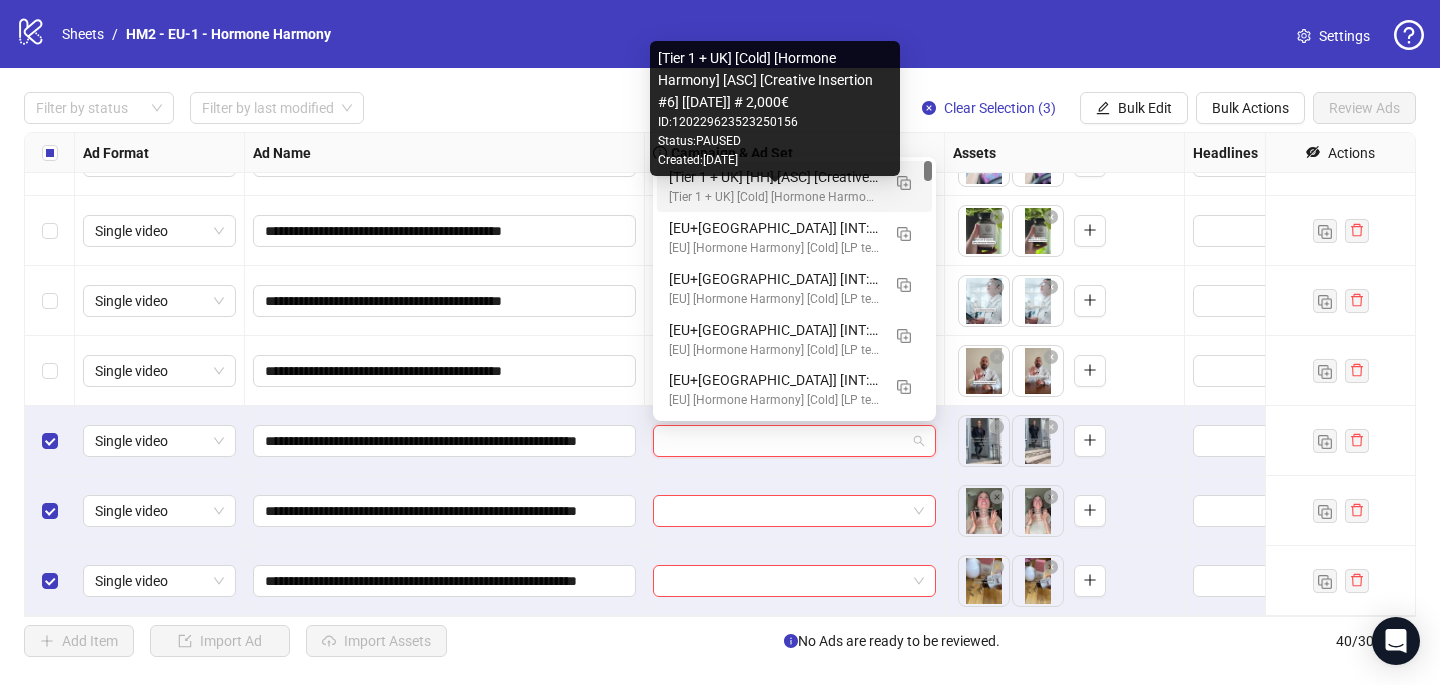 click on "[Tier 1 + UK] [Cold] [Hormone Harmony] [ASC] [Creative Insertion #6] [[DATE]] # 2,000€" at bounding box center [774, 197] 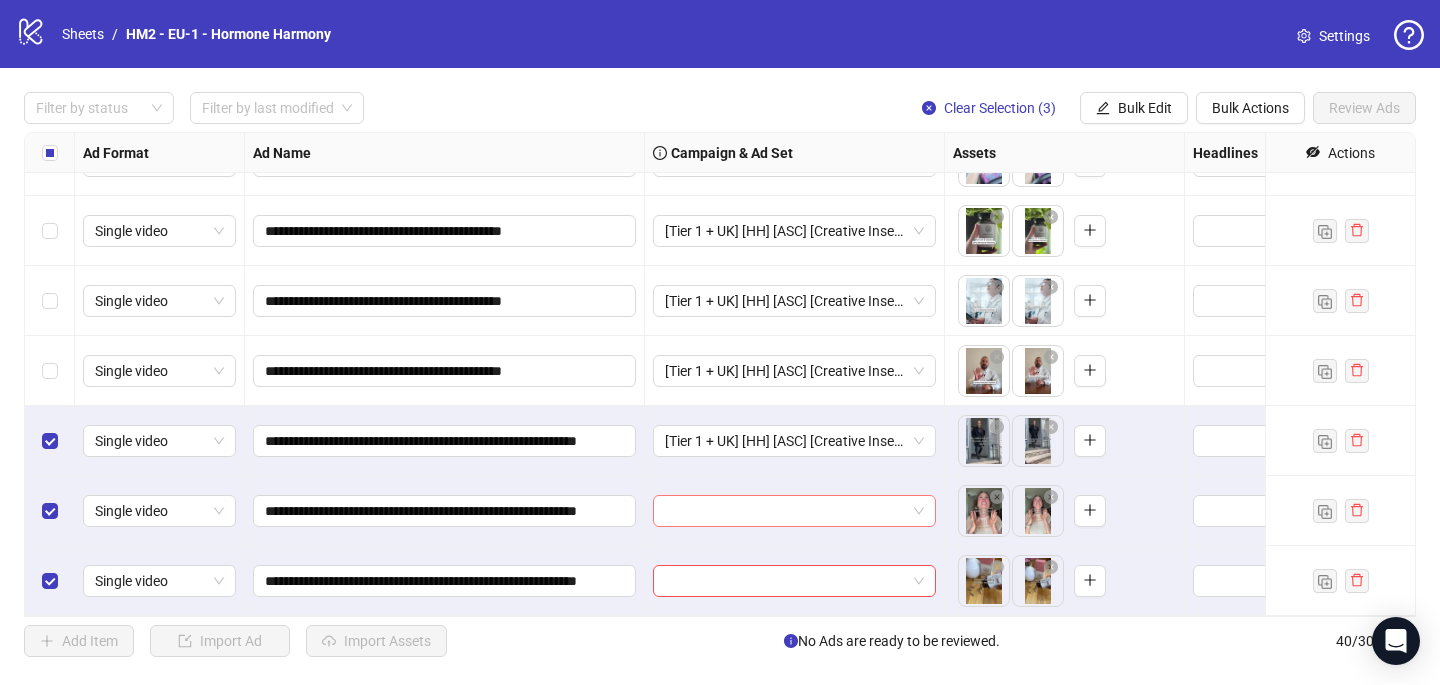 click at bounding box center [785, 511] 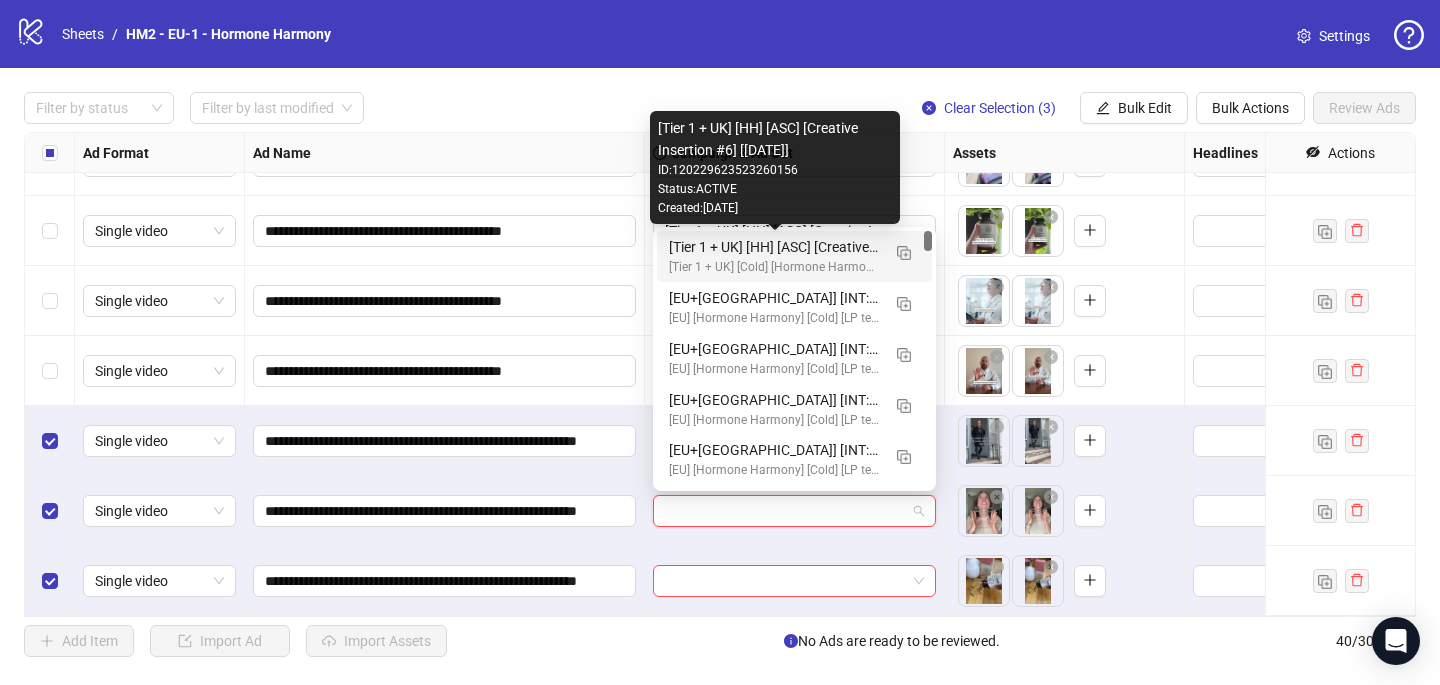 click on "[Tier 1 + UK] [HH] [ASC] [Creative Insertion #6] [[DATE]]" at bounding box center [774, 247] 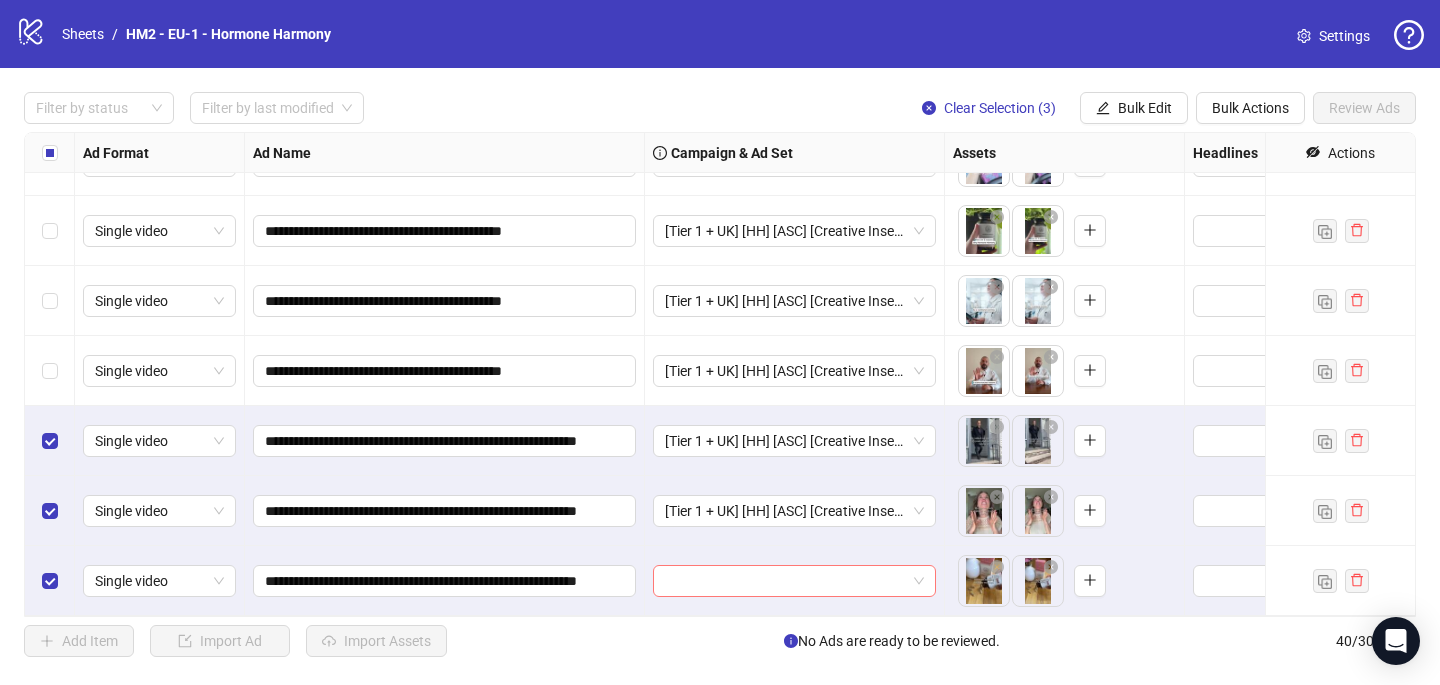 click at bounding box center (785, 581) 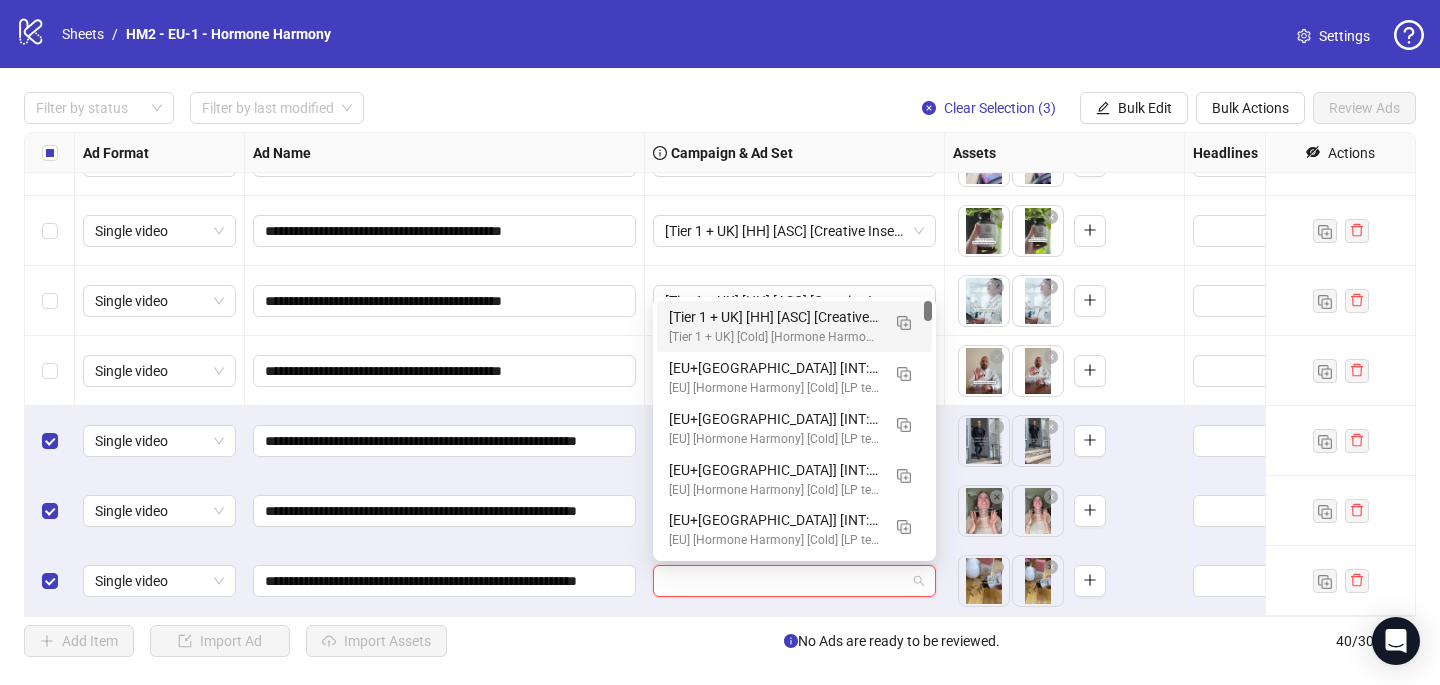 click on "[Tier 1 + UK] [HH] [ASC] [Creative Insertion #6] [[DATE]]" at bounding box center (774, 317) 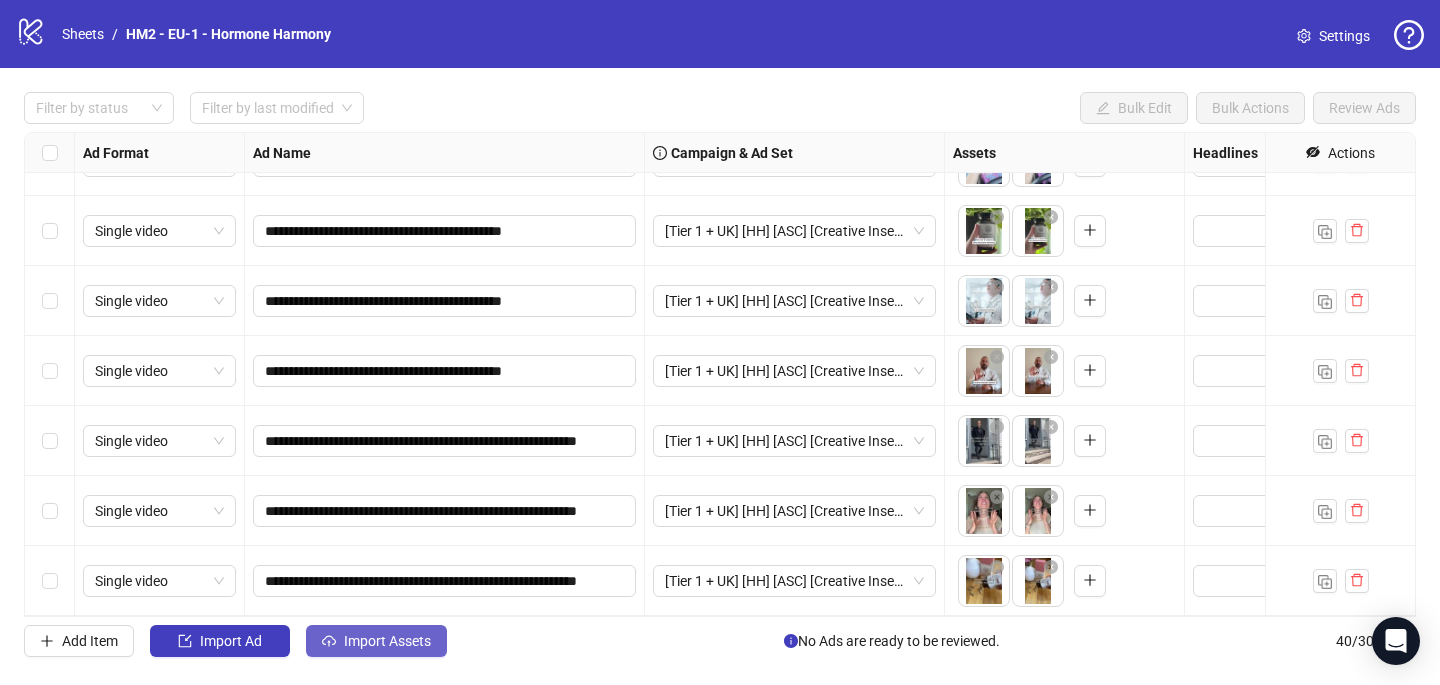 click on "Import Assets" at bounding box center [376, 641] 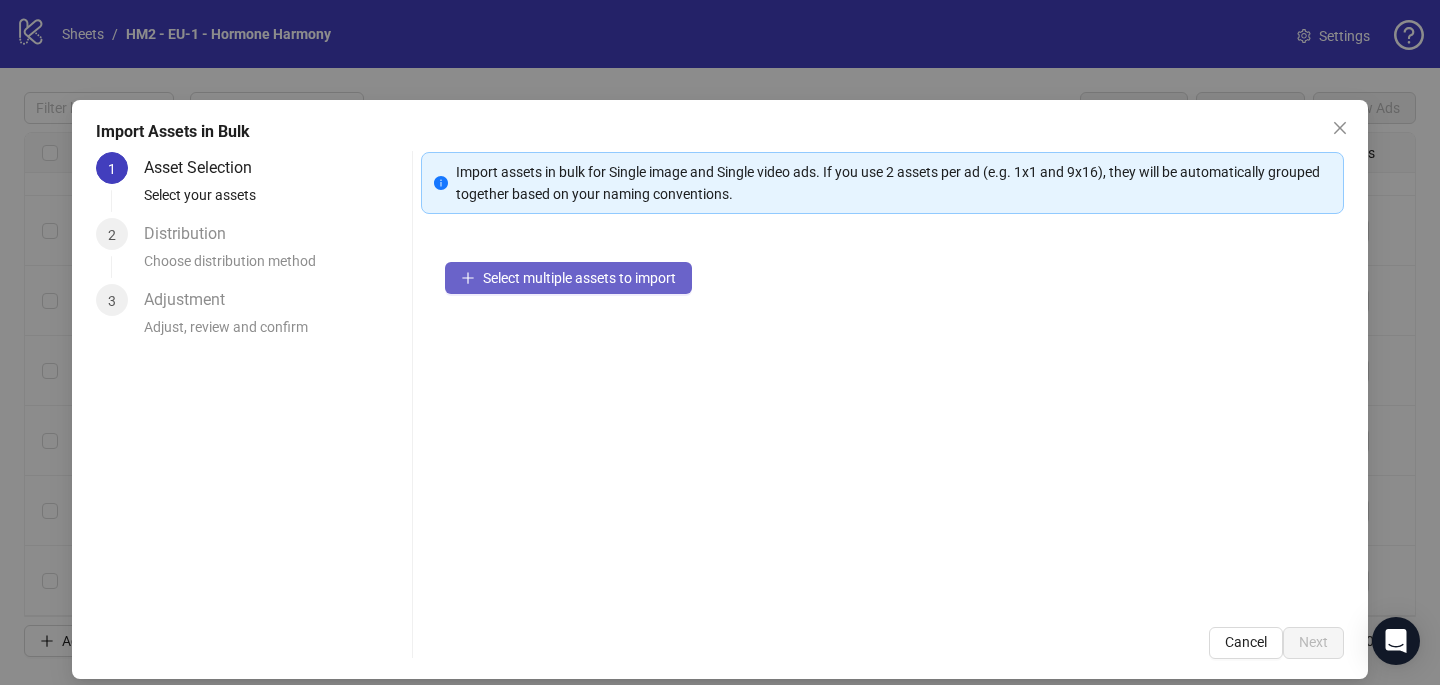 click on "Select multiple assets to import" at bounding box center [568, 278] 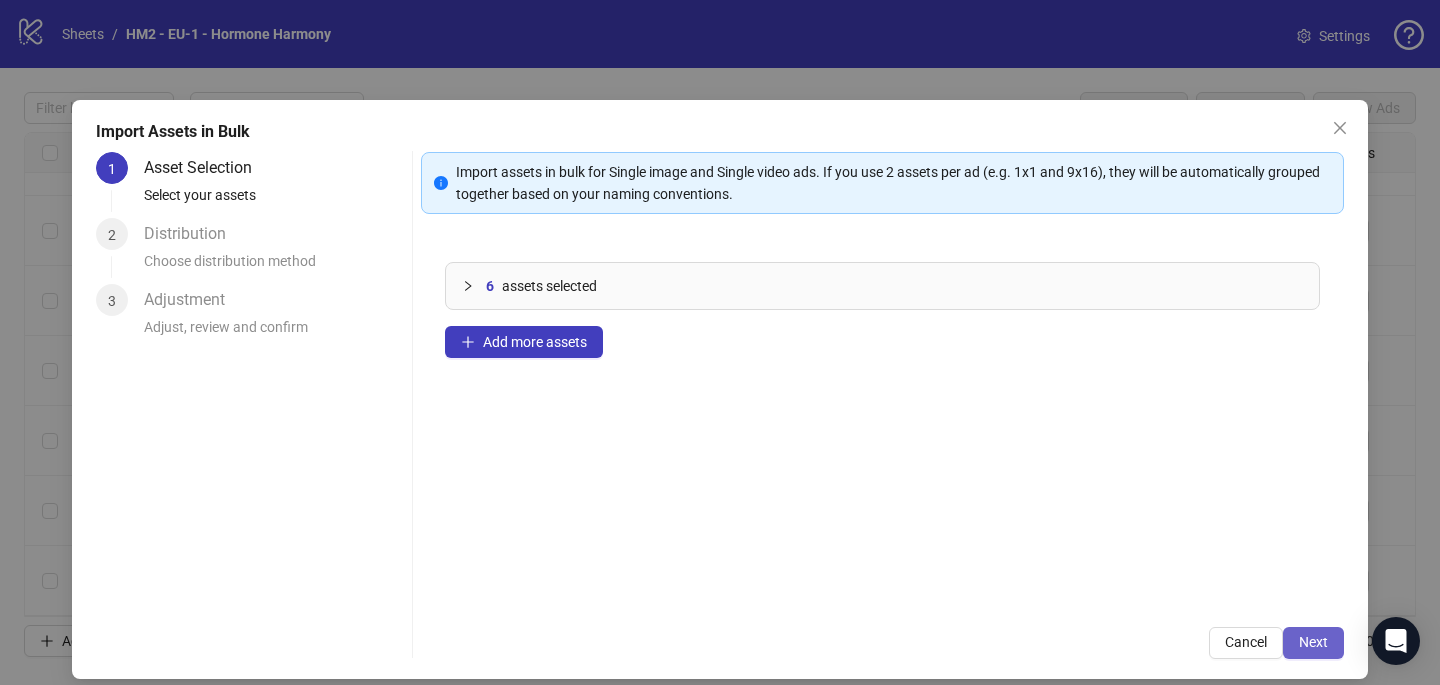 click on "Next" at bounding box center [1313, 642] 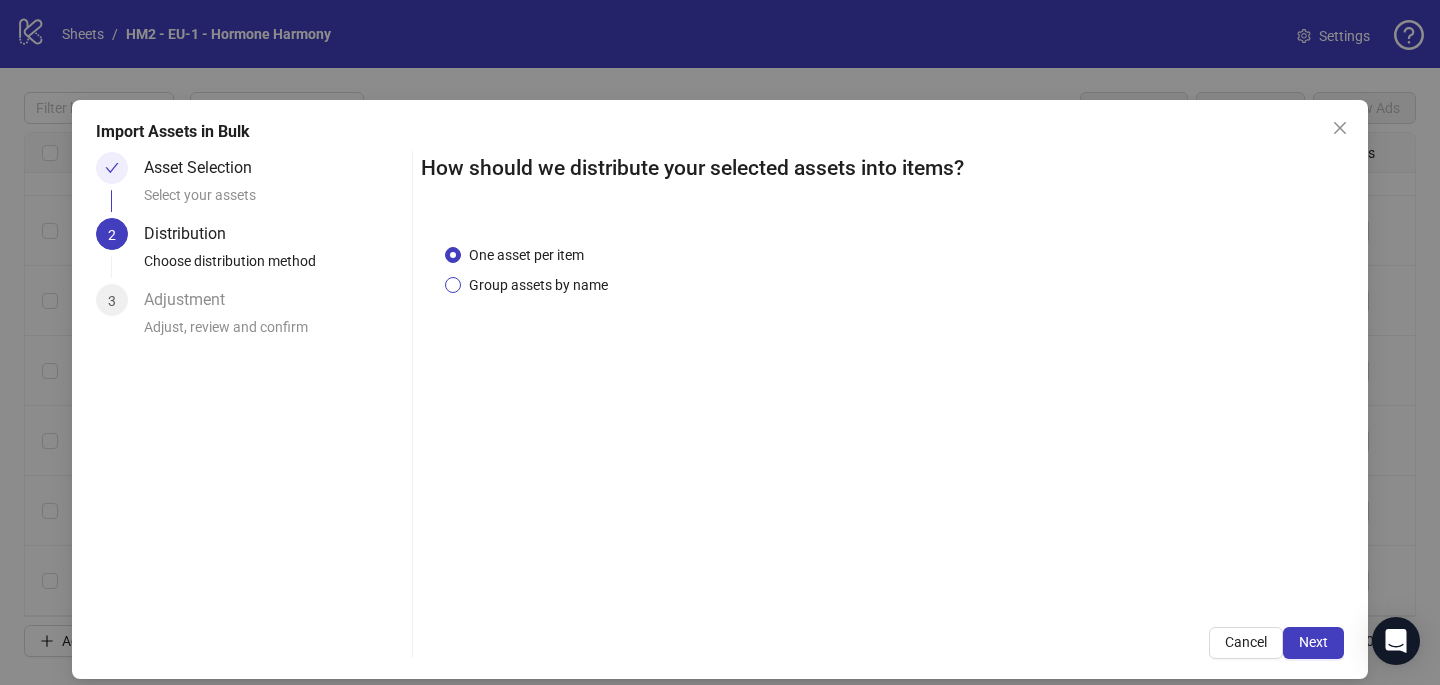 click on "Group assets by name" at bounding box center [538, 285] 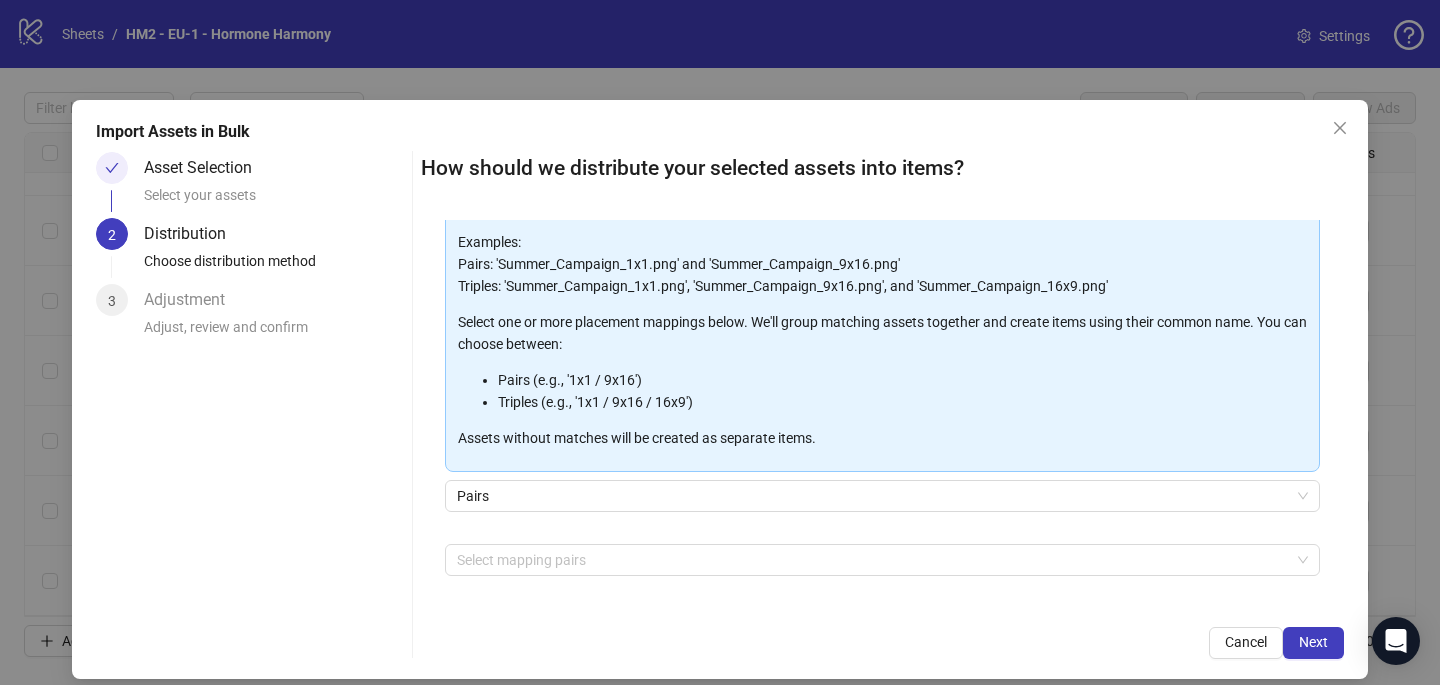 scroll, scrollTop: 203, scrollLeft: 0, axis: vertical 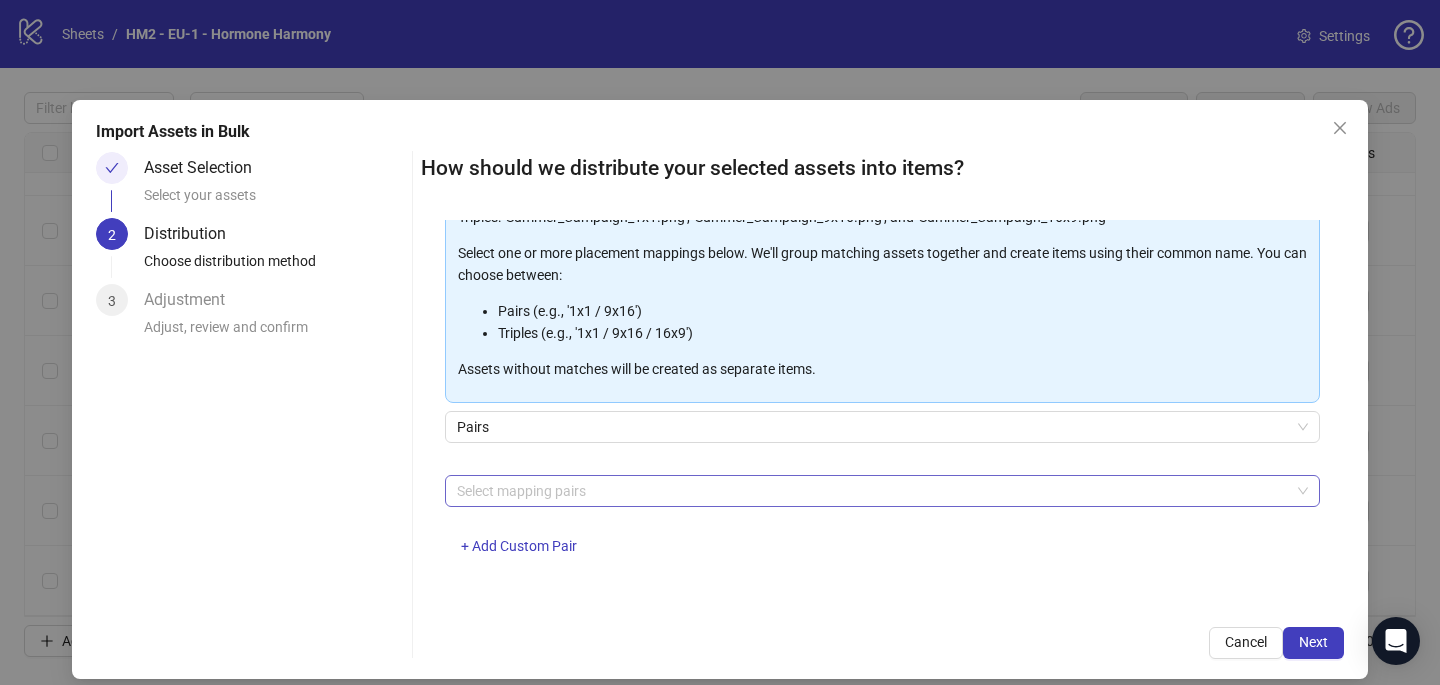 click at bounding box center [872, 491] 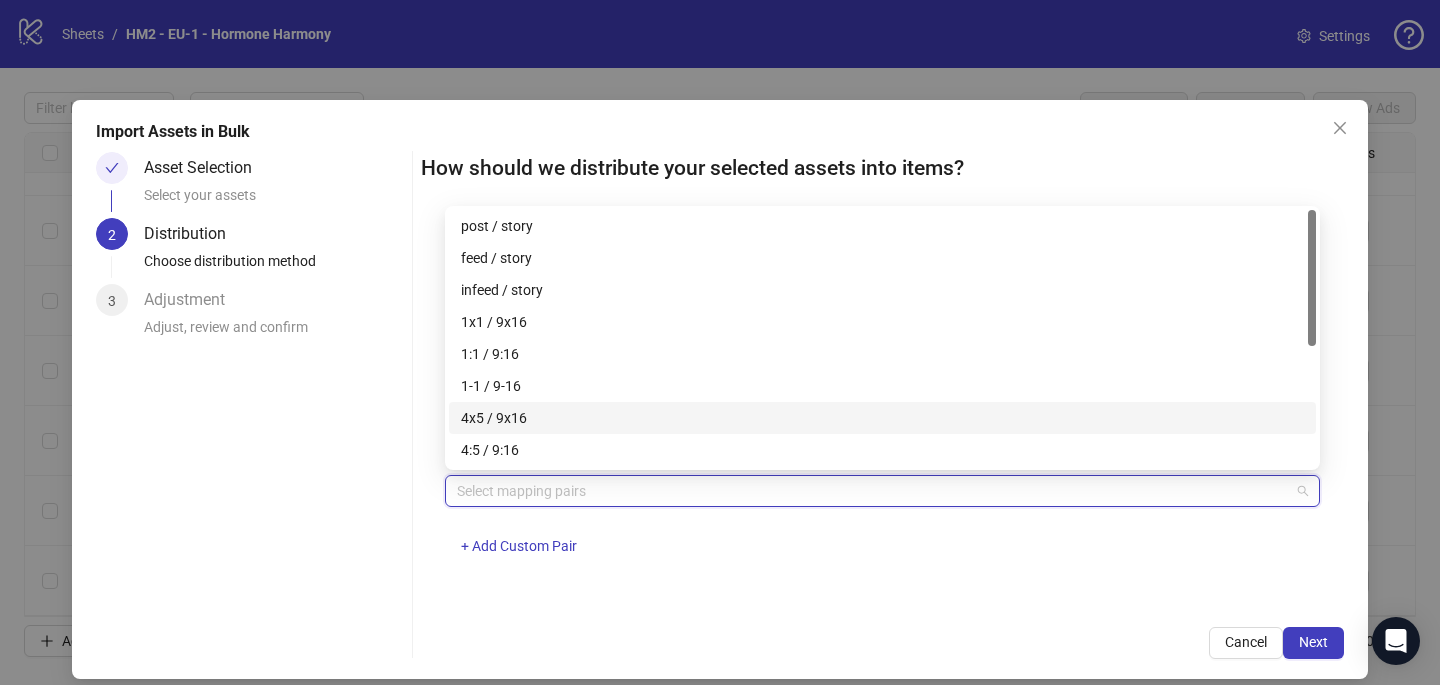 click on "4x5 / 9x16" at bounding box center [882, 418] 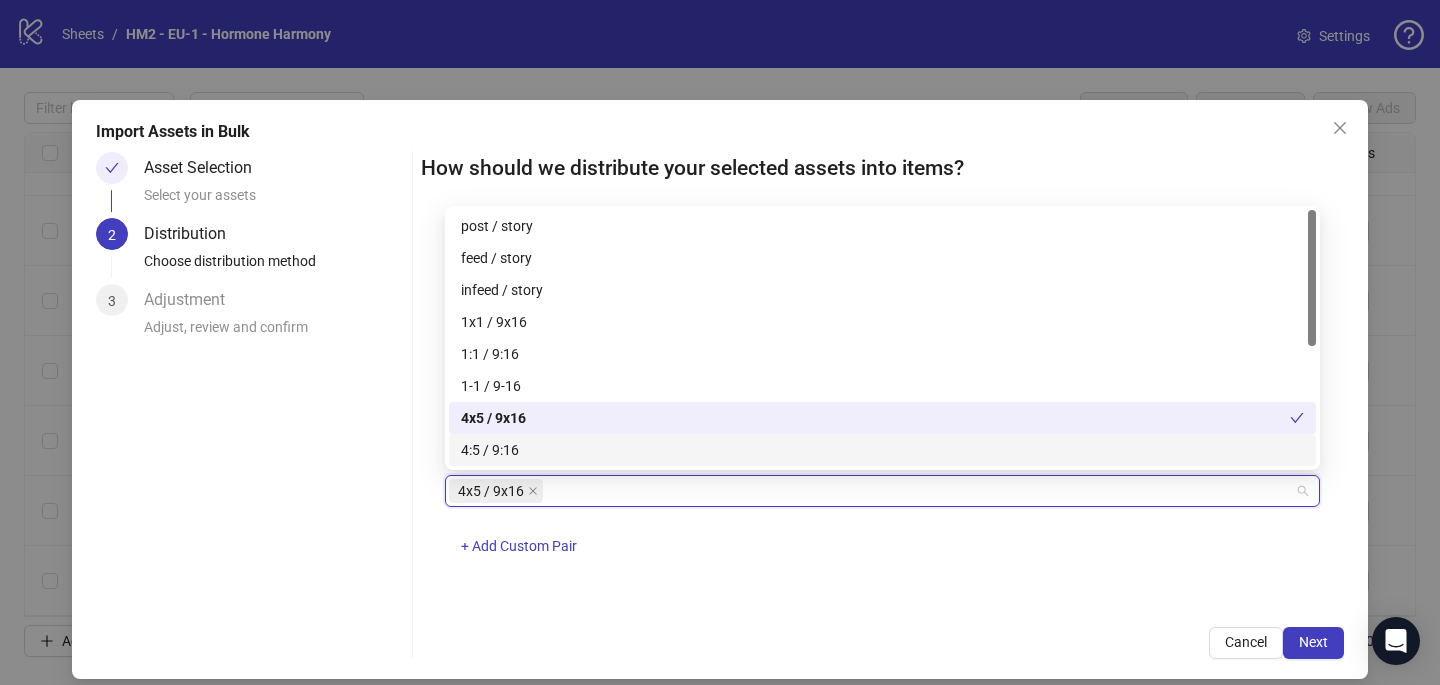 click on "One asset per item Group assets by name Assets must follow a consistent naming pattern to use this feature. Examples: Pairs: 'Summer_Campaign_1x1.png' and 'Summer_Campaign_9x16.png' Triples: 'Summer_Campaign_1x1.png', 'Summer_Campaign_9x16.png', and 'Summer_Campaign_16x9.png' Select one or more placement mappings below. We'll group matching assets together and create items using their common name. You can choose between: Pairs (e.g., '1x1 / 9x16') Triples (e.g., '1x1 / 9x16 / 16x9') Assets without matches will be created as separate items. Pairs 4x5 / 9x16   + Add Custom Pair" at bounding box center (882, 411) 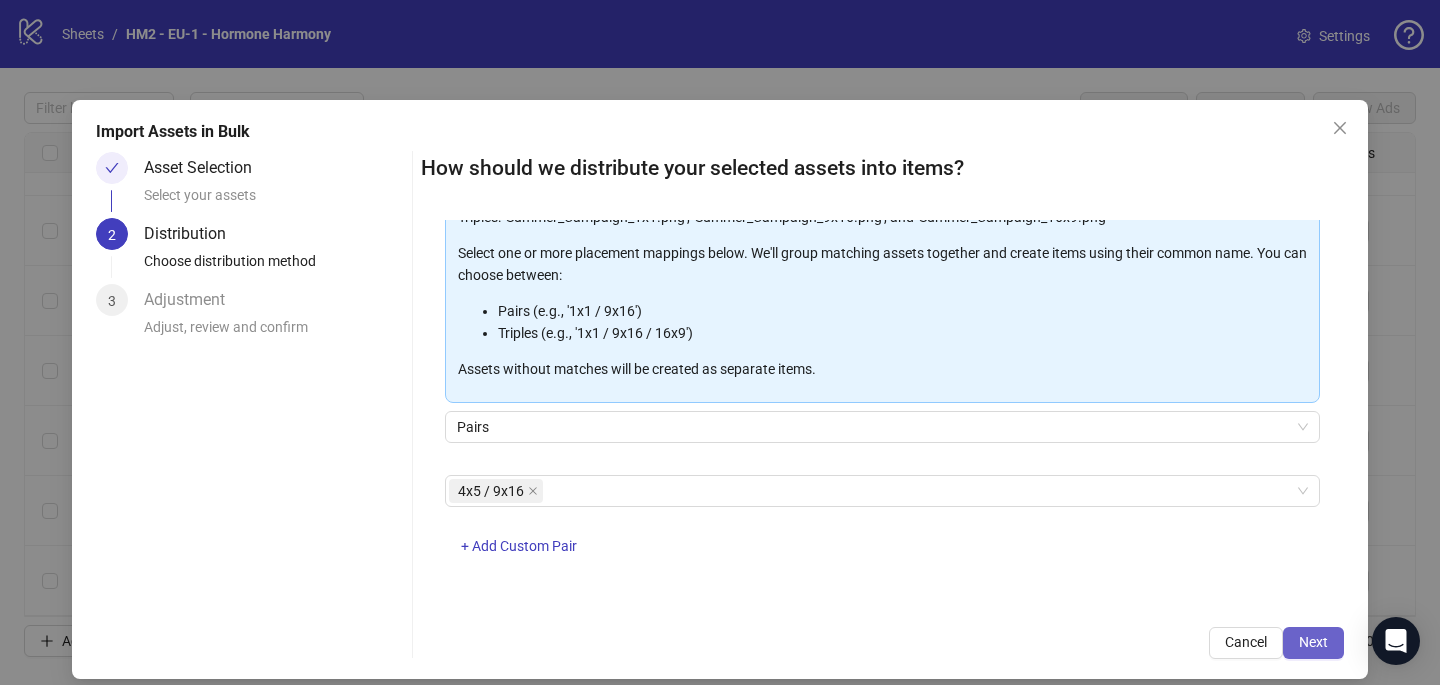 click on "Next" at bounding box center [1313, 643] 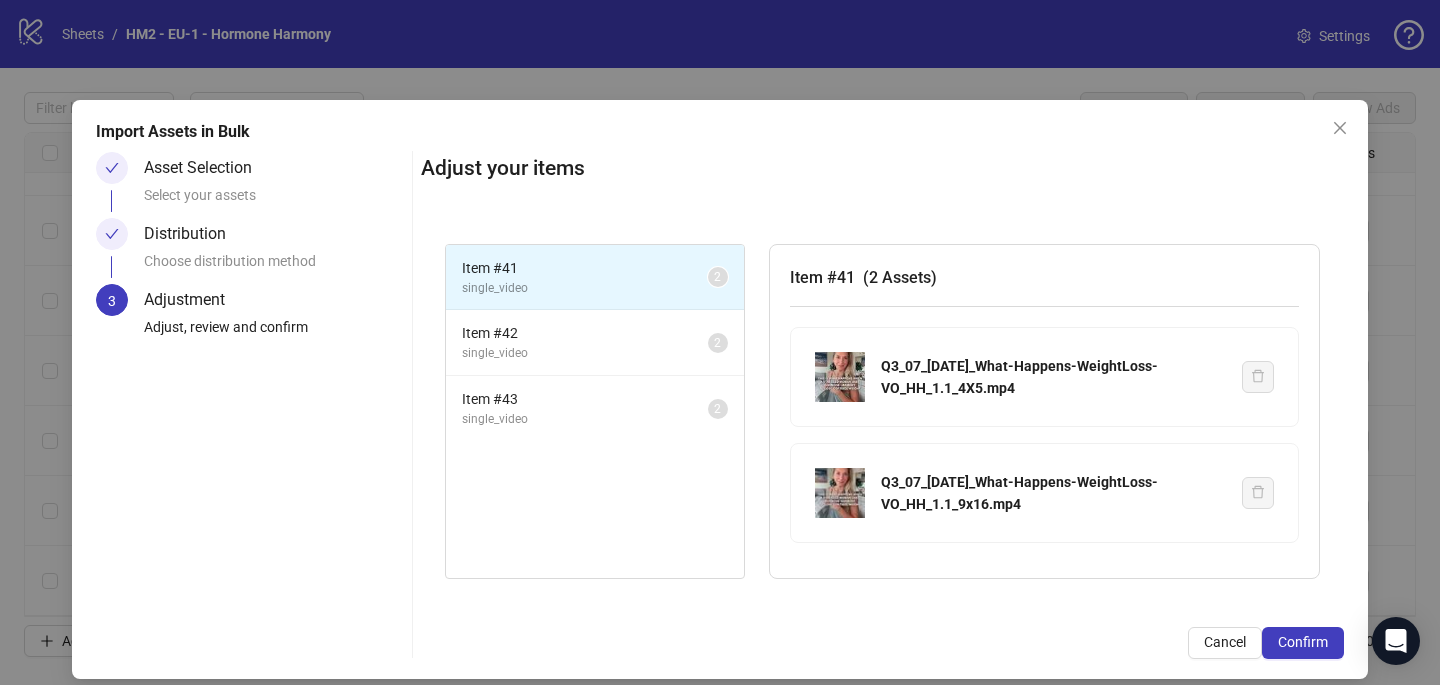 click on "Confirm" at bounding box center (1303, 643) 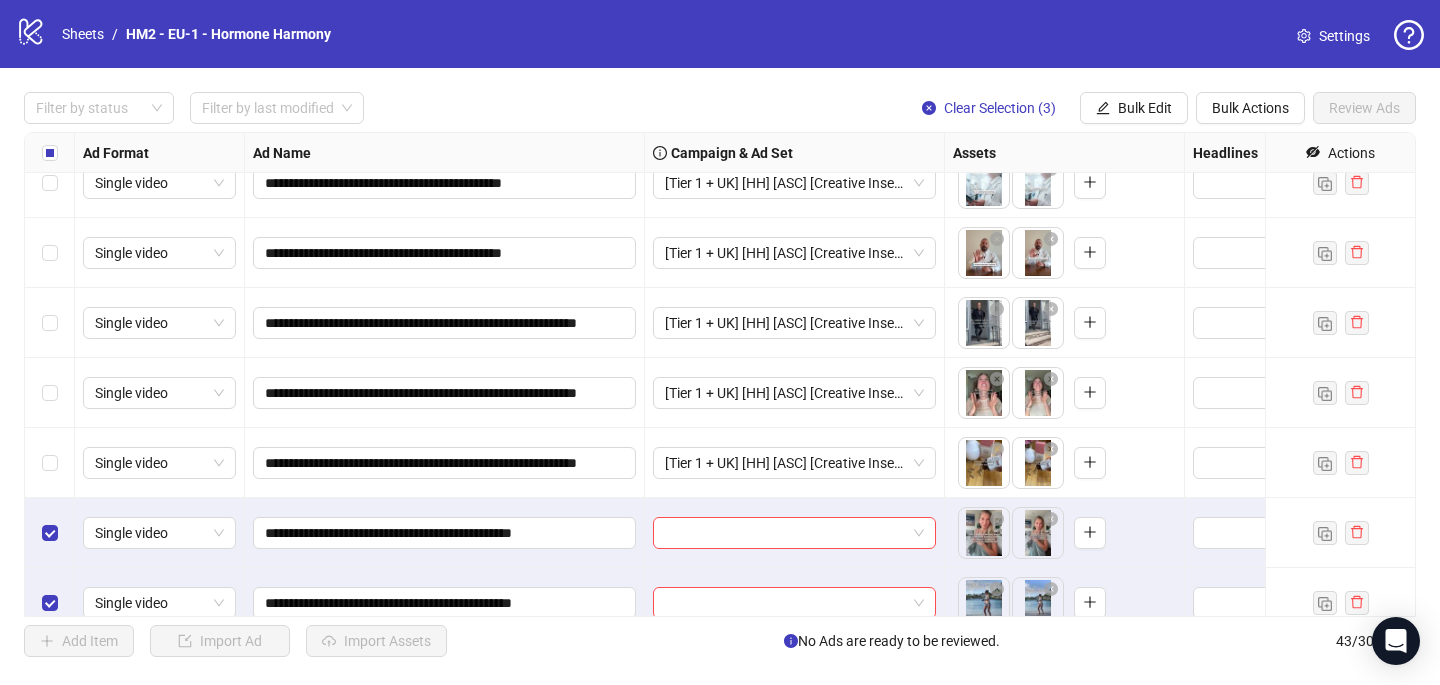 scroll, scrollTop: 2567, scrollLeft: 0, axis: vertical 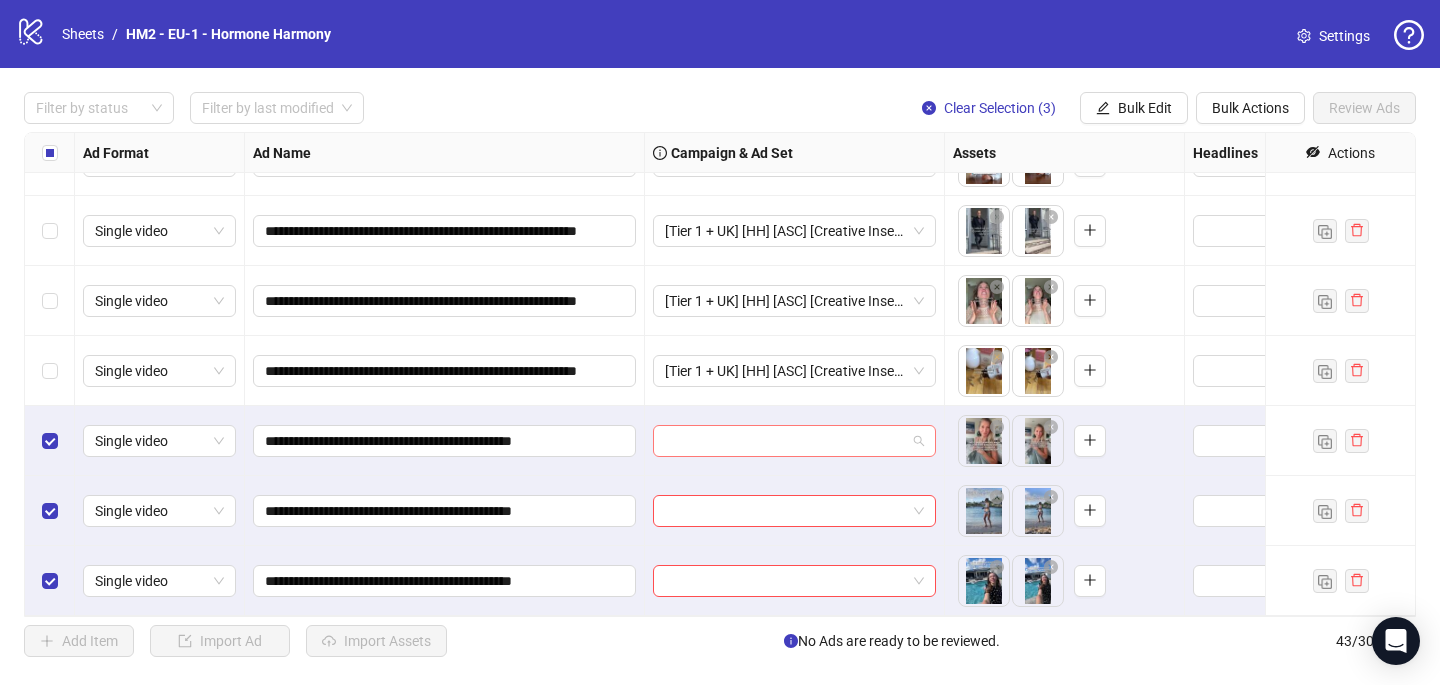 click at bounding box center [785, 441] 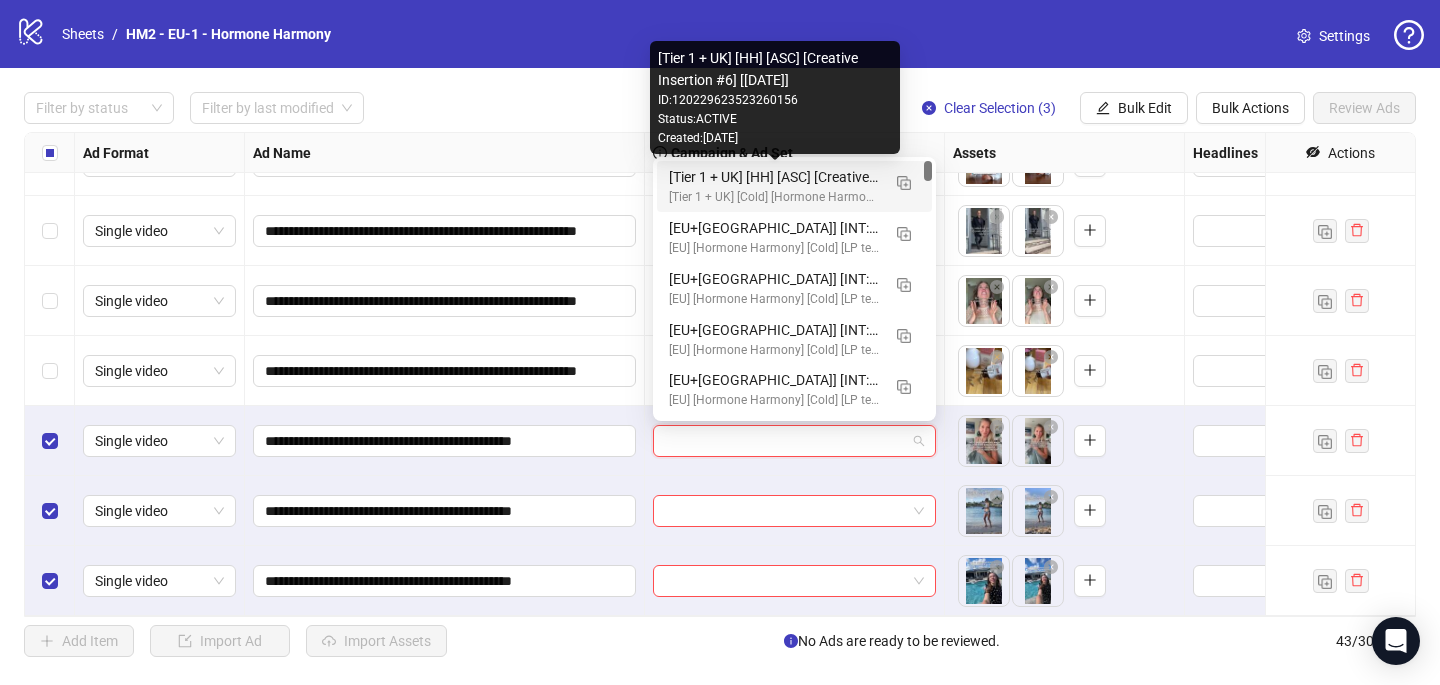 click on "[Tier 1 + UK] [HH] [ASC] [Creative Insertion #6] [[DATE]]" at bounding box center [774, 177] 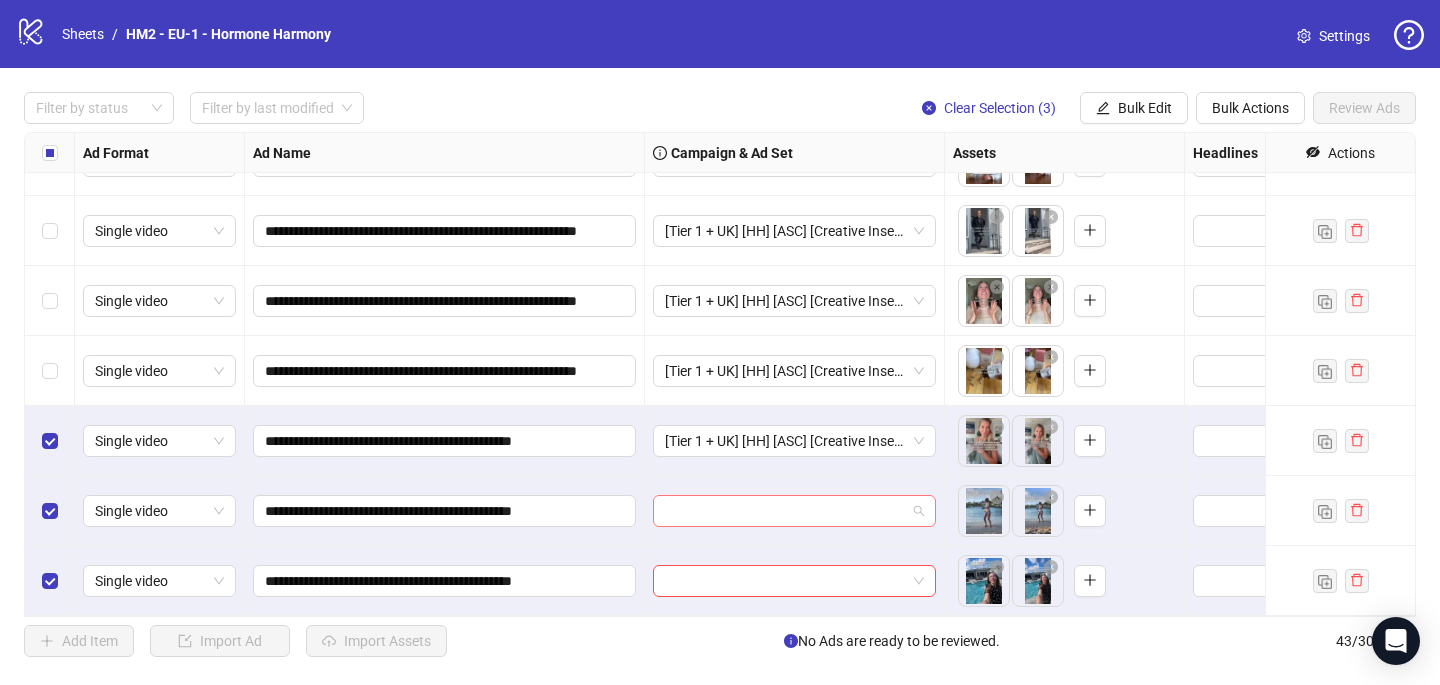 click at bounding box center [785, 511] 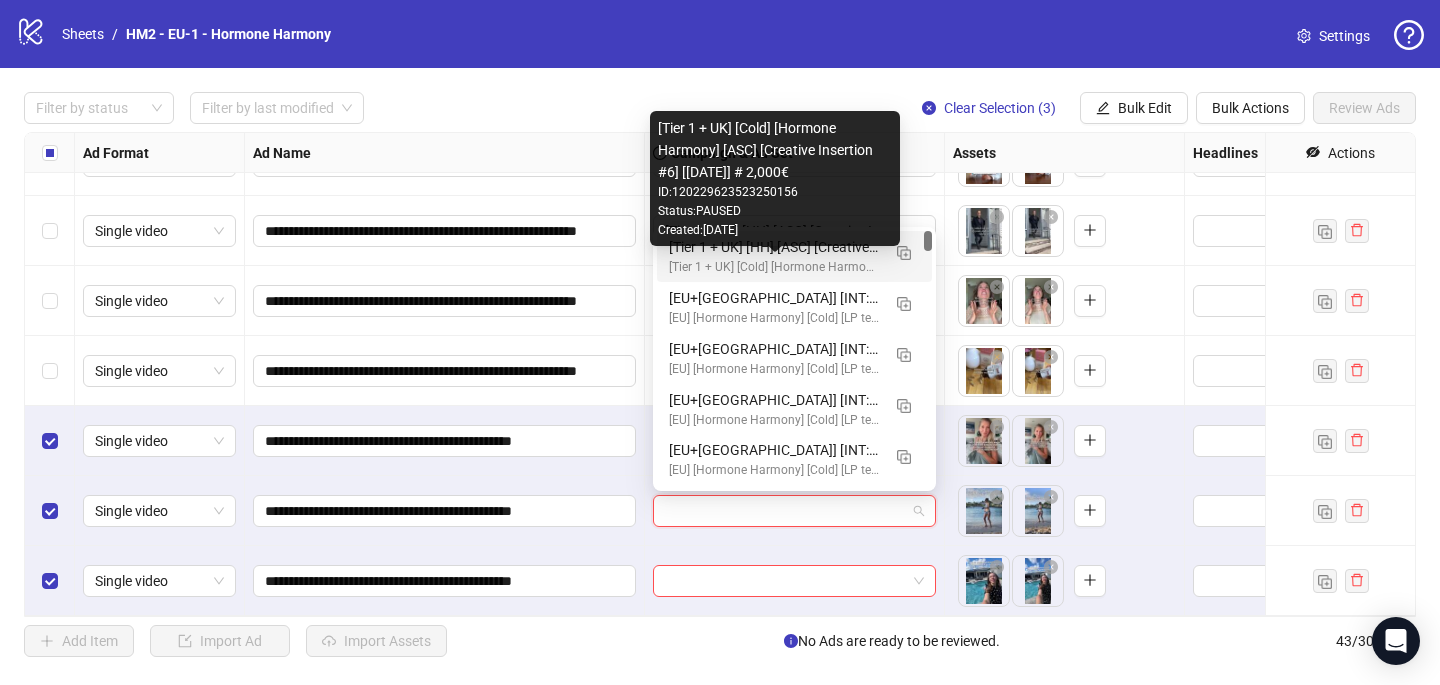 click on "[Tier 1 + UK] [Cold] [Hormone Harmony] [ASC] [Creative Insertion #6] [[DATE]] # 2,000€" at bounding box center (774, 267) 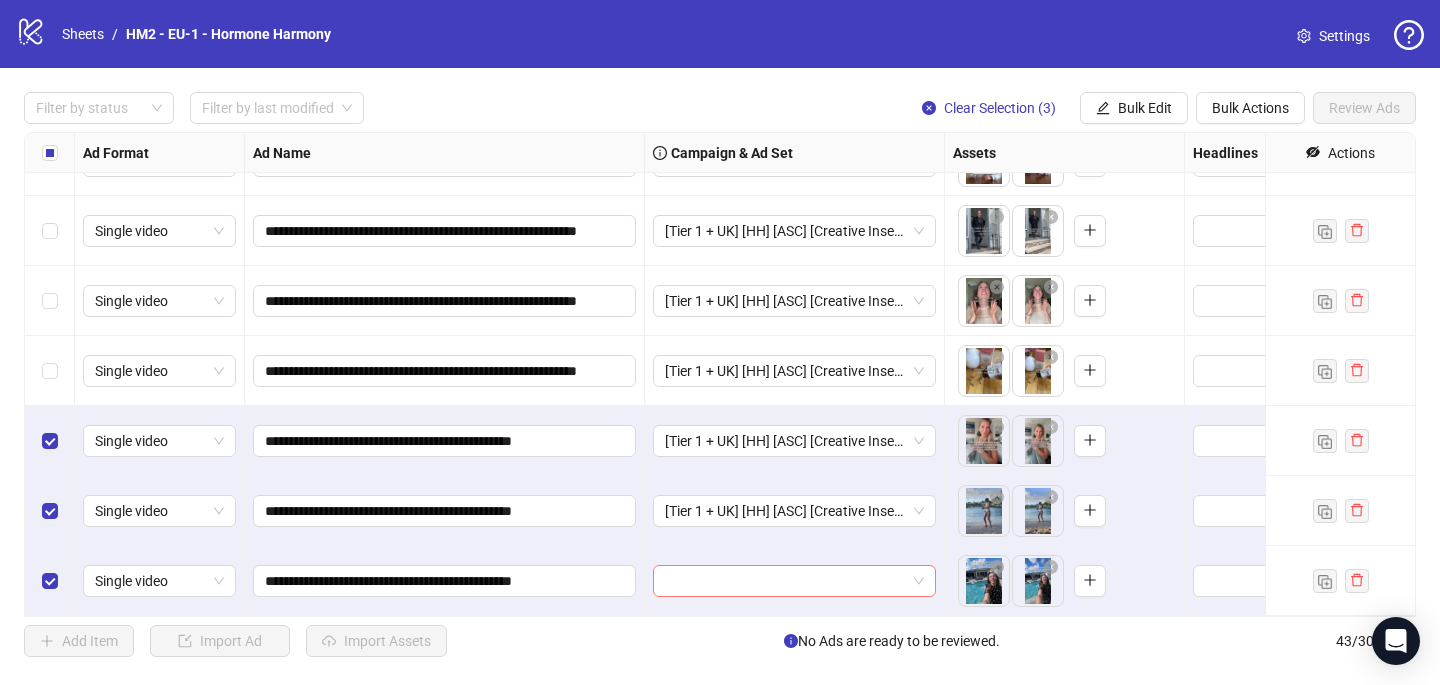 click at bounding box center (785, 581) 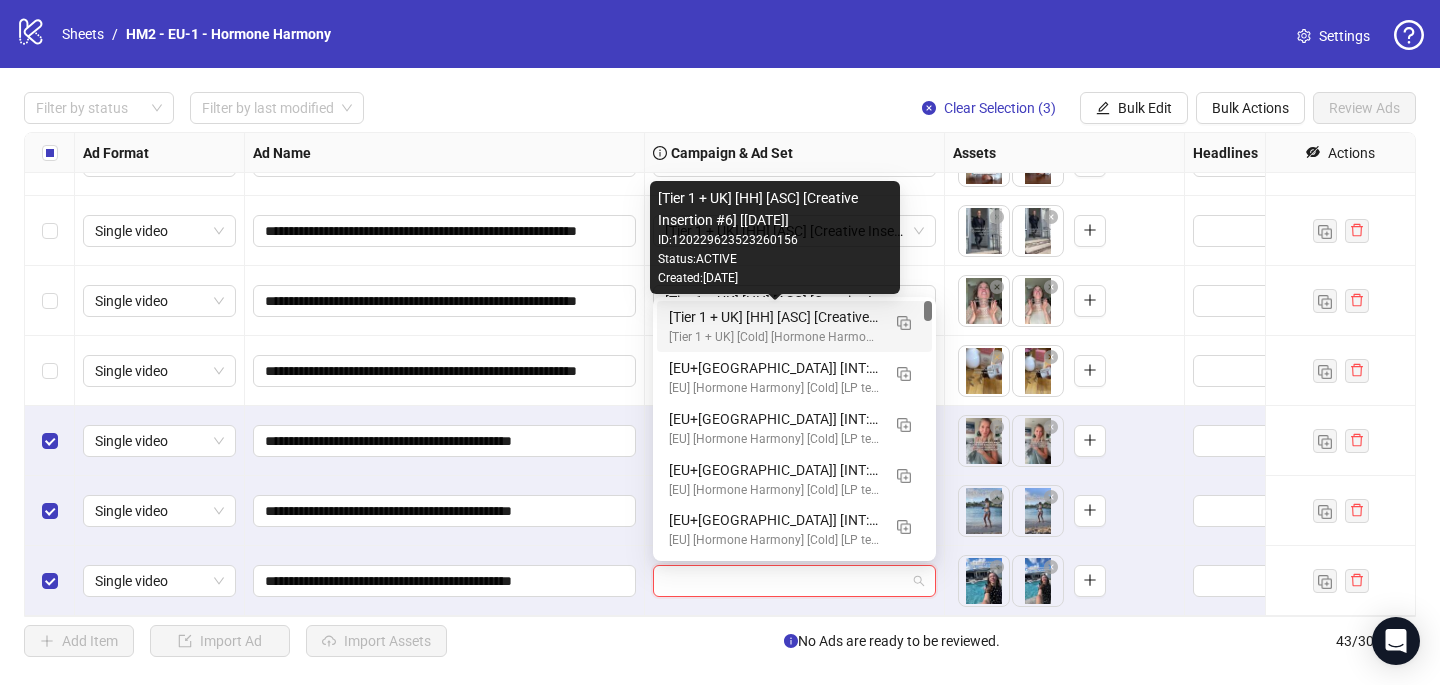 click on "[Tier 1 + UK] [HH] [ASC] [Creative Insertion #6] [[DATE]]" at bounding box center (774, 317) 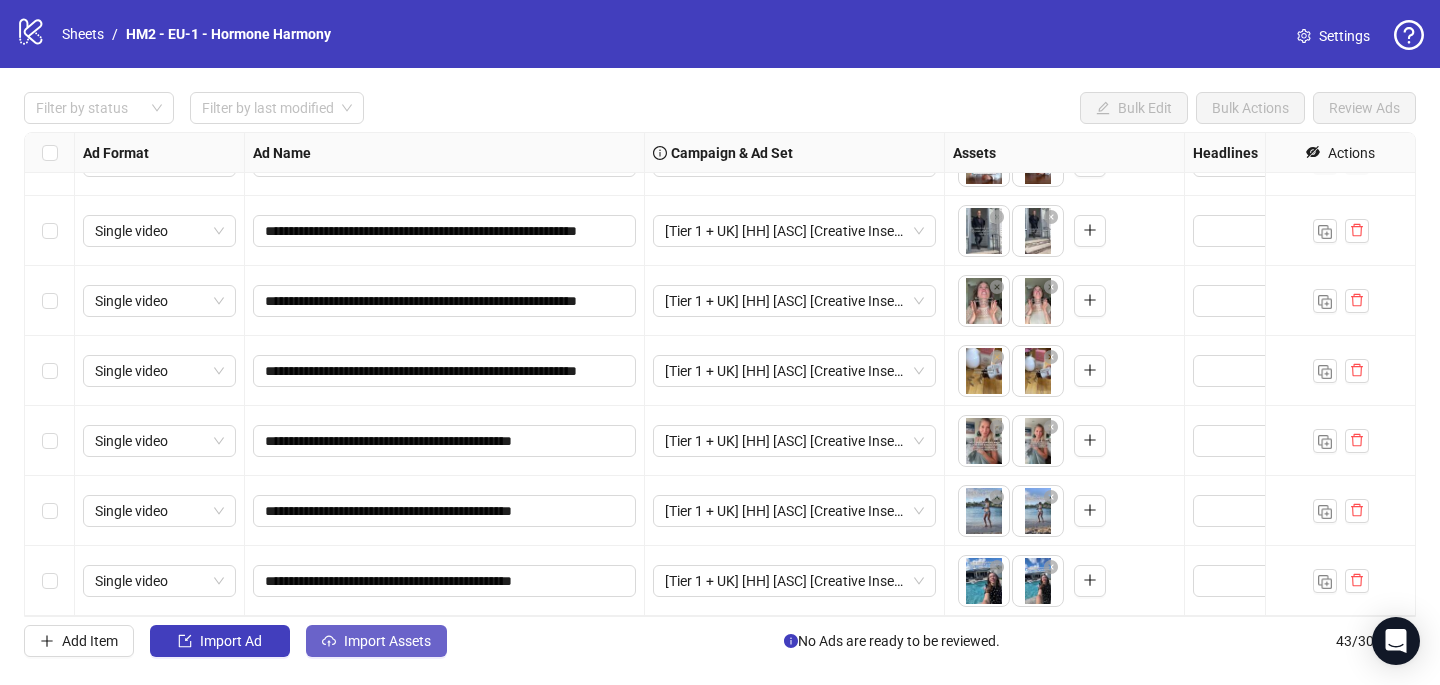 click on "Import Assets" at bounding box center (376, 641) 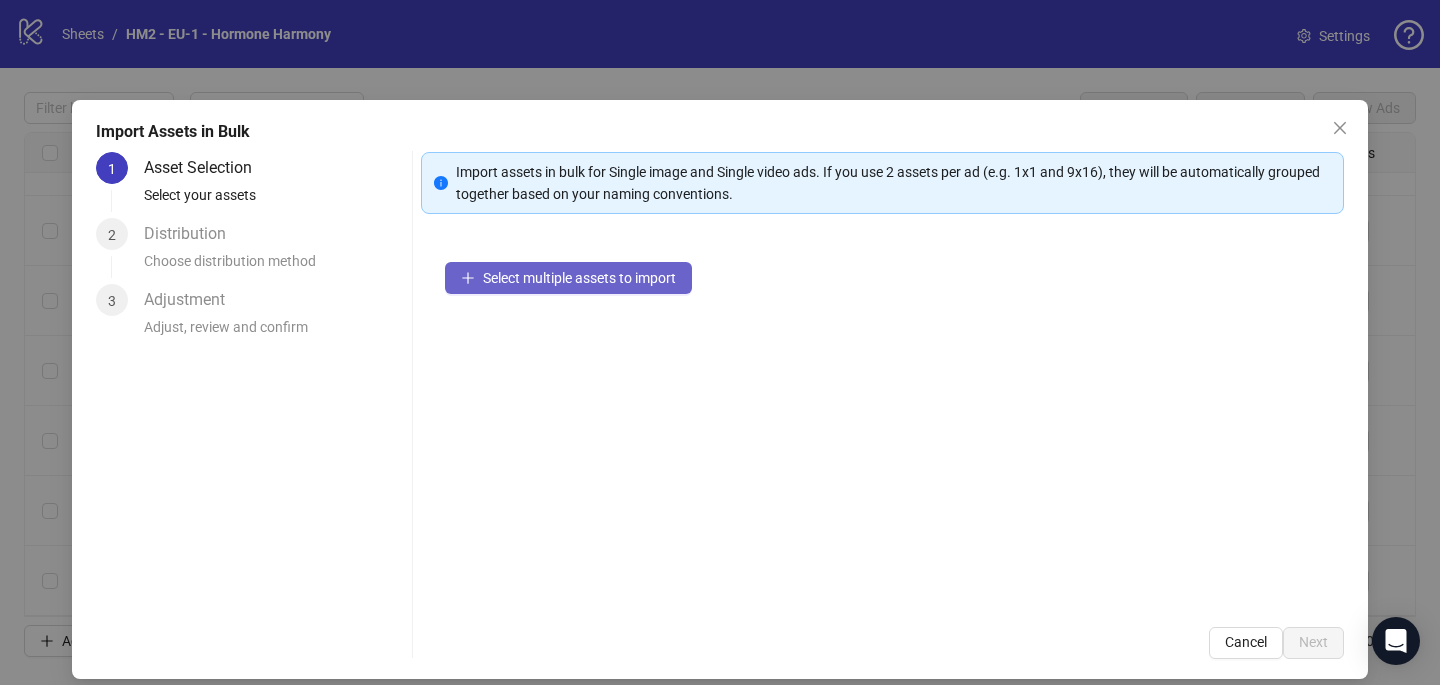 click on "Select multiple assets to import" at bounding box center [568, 278] 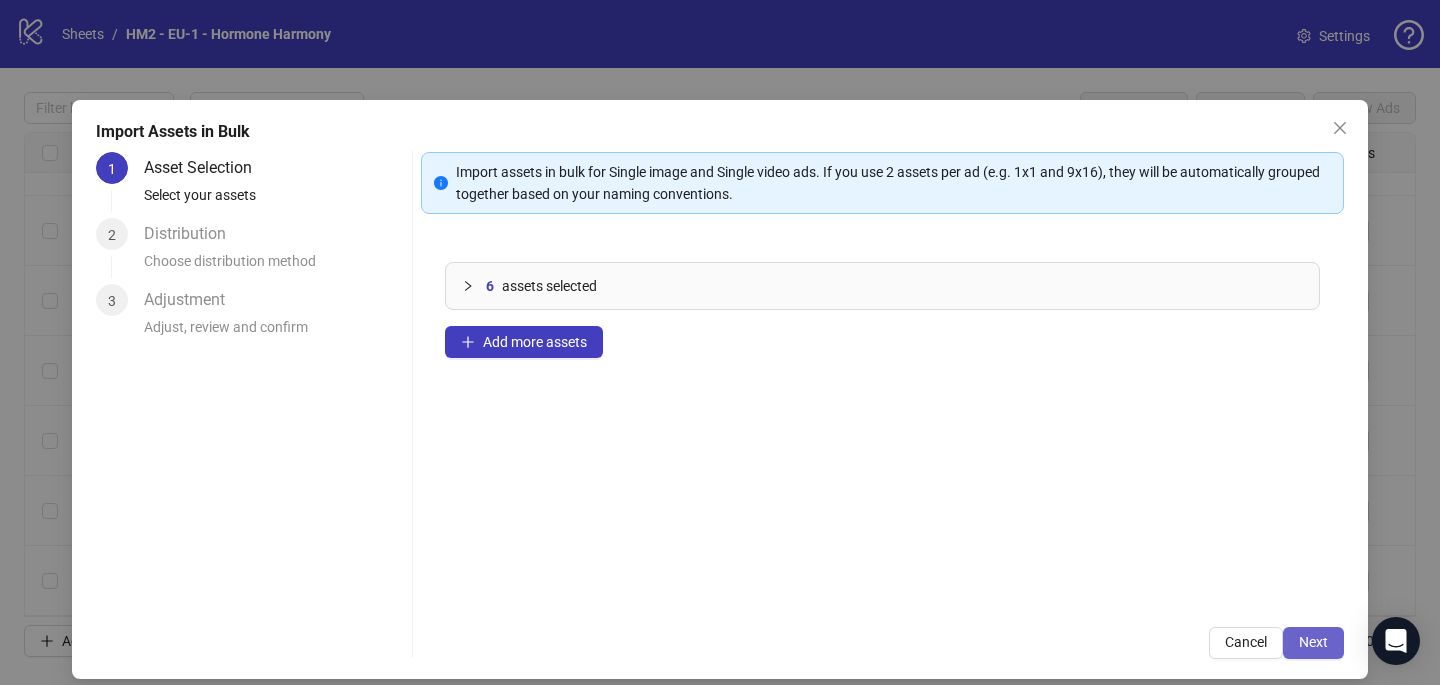 click on "Next" at bounding box center (1313, 642) 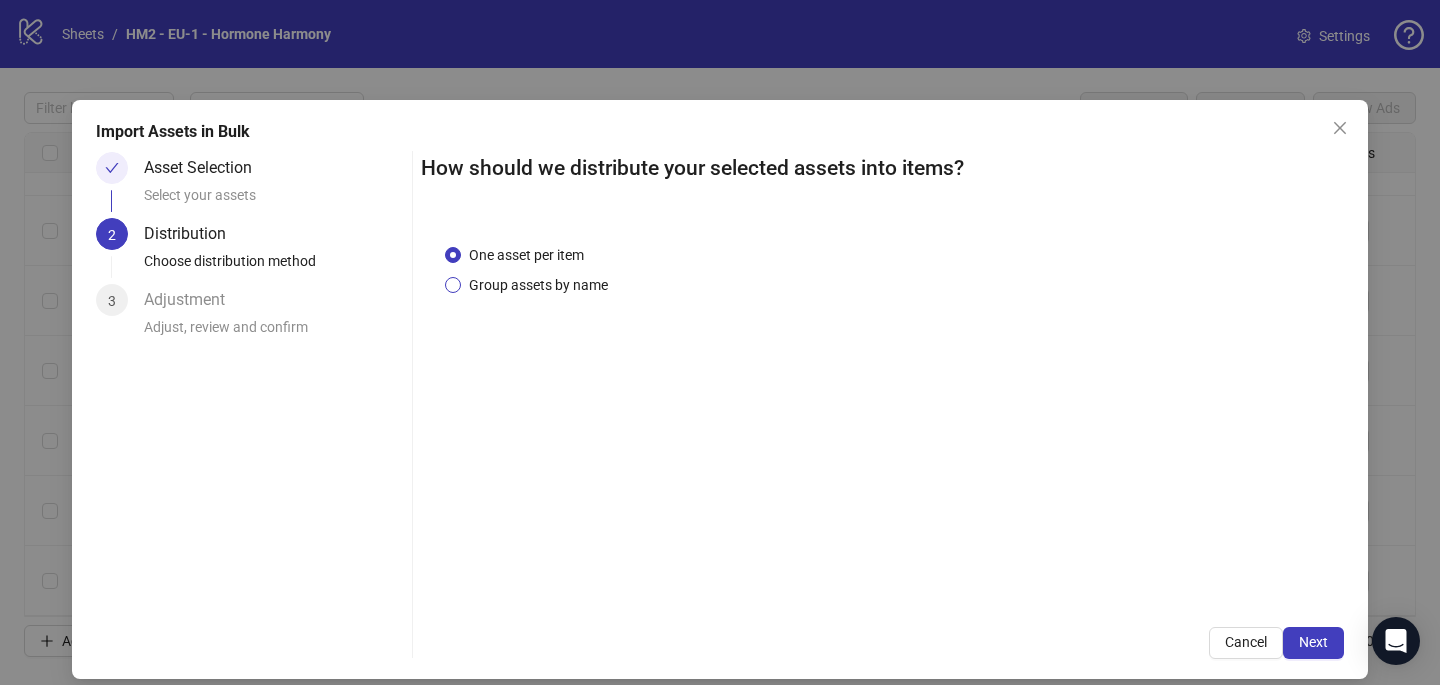 click on "Group assets by name" at bounding box center (538, 285) 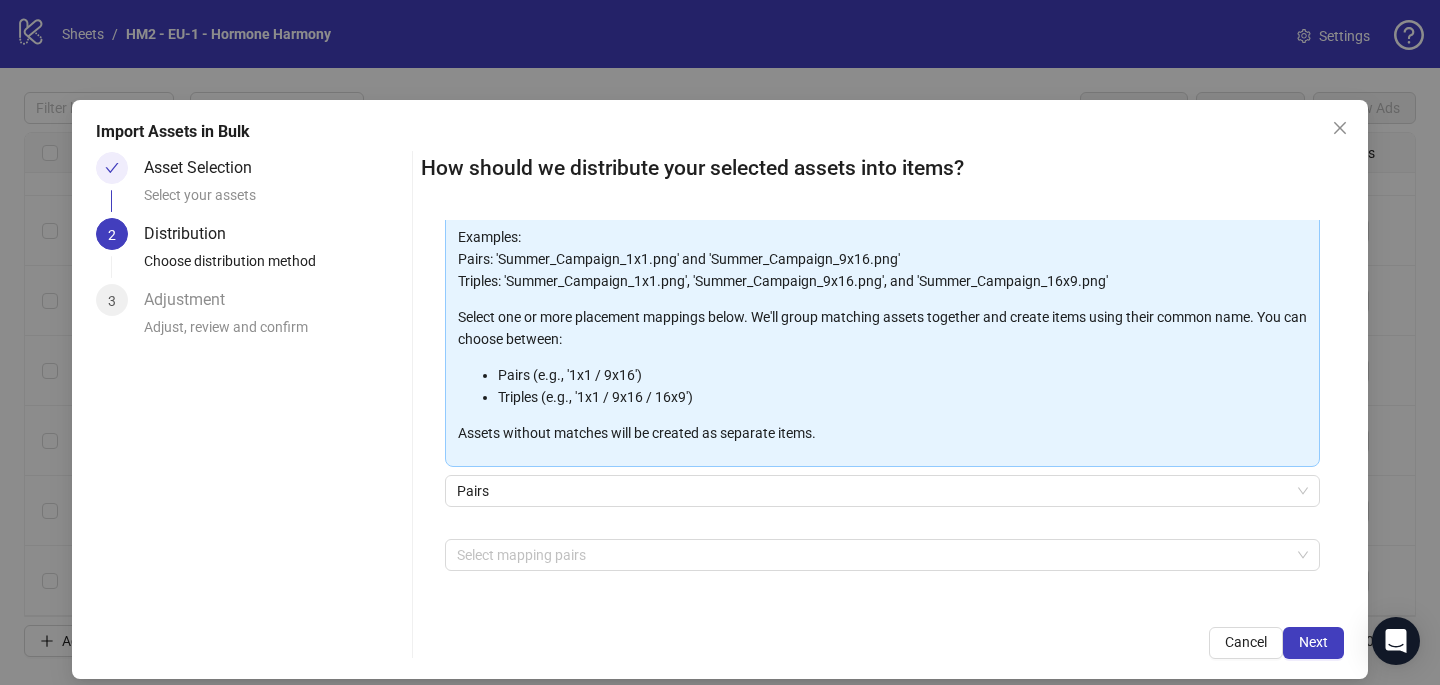 scroll, scrollTop: 203, scrollLeft: 0, axis: vertical 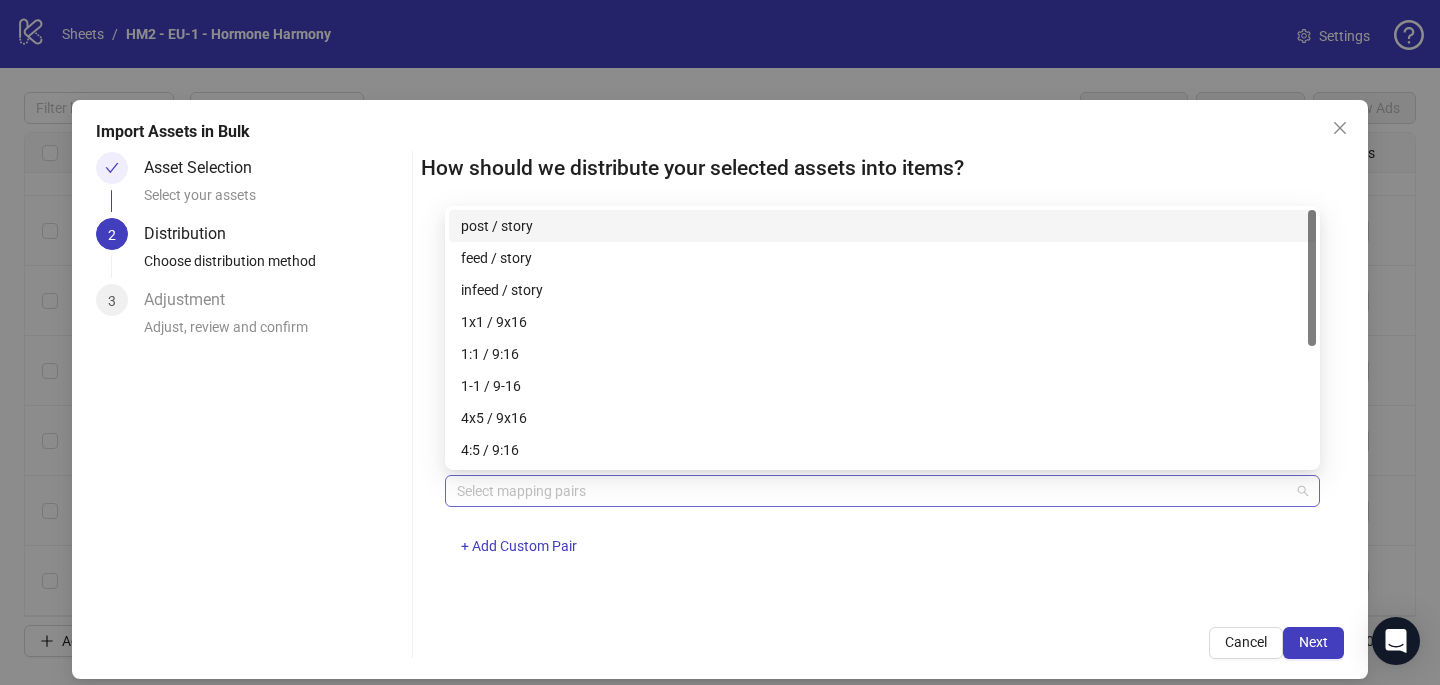 click at bounding box center (872, 491) 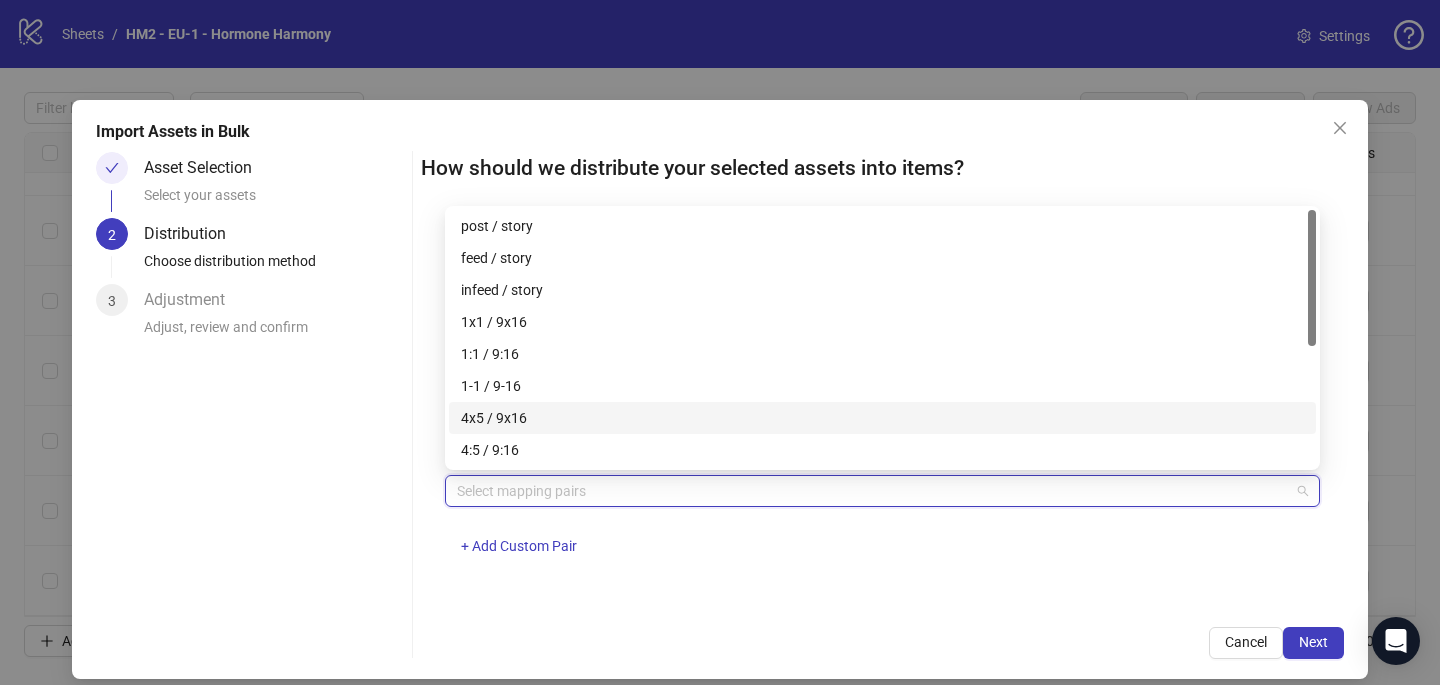 click on "4x5 / 9x16" at bounding box center [882, 418] 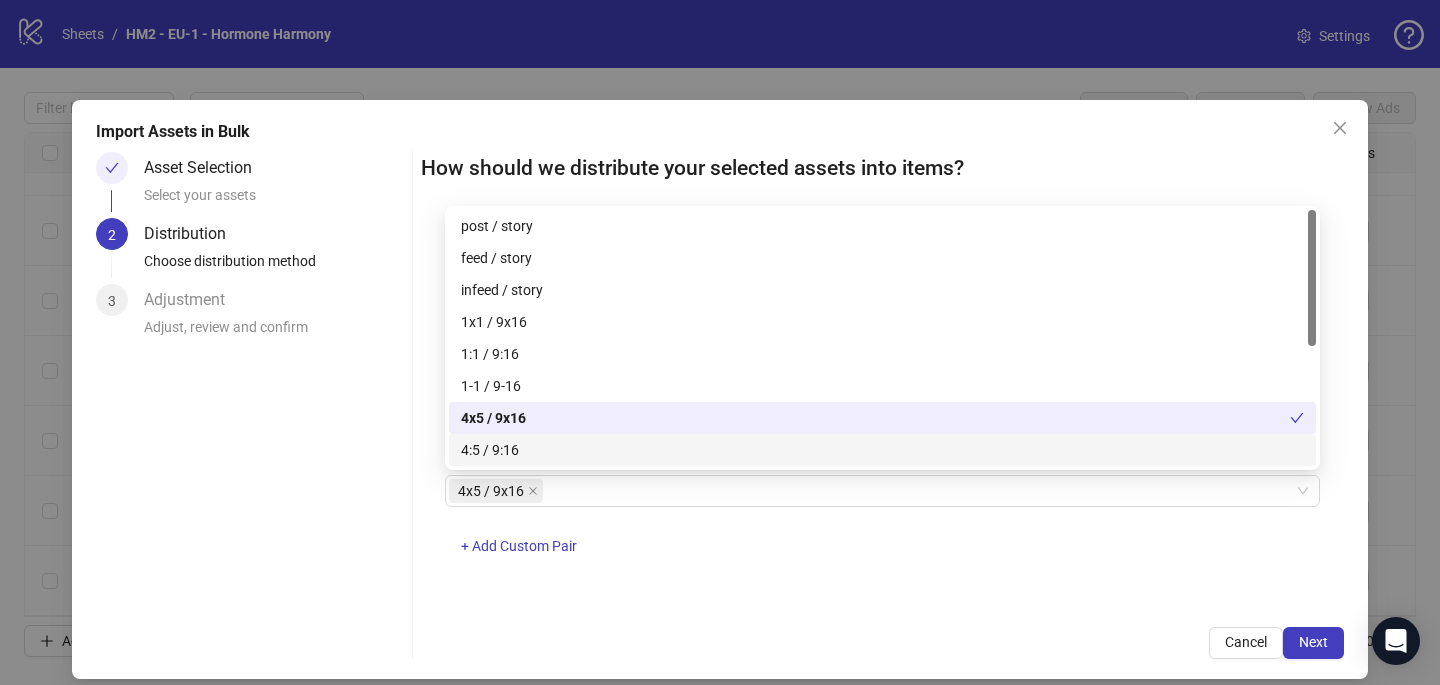 click on "Cancel Next" at bounding box center (882, 643) 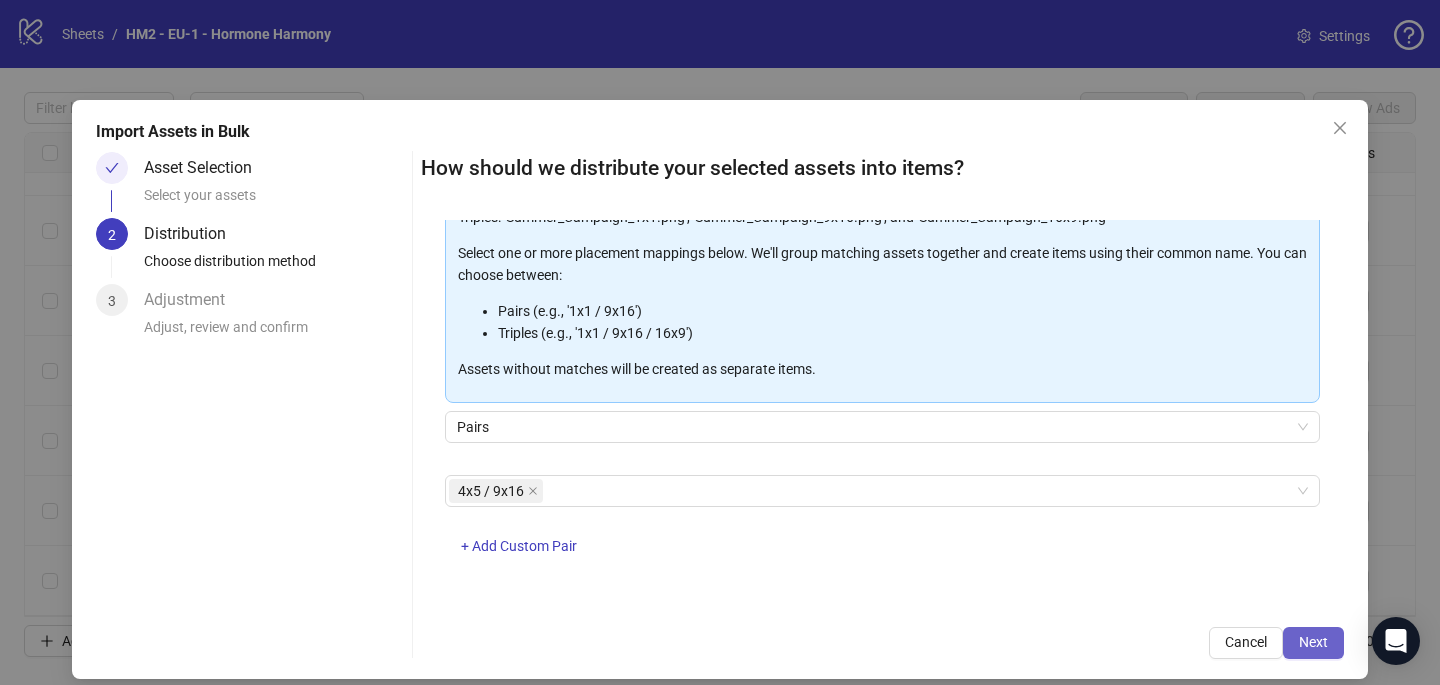 click on "Next" at bounding box center (1313, 643) 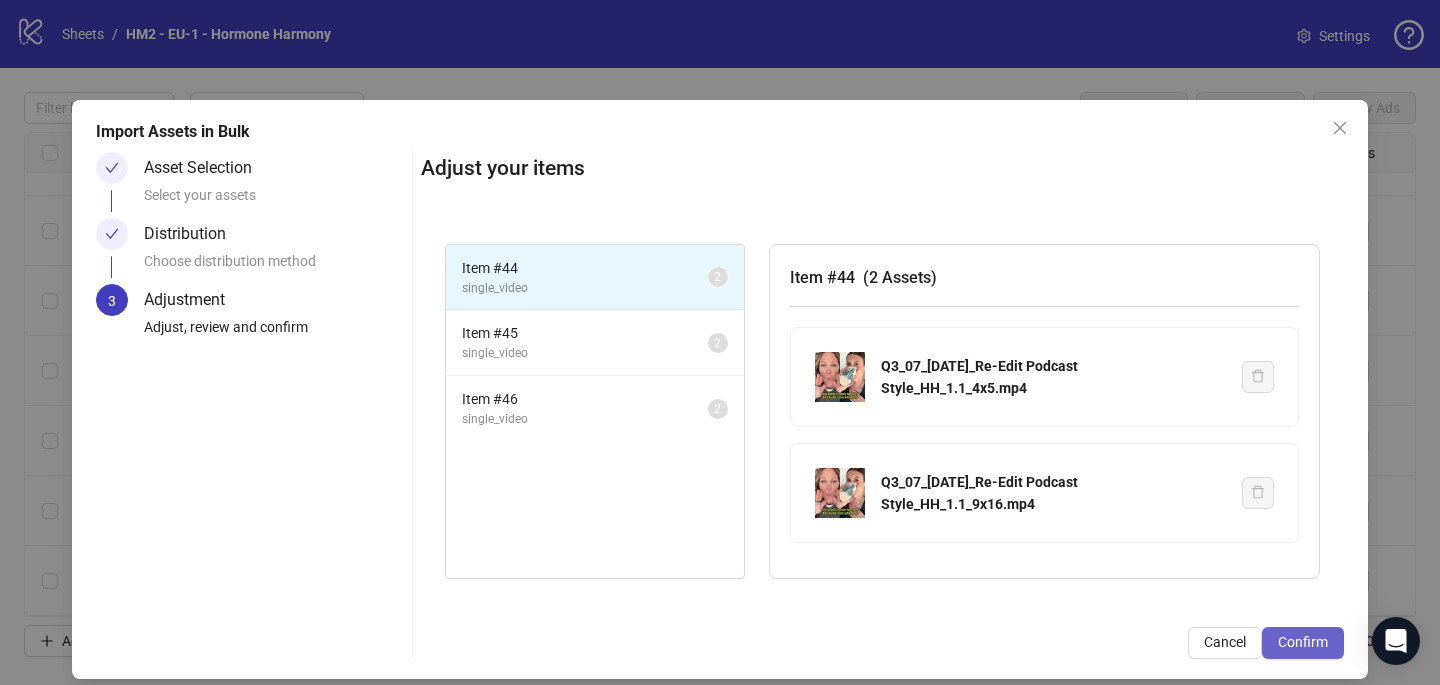 click on "Confirm" at bounding box center (1303, 642) 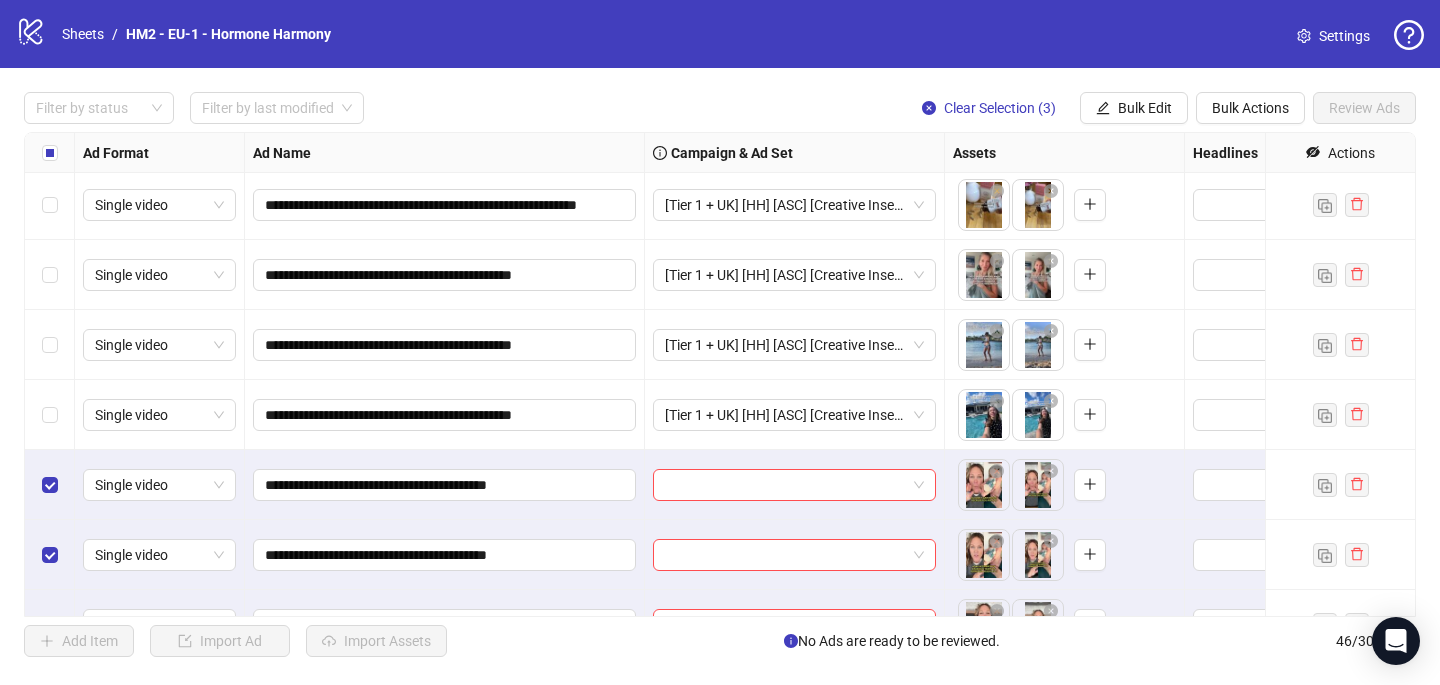 scroll, scrollTop: 2777, scrollLeft: 0, axis: vertical 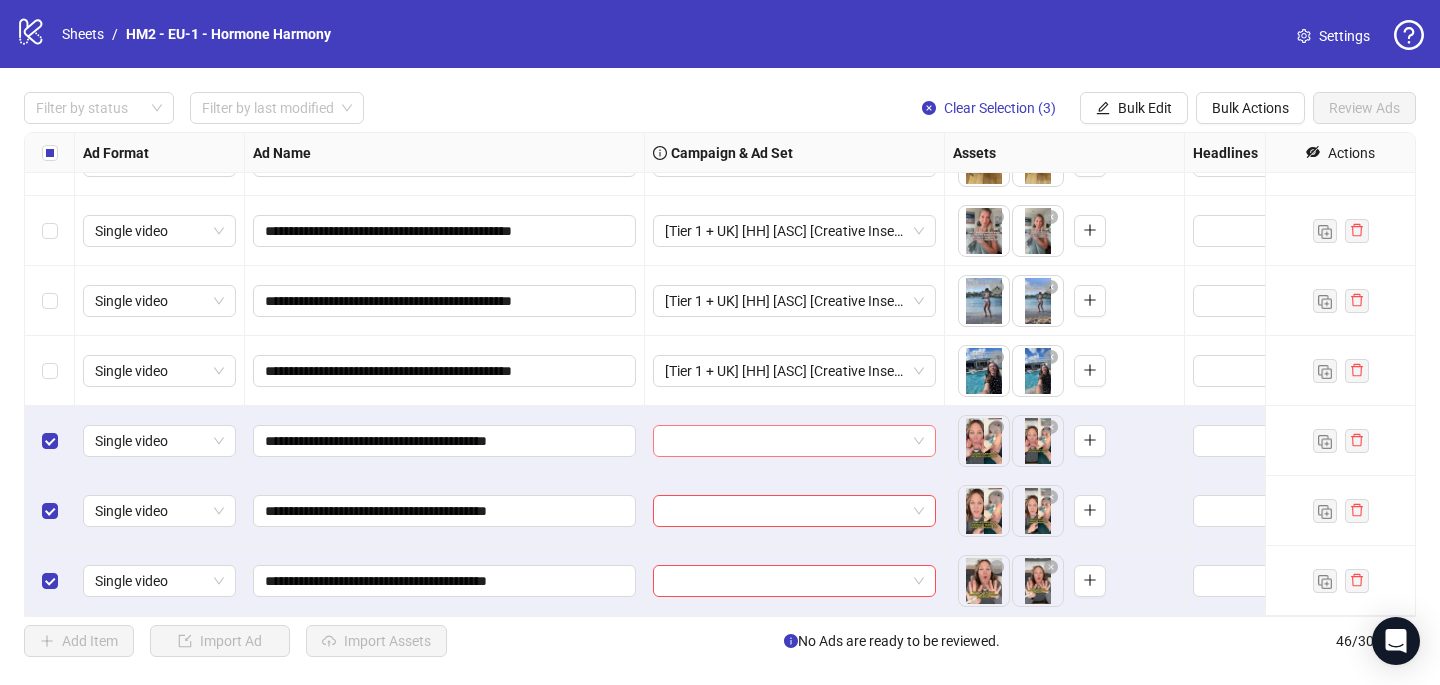 click at bounding box center (785, 441) 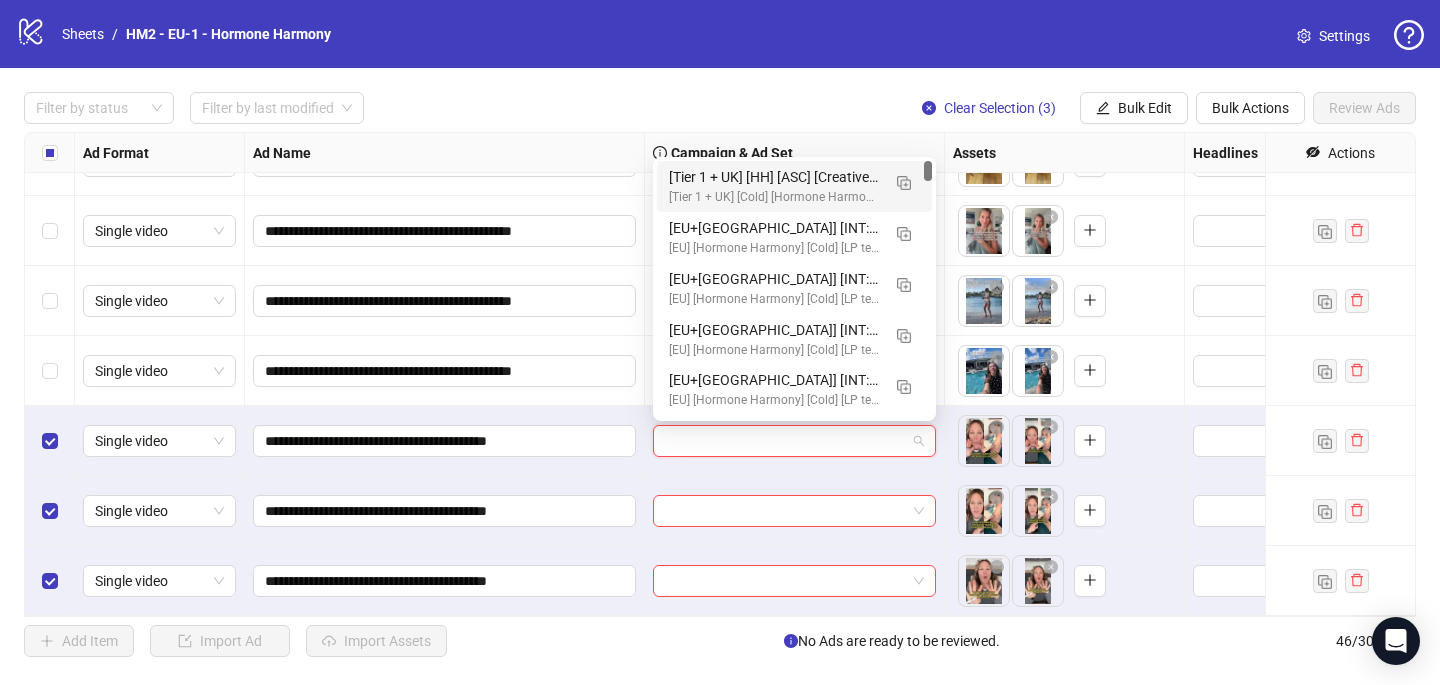 click on "[Tier 1 + UK] [HH] [ASC] [Creative Insertion #6] [[DATE]]" at bounding box center [774, 177] 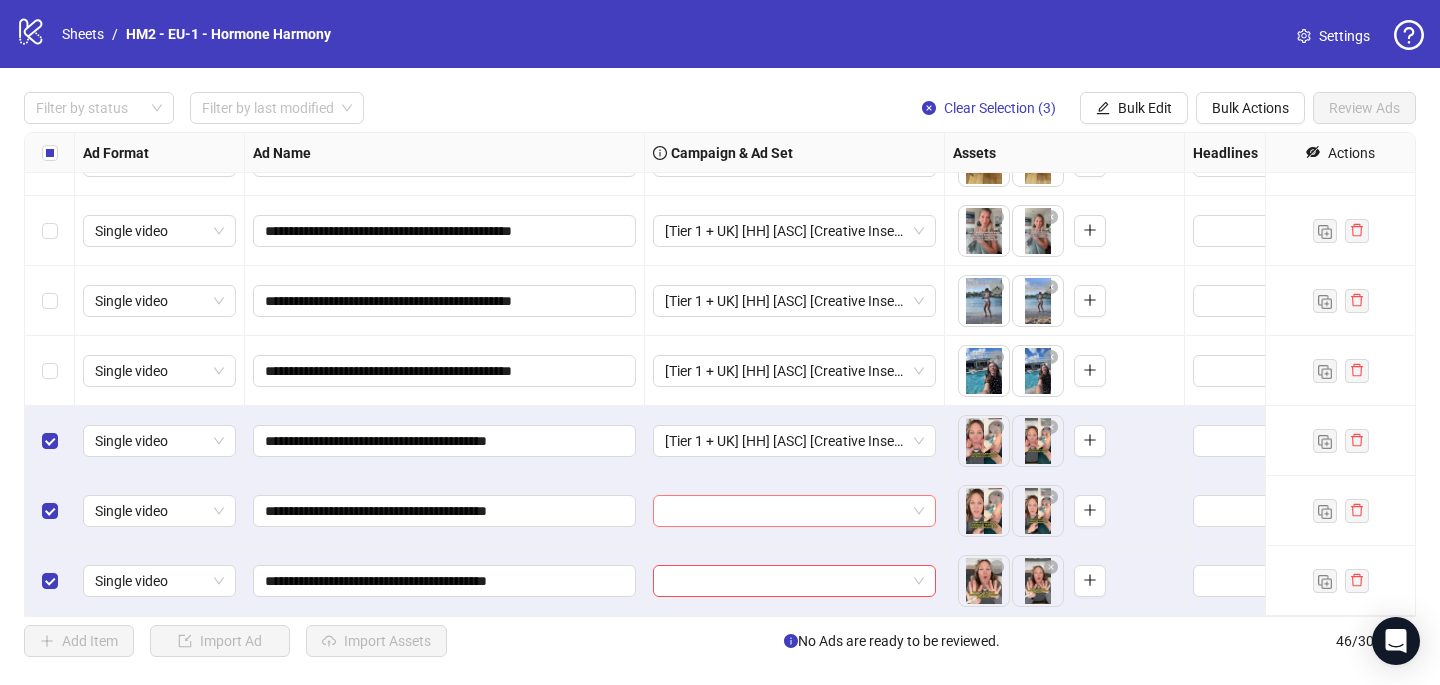 click at bounding box center (785, 511) 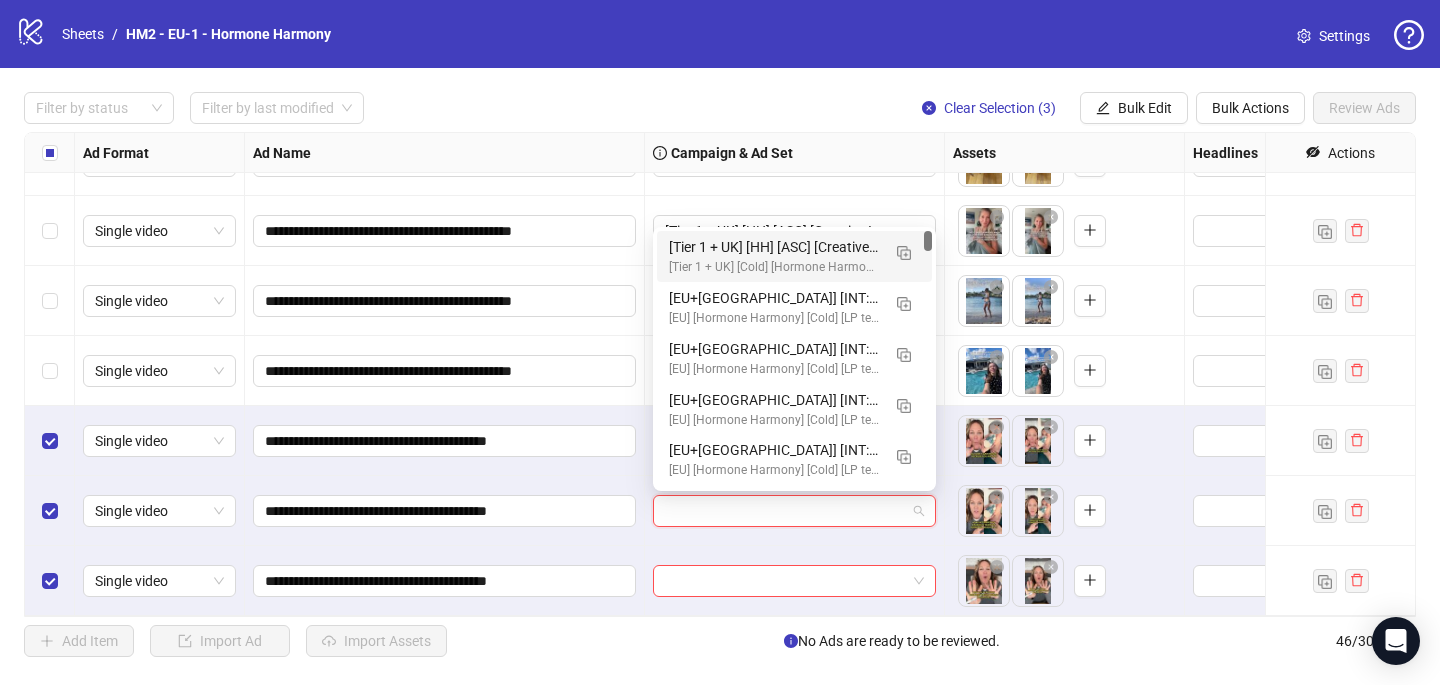 click on "[Tier 1 + UK] [Cold] [Hormone Harmony] [ASC] [Creative Insertion #6] [[DATE]] # 2,000€" at bounding box center (774, 267) 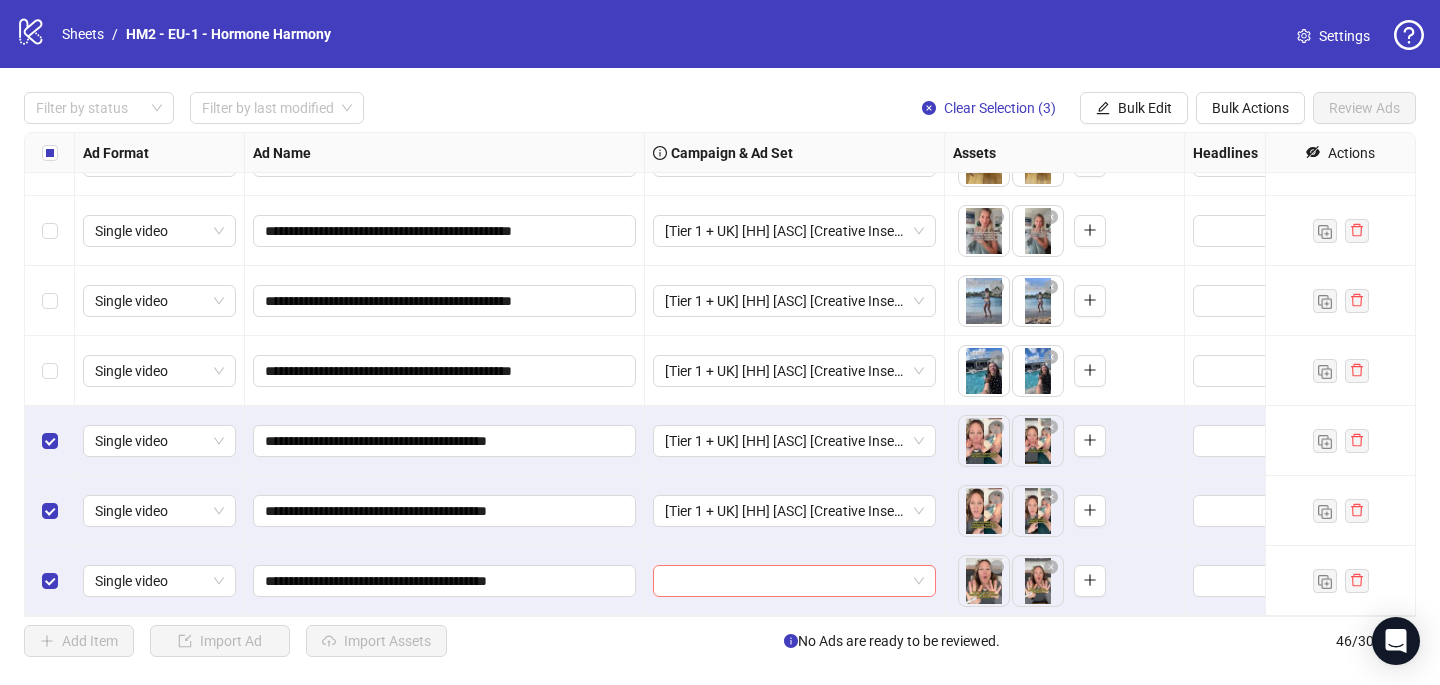 click at bounding box center [785, 581] 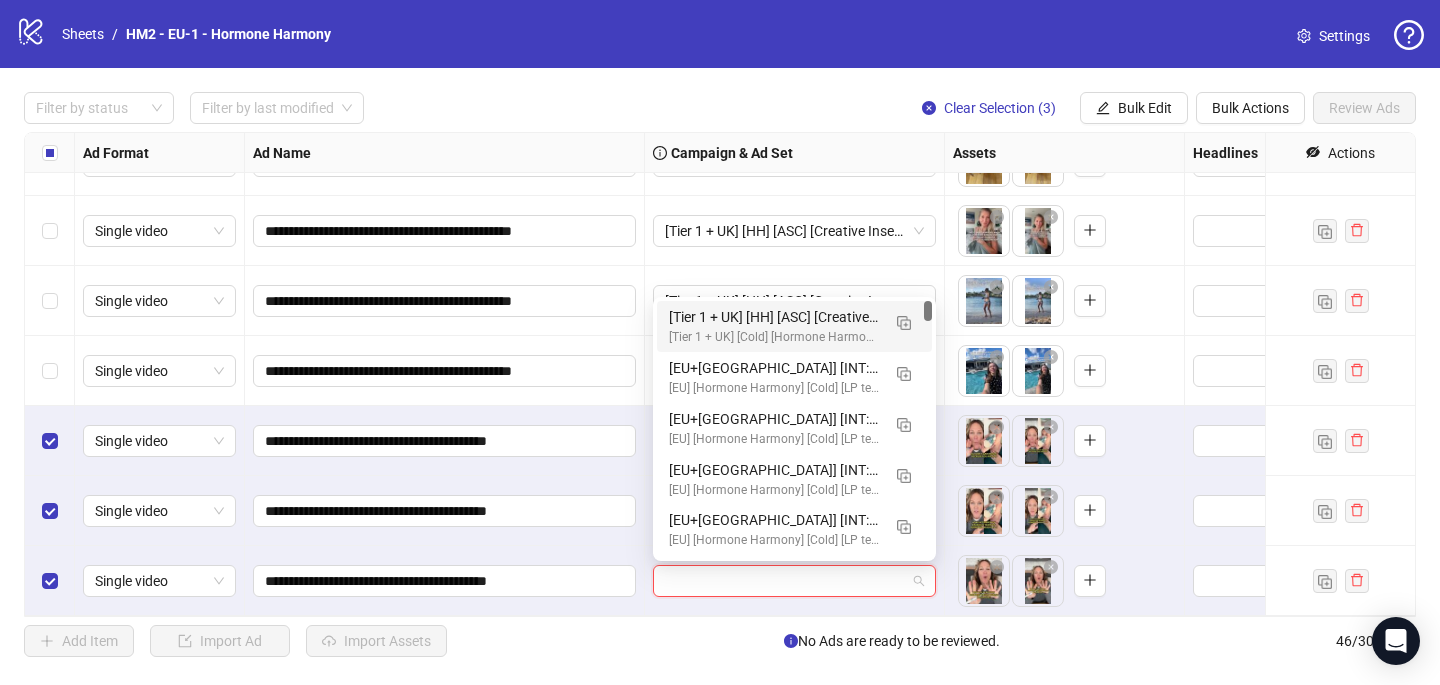 click on "[Tier 1 + UK] [HH] [ASC] [Creative Insertion #6] [[DATE]]" at bounding box center (774, 317) 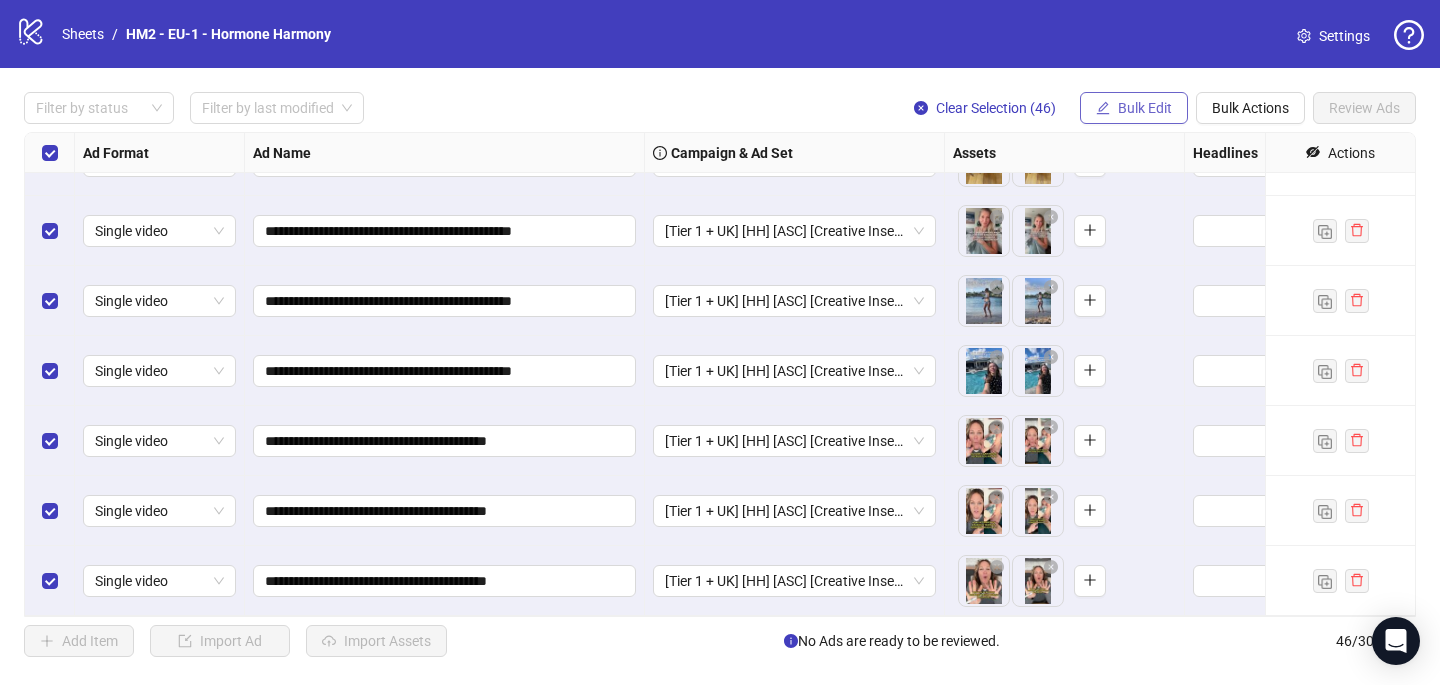 click on "Bulk Edit" at bounding box center [1145, 108] 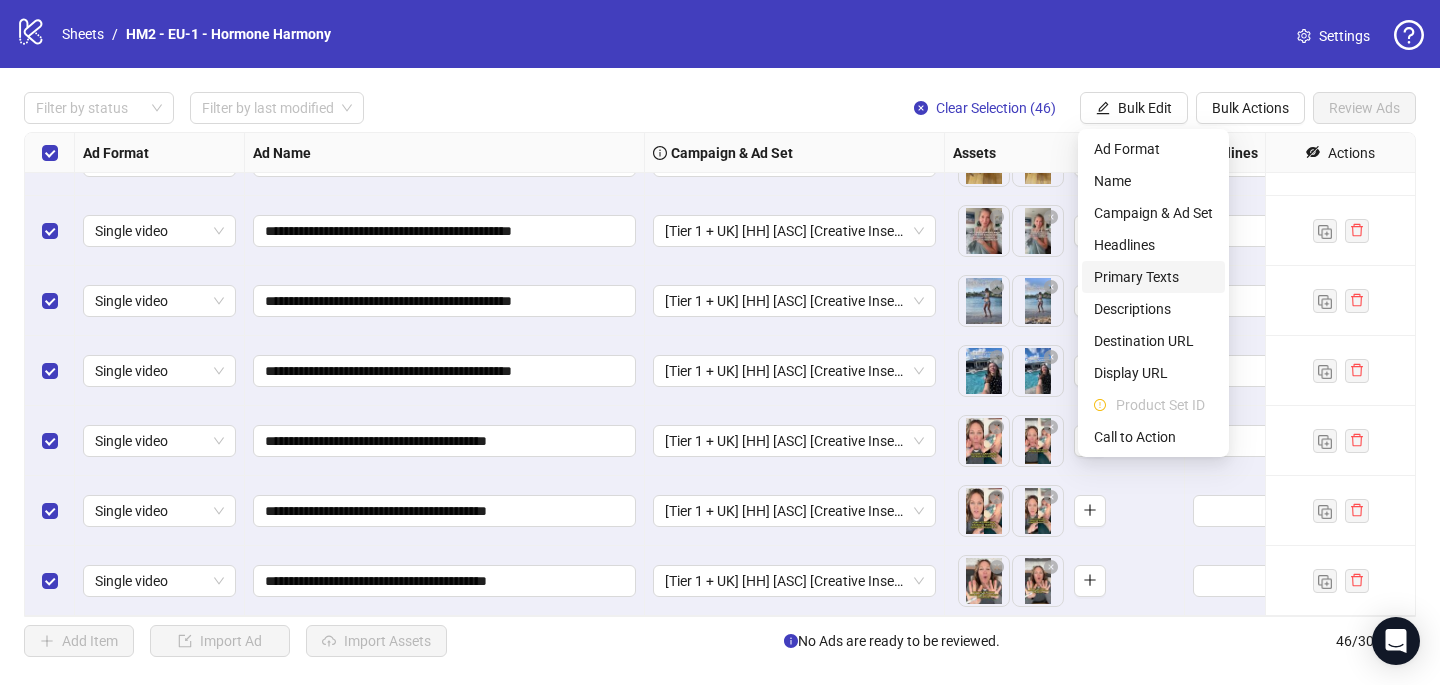 click on "Primary Texts" at bounding box center [1153, 277] 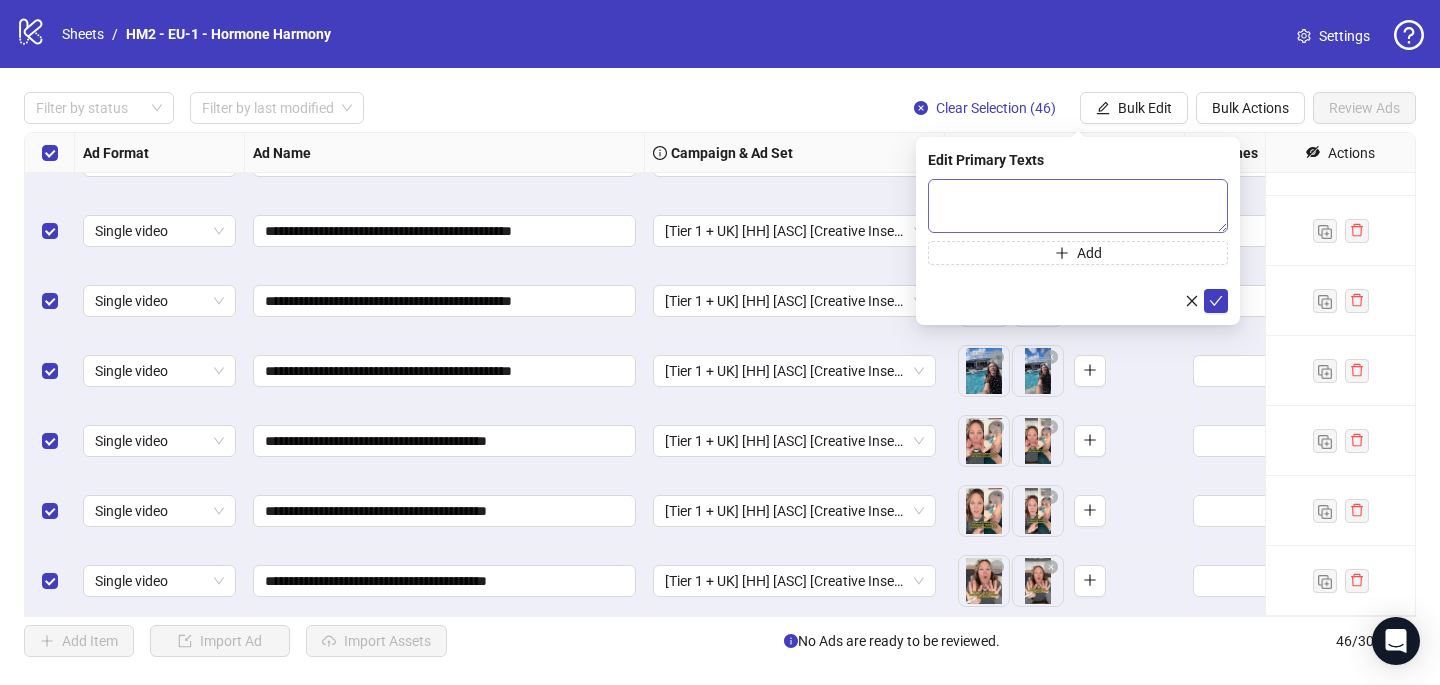 click on "Edit Primary Texts Add" at bounding box center [1078, 231] 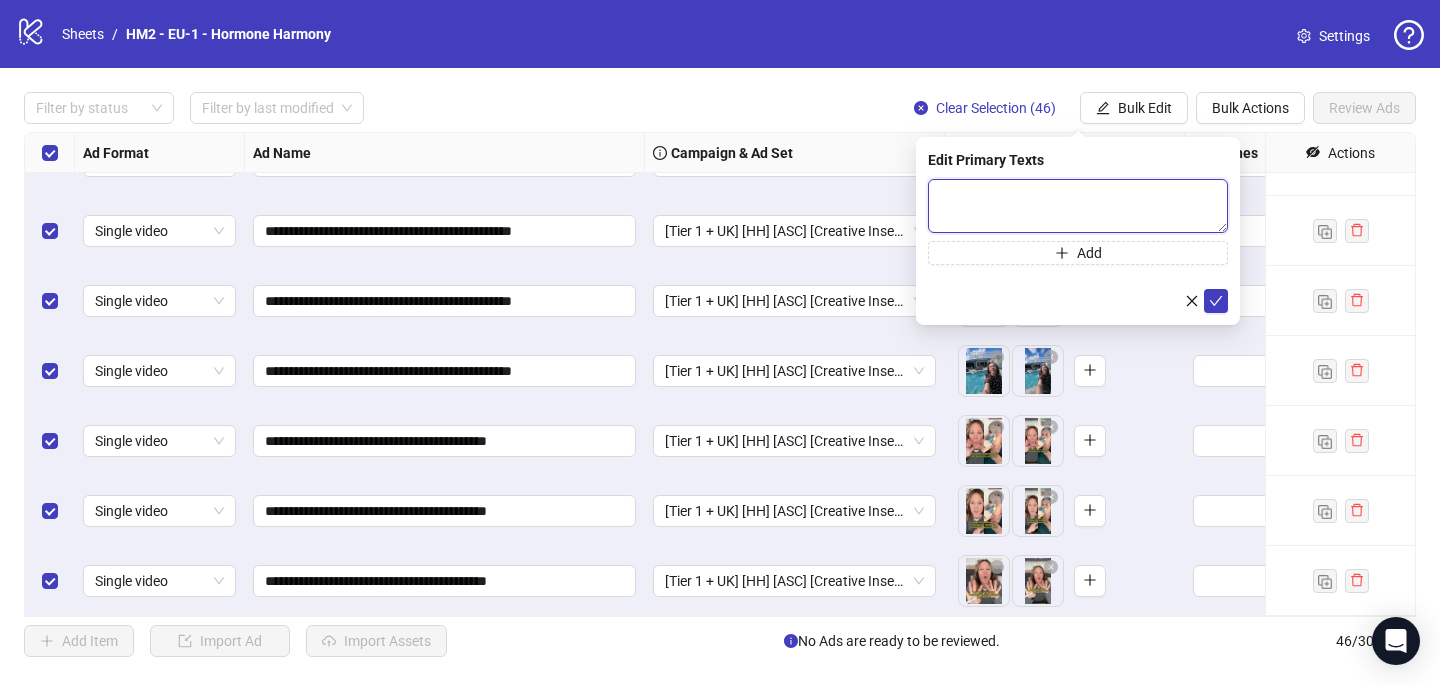 click at bounding box center [1078, 206] 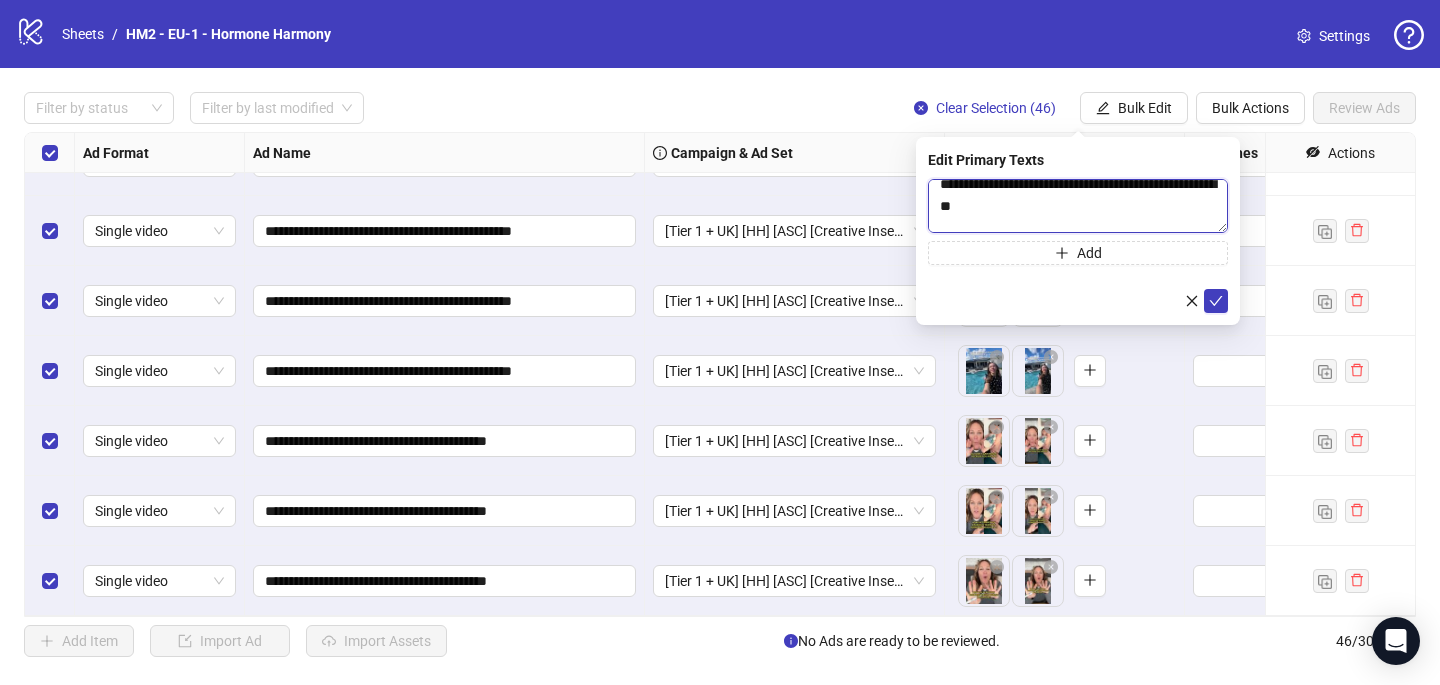 scroll, scrollTop: 1194, scrollLeft: 0, axis: vertical 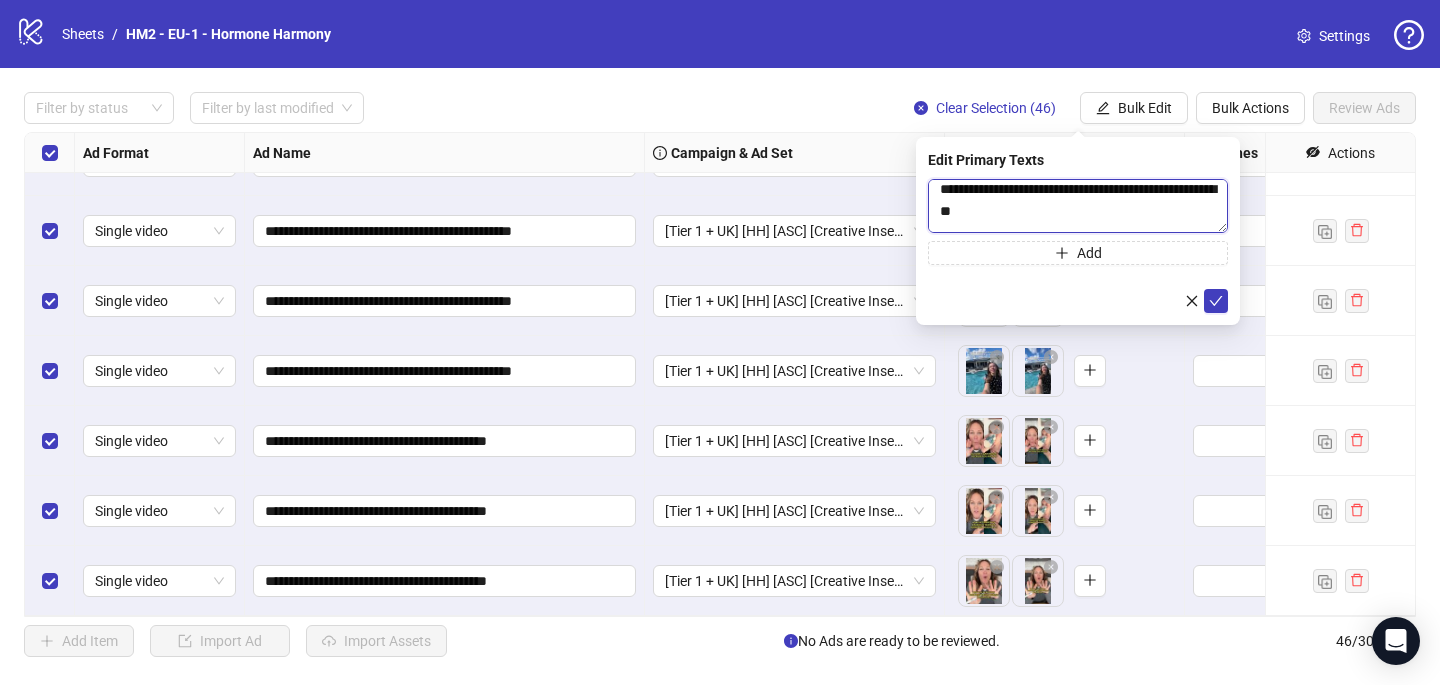 drag, startPoint x: 1049, startPoint y: 209, endPoint x: 974, endPoint y: 208, distance: 75.00667 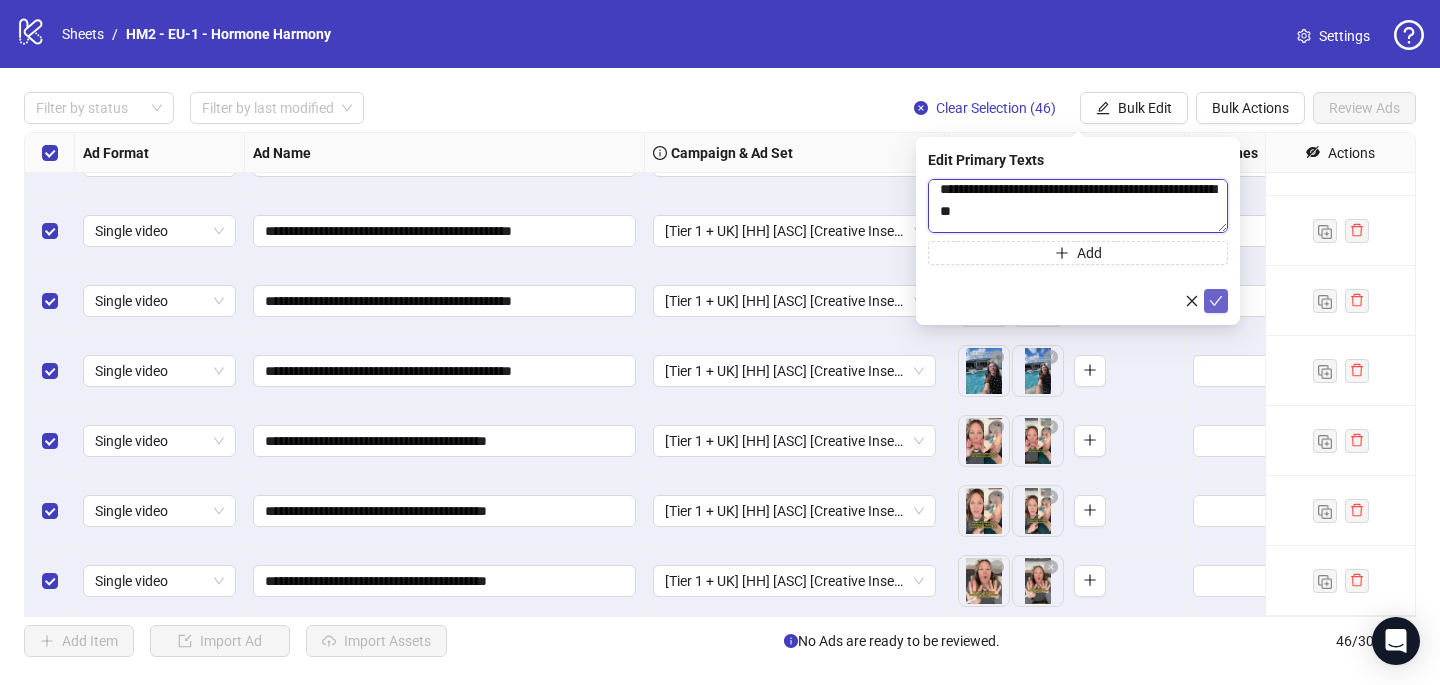 type on "**********" 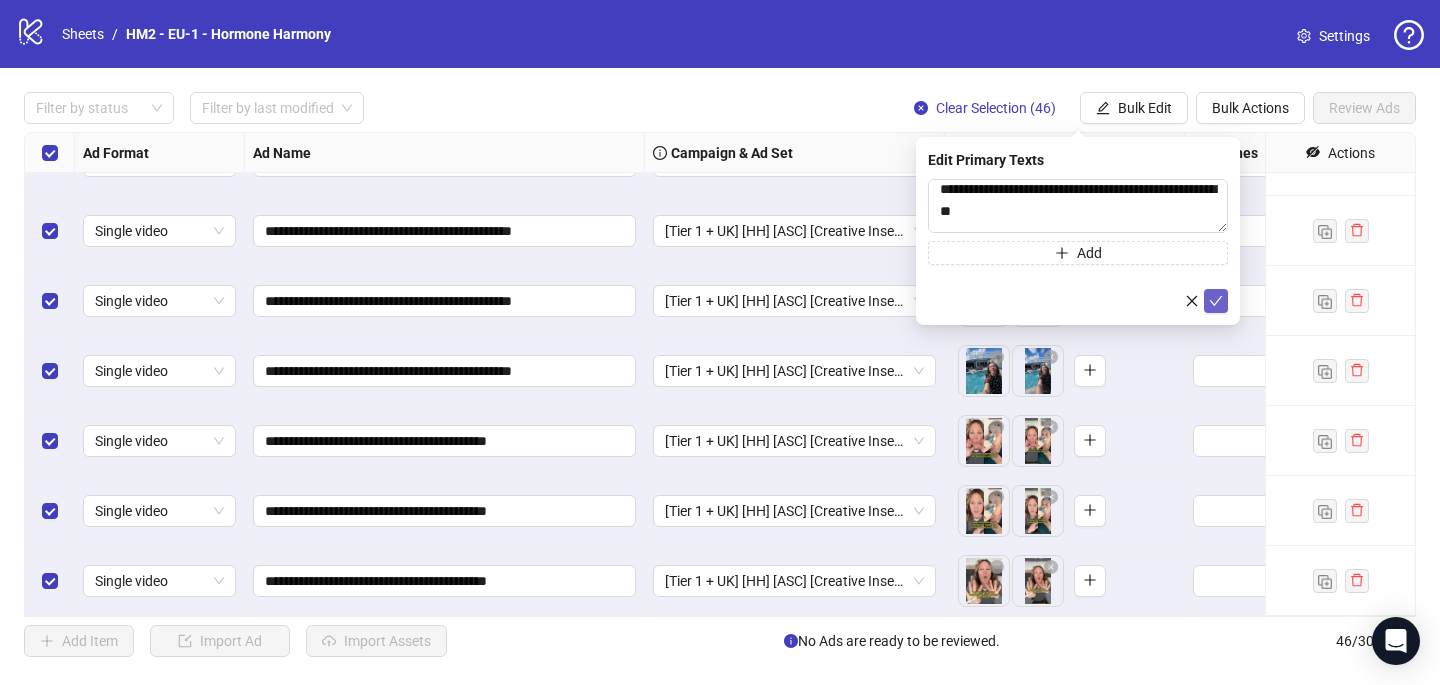 click 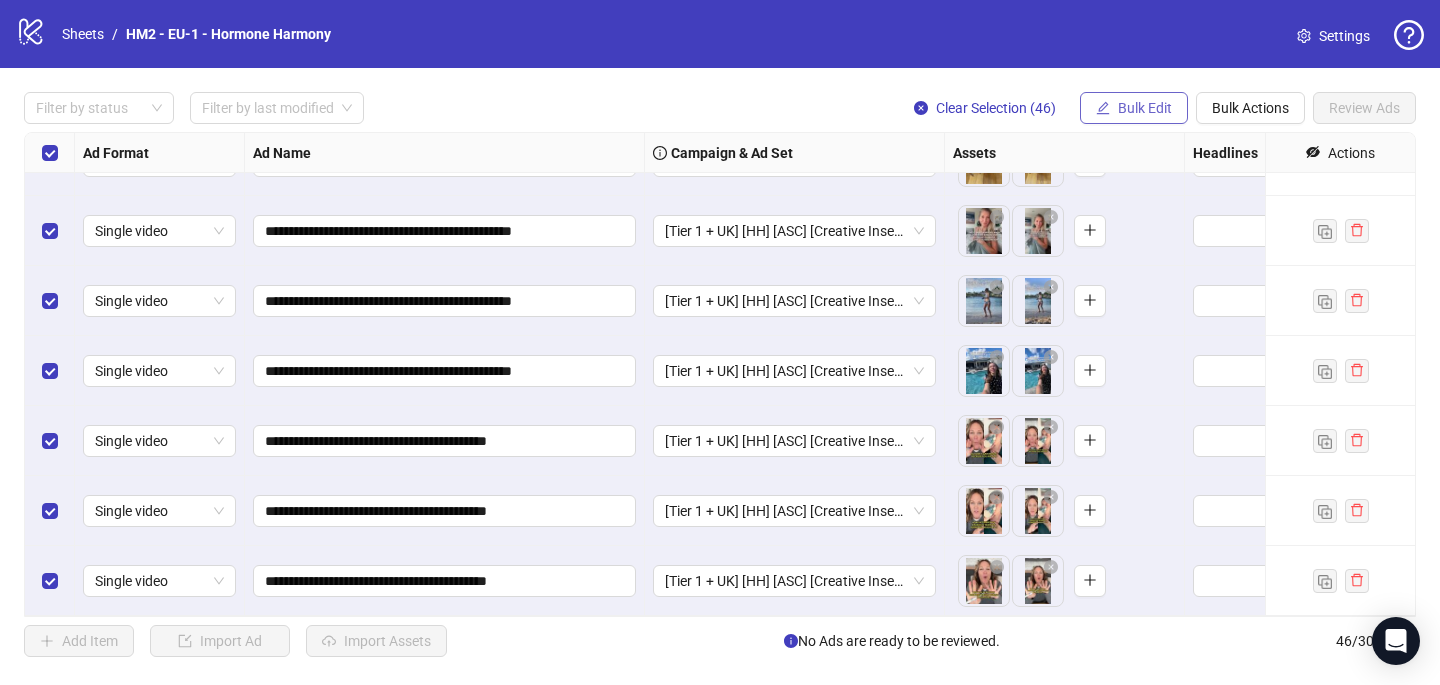 click on "Bulk Edit" at bounding box center (1145, 108) 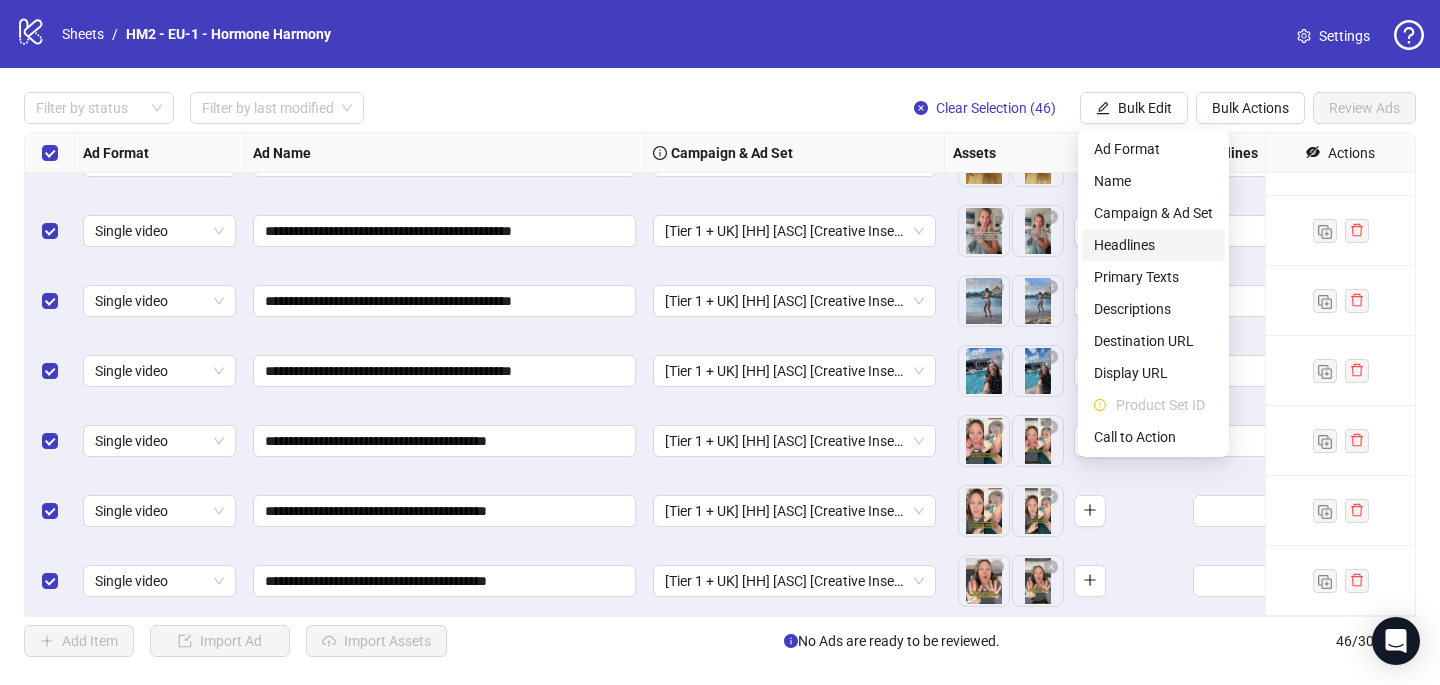 click on "Headlines" at bounding box center (1153, 245) 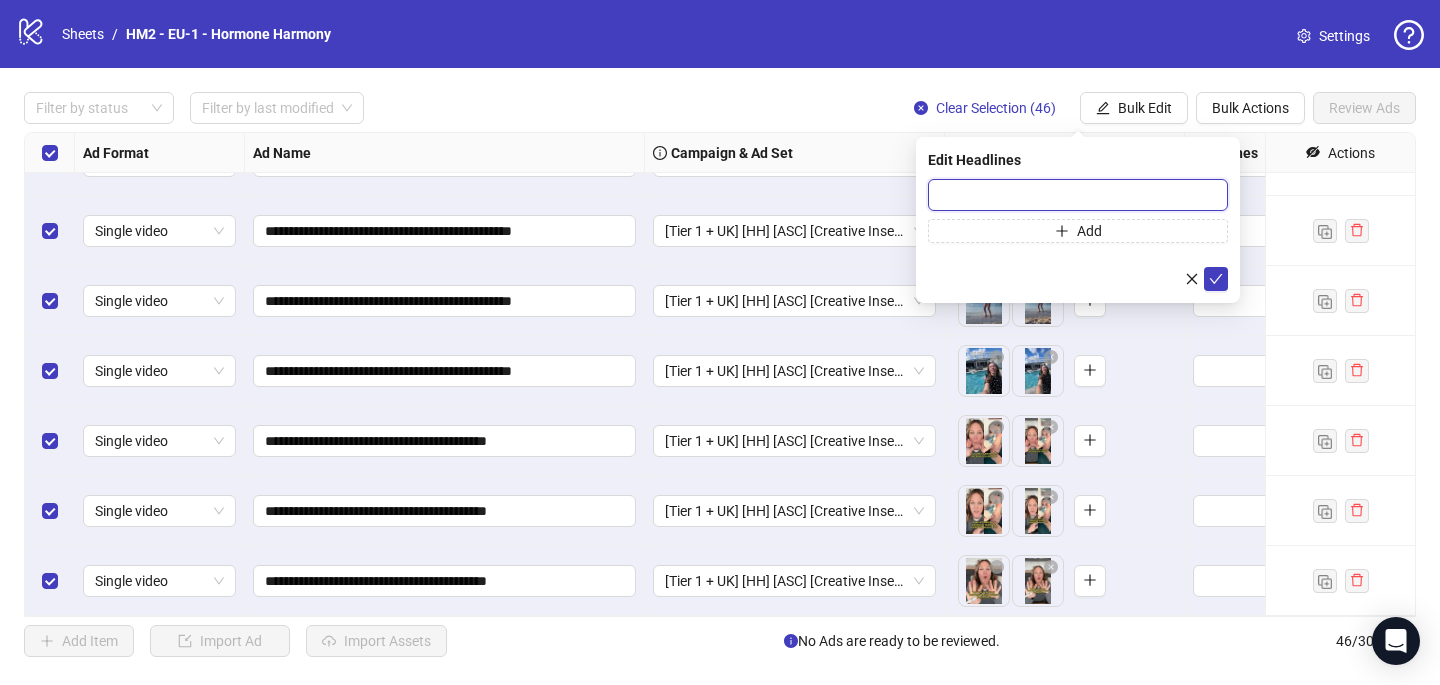 click at bounding box center (1078, 195) 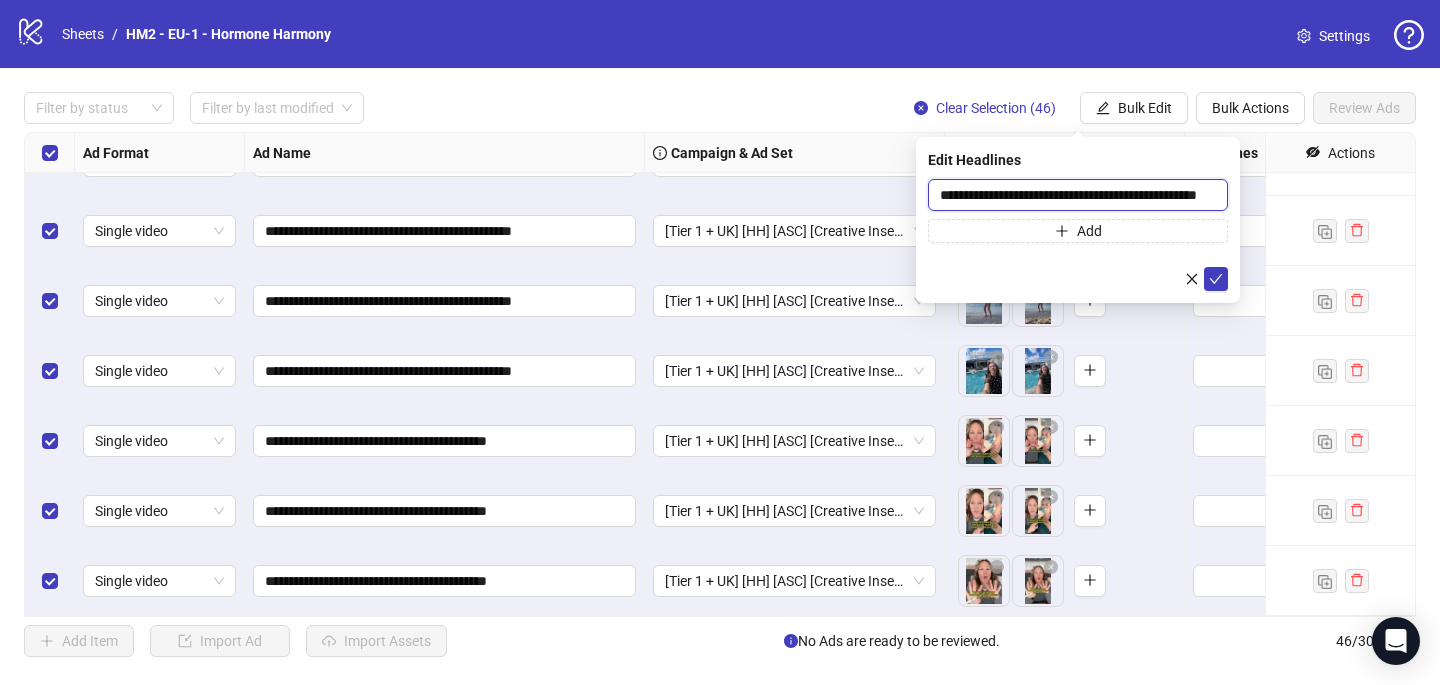scroll, scrollTop: 0, scrollLeft: 57, axis: horizontal 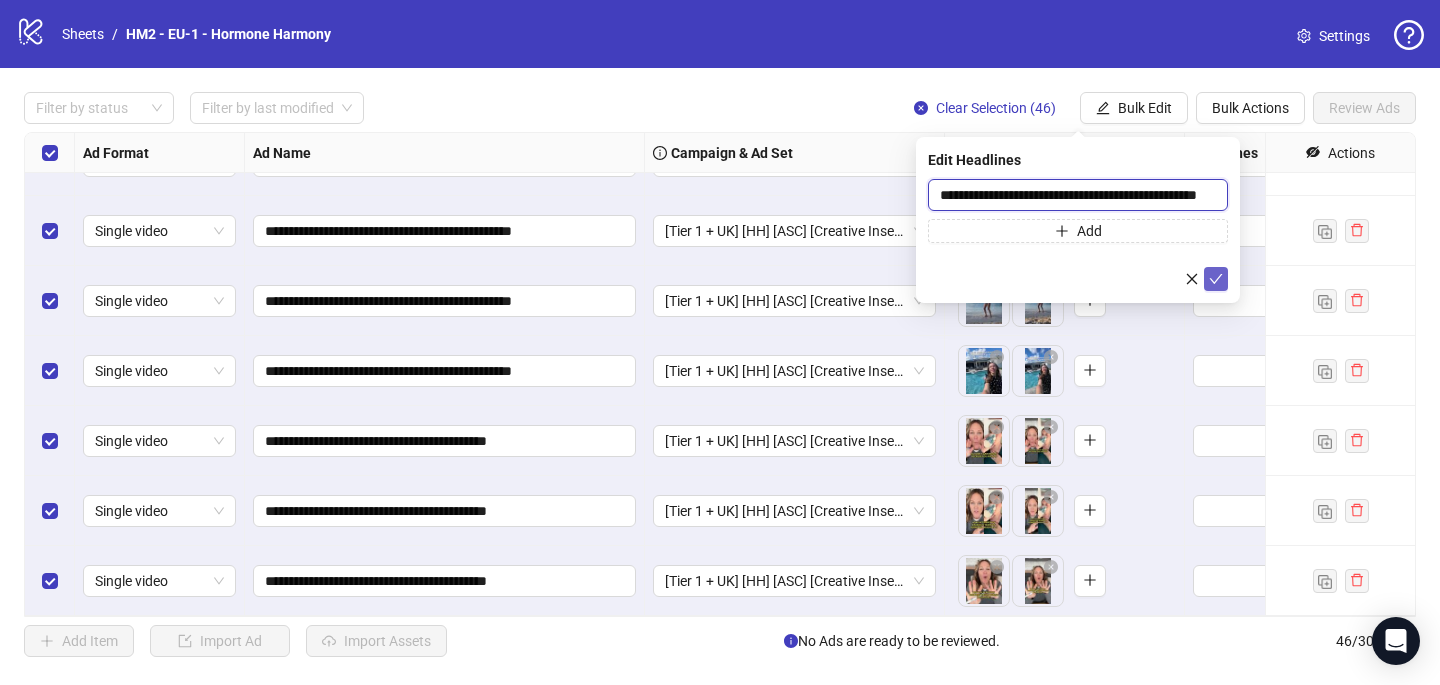 type on "**********" 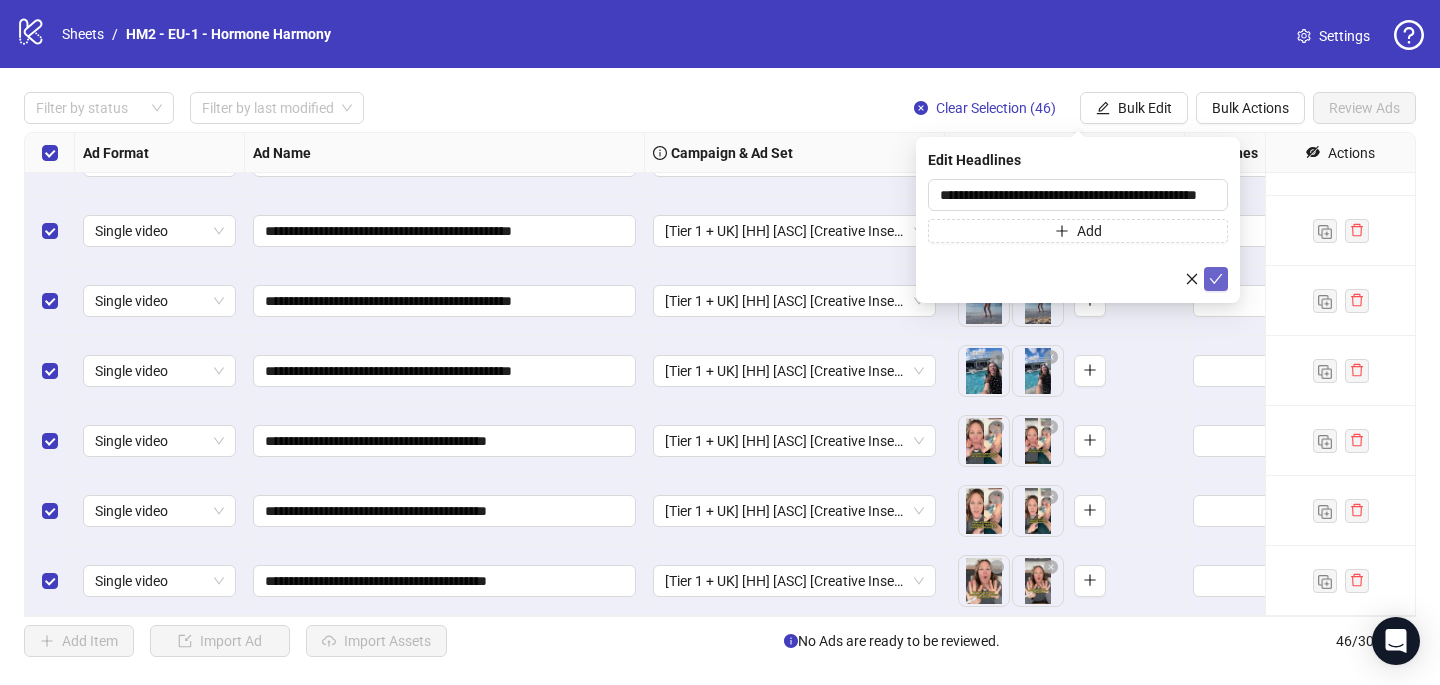 click 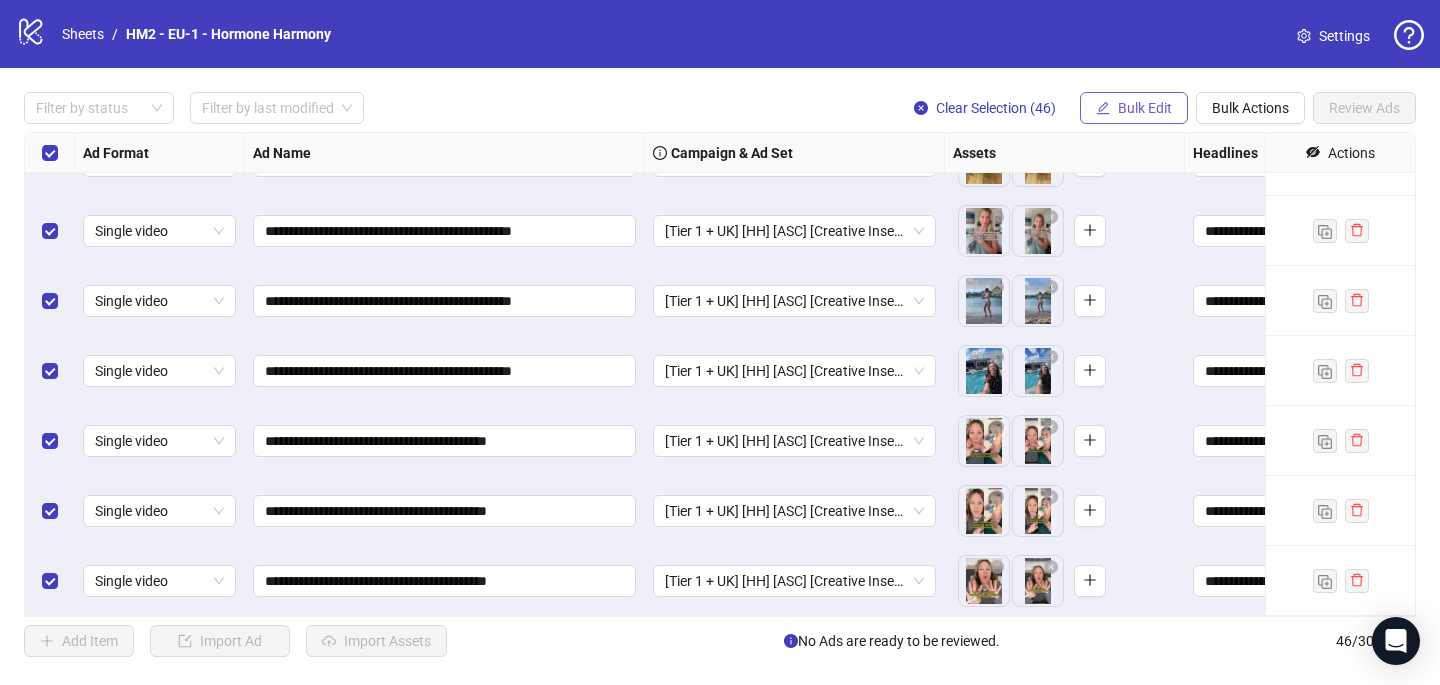 click on "Bulk Edit" at bounding box center [1134, 108] 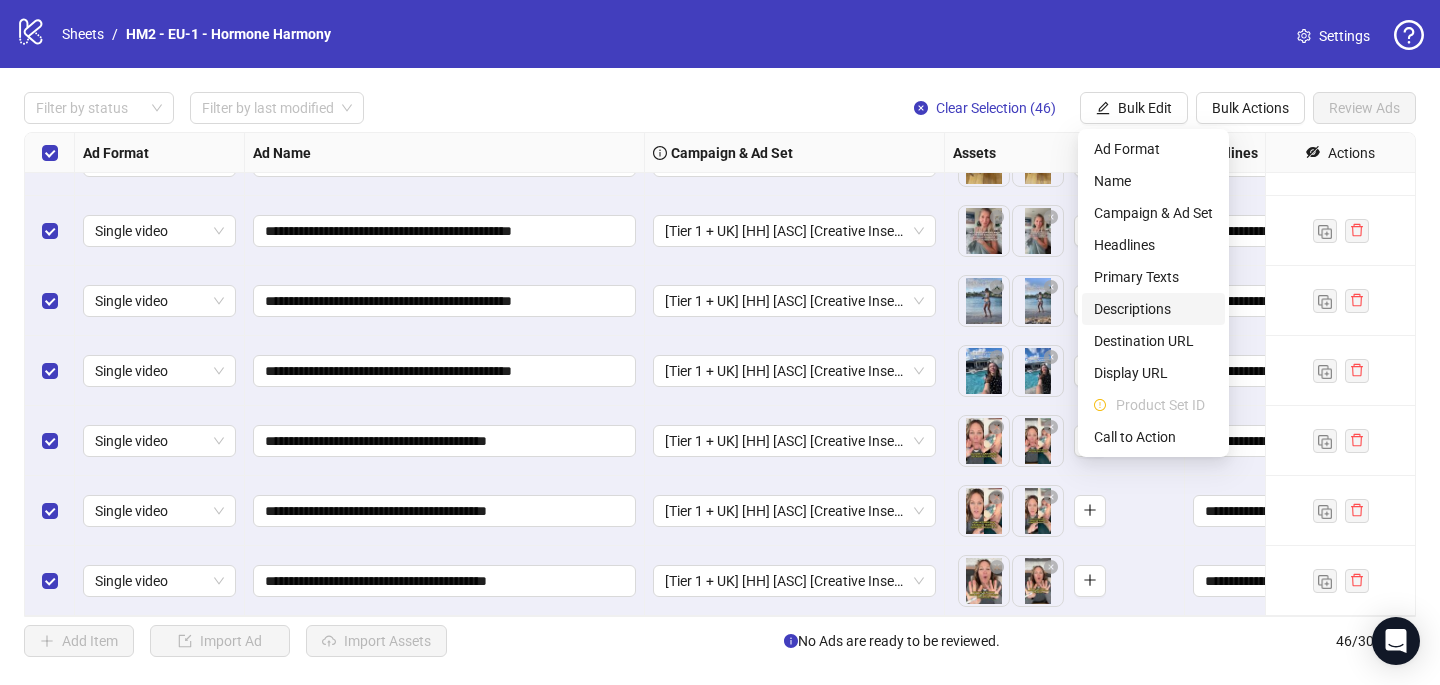 click on "Descriptions" at bounding box center (1153, 309) 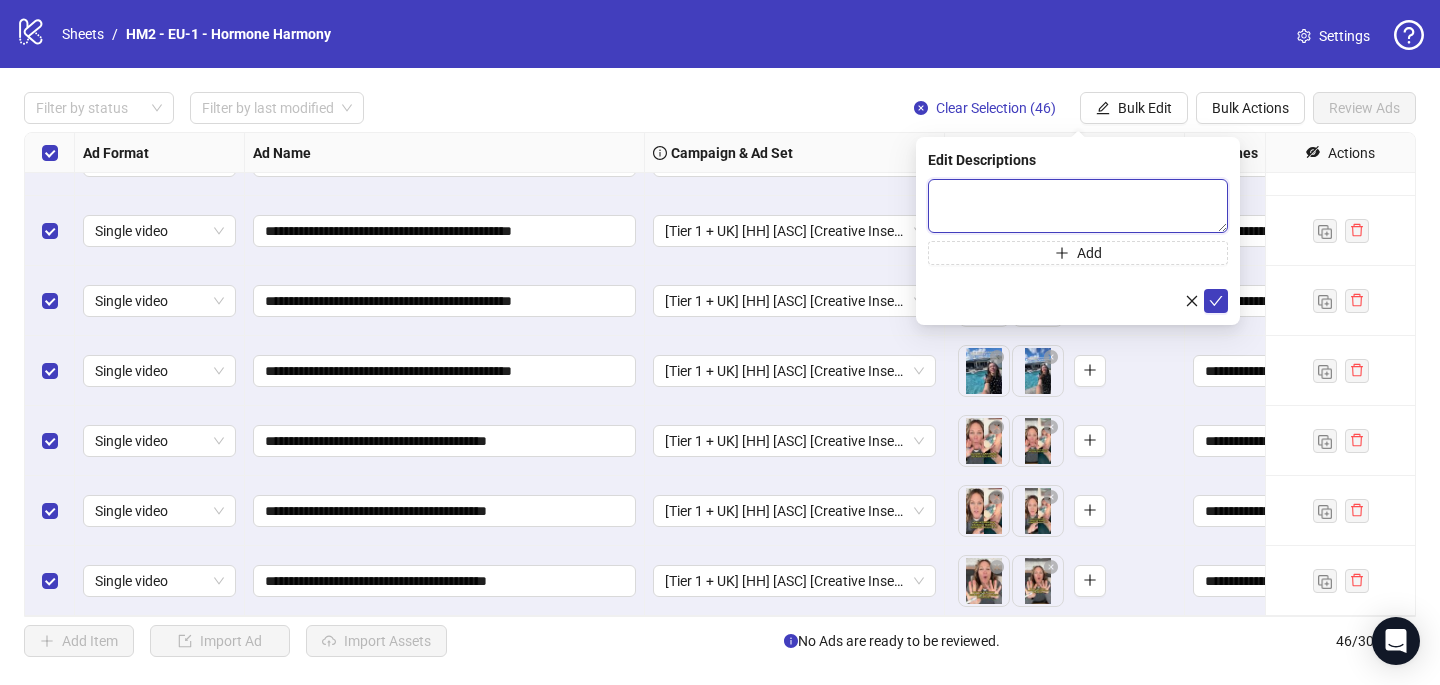 click at bounding box center (1078, 206) 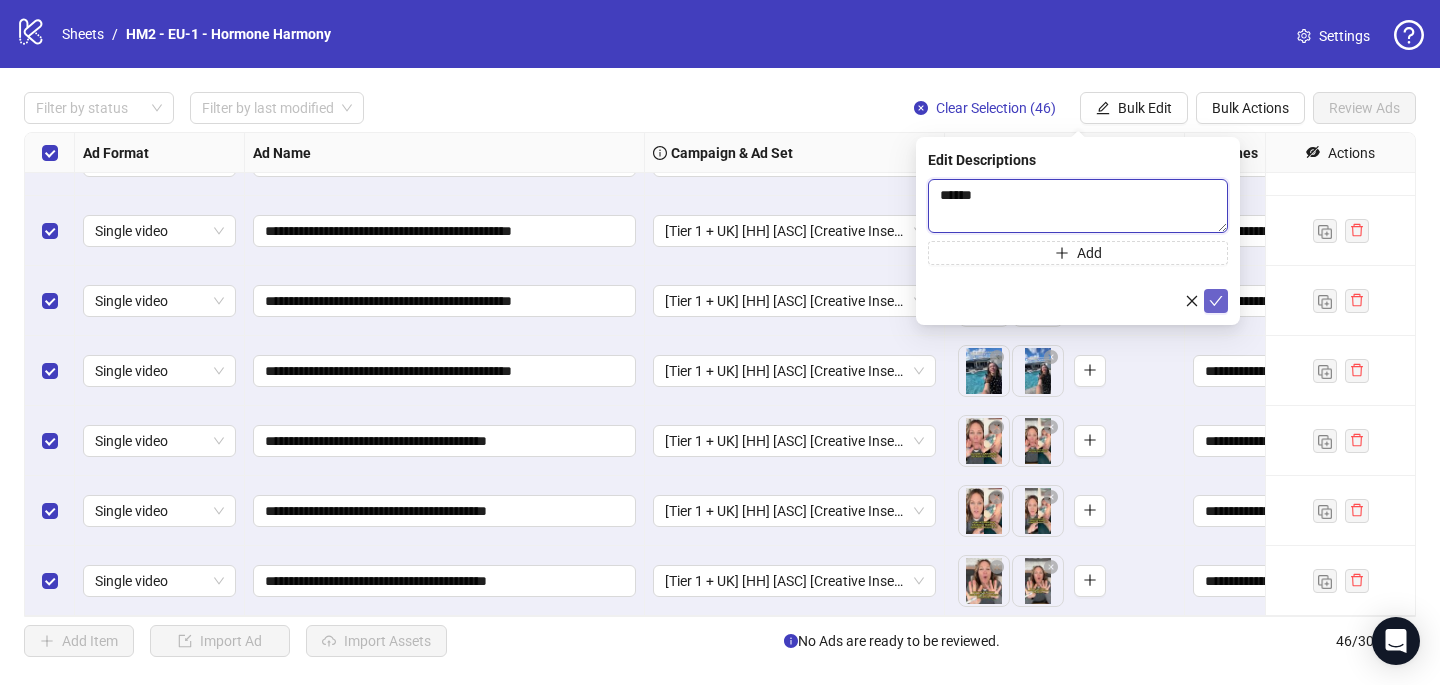 type 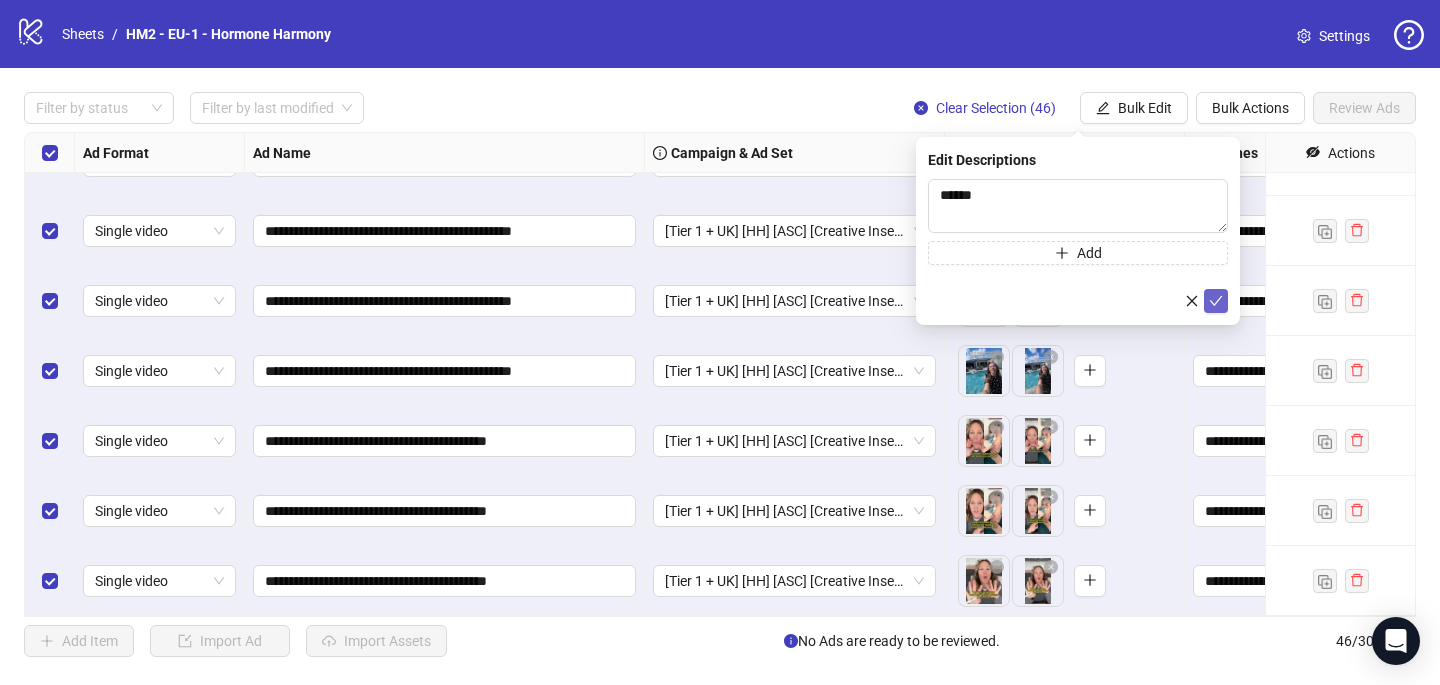 click 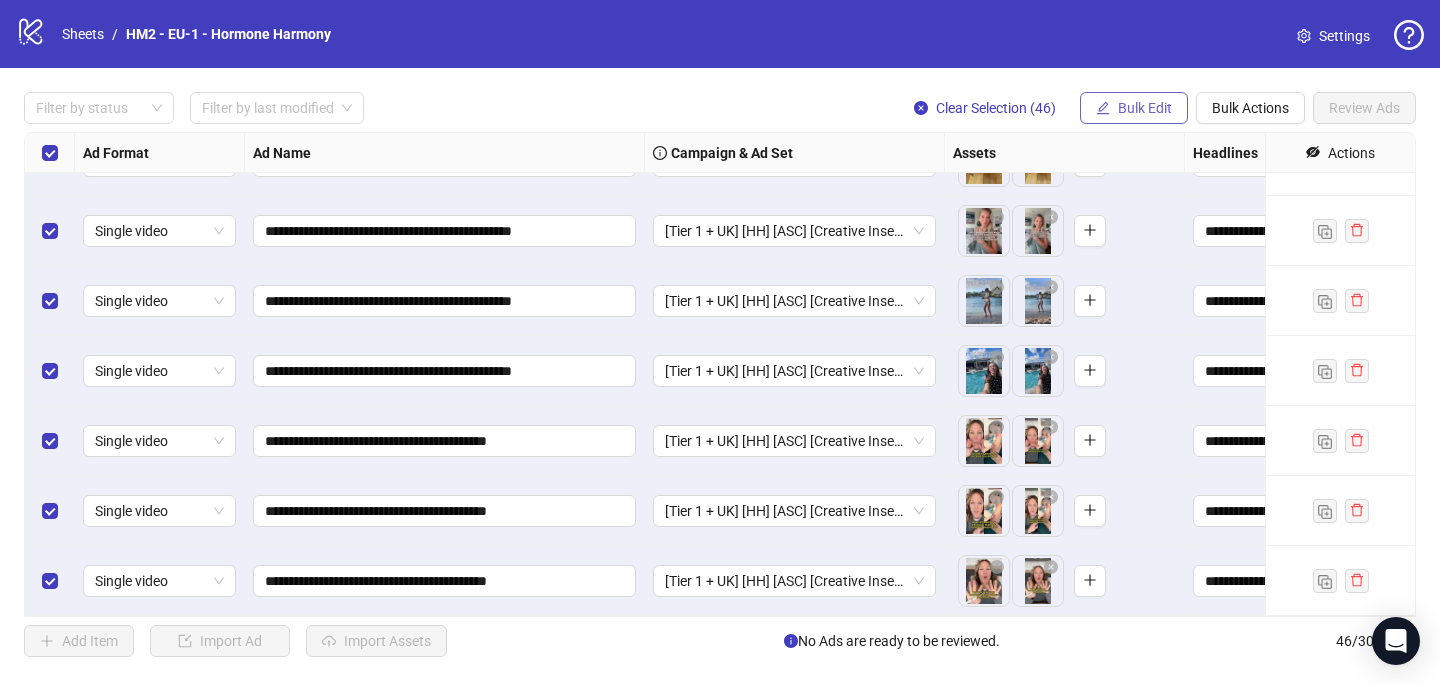 click on "Bulk Edit" at bounding box center (1145, 108) 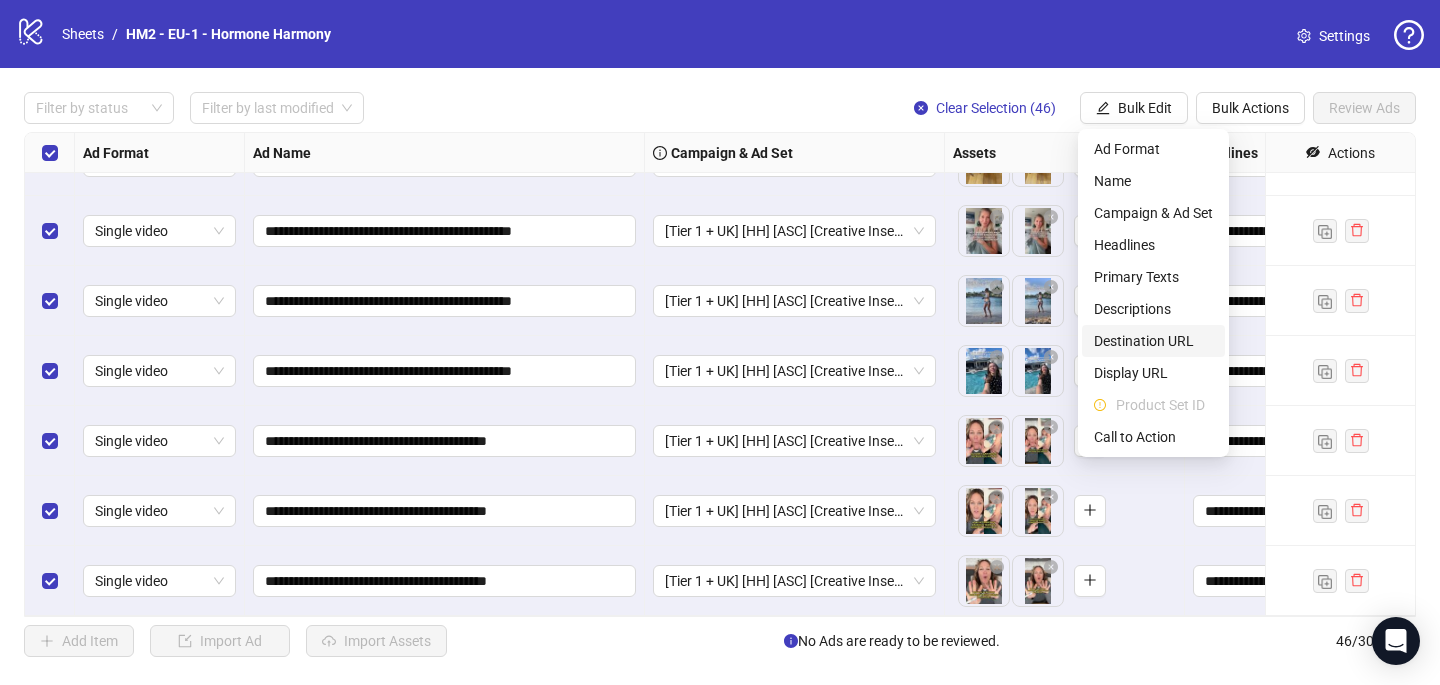click on "Destination URL" at bounding box center [1153, 341] 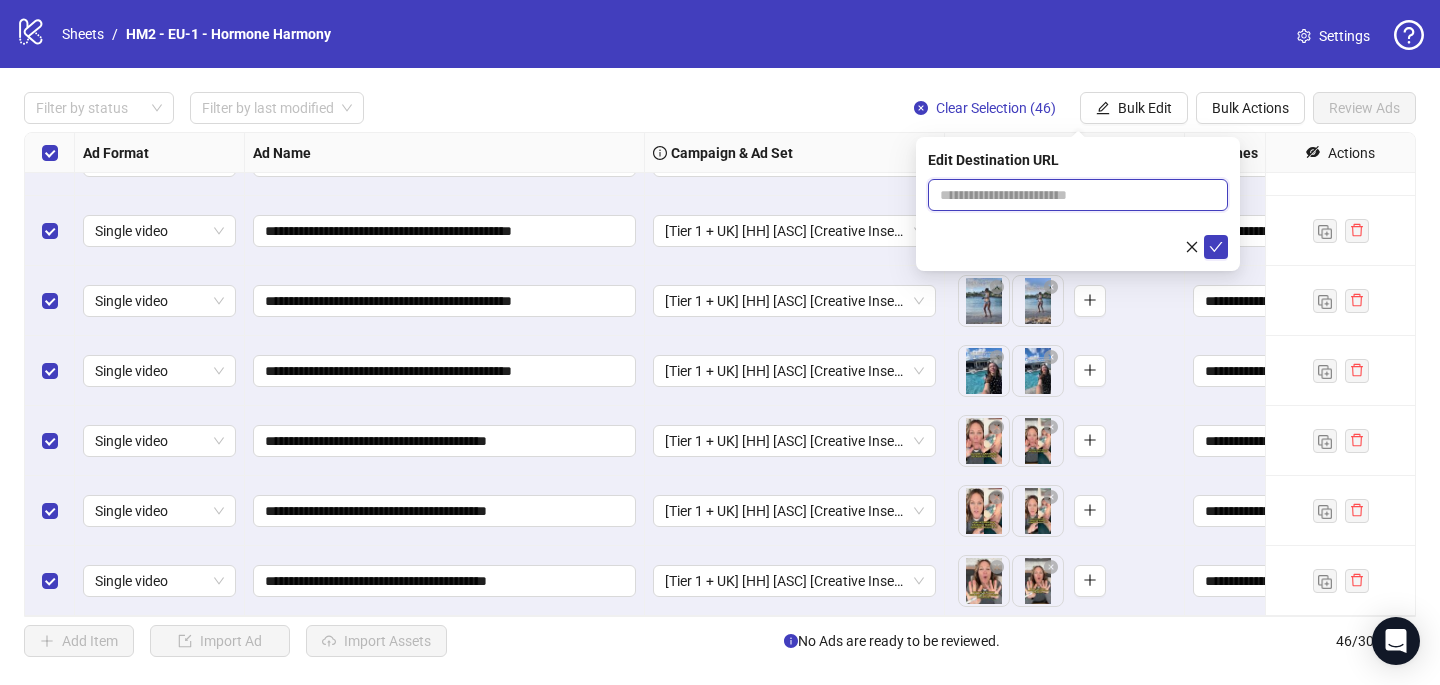 click at bounding box center [1070, 195] 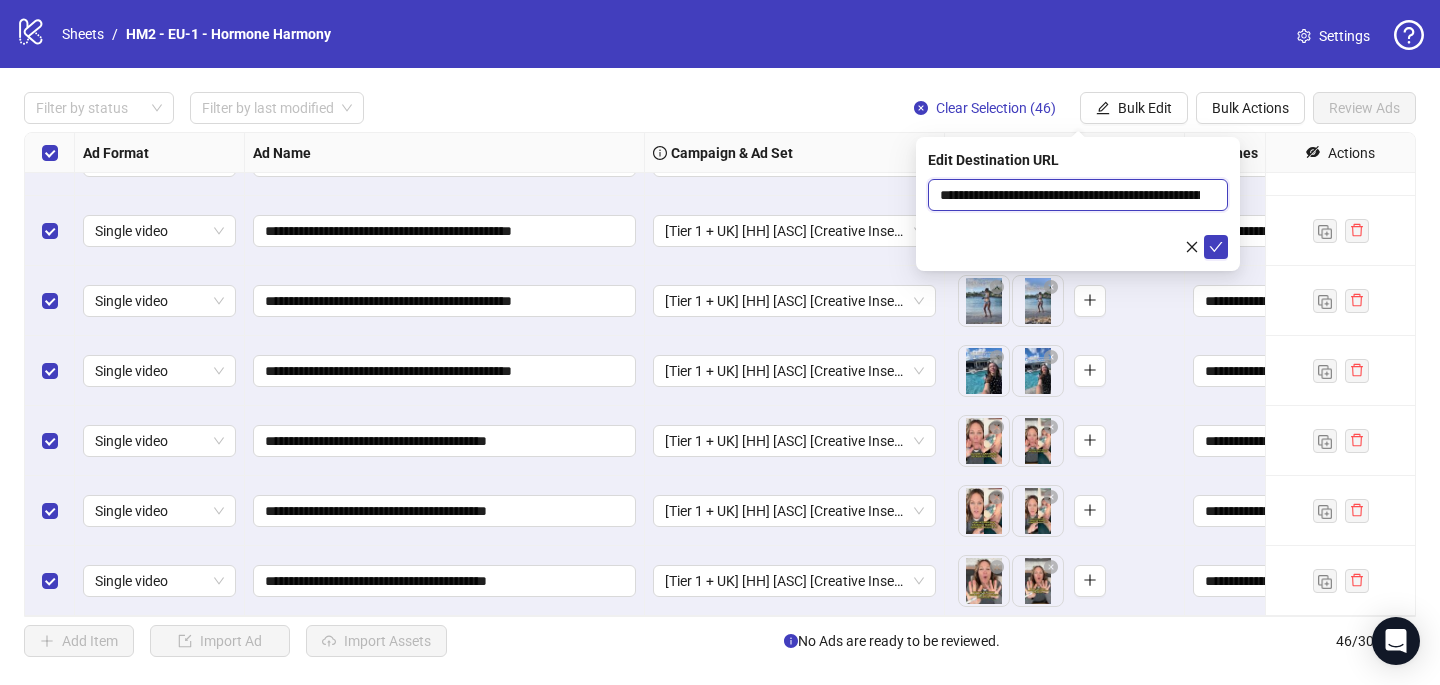scroll, scrollTop: 0, scrollLeft: 145, axis: horizontal 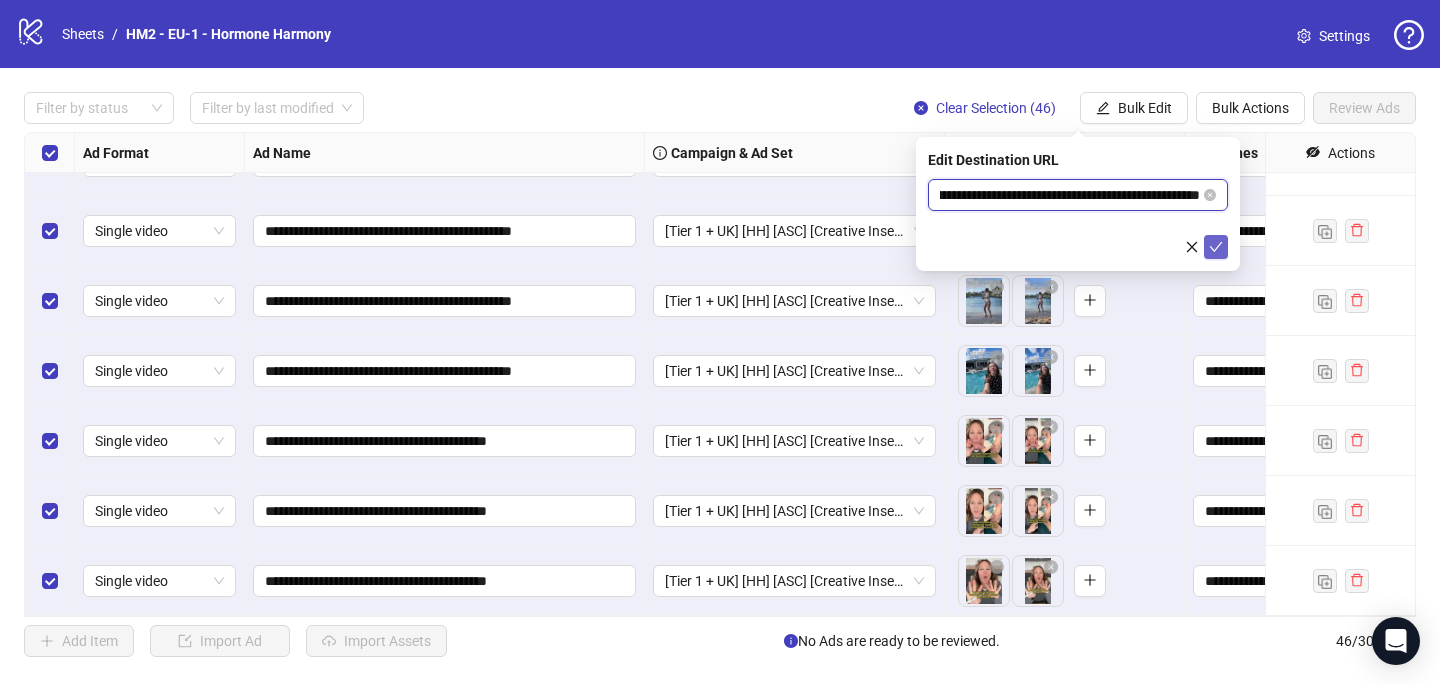 type on "**********" 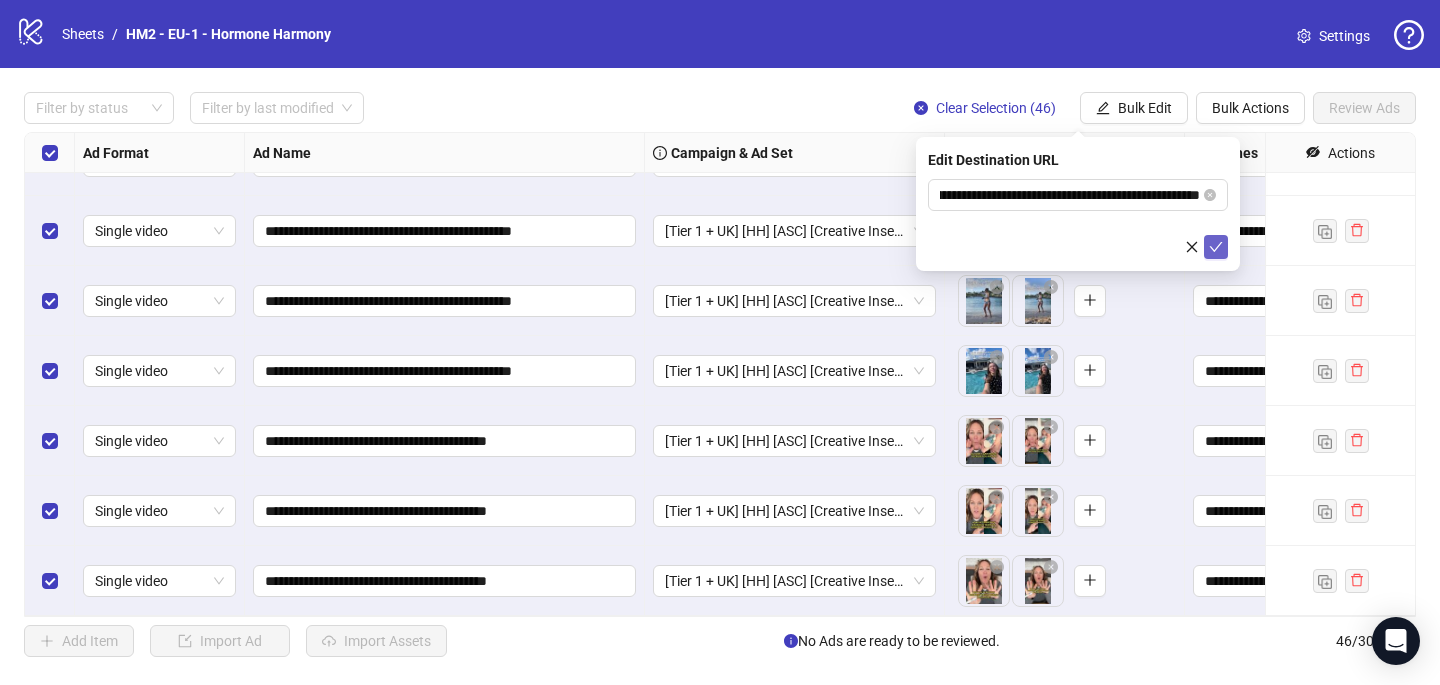 click 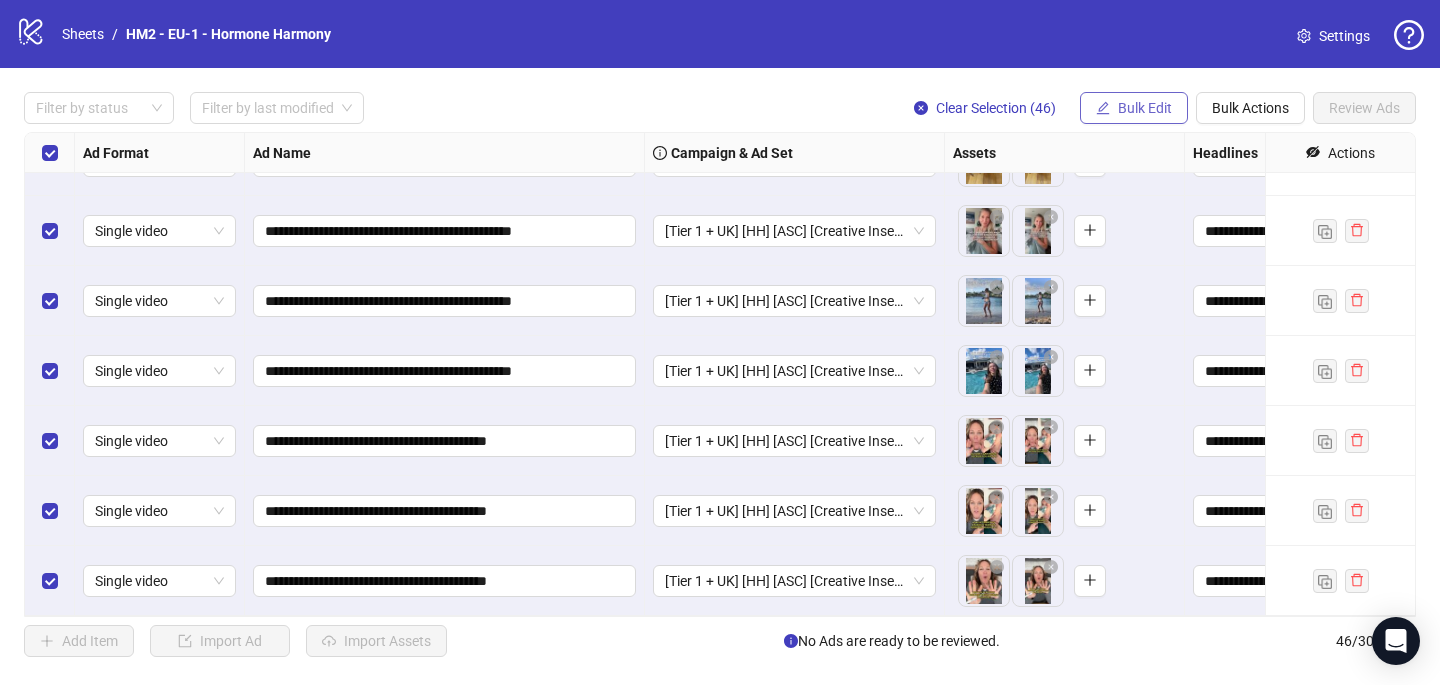 click on "Bulk Edit" at bounding box center [1145, 108] 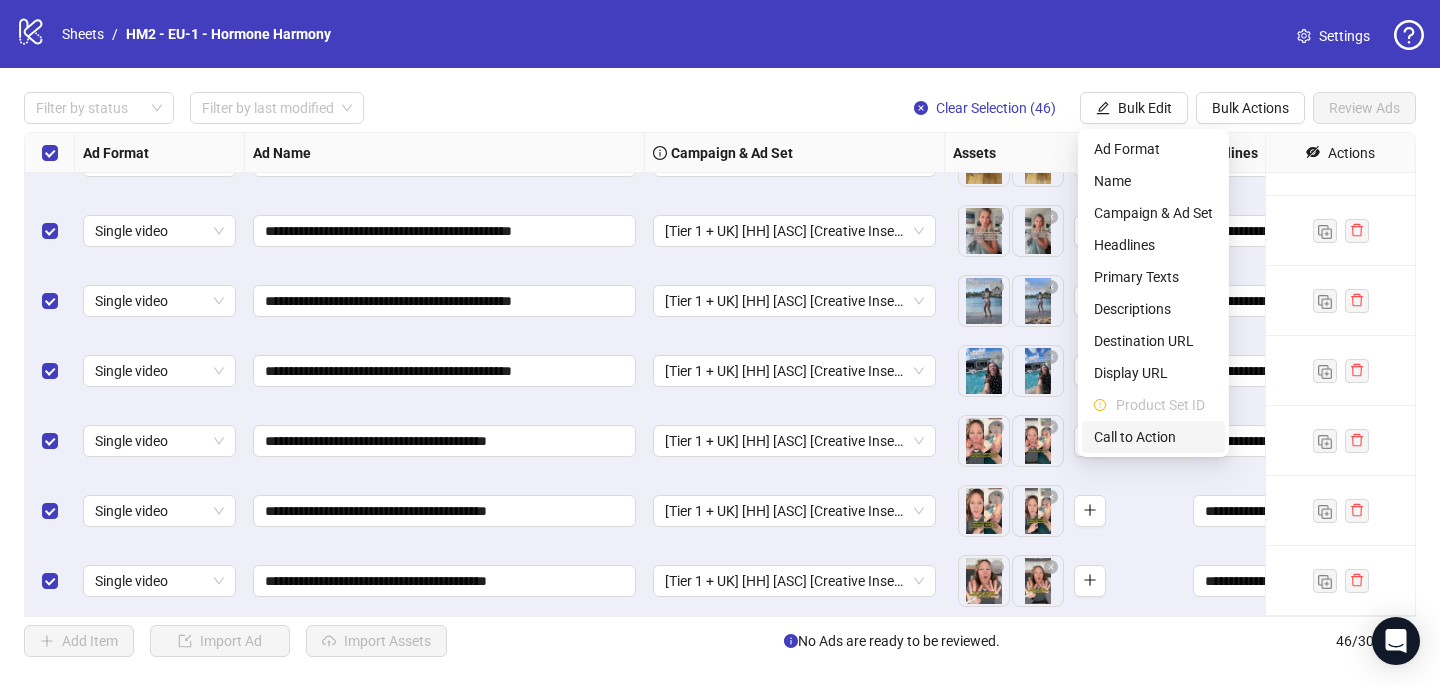 click on "Call to Action" at bounding box center (1153, 437) 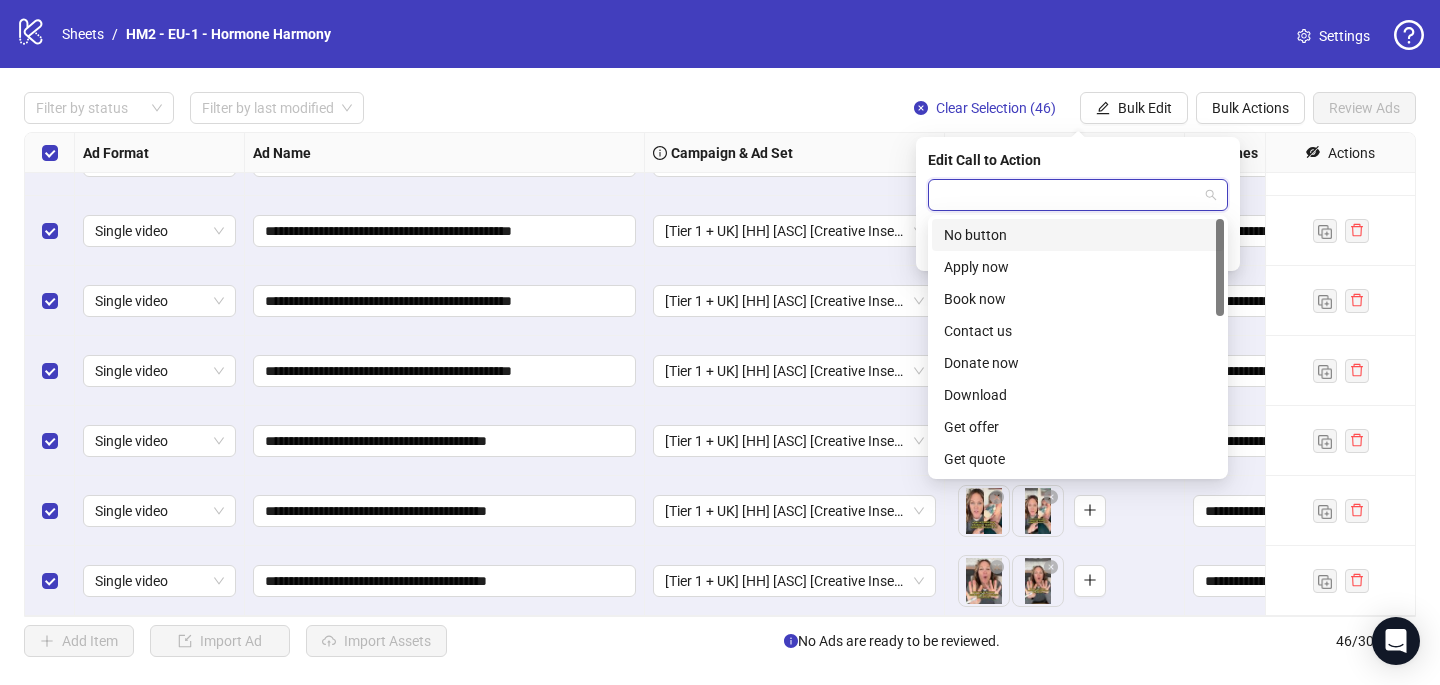 click at bounding box center (1069, 195) 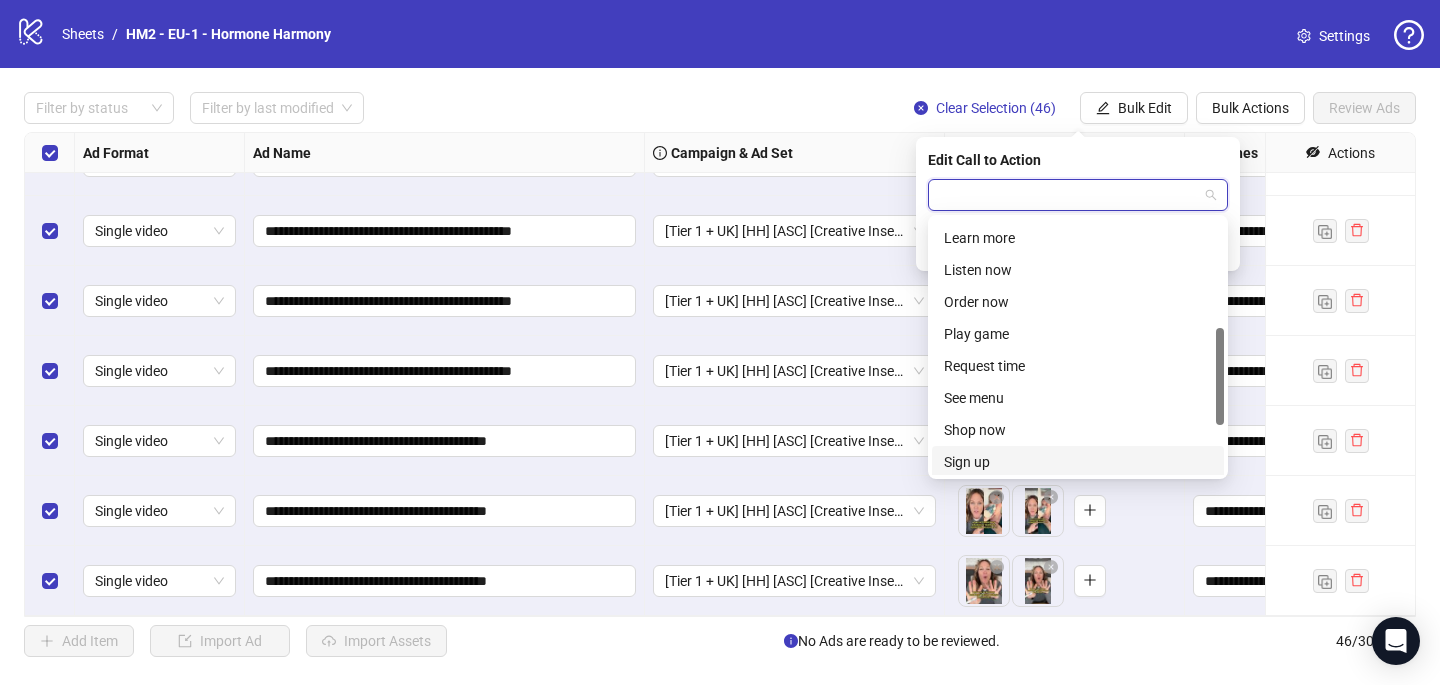 scroll, scrollTop: 285, scrollLeft: 0, axis: vertical 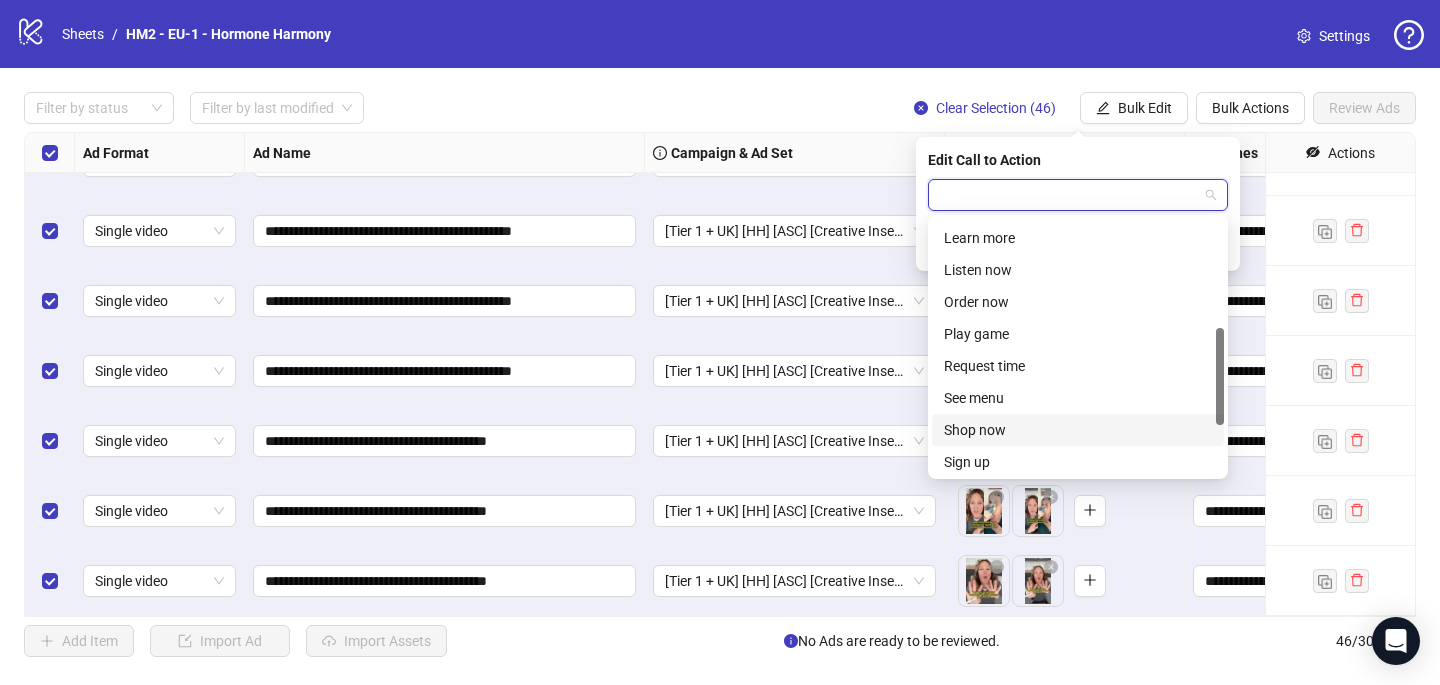 click on "Shop now" at bounding box center [1078, 430] 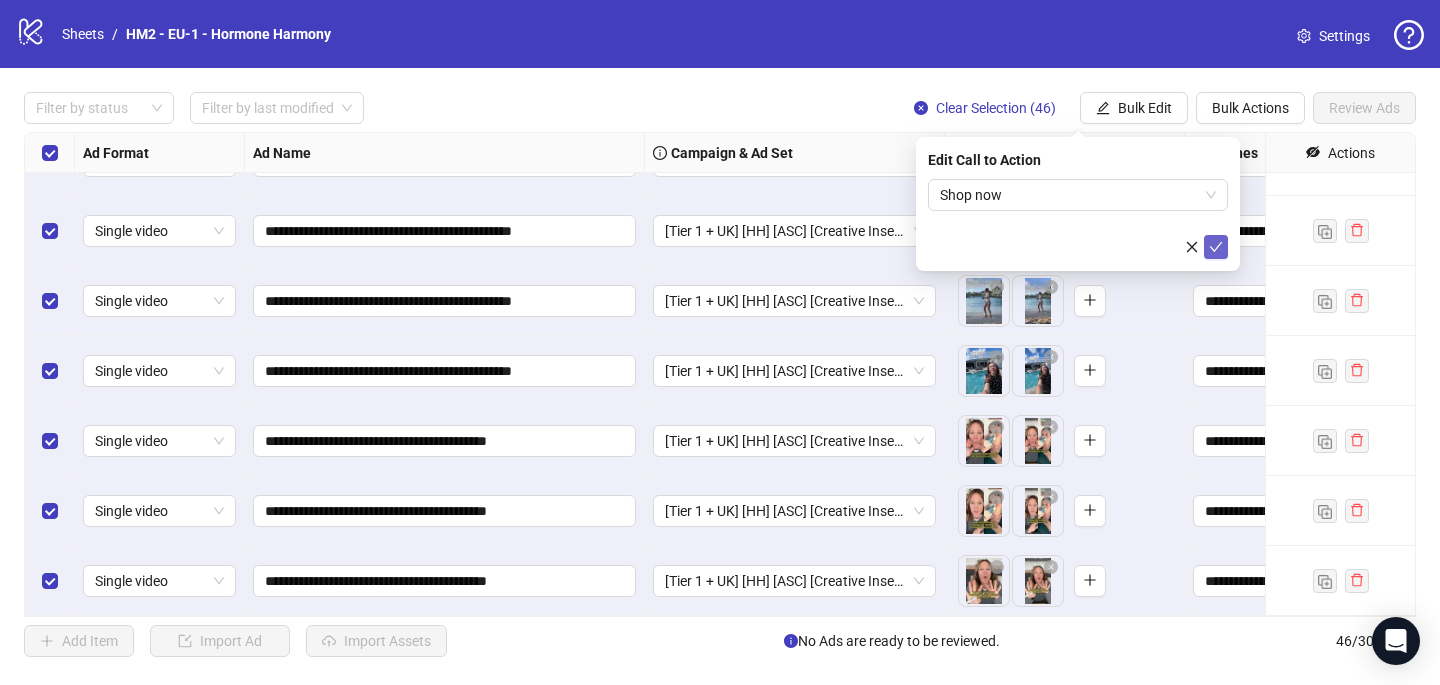 click 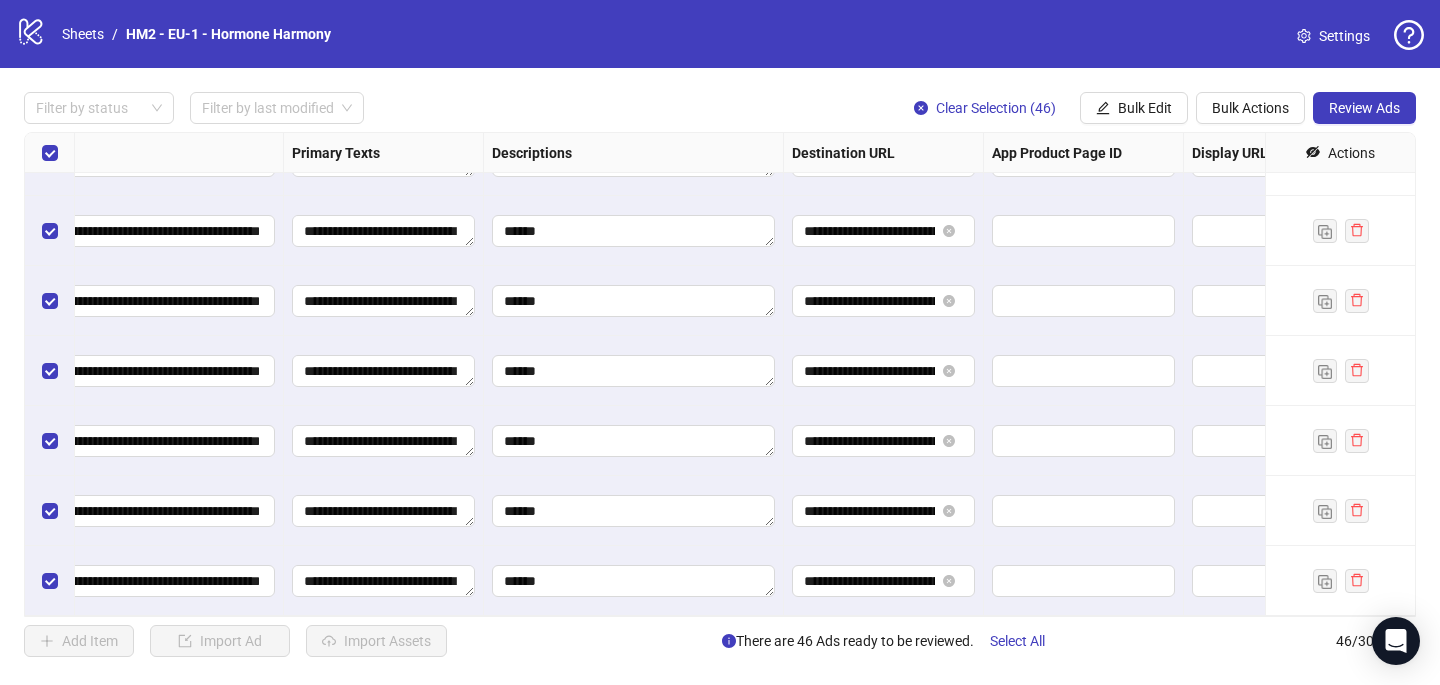 scroll, scrollTop: 2777, scrollLeft: 1280, axis: both 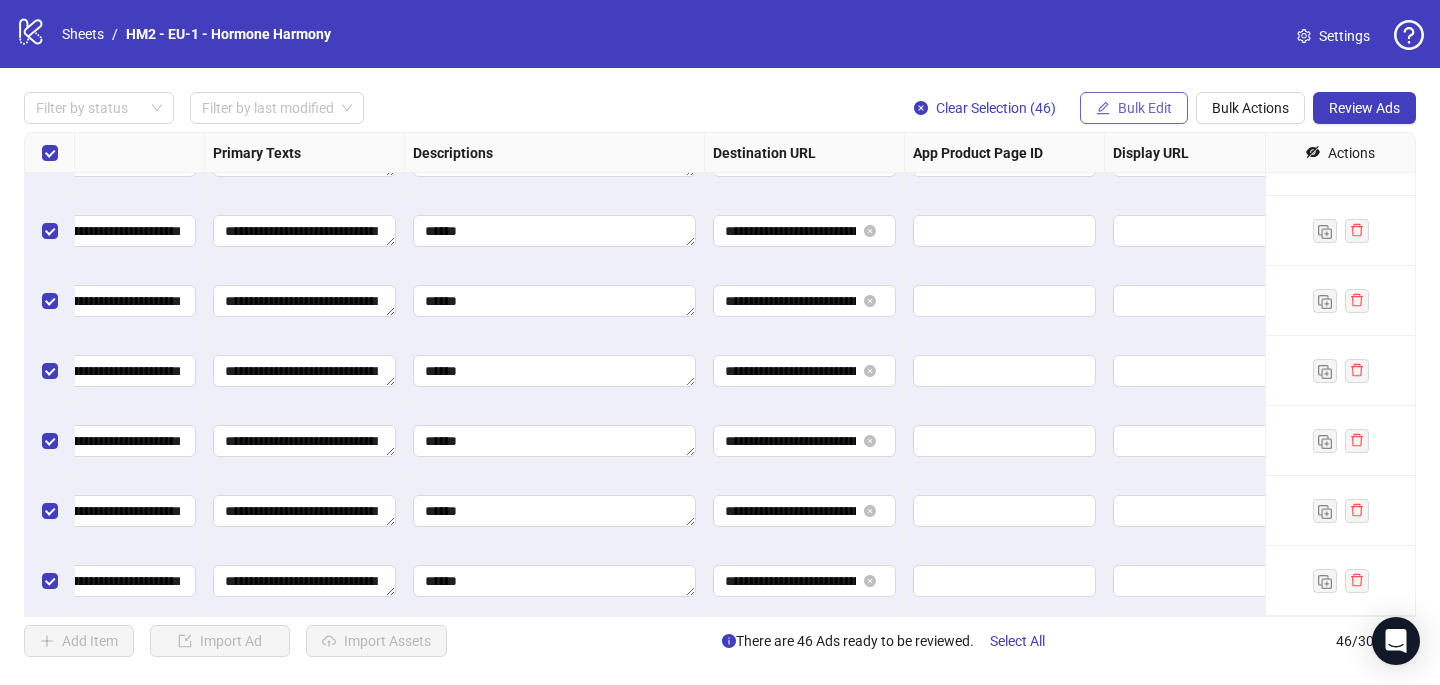 click on "Bulk Edit" at bounding box center (1134, 108) 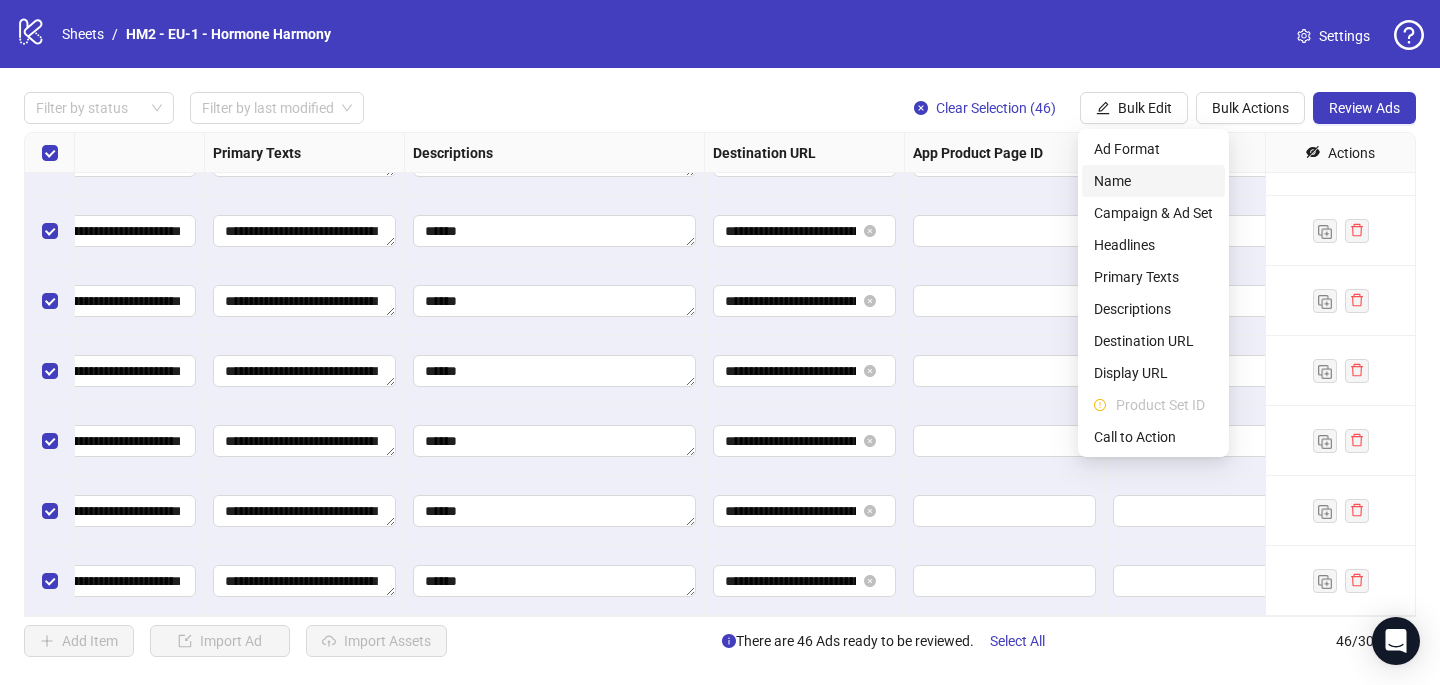 click on "Name" at bounding box center [1153, 181] 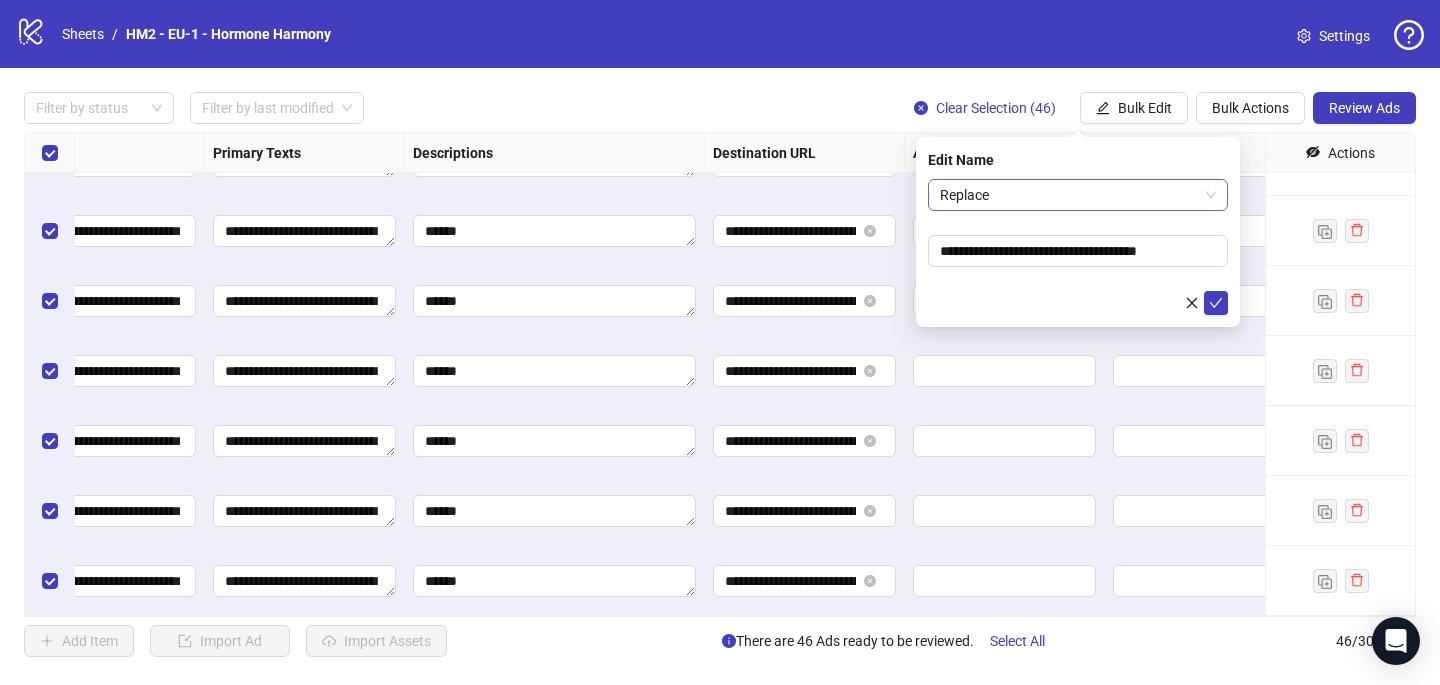 click on "Replace" at bounding box center [1078, 195] 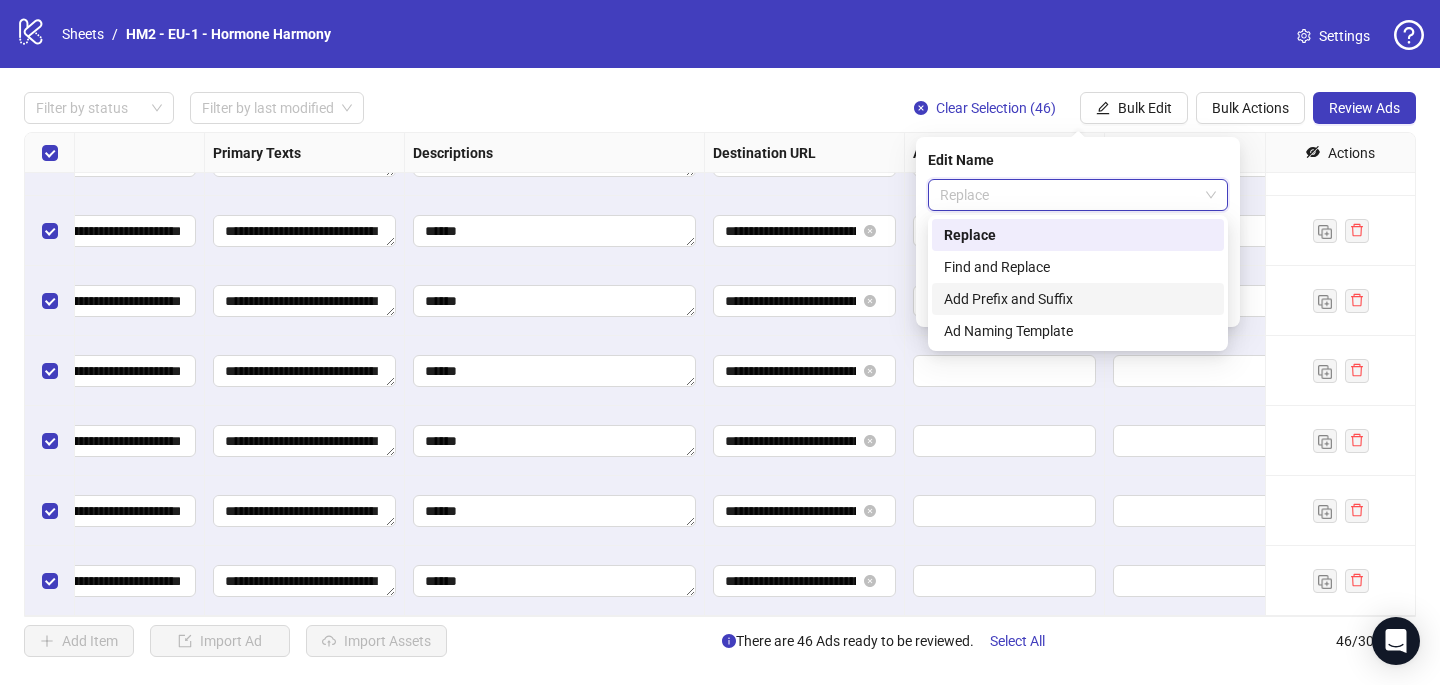 click on "Add Prefix and Suffix" at bounding box center [1078, 299] 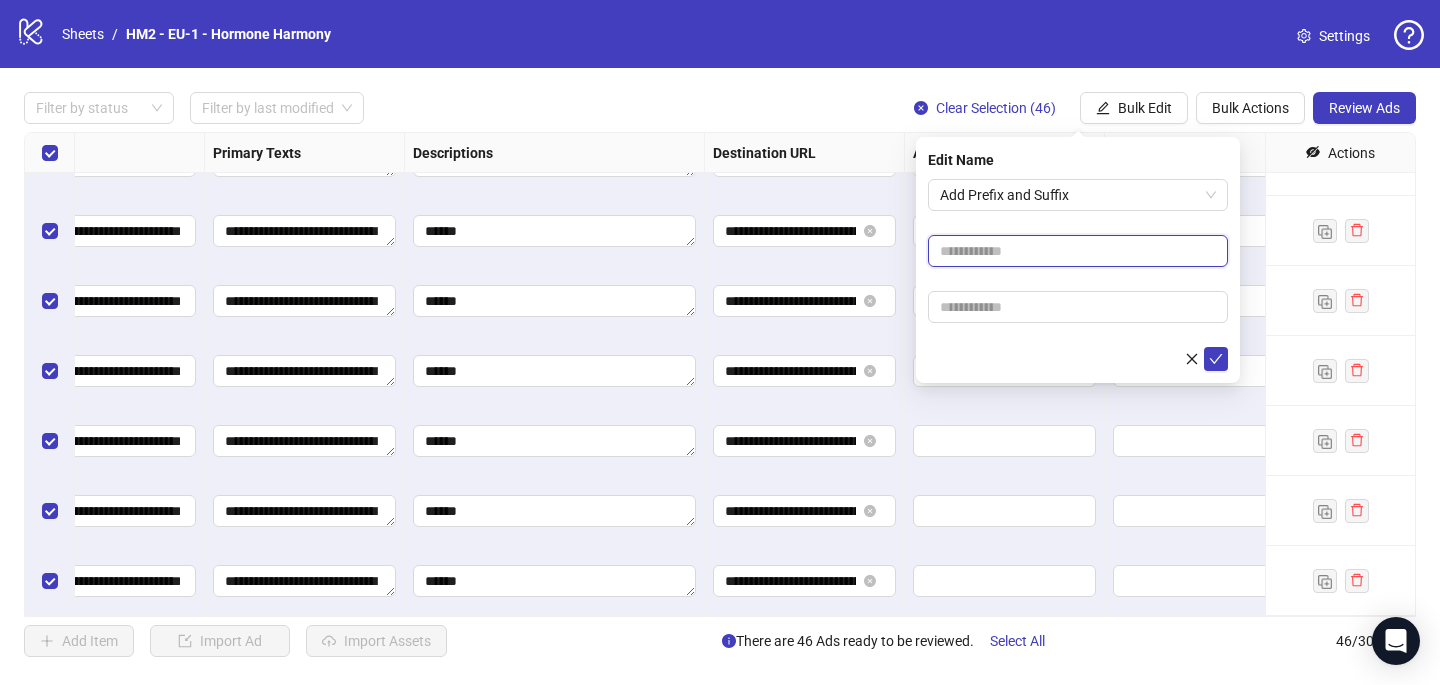 click at bounding box center [1078, 251] 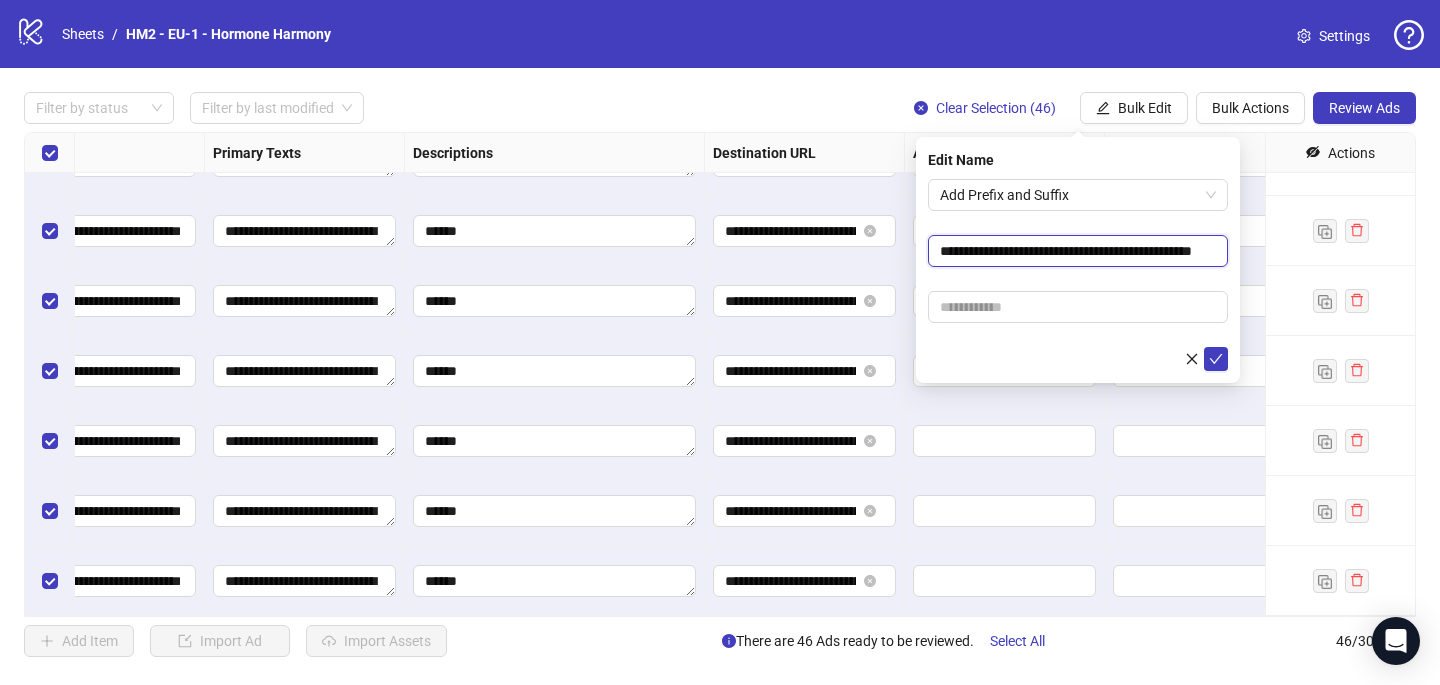 scroll, scrollTop: 0, scrollLeft: 55, axis: horizontal 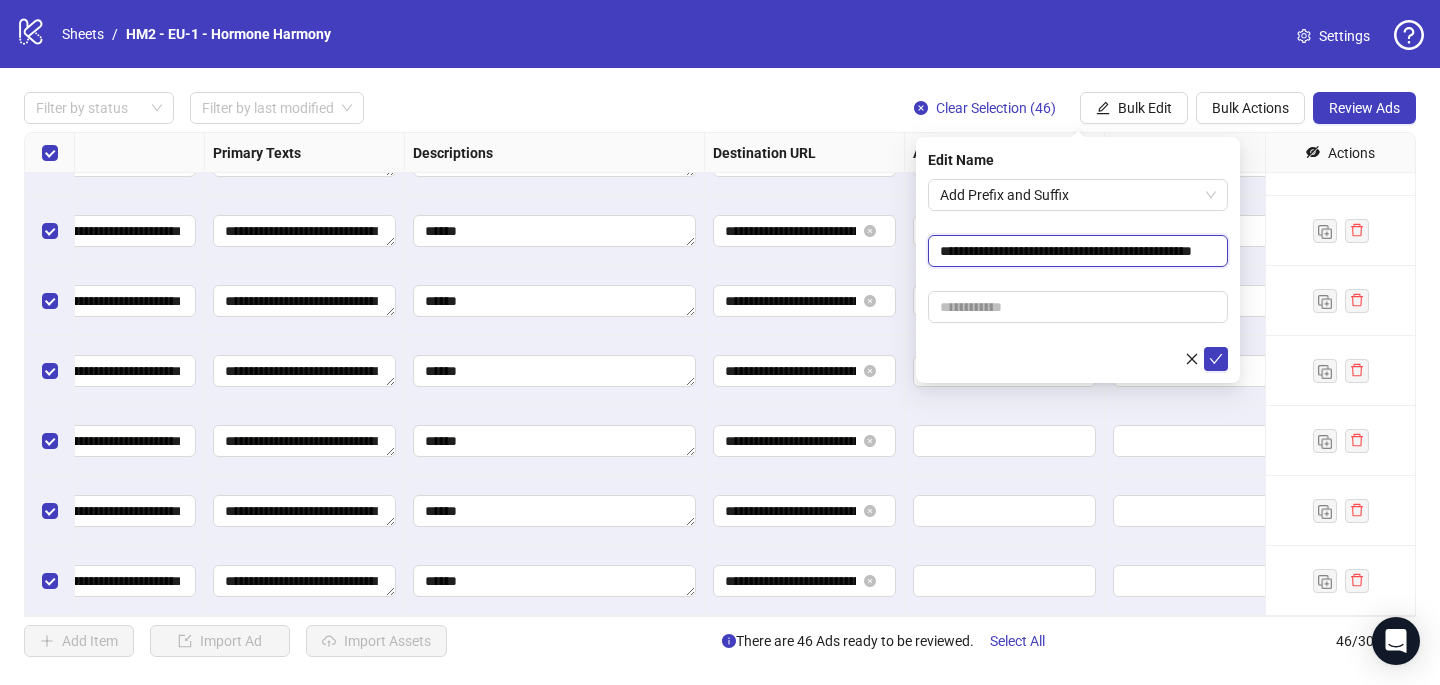 type on "**********" 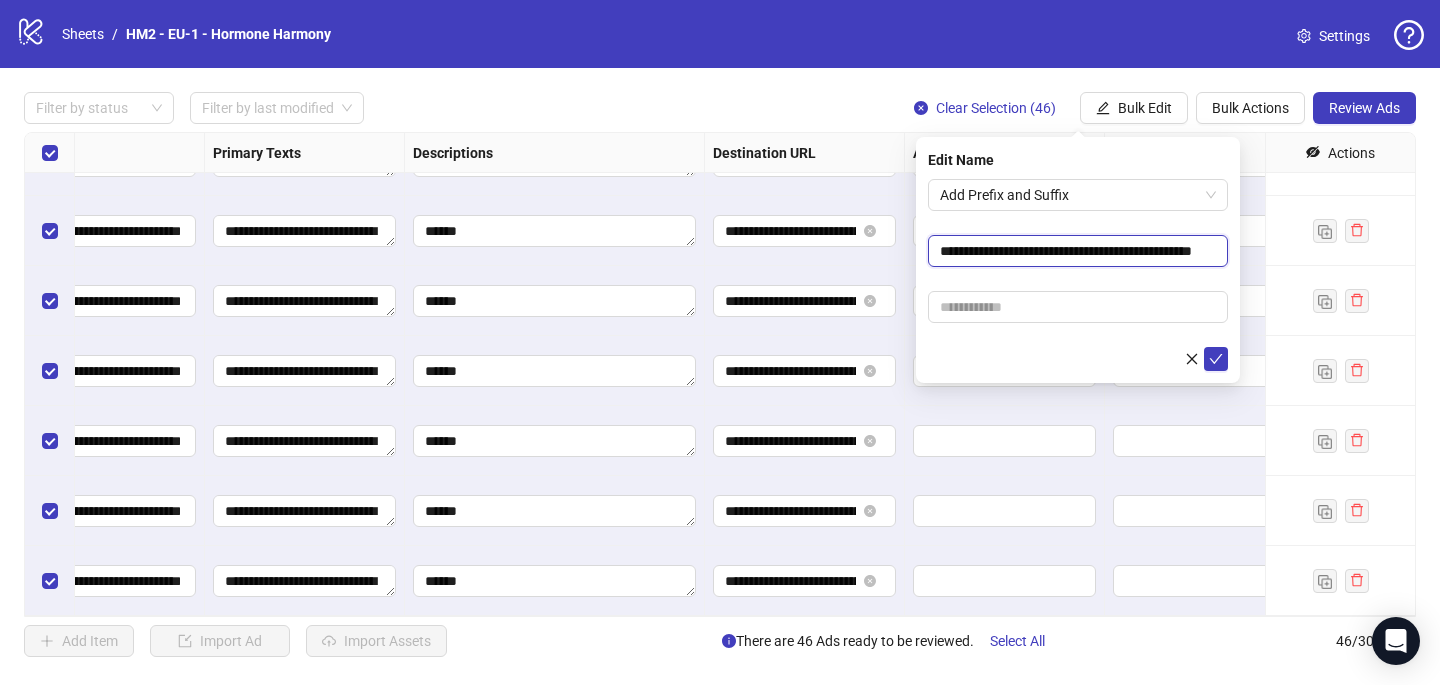 scroll, scrollTop: 0, scrollLeft: 0, axis: both 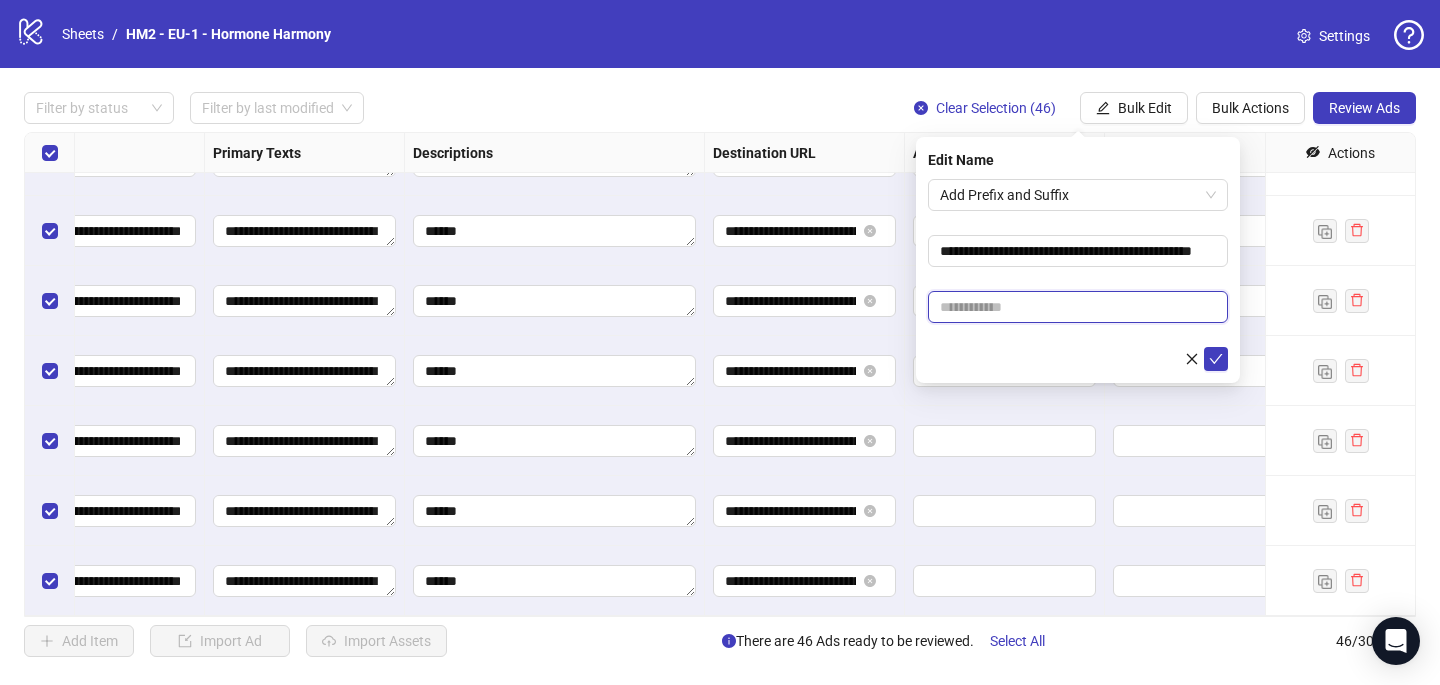 click at bounding box center [1078, 307] 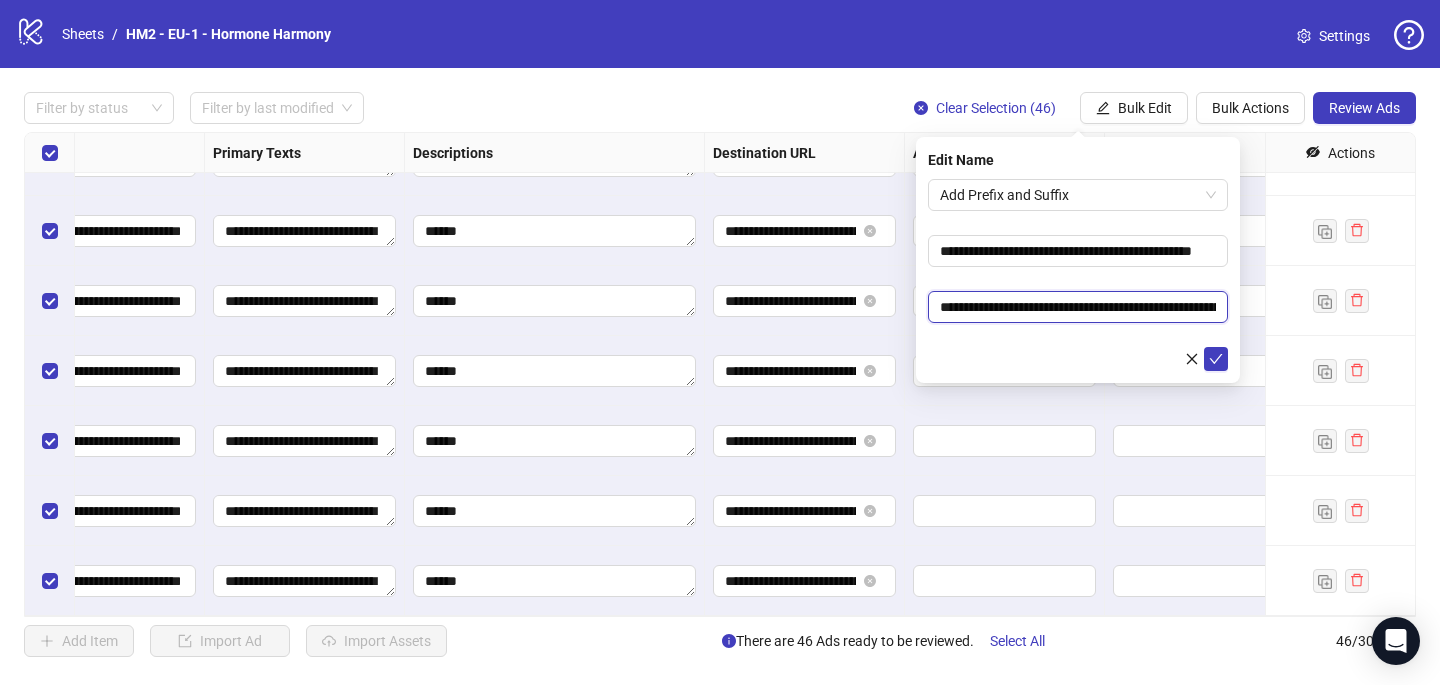 scroll, scrollTop: 0, scrollLeft: 280, axis: horizontal 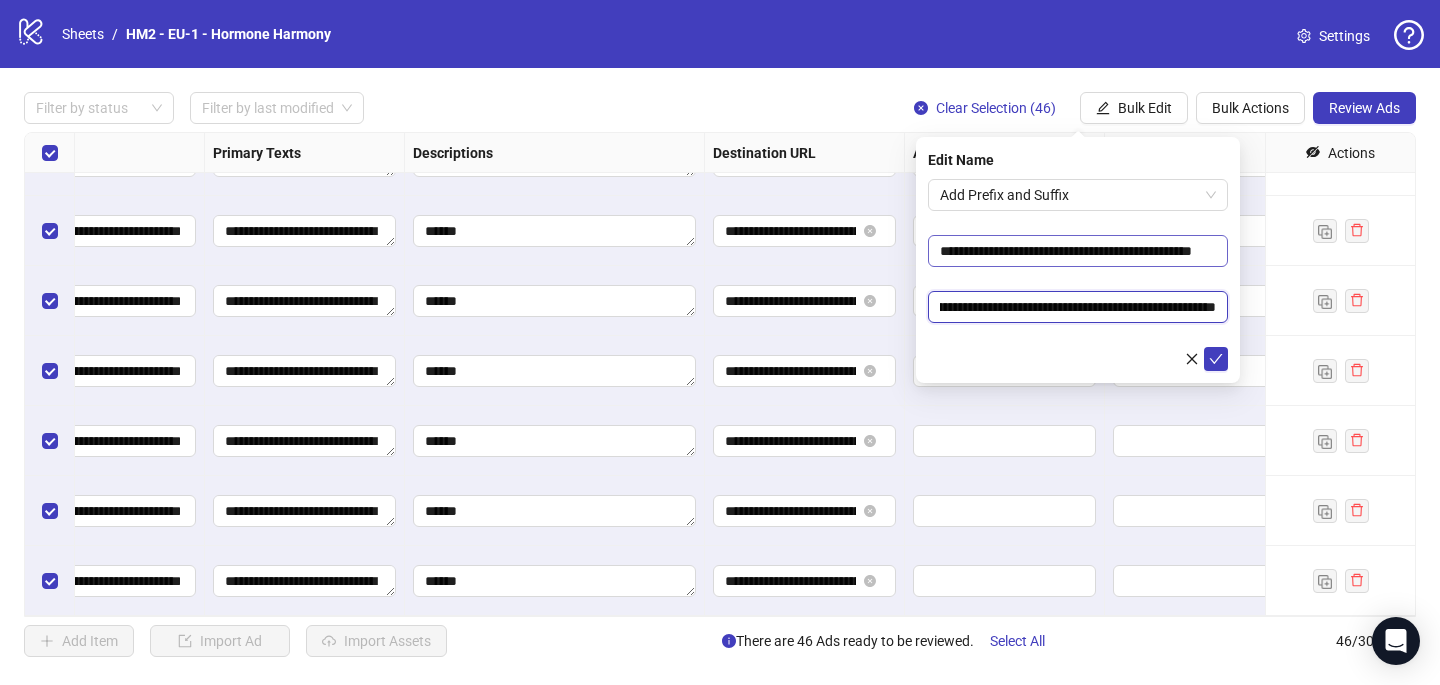type on "**********" 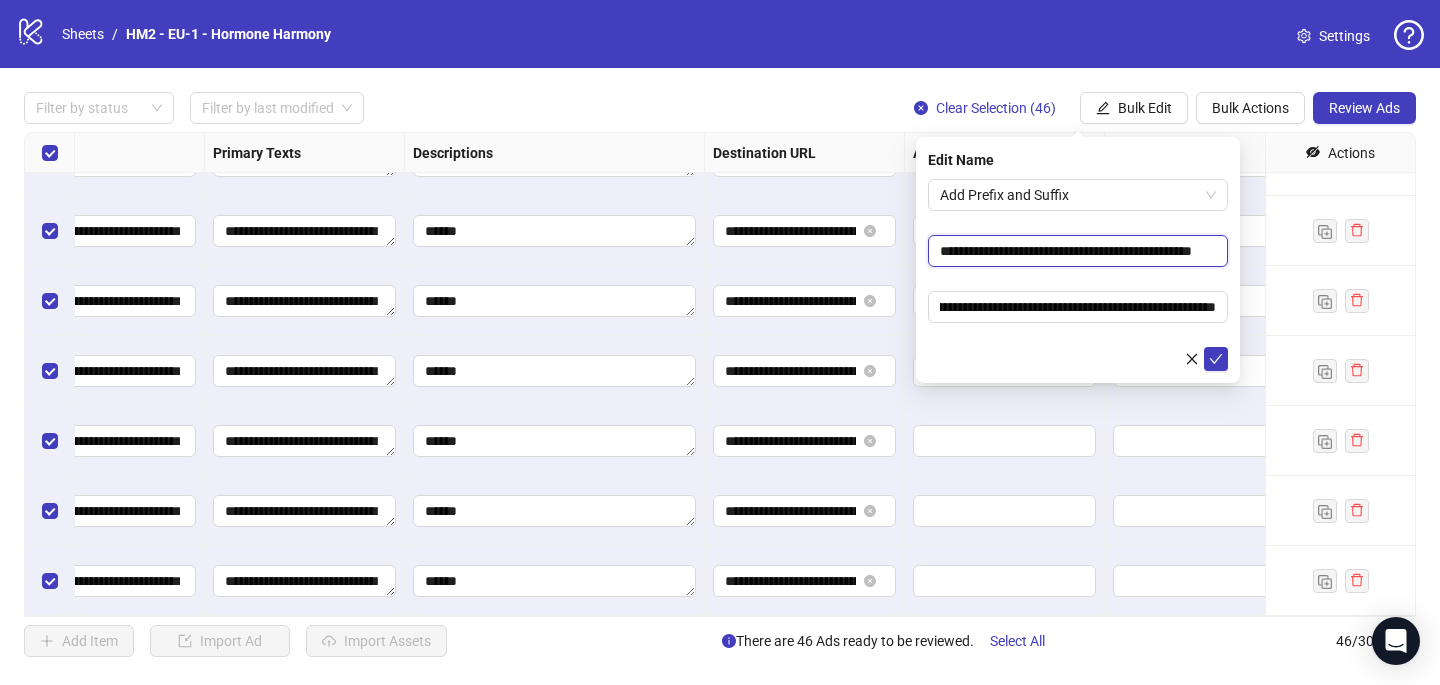 click on "**********" at bounding box center [1078, 251] 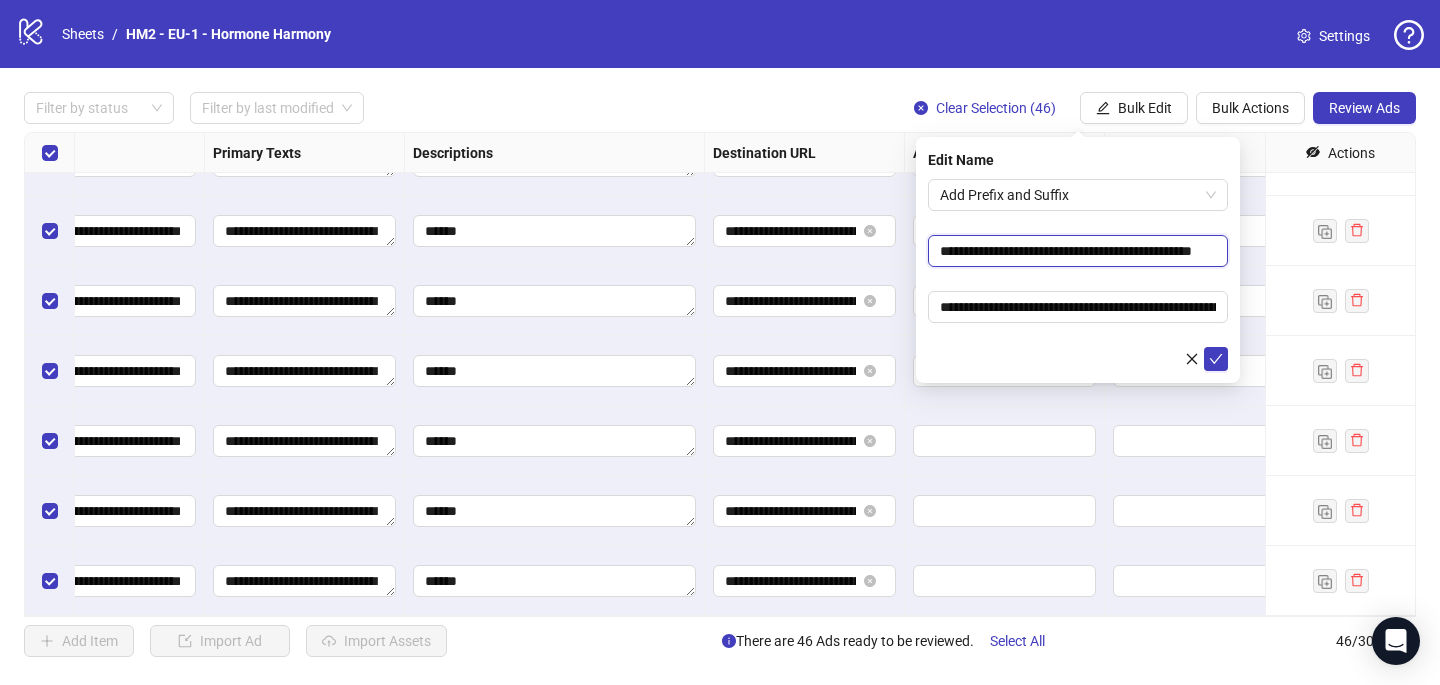 click on "**********" at bounding box center (1078, 251) 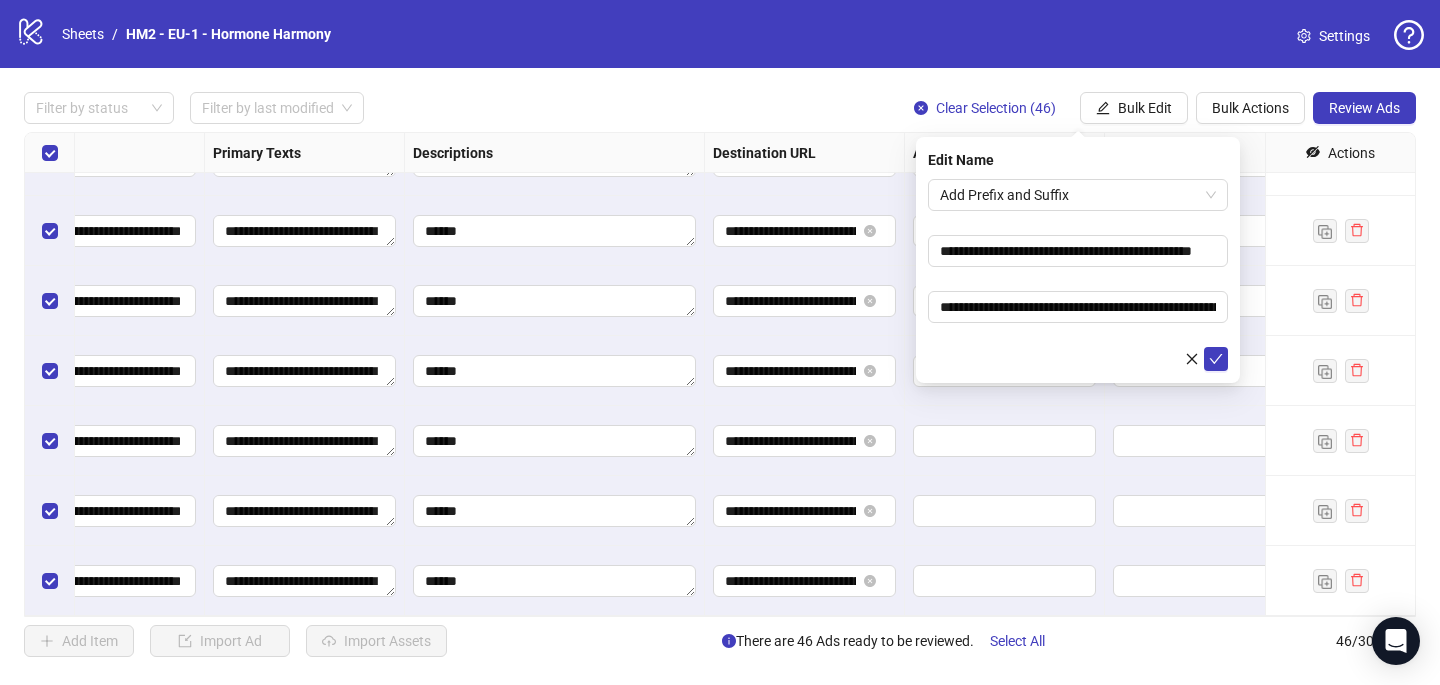 click on "**********" at bounding box center (1078, 275) 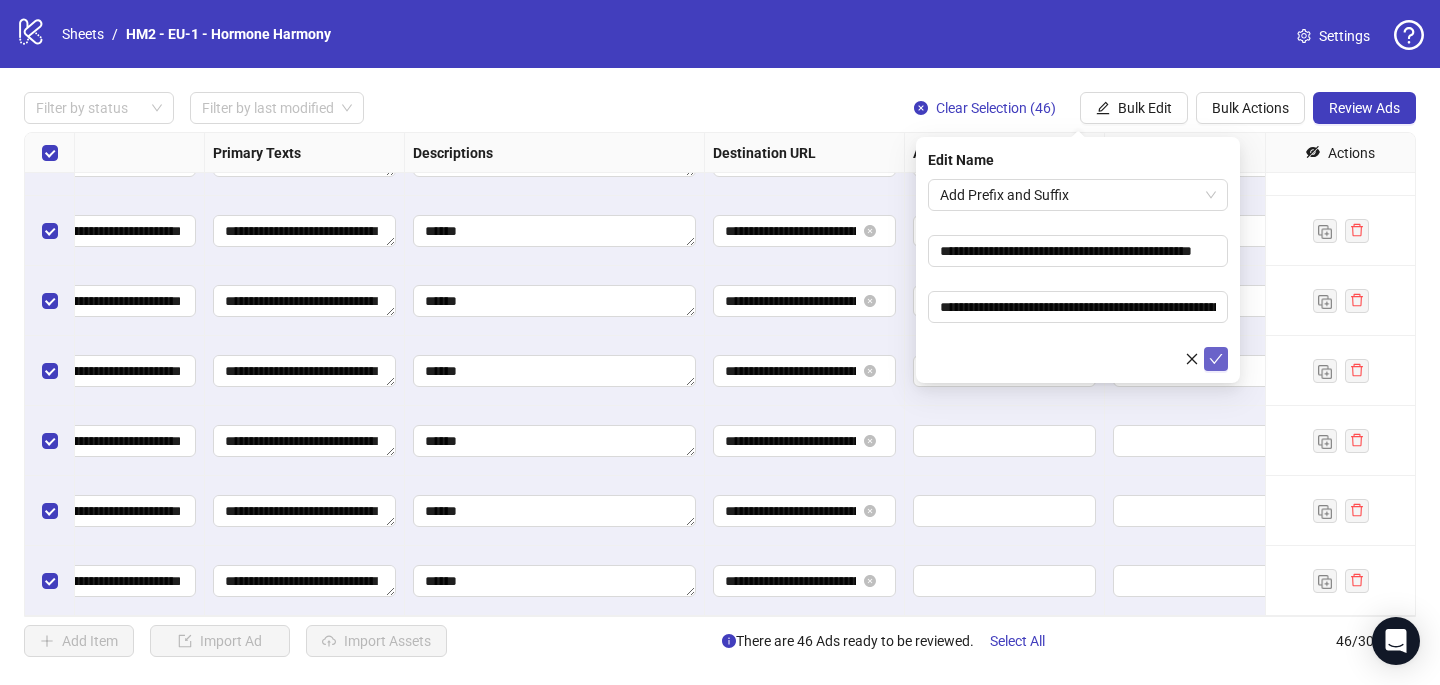 click 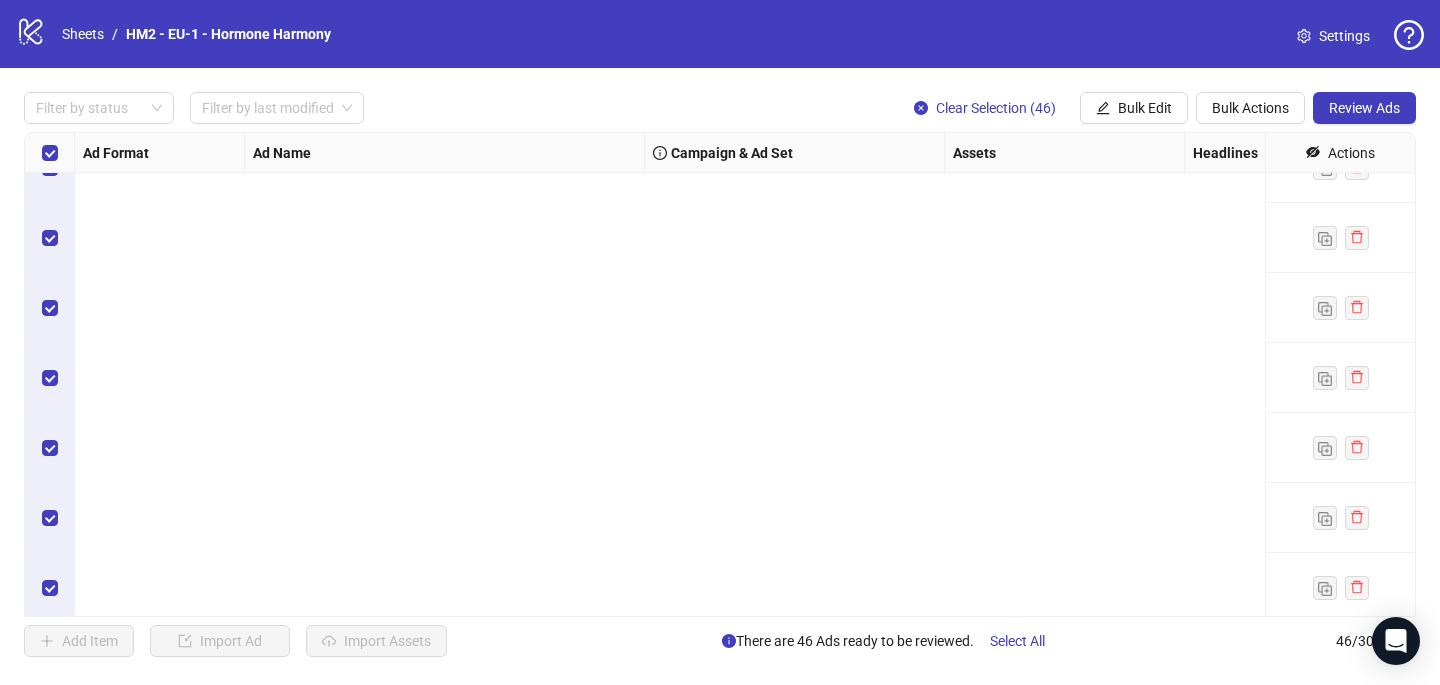 scroll, scrollTop: 0, scrollLeft: 0, axis: both 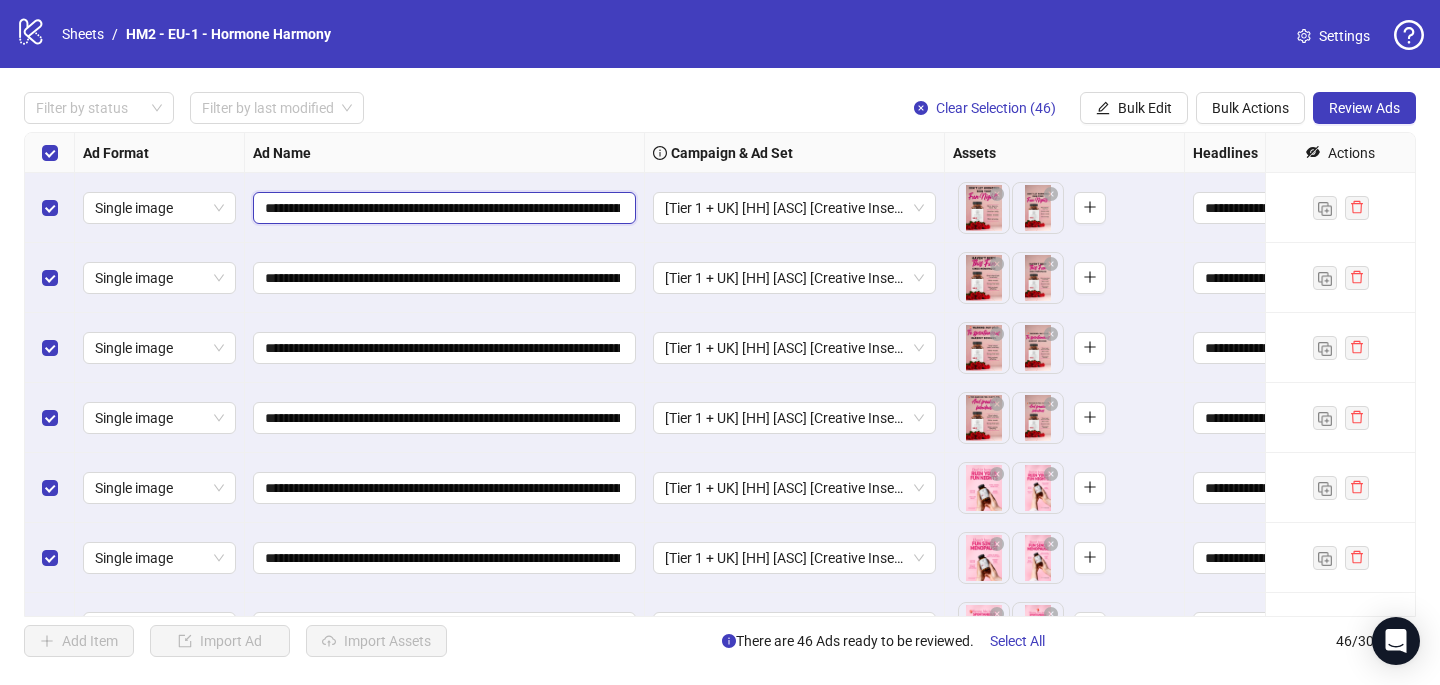 click on "**********" at bounding box center (442, 208) 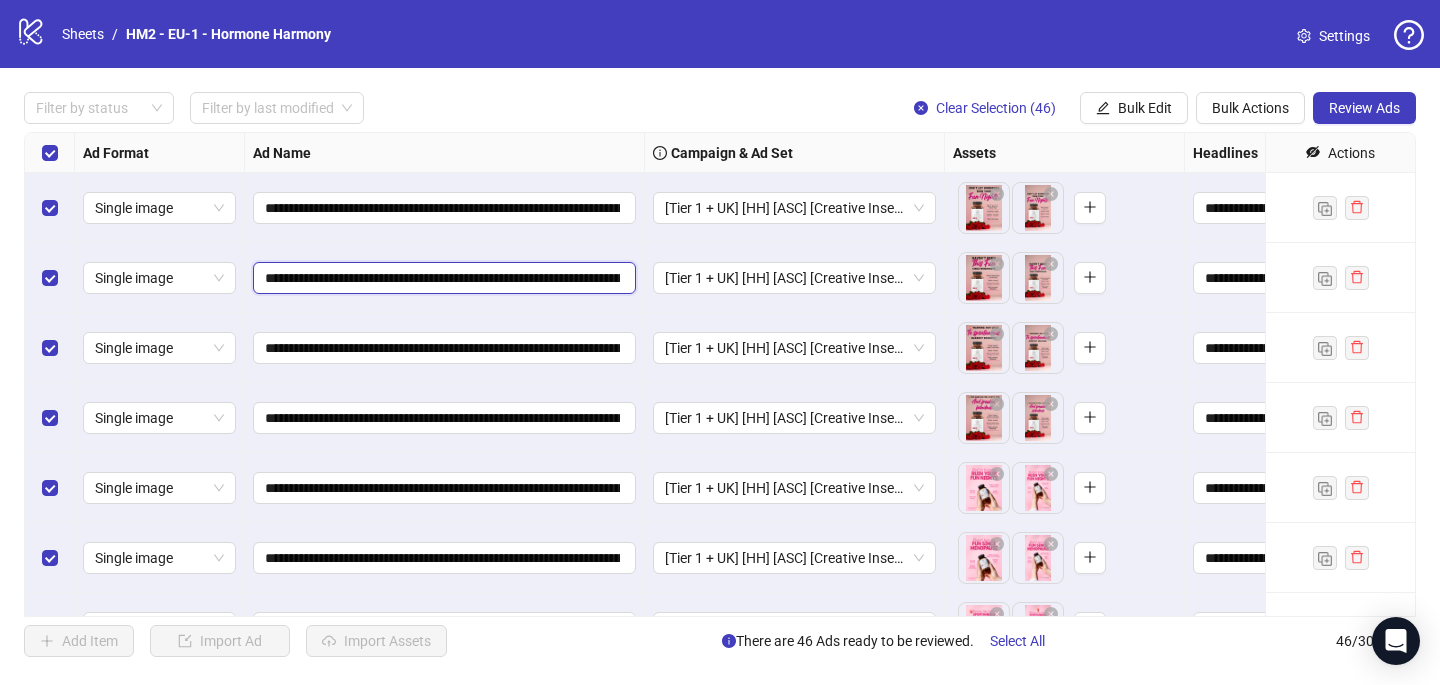 click on "**********" at bounding box center [442, 278] 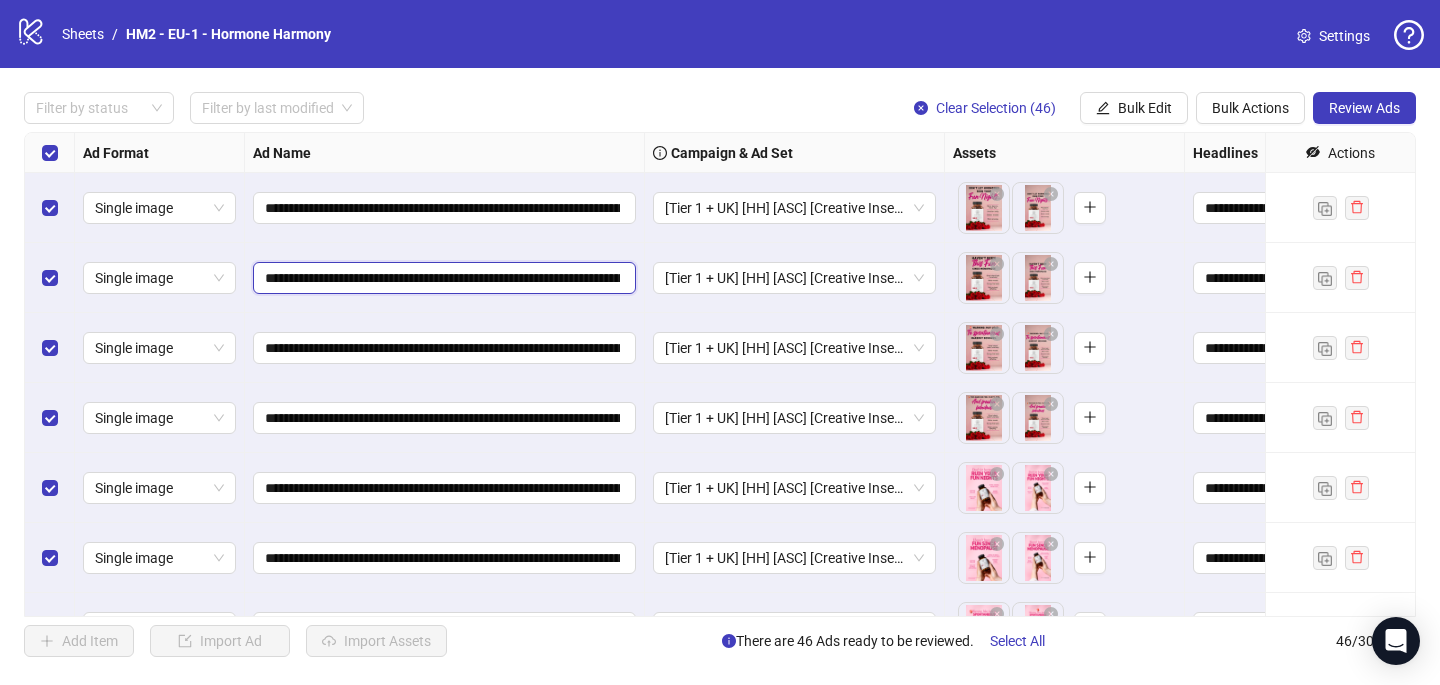 click on "**********" at bounding box center (442, 278) 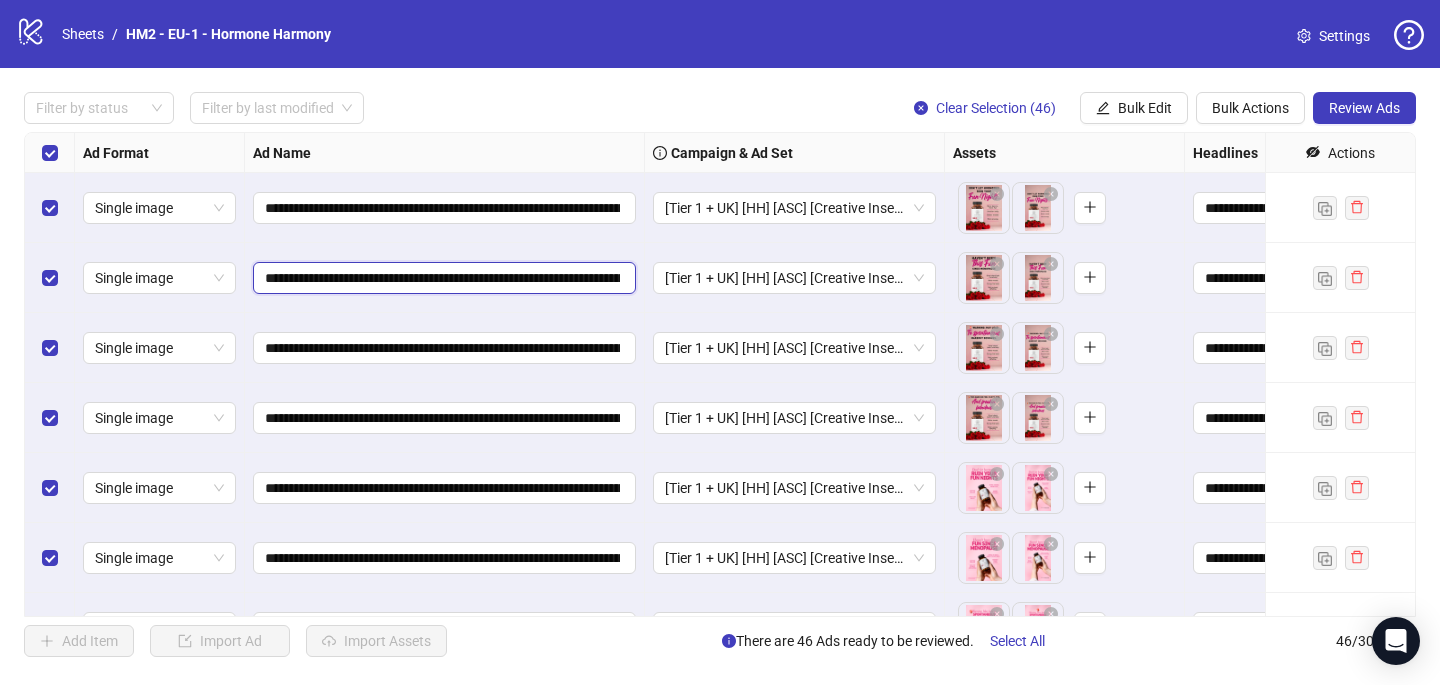 click on "**********" at bounding box center (442, 278) 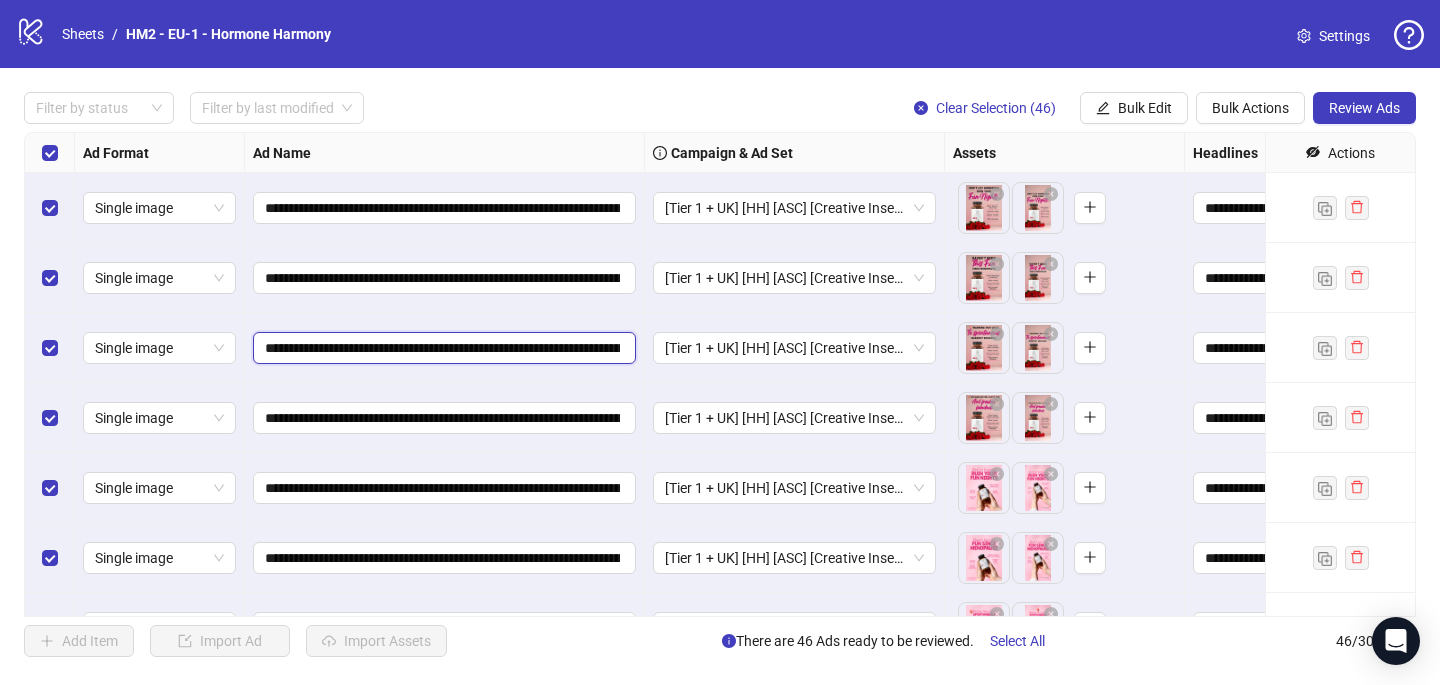 click on "**********" at bounding box center [442, 348] 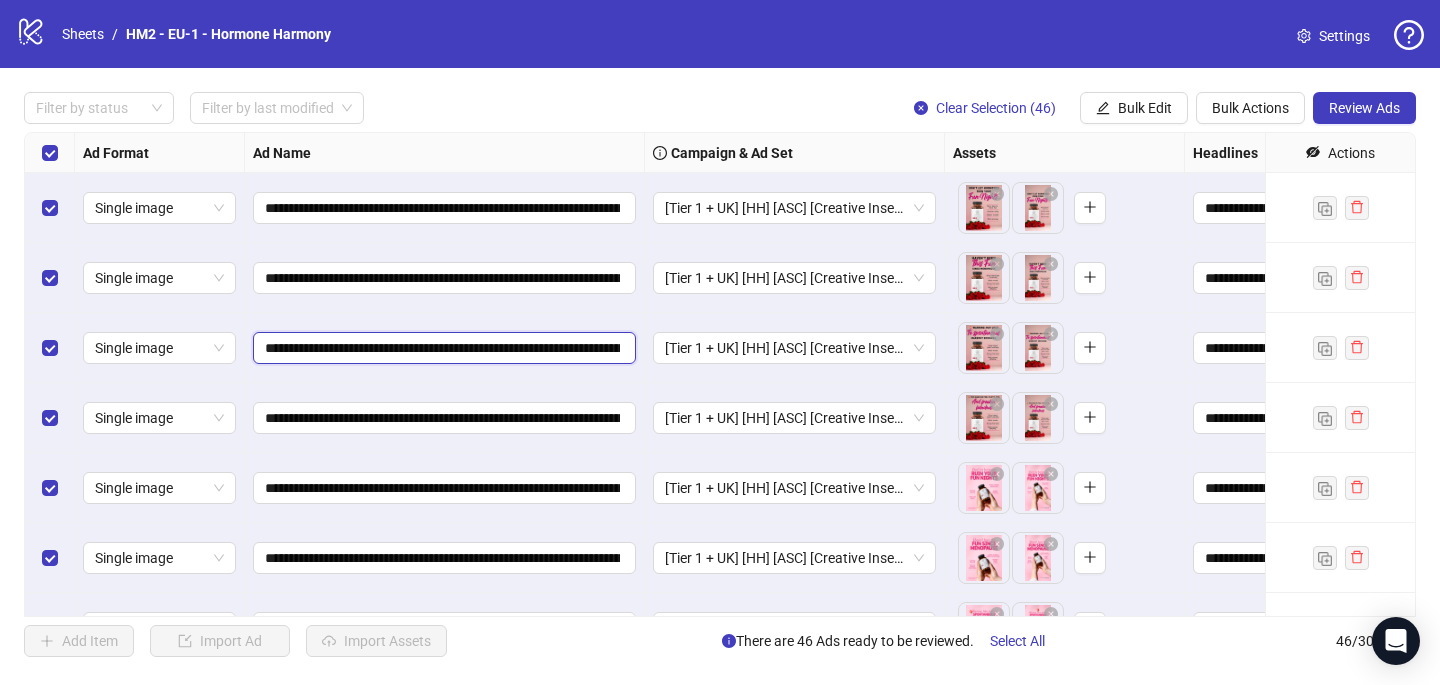 click on "**********" at bounding box center (442, 348) 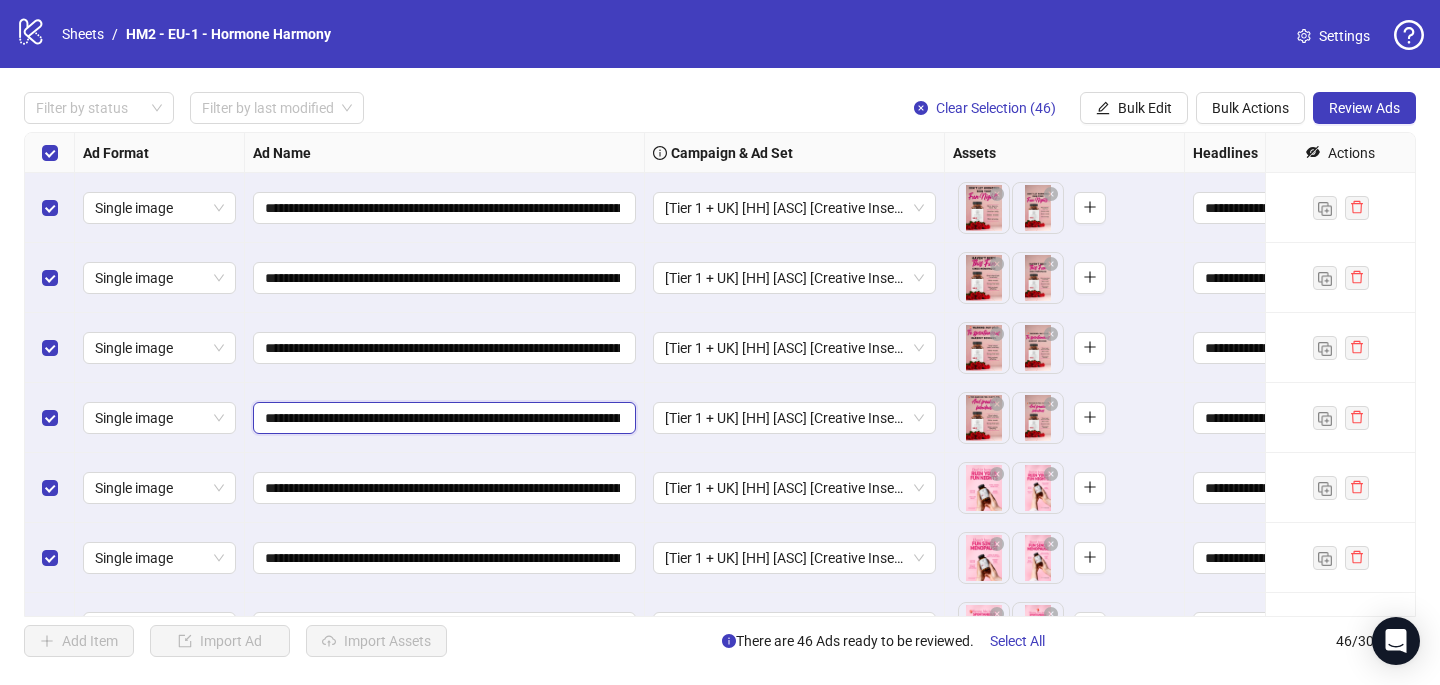 click on "**********" at bounding box center [442, 418] 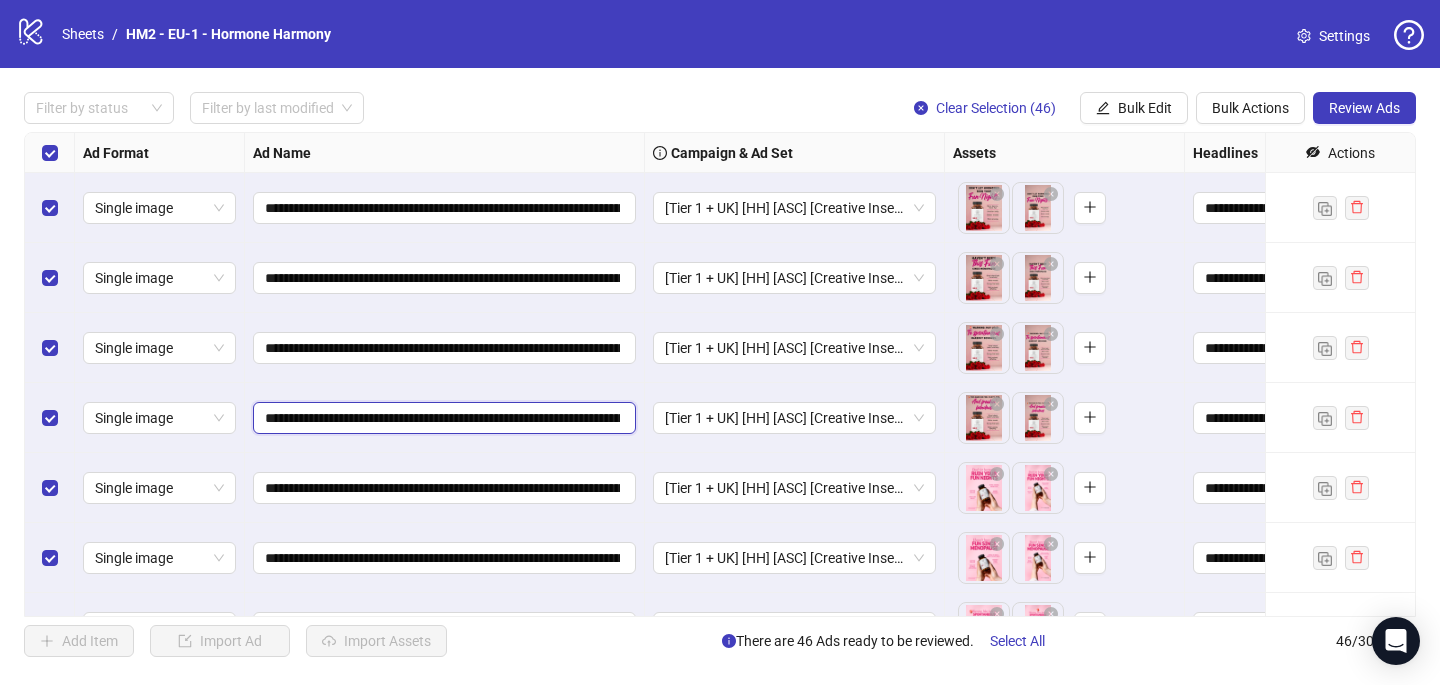 click on "**********" at bounding box center [442, 418] 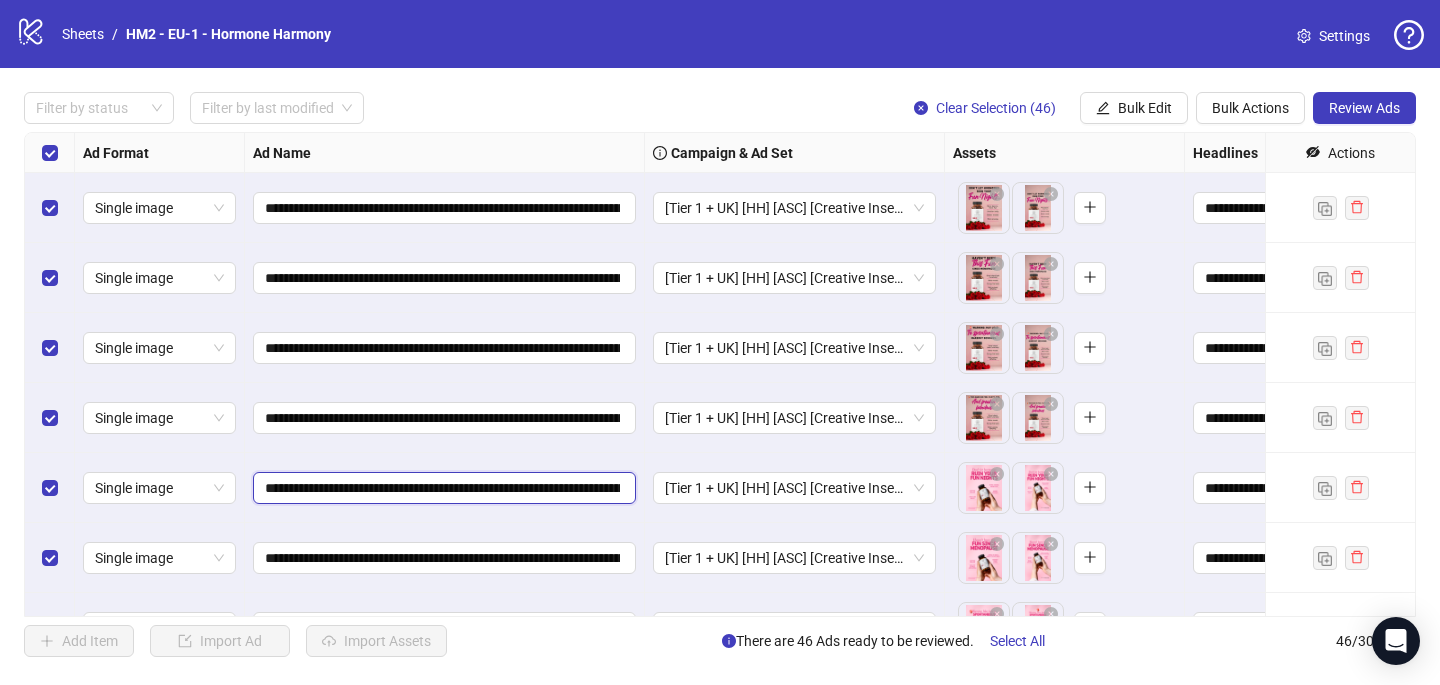 click on "**********" at bounding box center (442, 488) 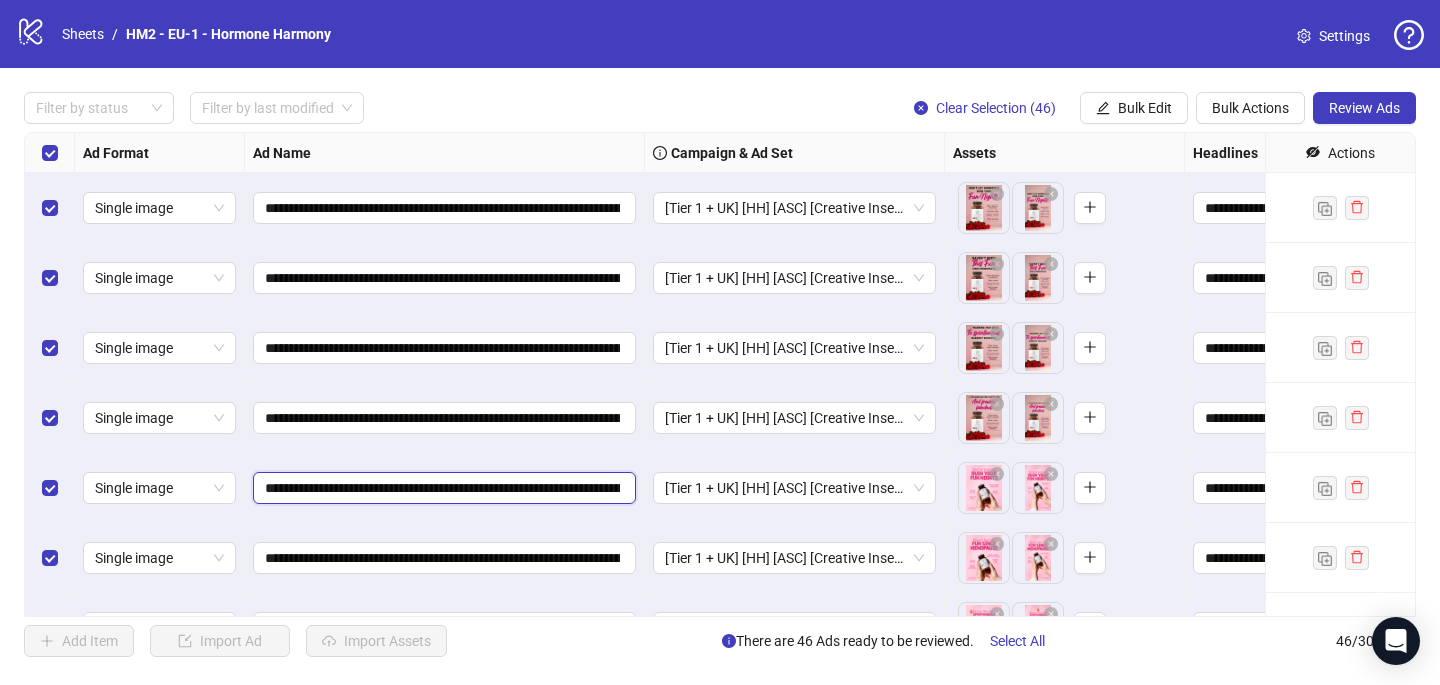 click on "**********" at bounding box center (442, 488) 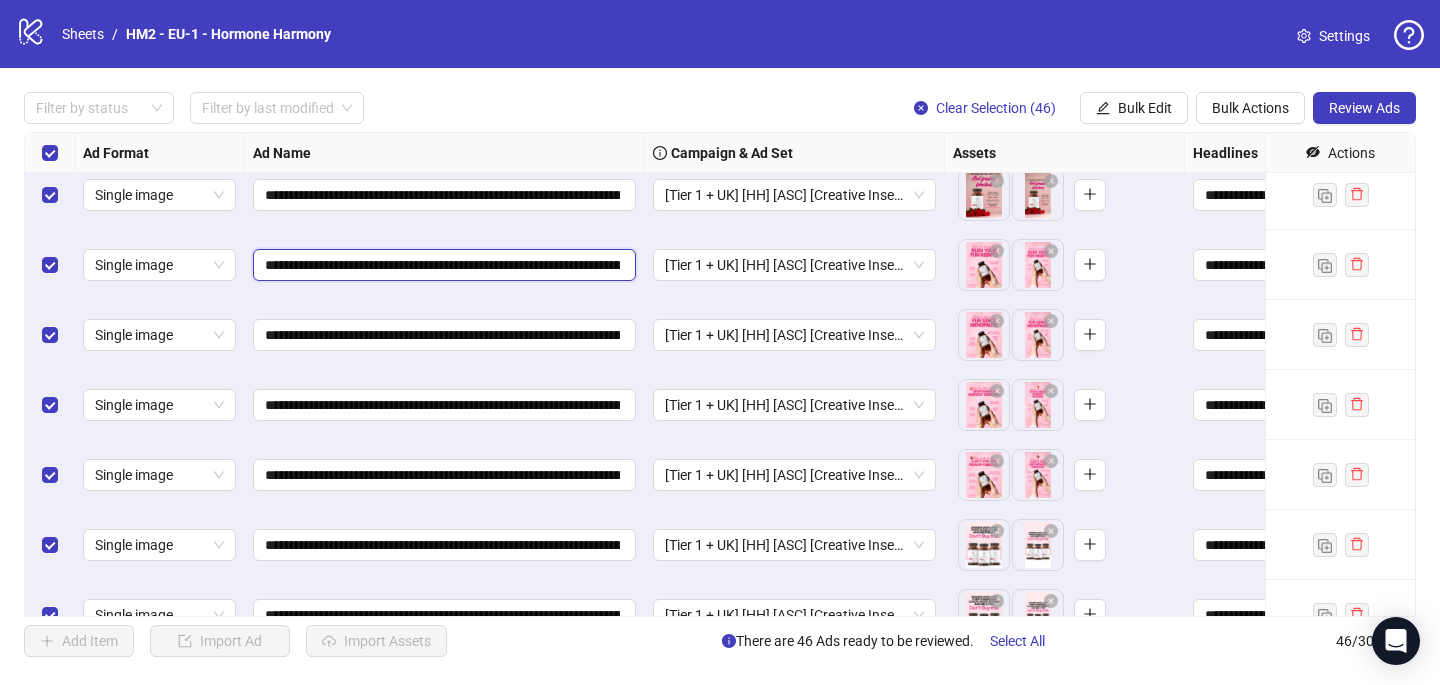 scroll, scrollTop: 308, scrollLeft: 0, axis: vertical 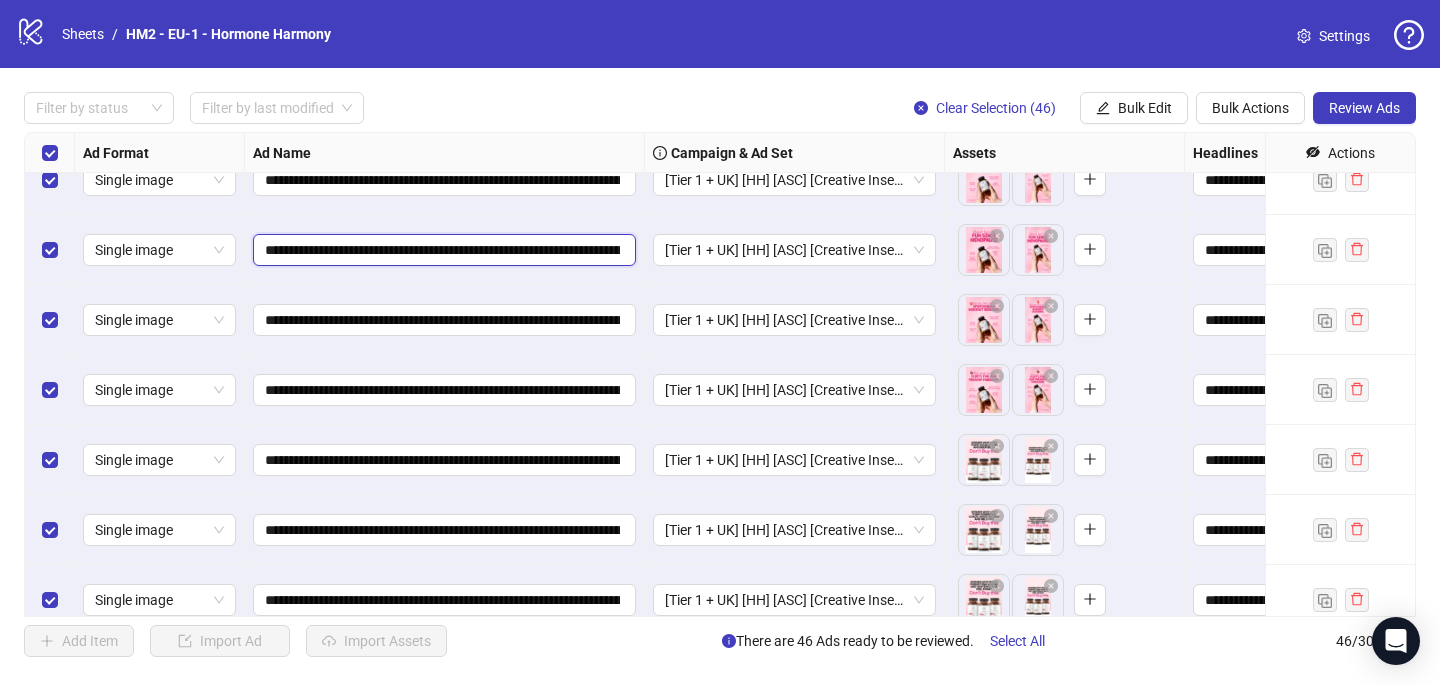 click on "**********" at bounding box center [442, 250] 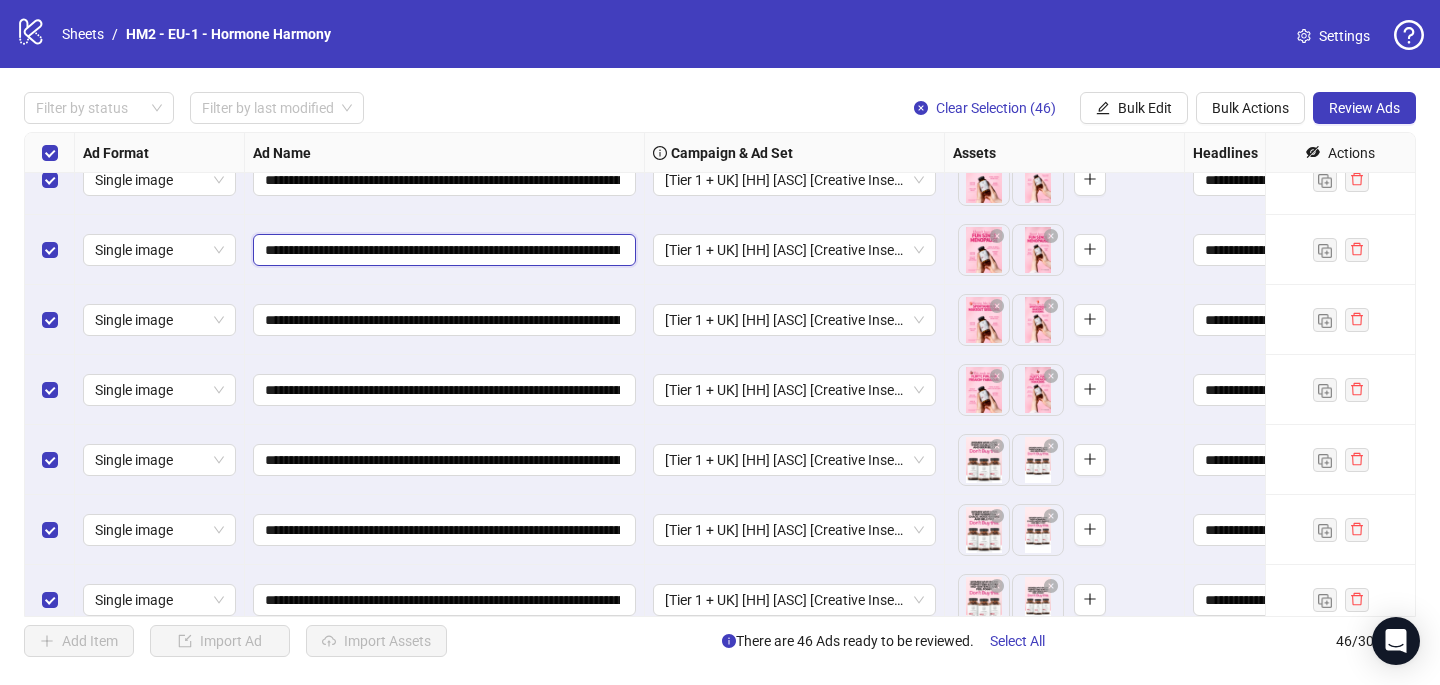 click on "**********" at bounding box center (442, 250) 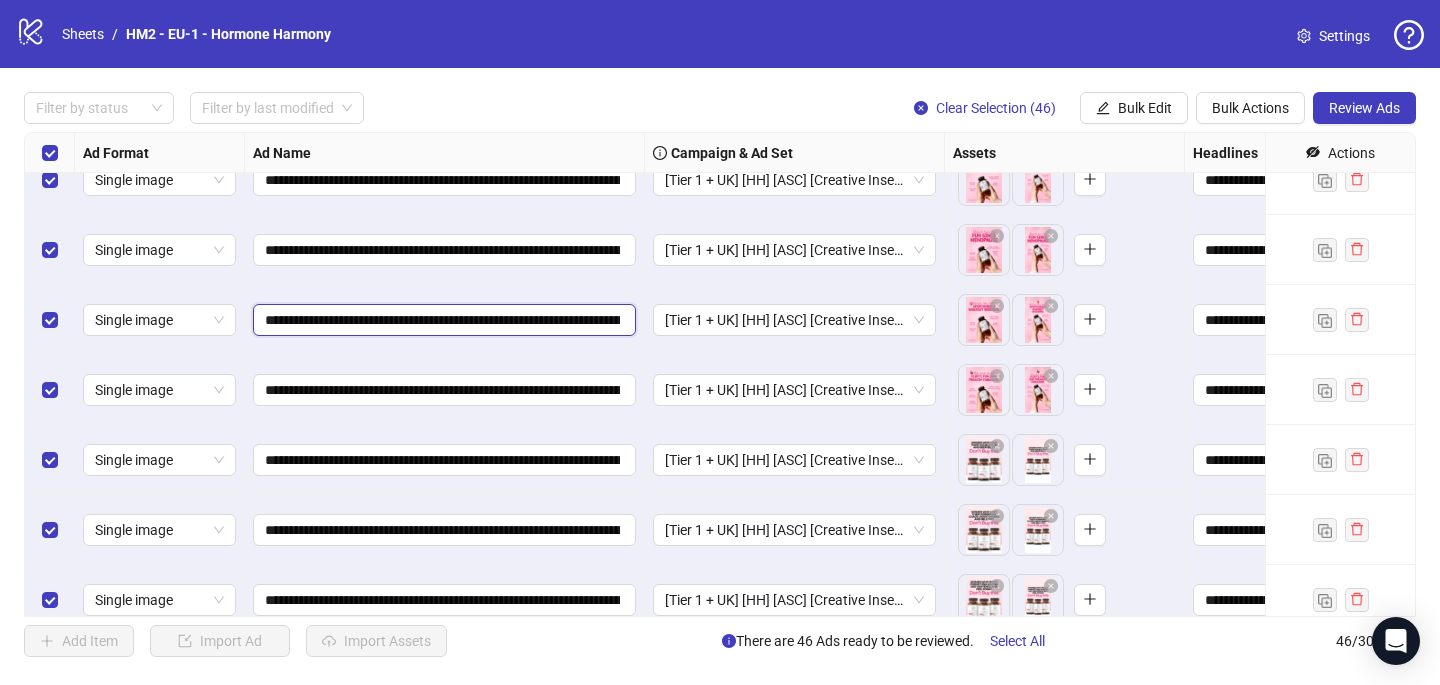 click on "**********" at bounding box center [442, 320] 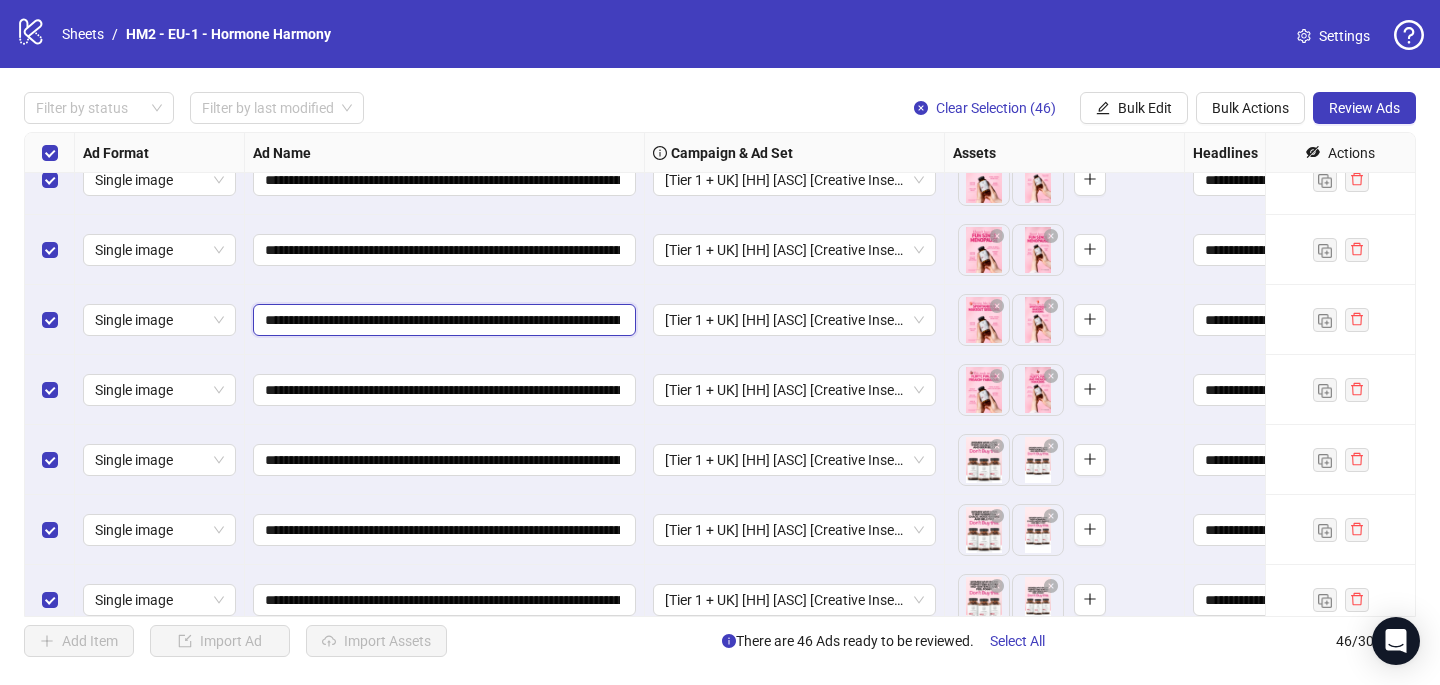 click on "**********" at bounding box center (442, 320) 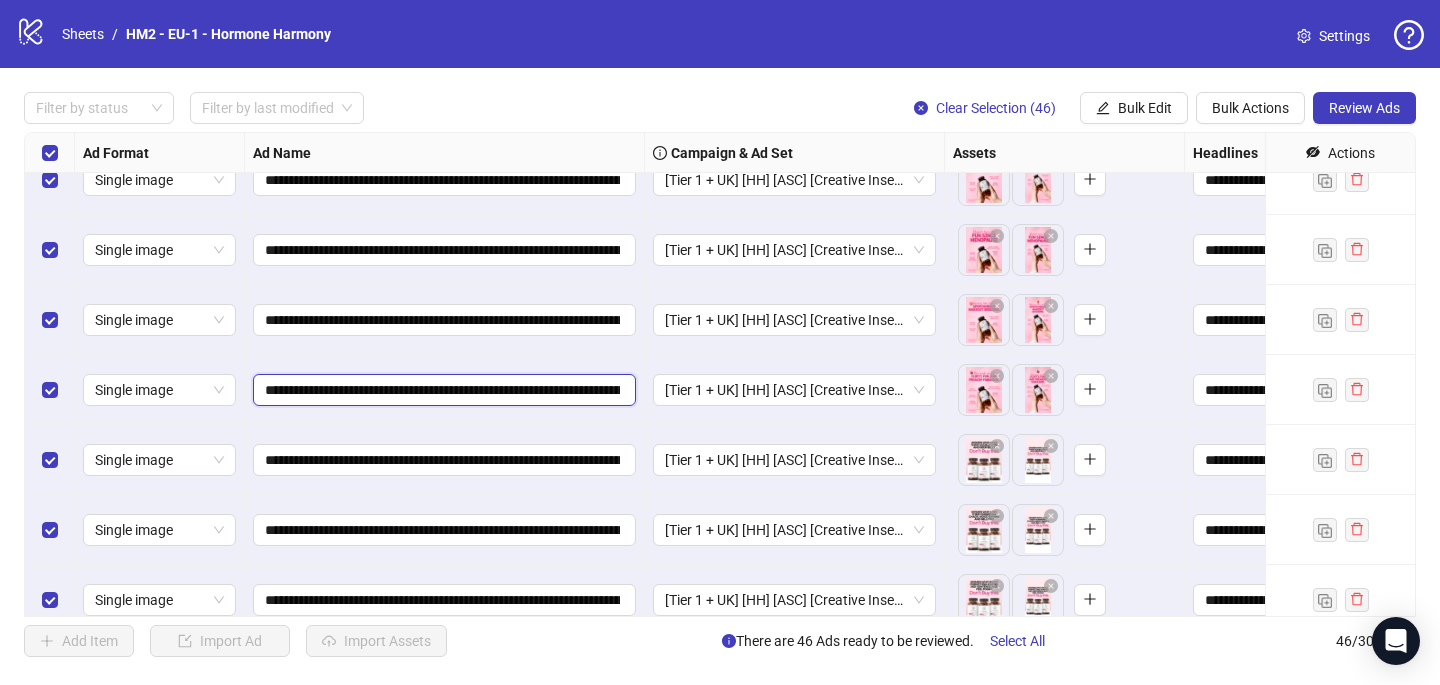 click on "**********" at bounding box center (442, 390) 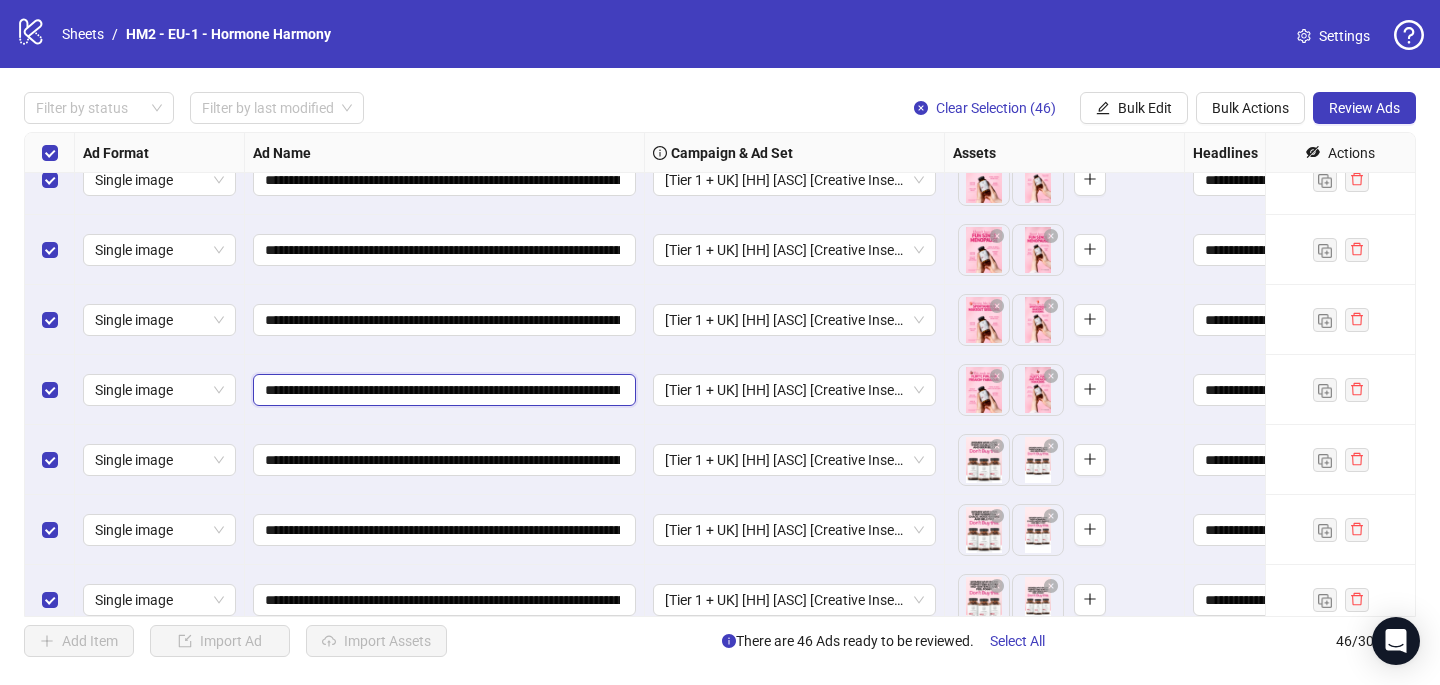 click on "**********" at bounding box center [442, 390] 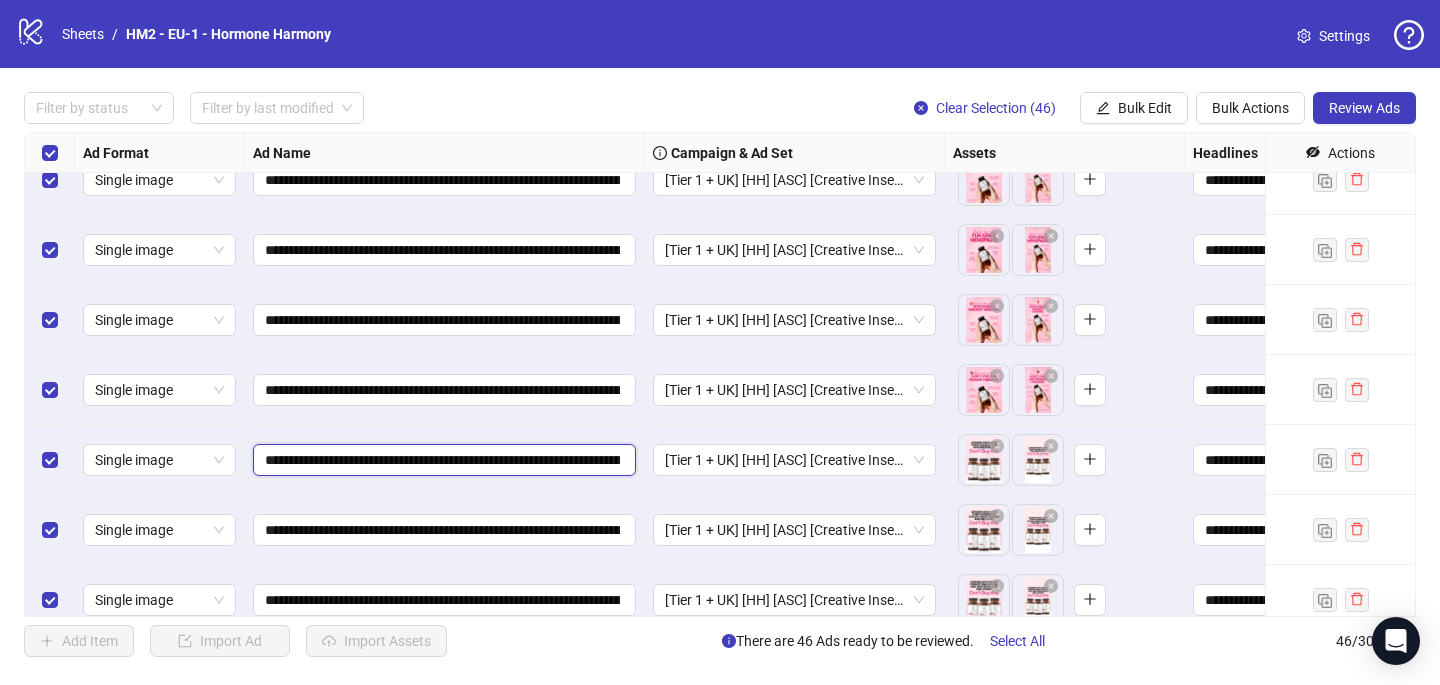 click on "**********" at bounding box center (442, 460) 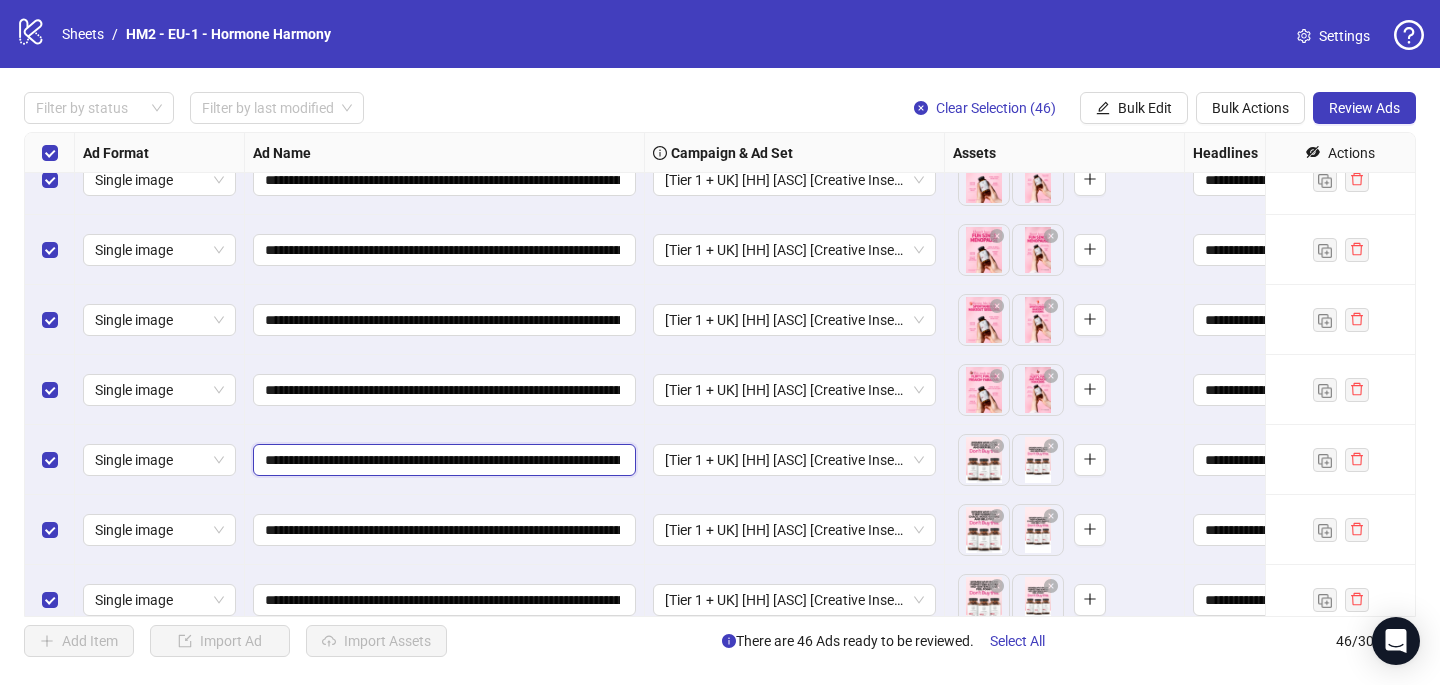 click on "**********" at bounding box center [442, 460] 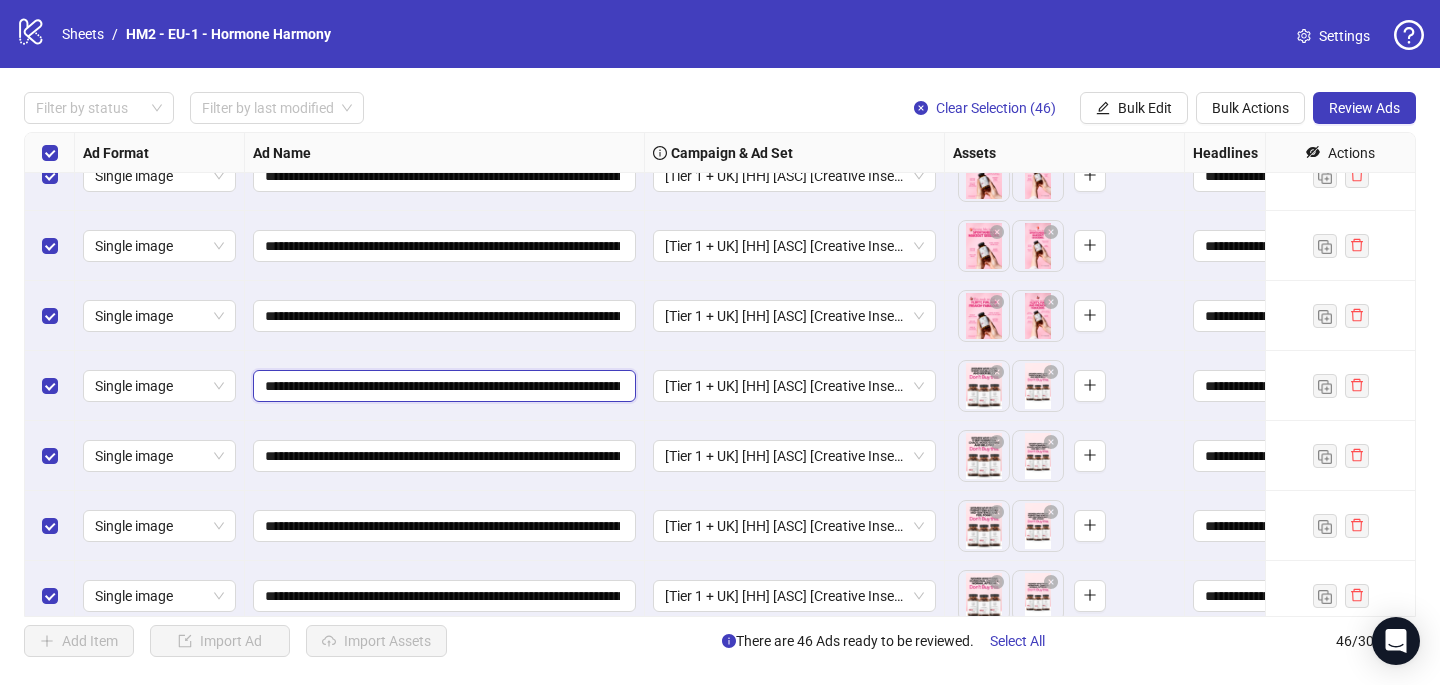 scroll, scrollTop: 432, scrollLeft: 0, axis: vertical 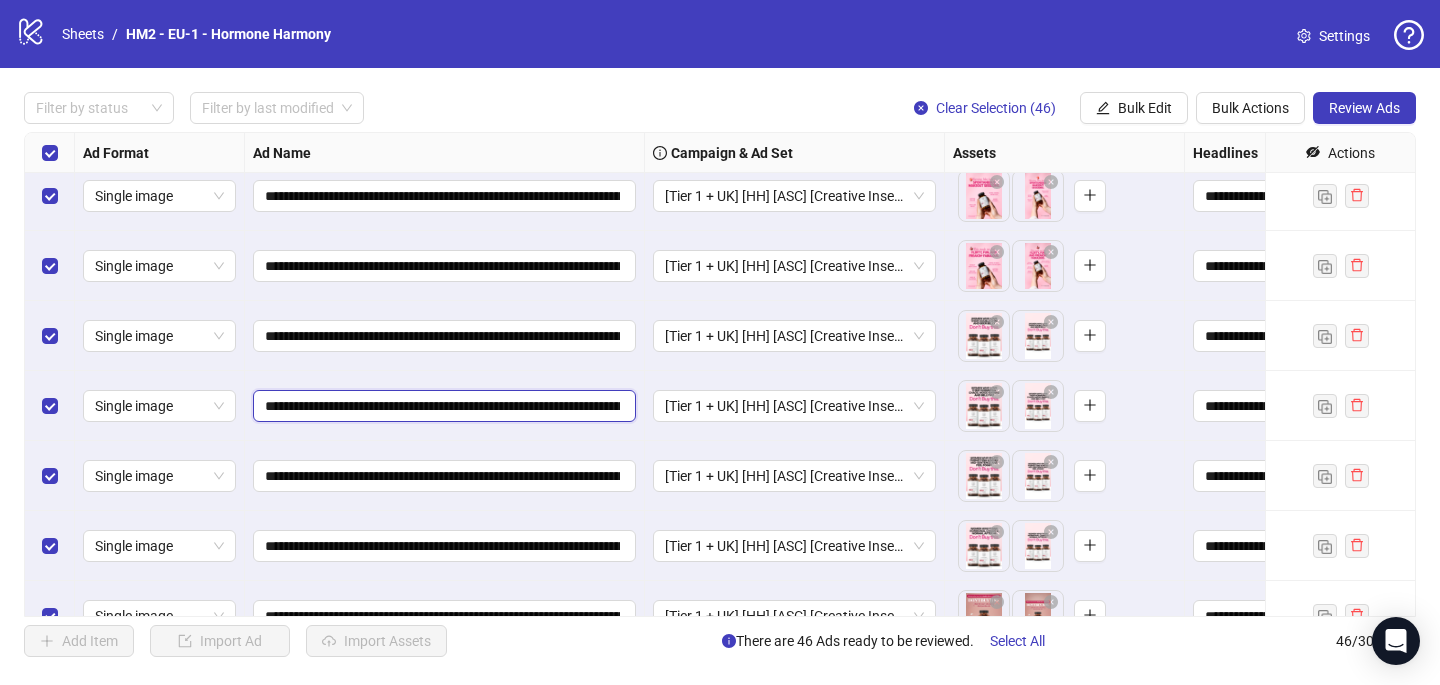 click on "**********" at bounding box center (442, 406) 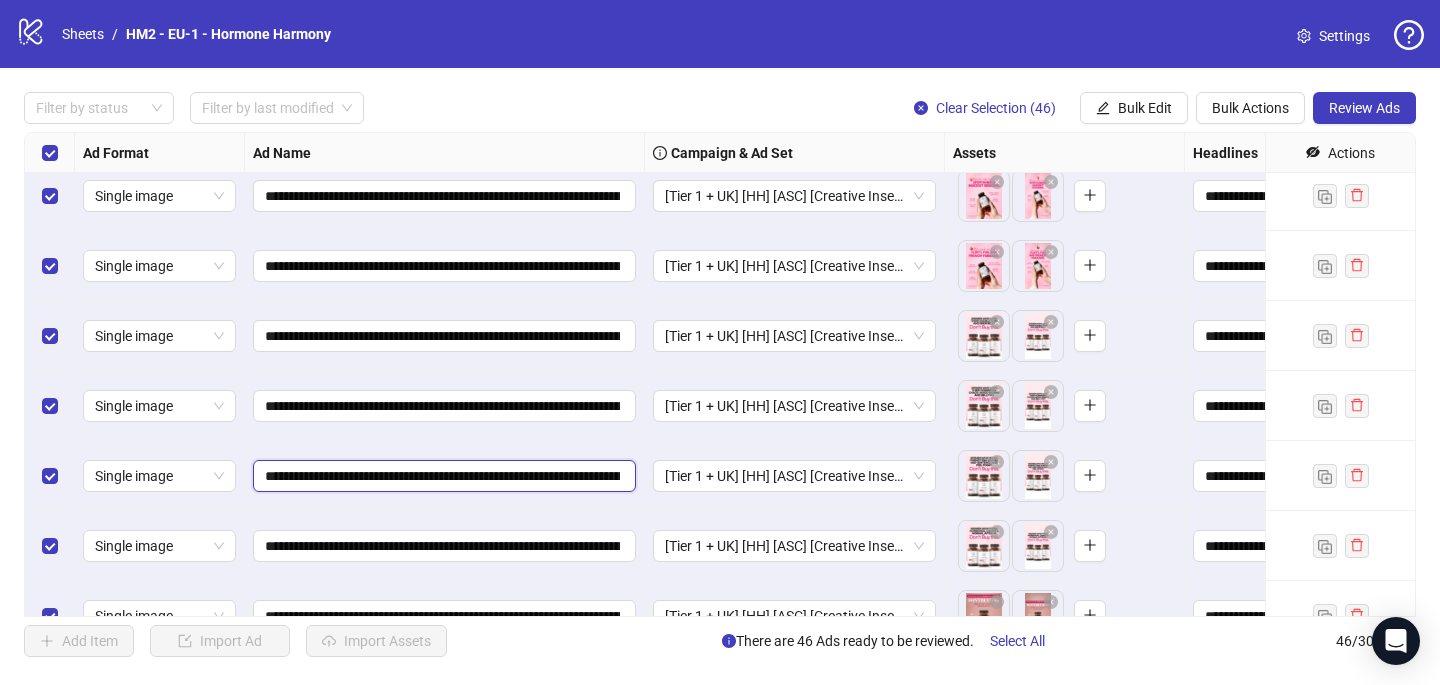 click on "**********" at bounding box center (442, 476) 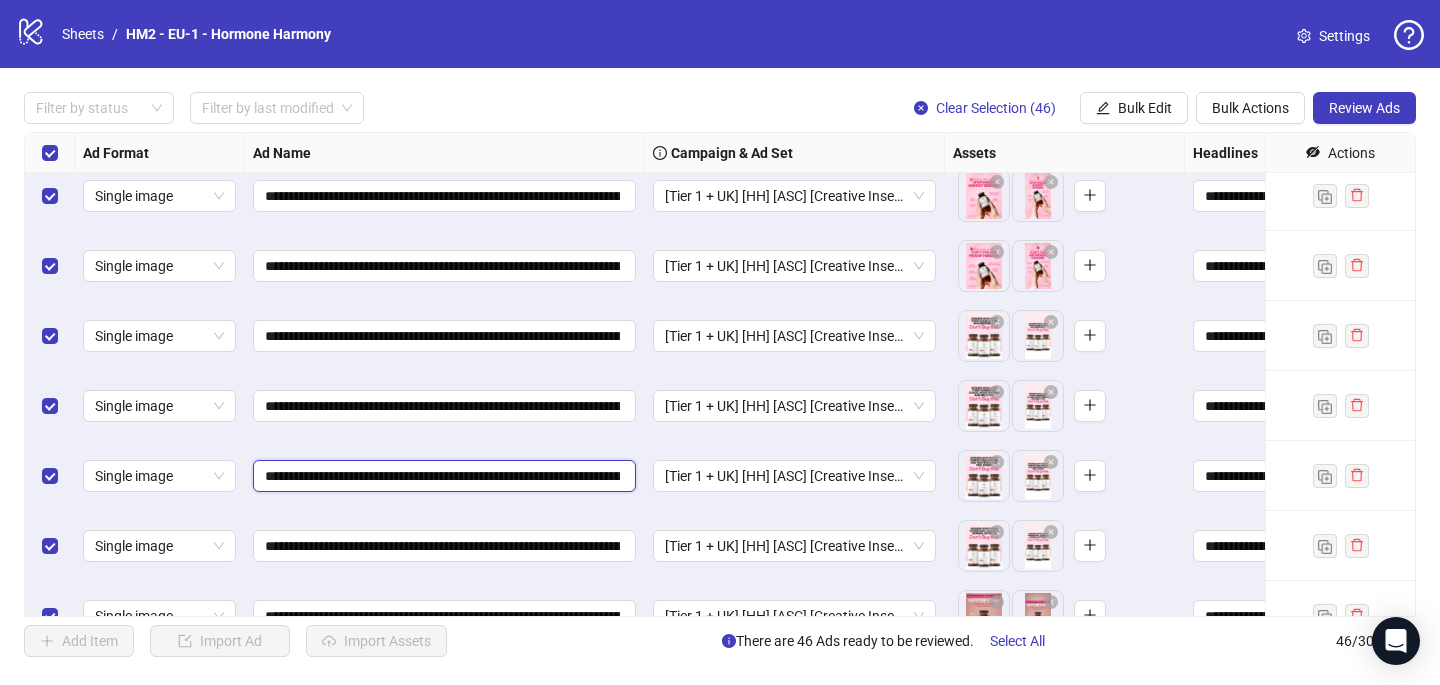click on "**********" at bounding box center (442, 476) 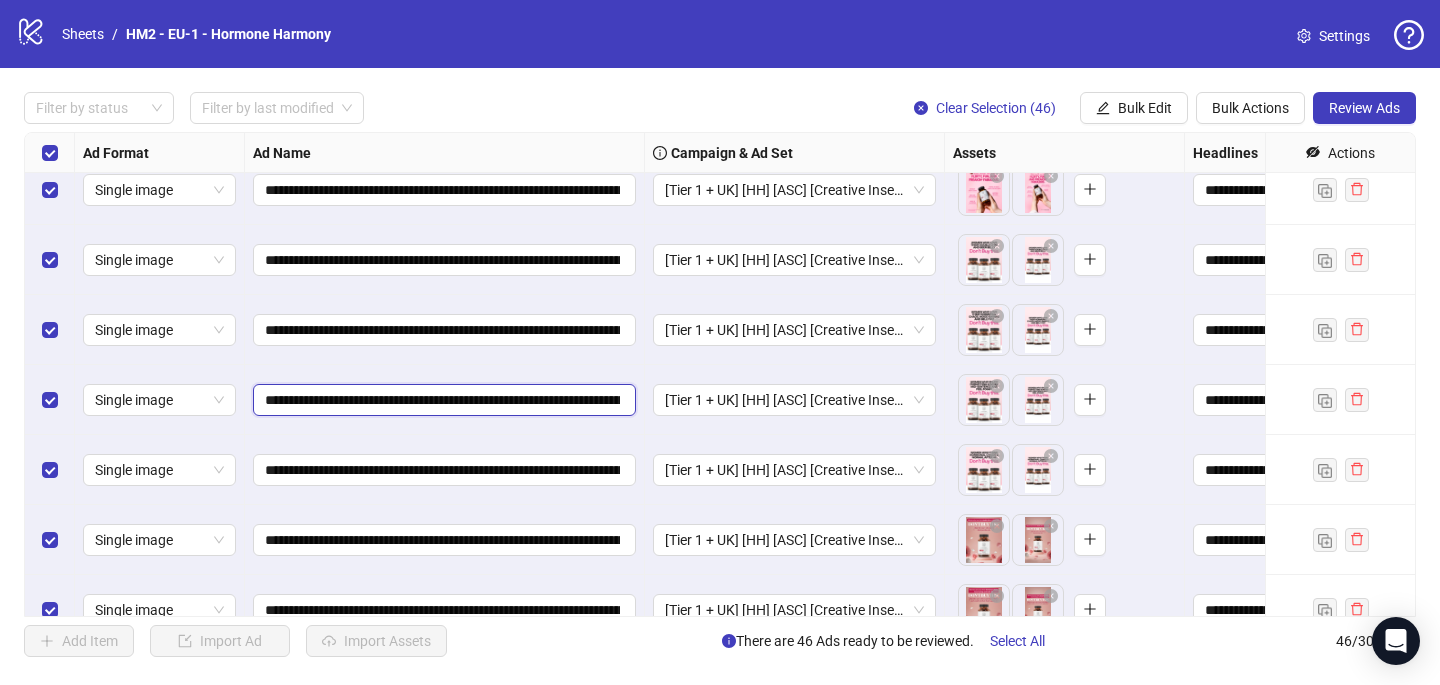 scroll, scrollTop: 507, scrollLeft: 0, axis: vertical 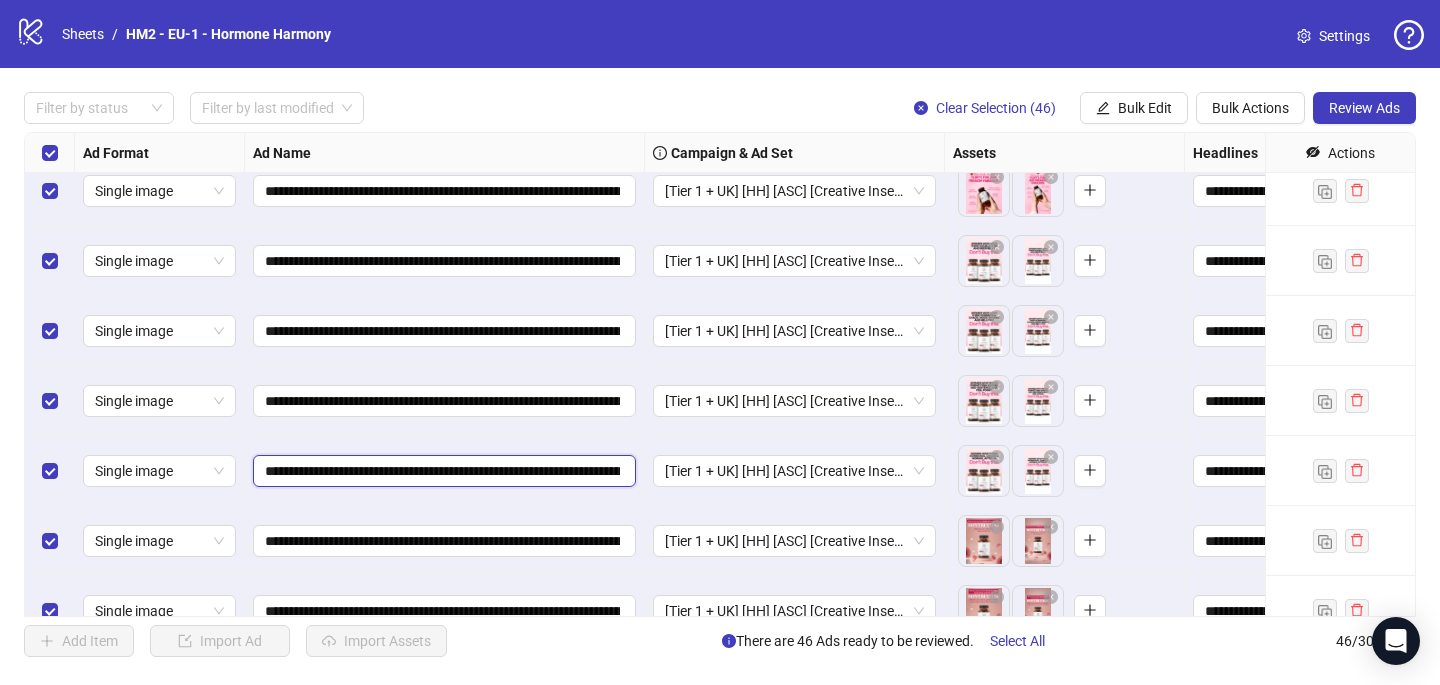 click on "**********" at bounding box center [442, 471] 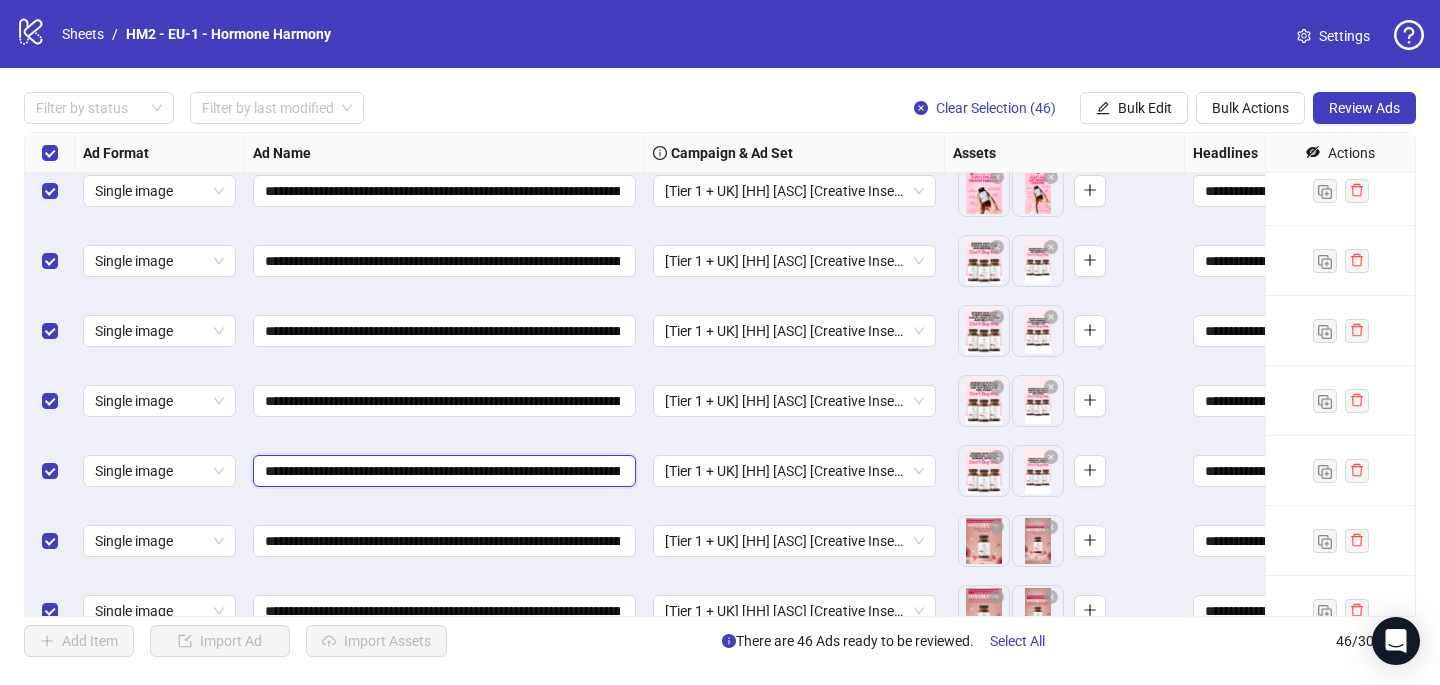 click on "**********" at bounding box center (442, 471) 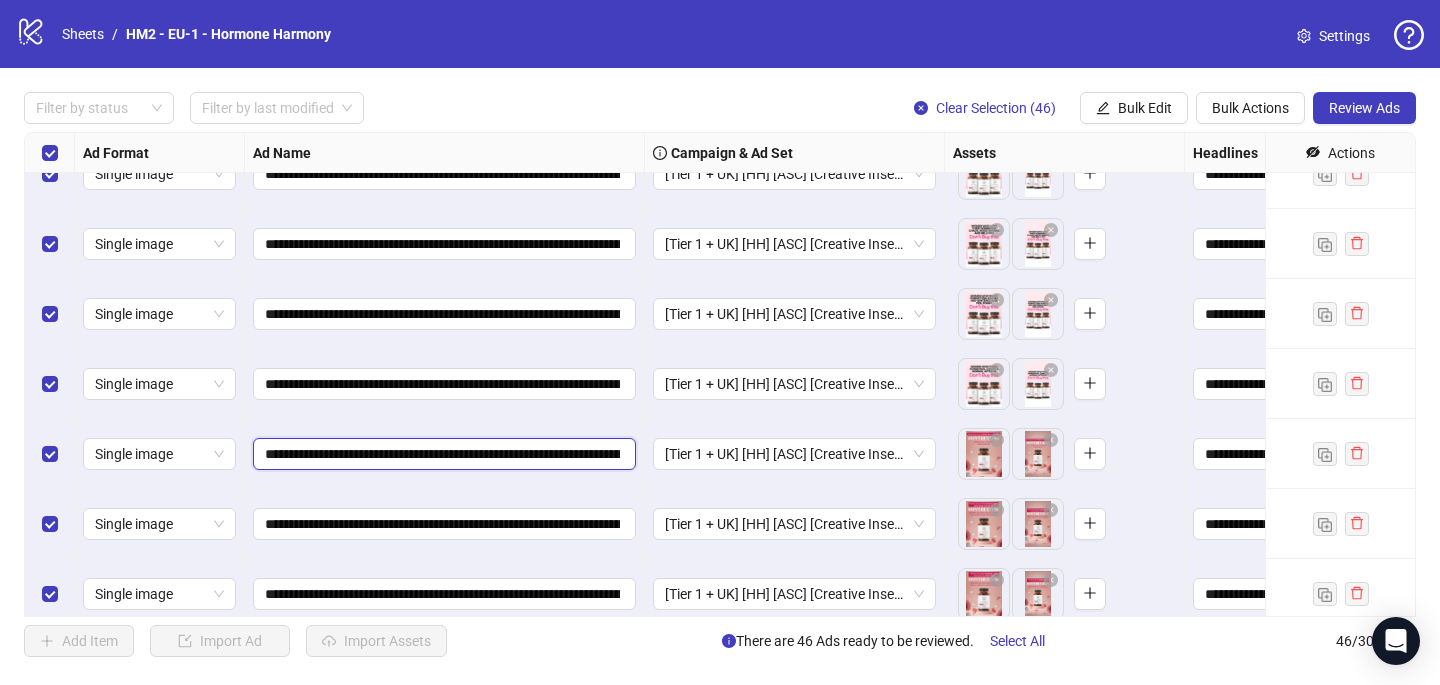 click on "**********" at bounding box center [442, 454] 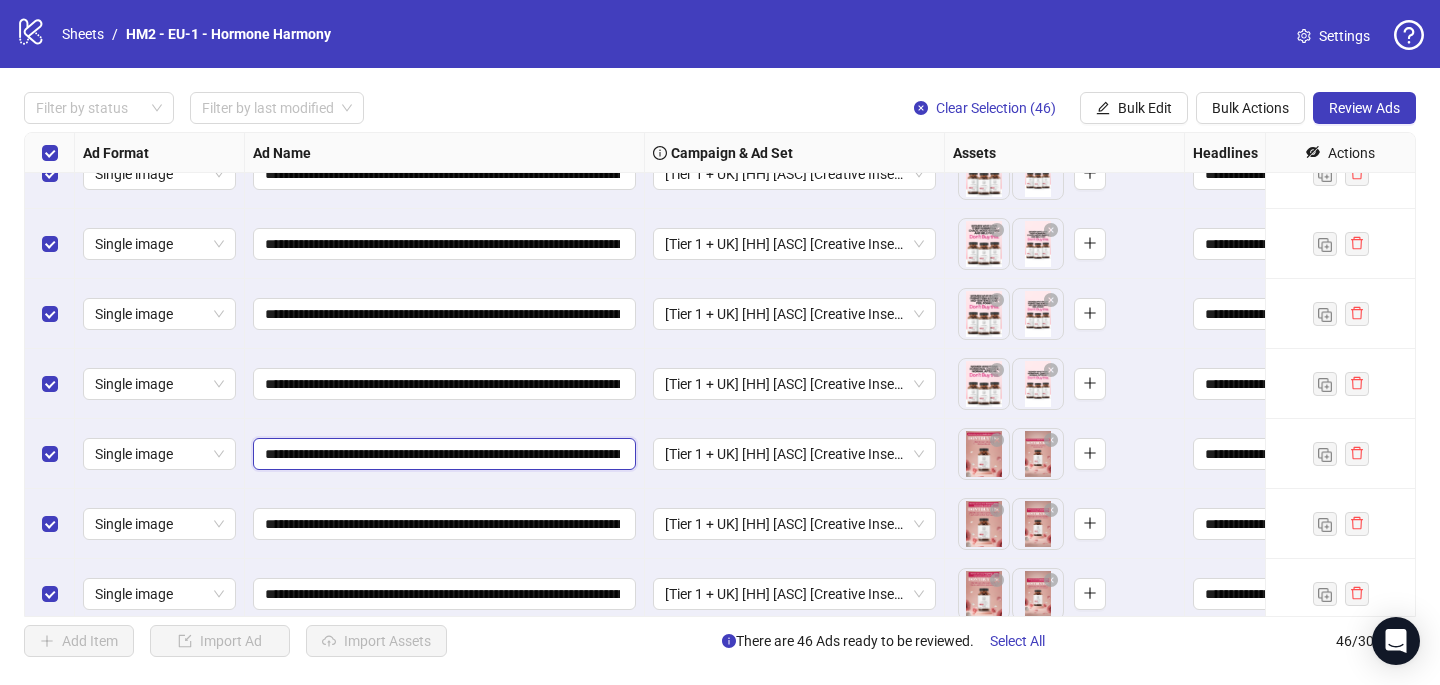 click on "**********" at bounding box center (442, 454) 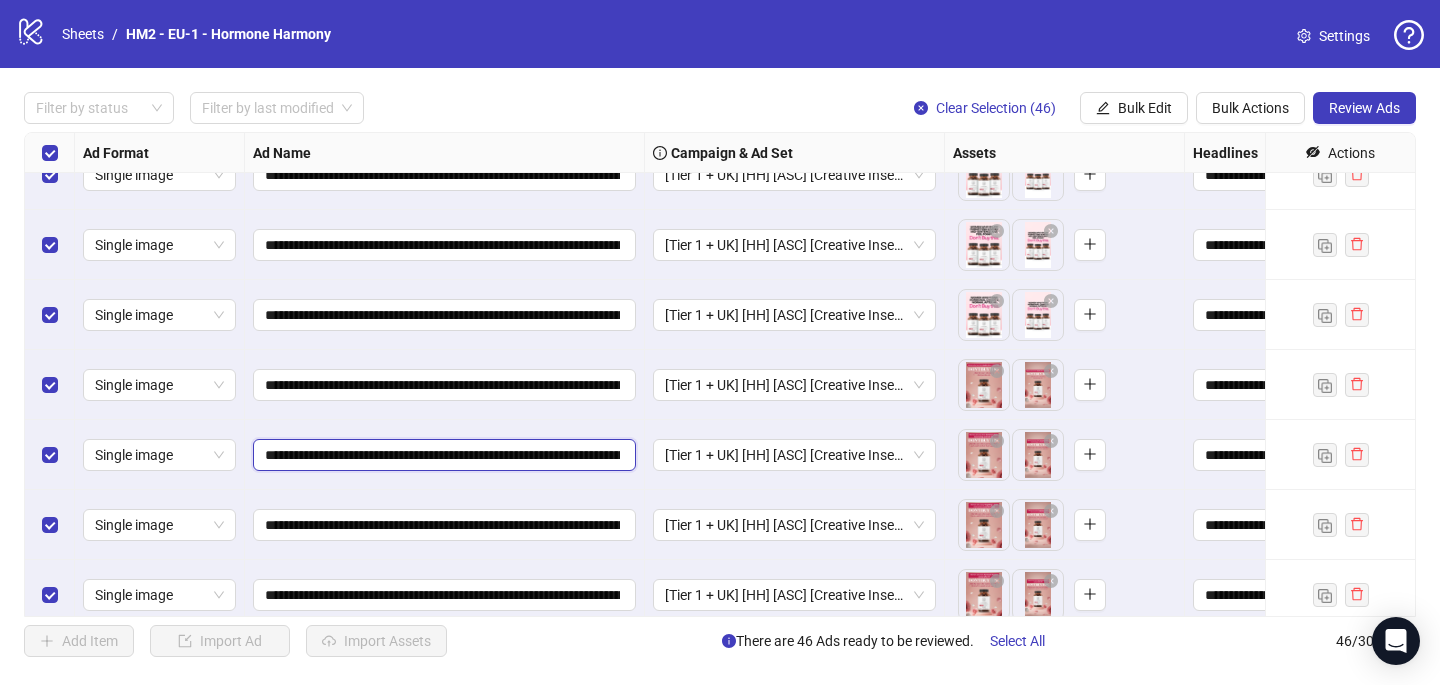 click on "**********" at bounding box center (442, 455) 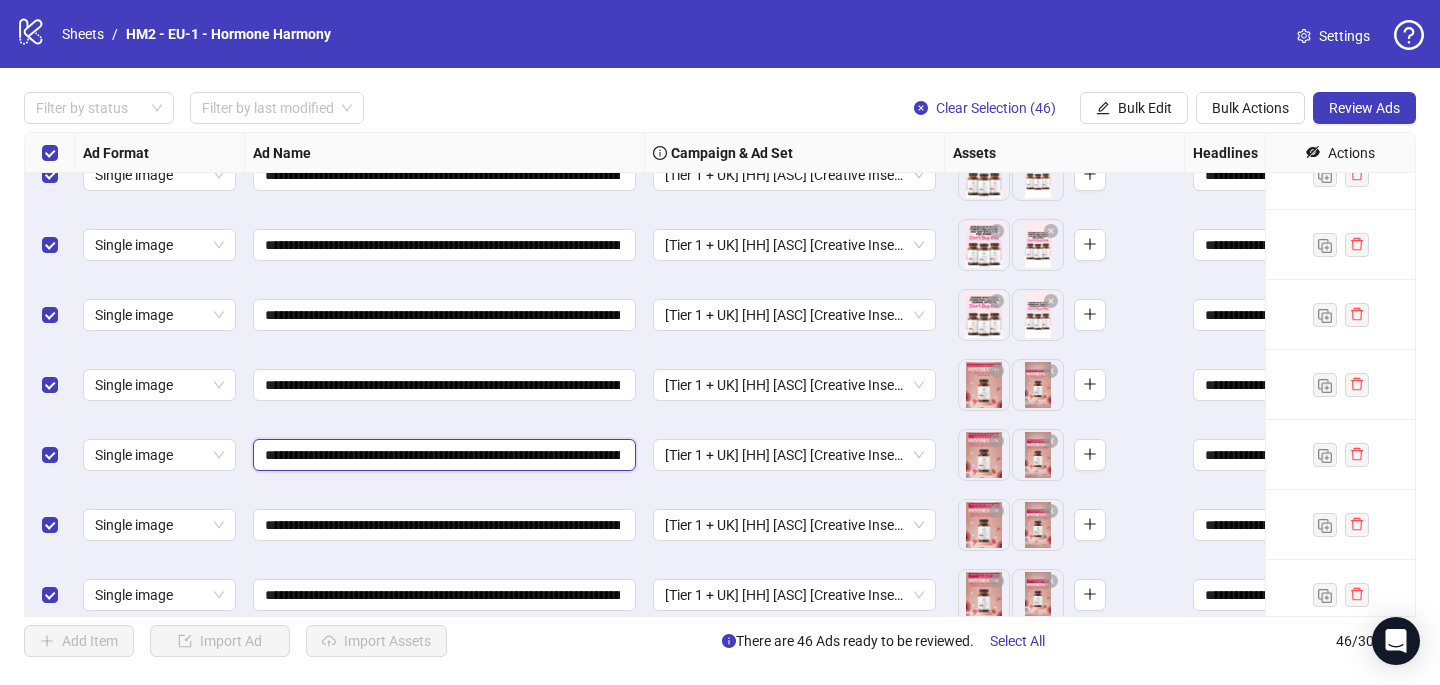 paste on "***" 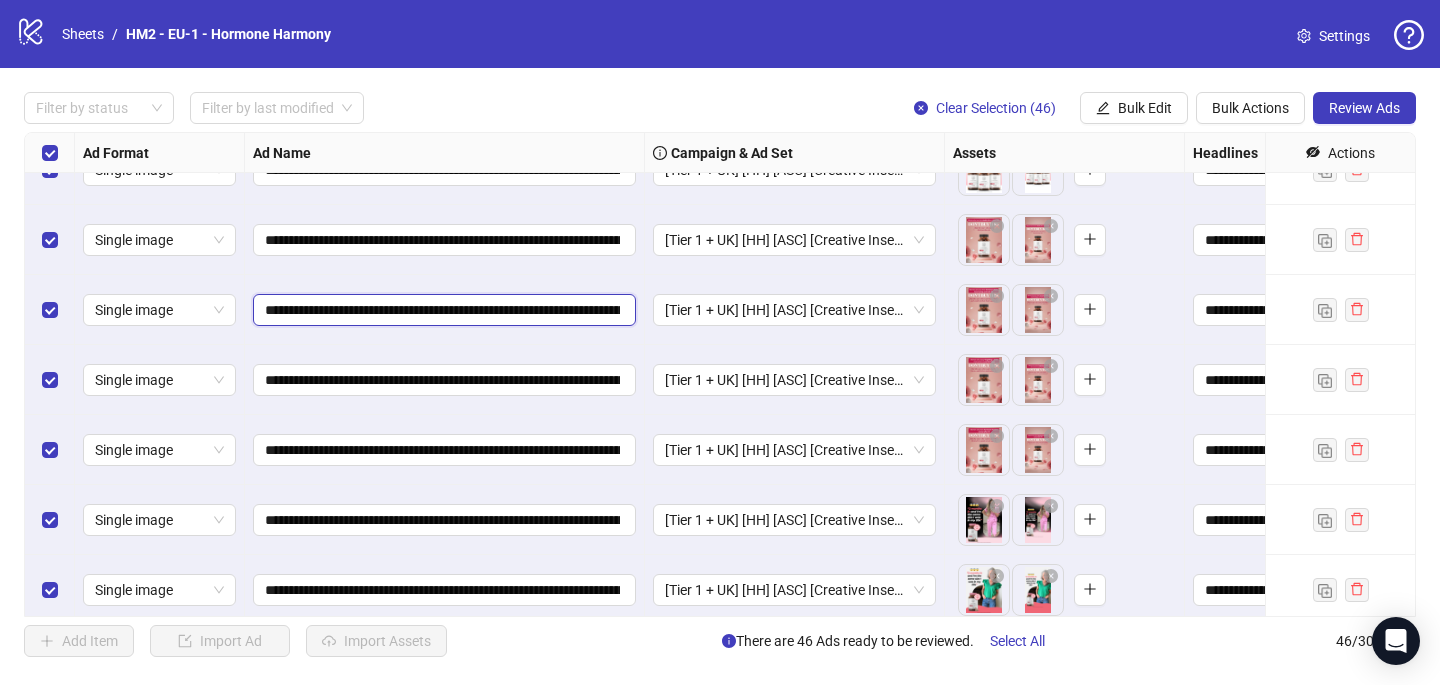 scroll, scrollTop: 933, scrollLeft: 0, axis: vertical 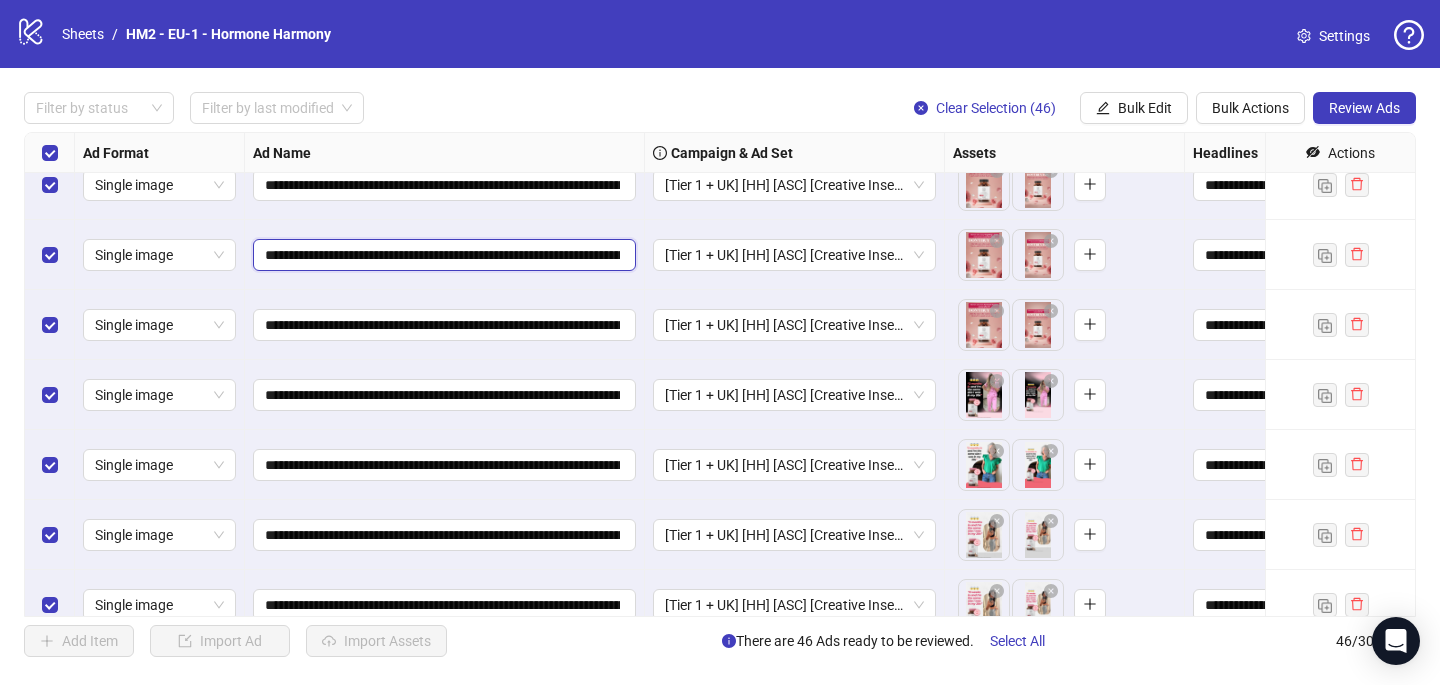 click on "**********" at bounding box center [442, 255] 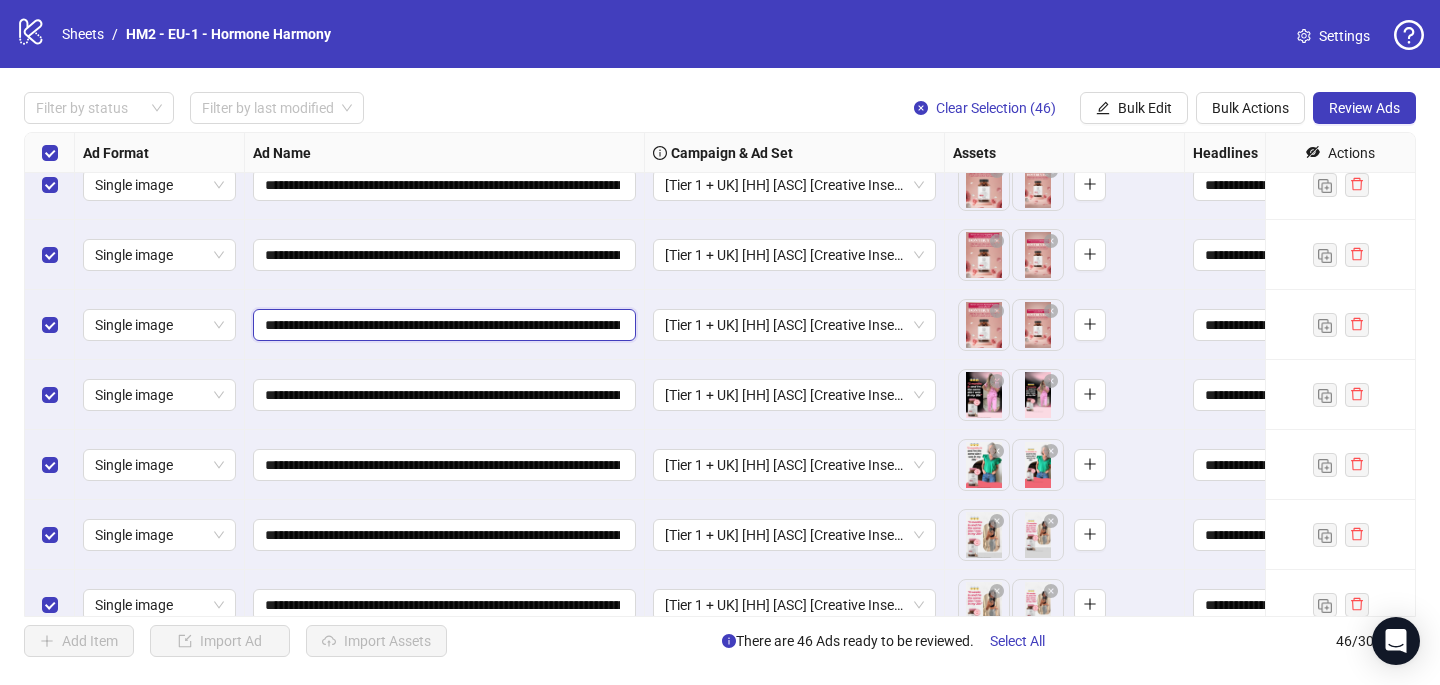 click on "**********" at bounding box center [442, 325] 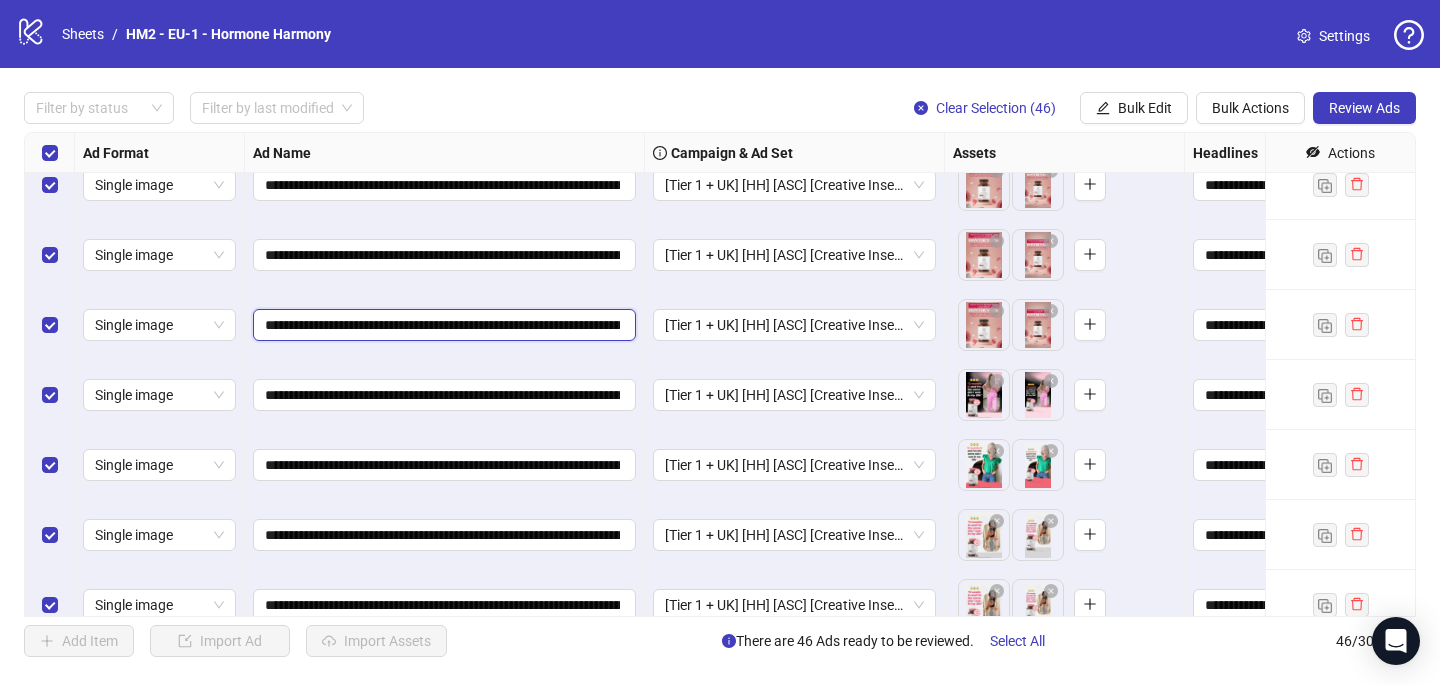 click on "**********" at bounding box center (442, 325) 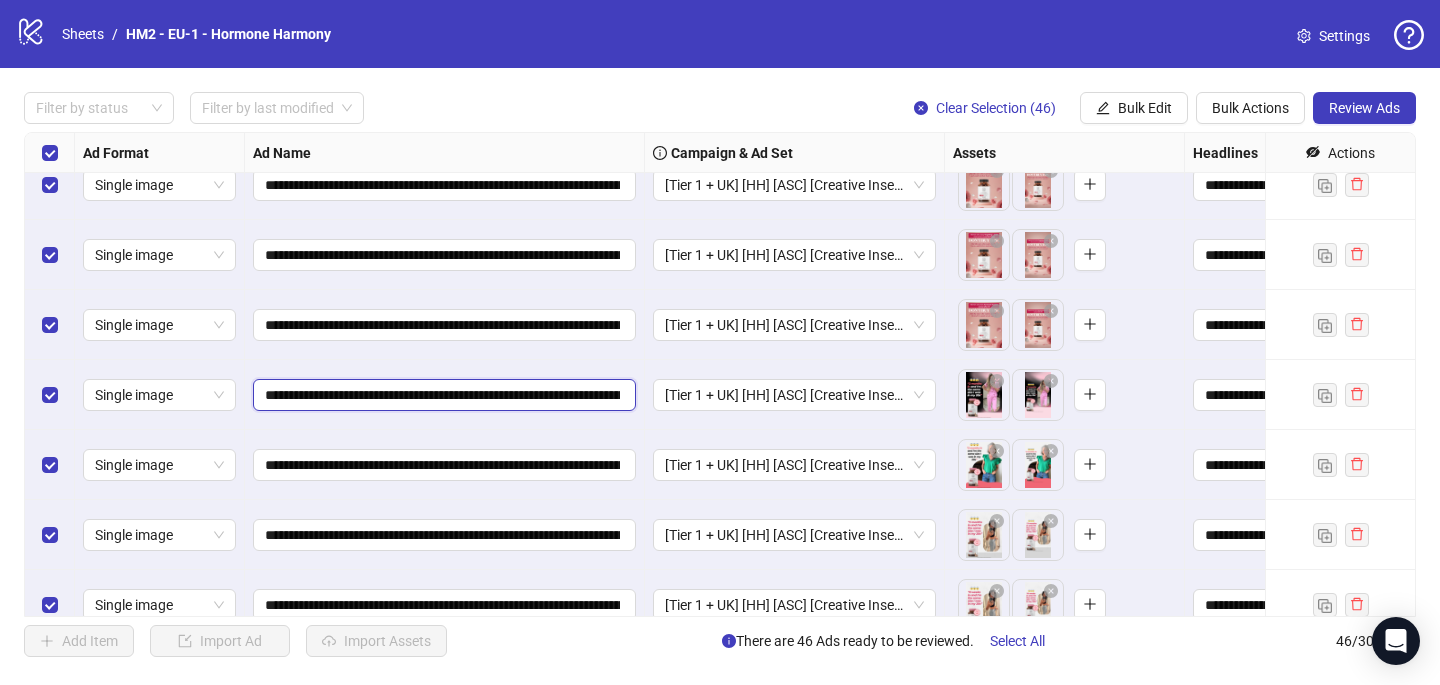 click on "**********" at bounding box center [442, 395] 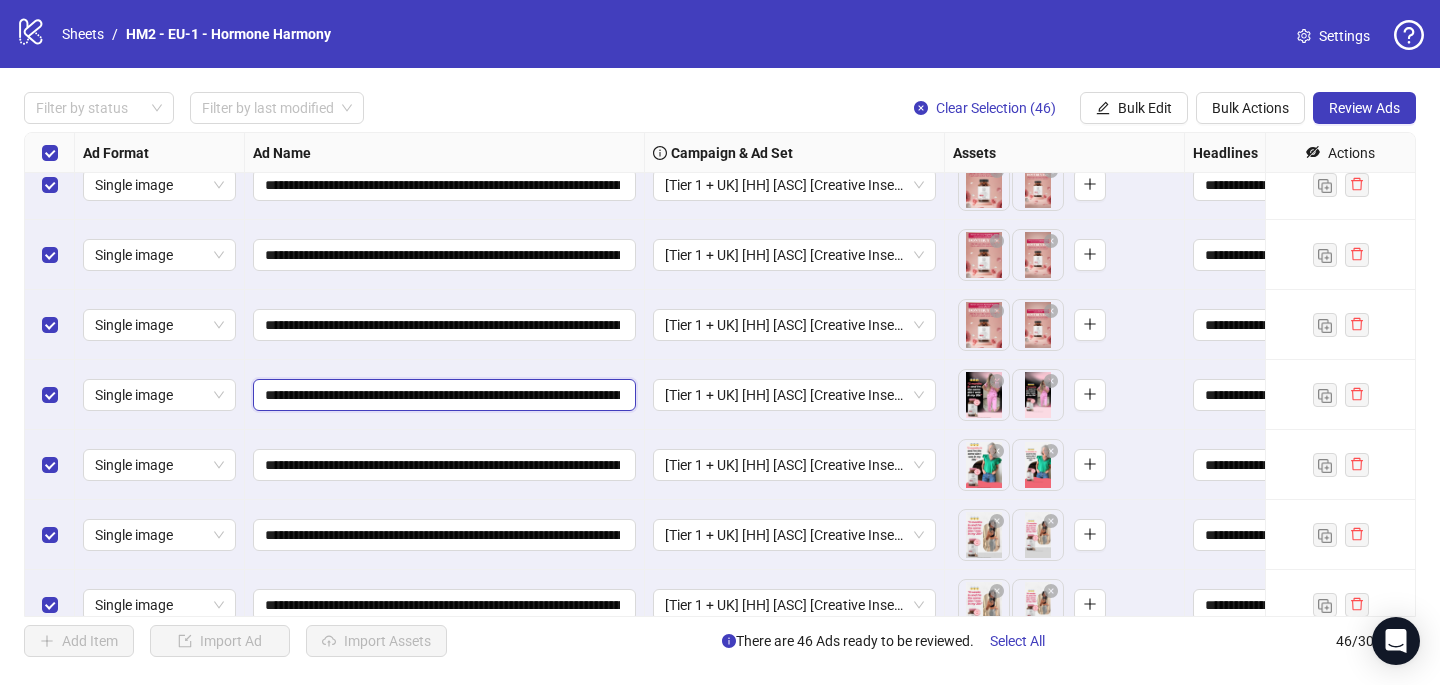 click on "**********" at bounding box center [442, 395] 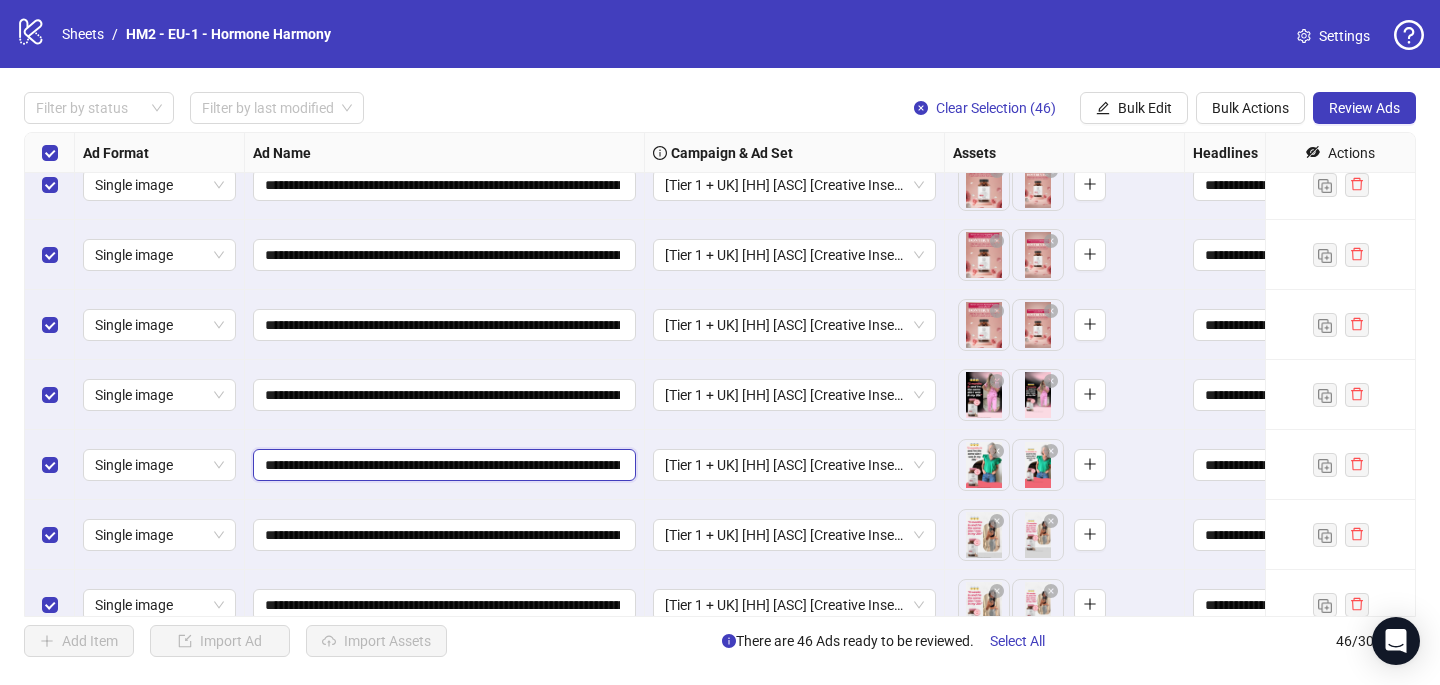 click on "**********" at bounding box center [442, 465] 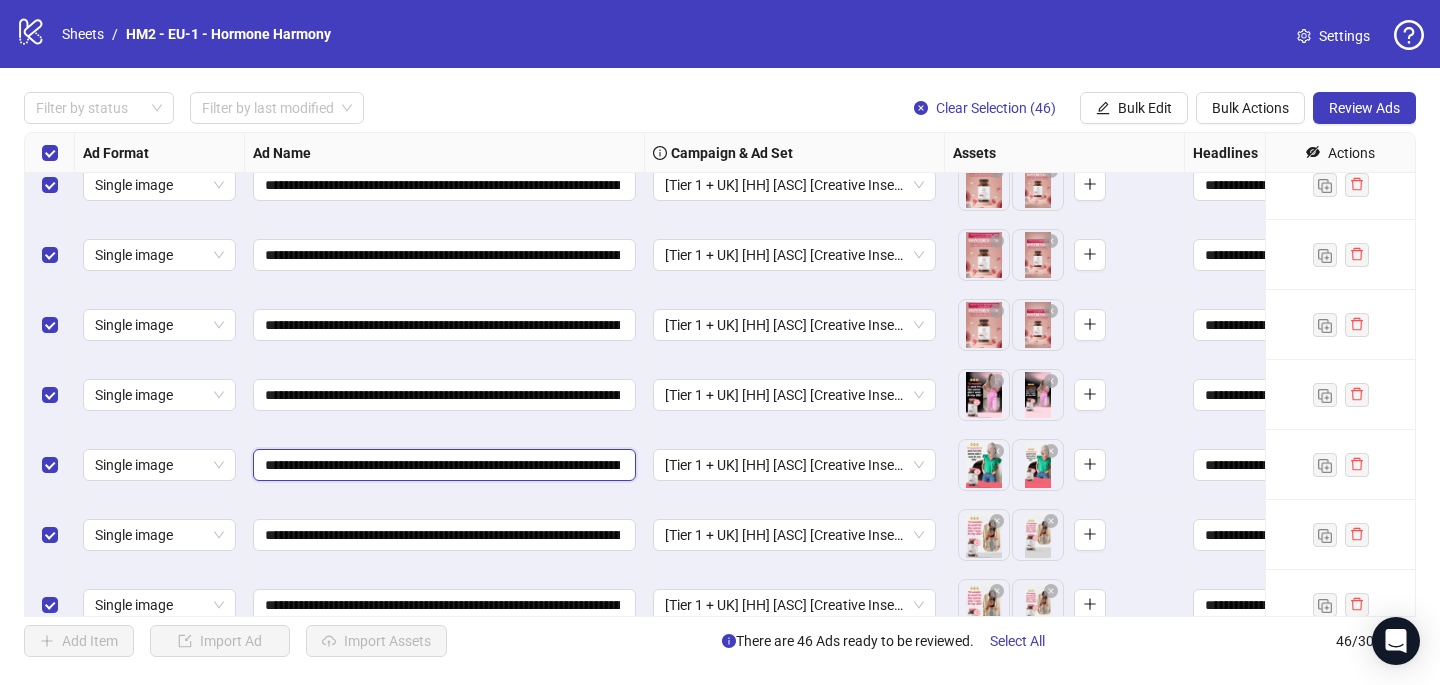 click on "**********" at bounding box center (442, 465) 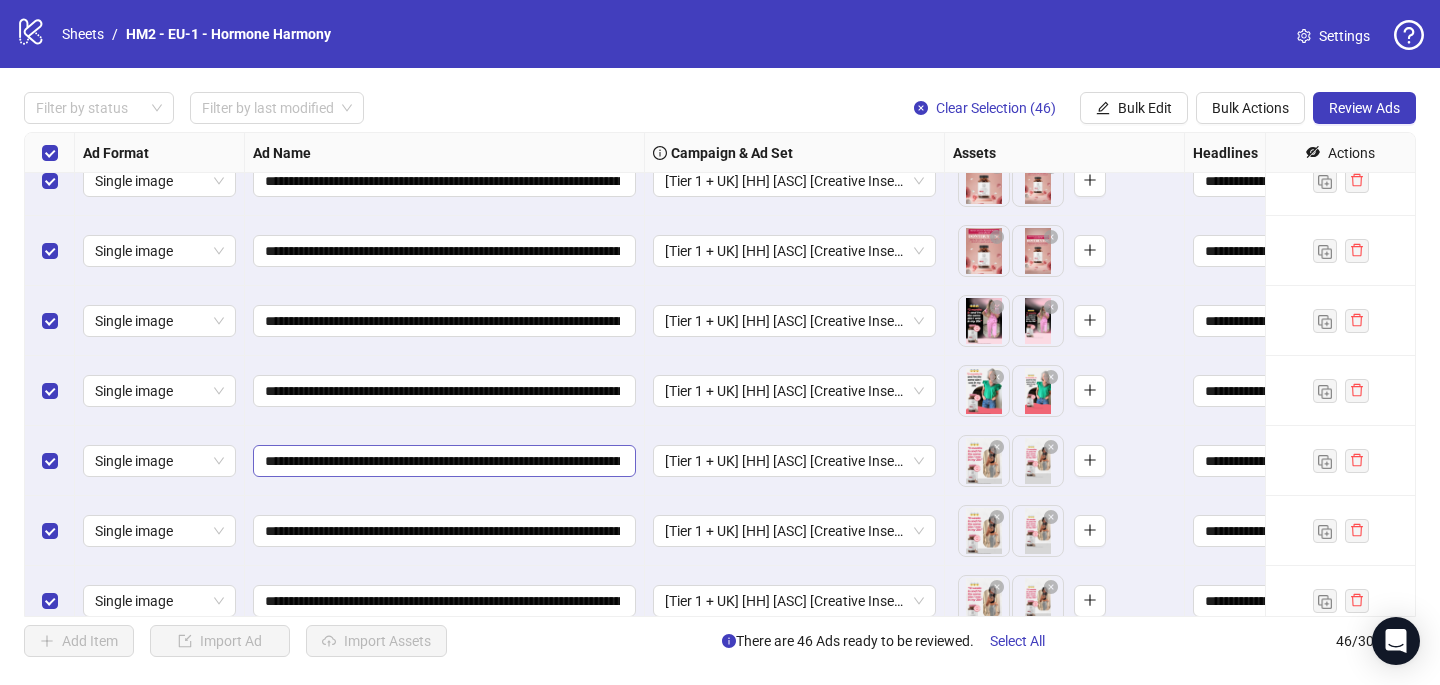 click on "**********" at bounding box center (444, 461) 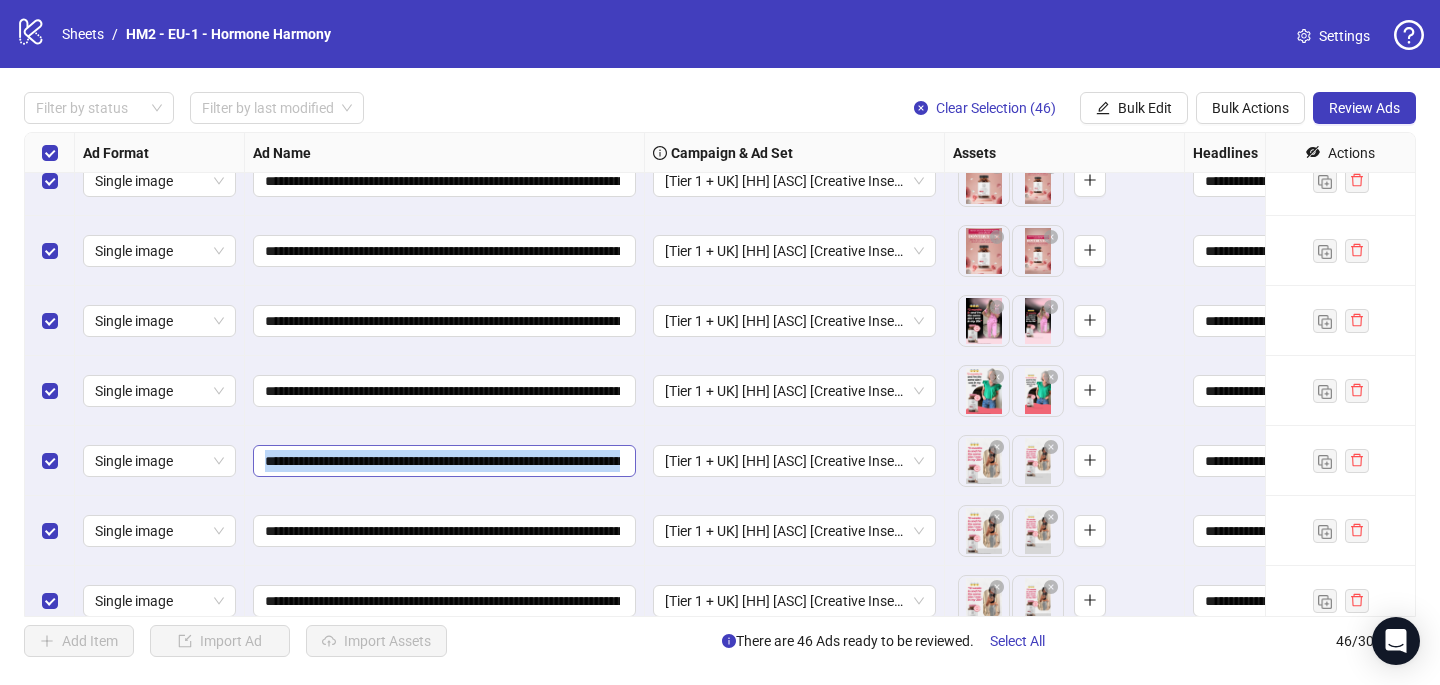 click on "**********" at bounding box center (444, 461) 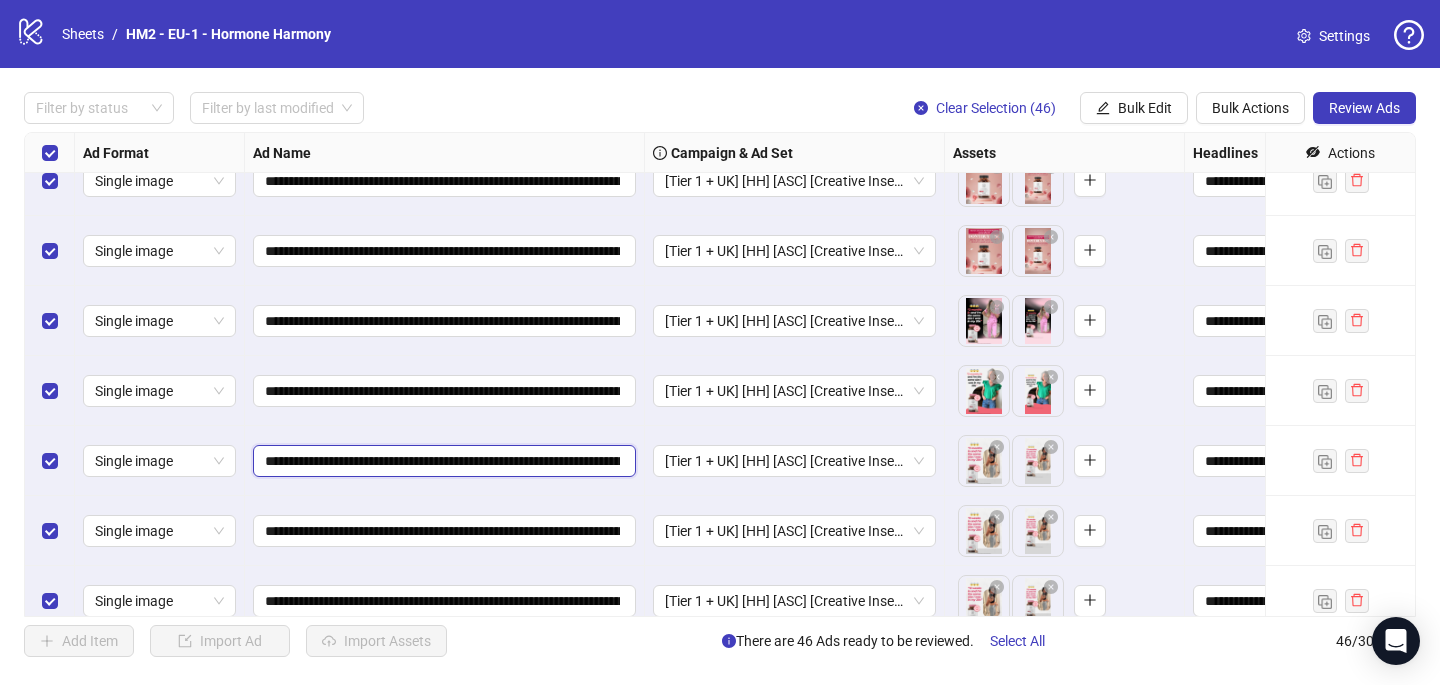 scroll, scrollTop: 0, scrollLeft: 851, axis: horizontal 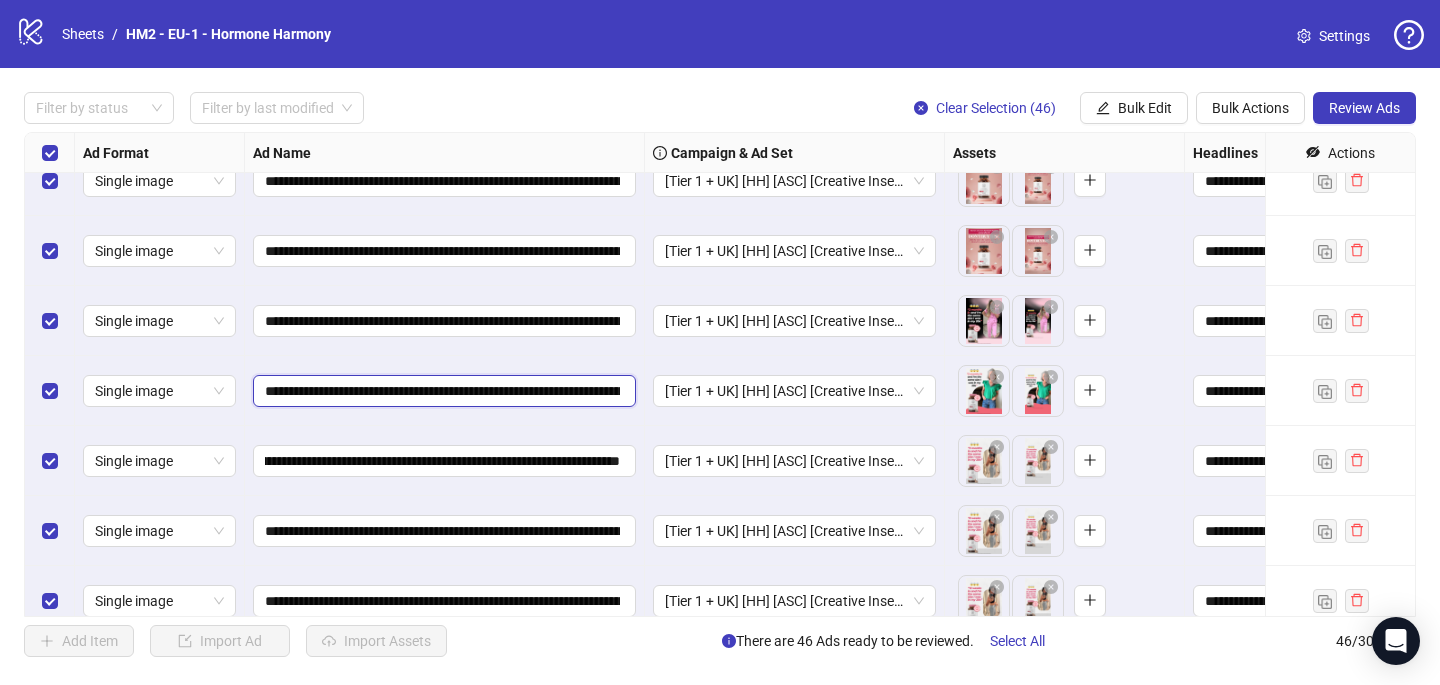 click on "**********" at bounding box center [442, 391] 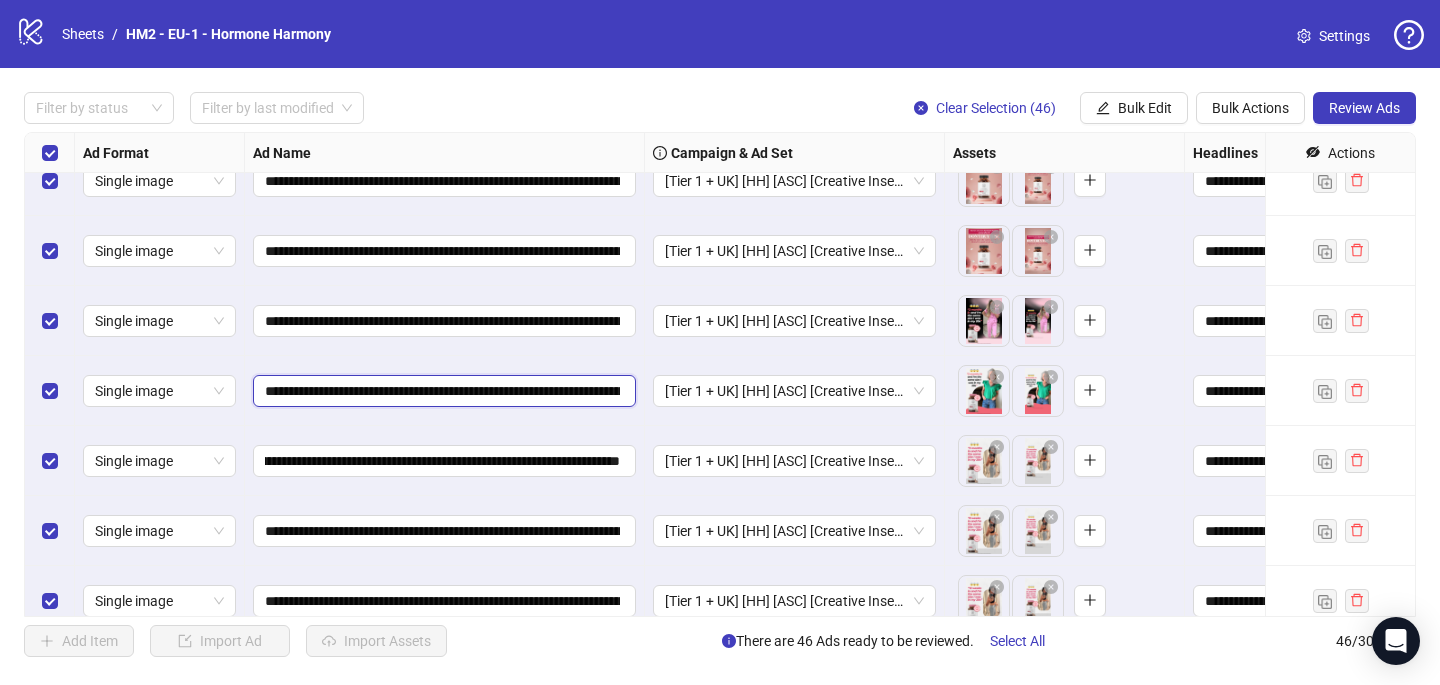 scroll, scrollTop: 0, scrollLeft: 0, axis: both 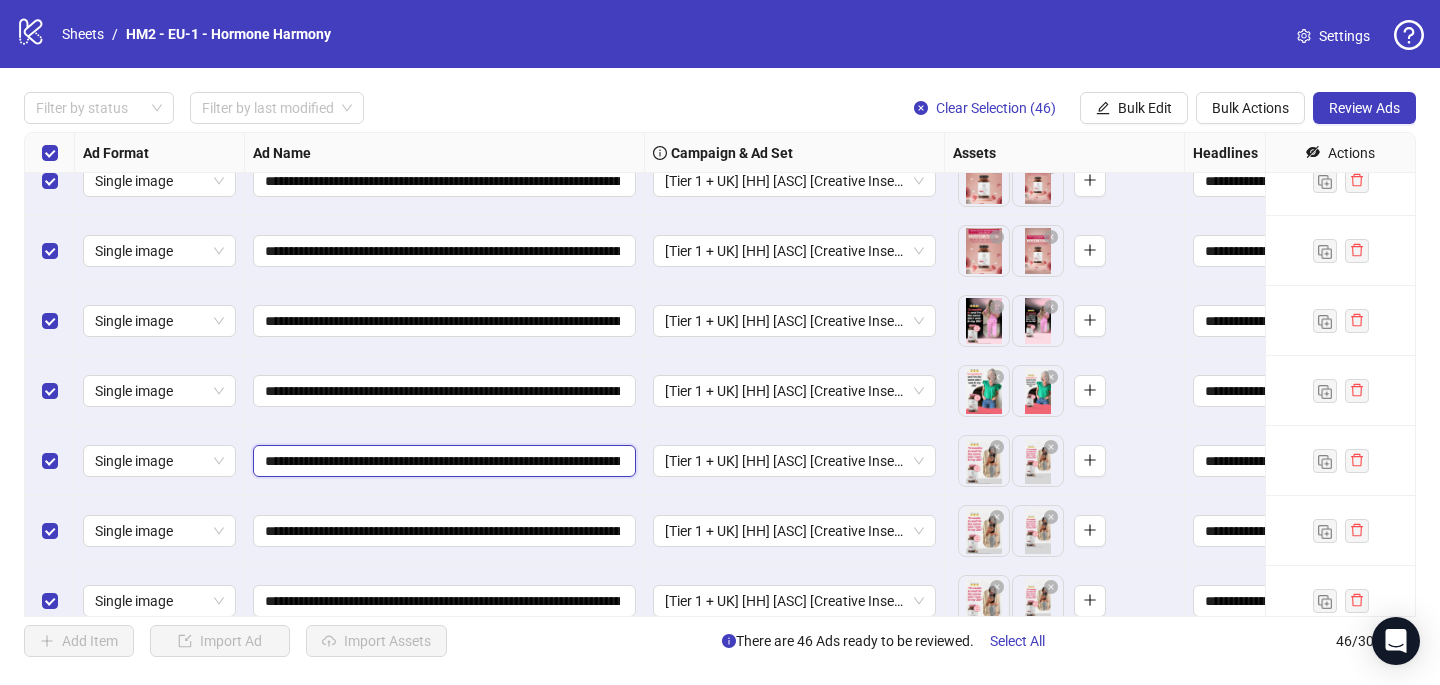click on "**********" at bounding box center [442, 461] 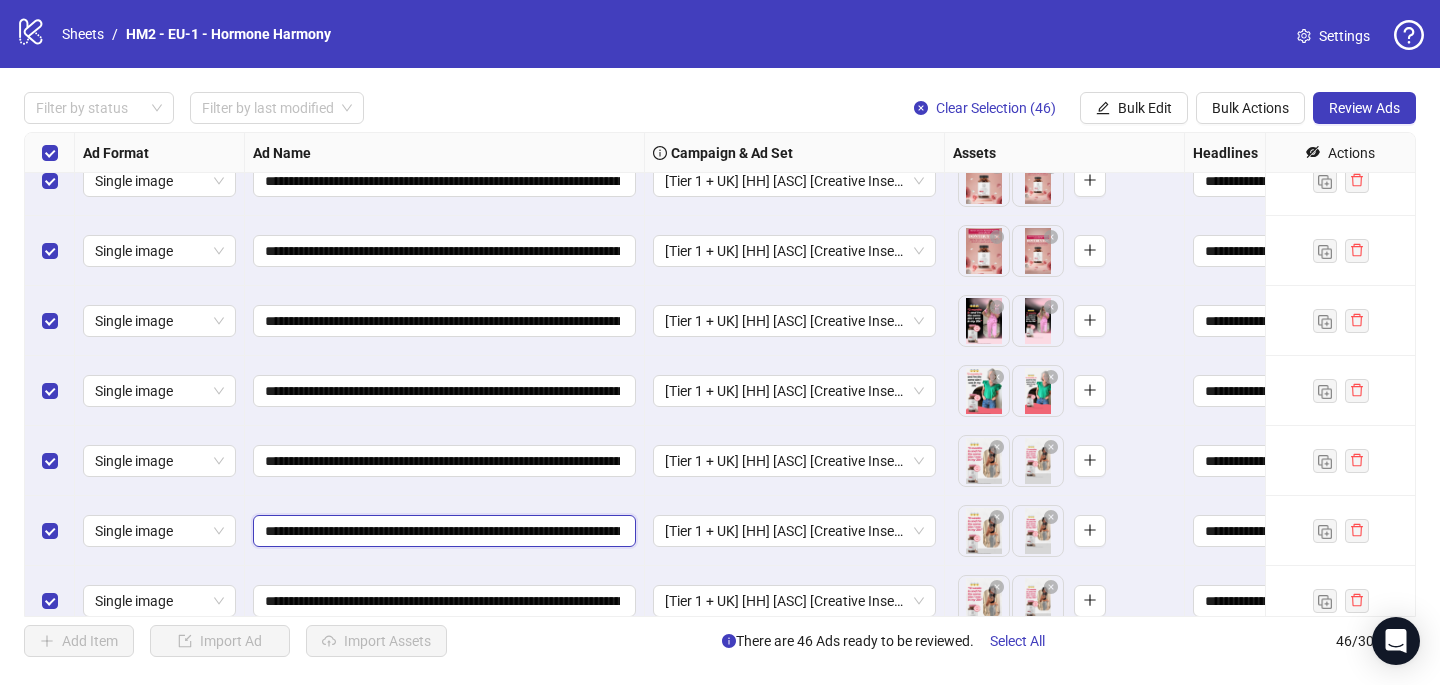 click on "**********" at bounding box center (442, 531) 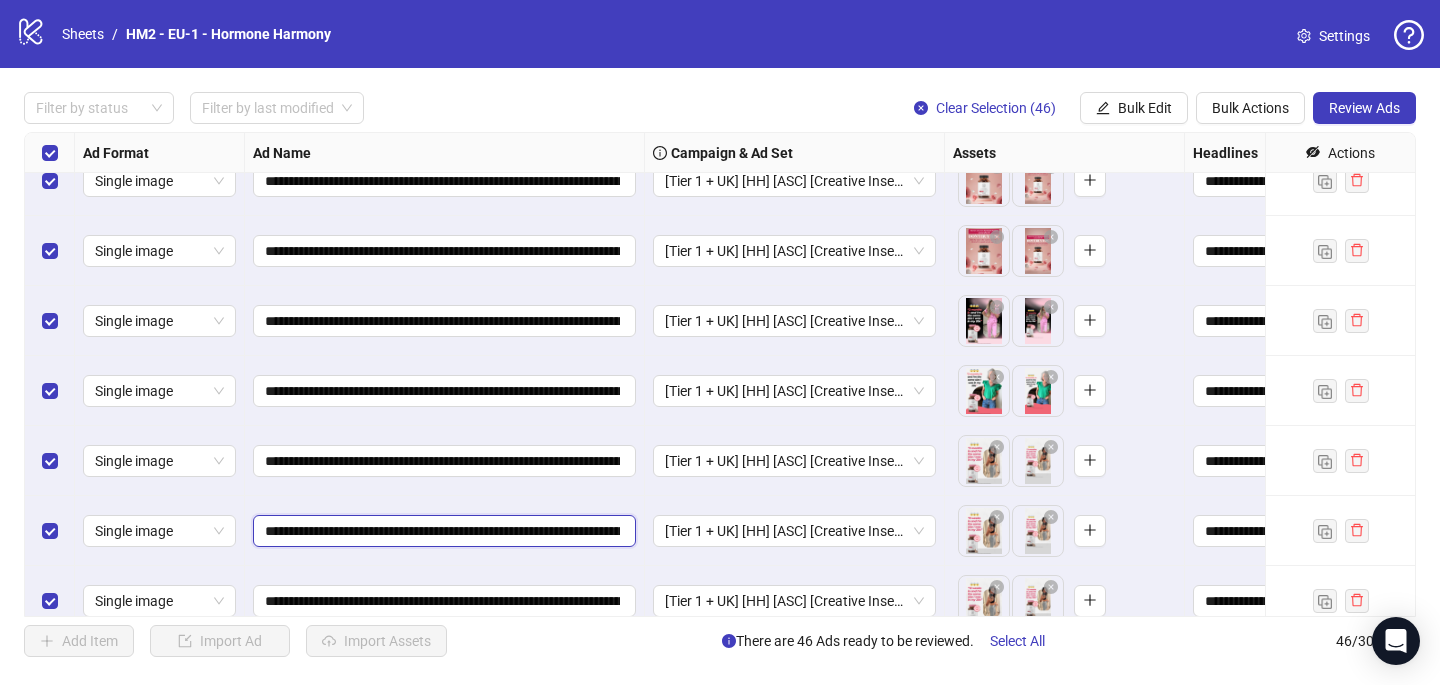click on "**********" at bounding box center (442, 531) 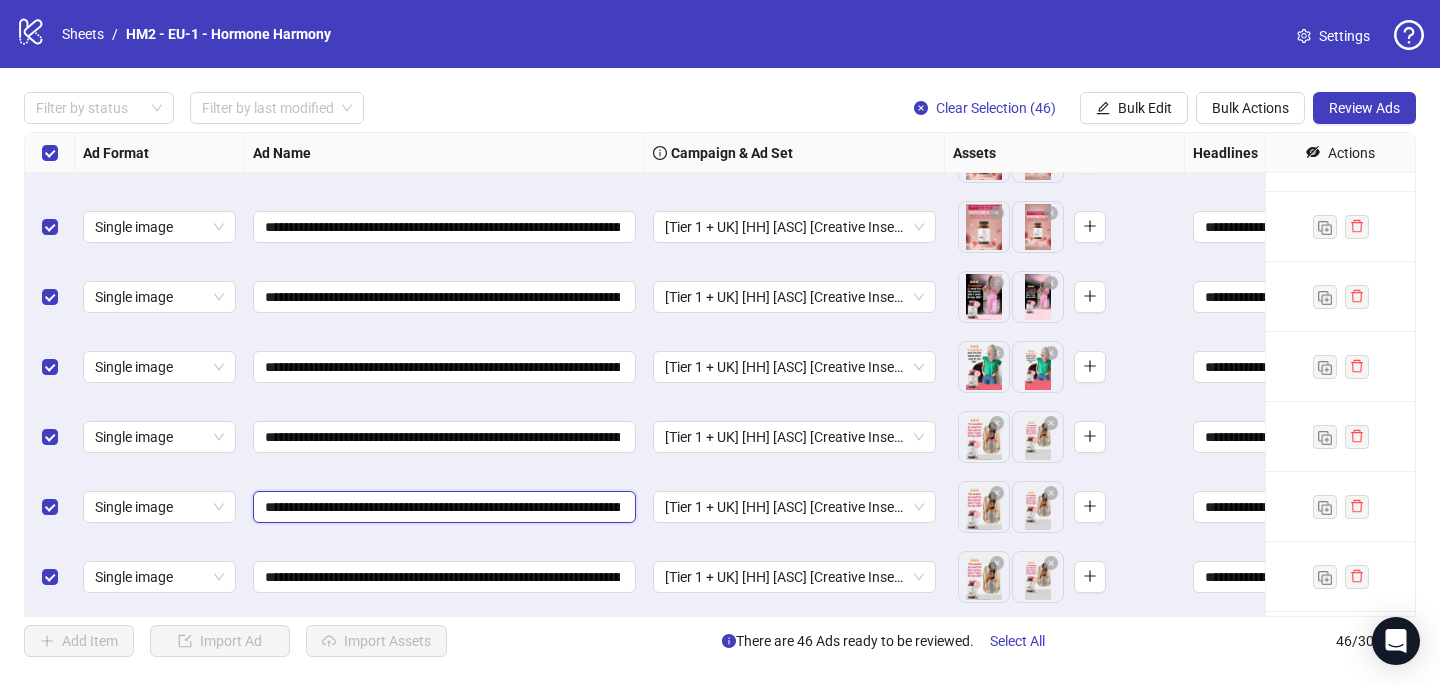 scroll, scrollTop: 1373, scrollLeft: 0, axis: vertical 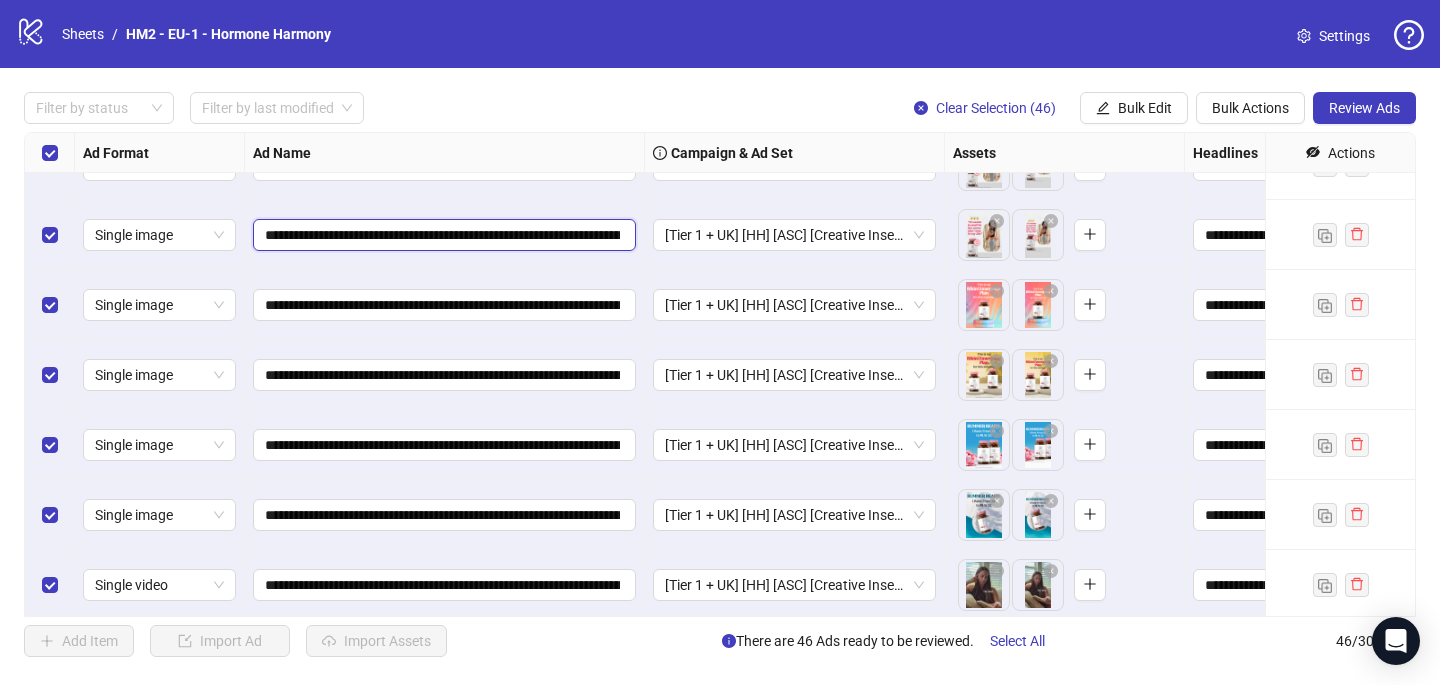 click on "**********" at bounding box center [442, 235] 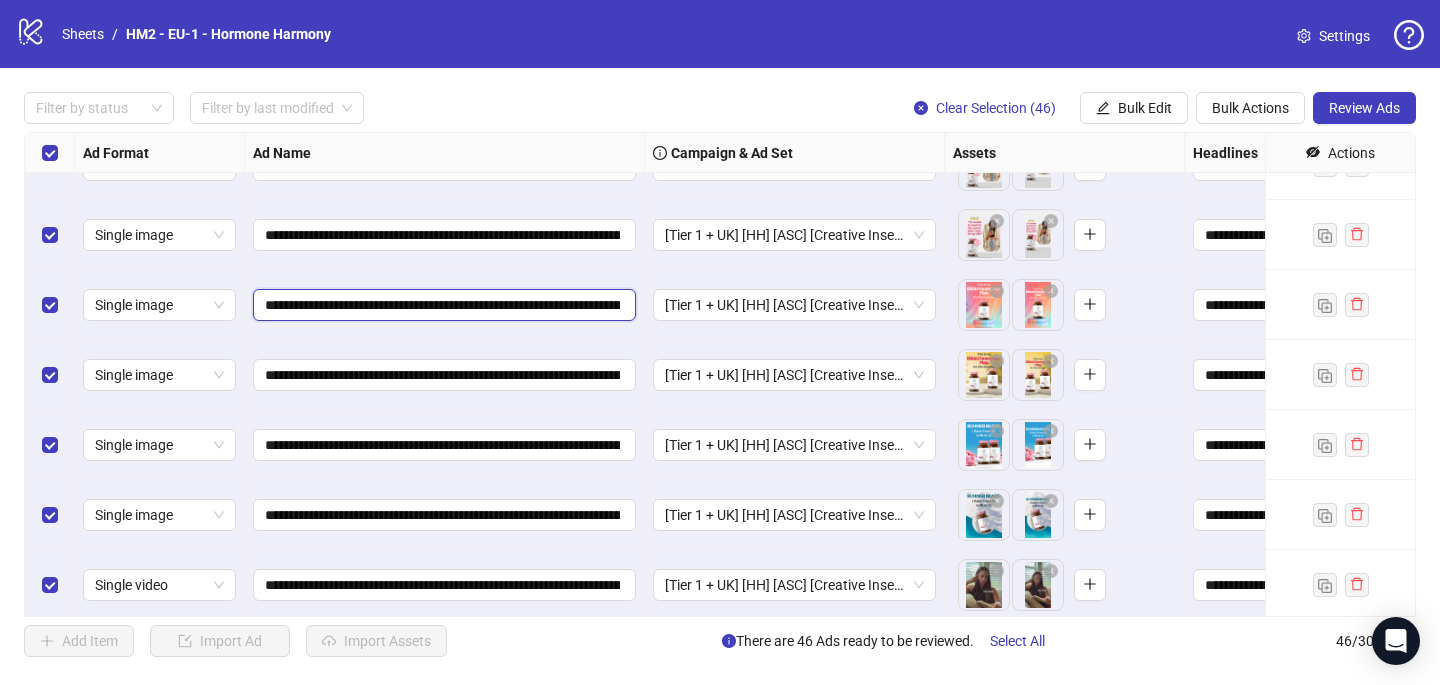 click on "**********" at bounding box center [442, 305] 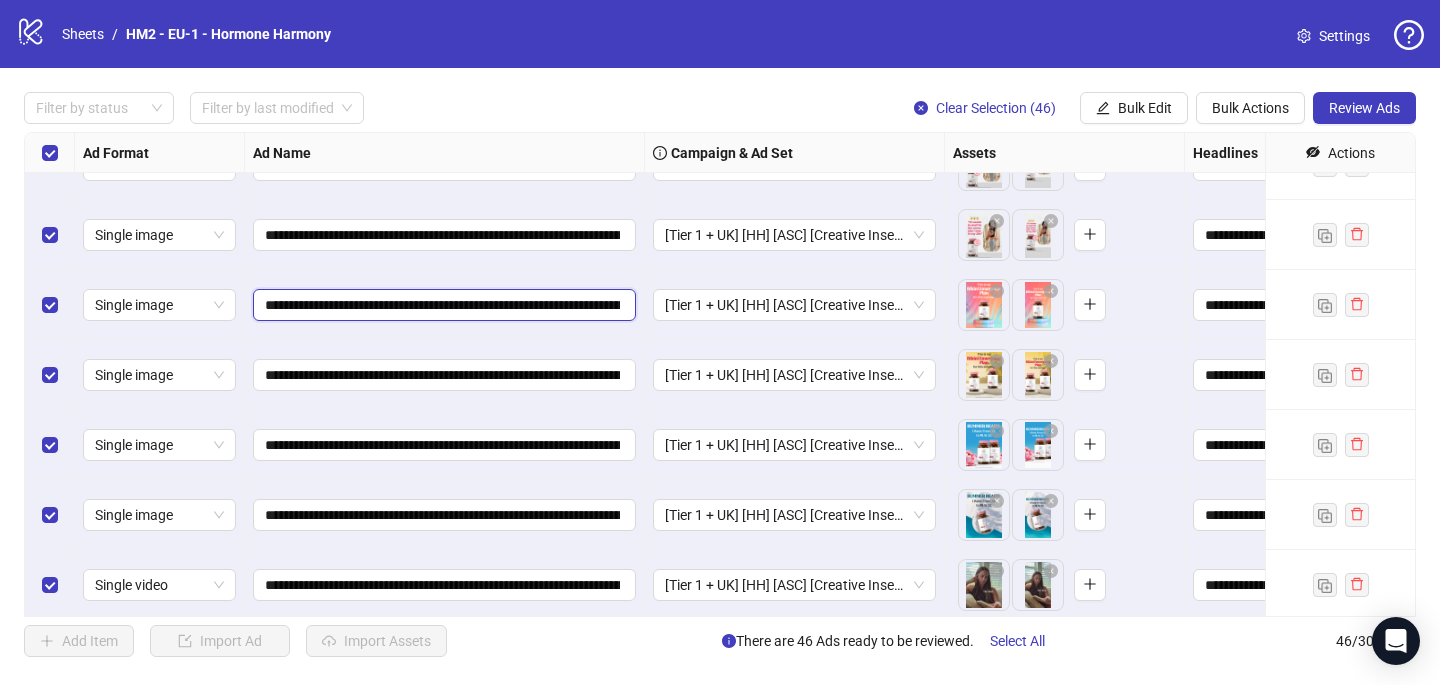 click on "**********" at bounding box center (442, 305) 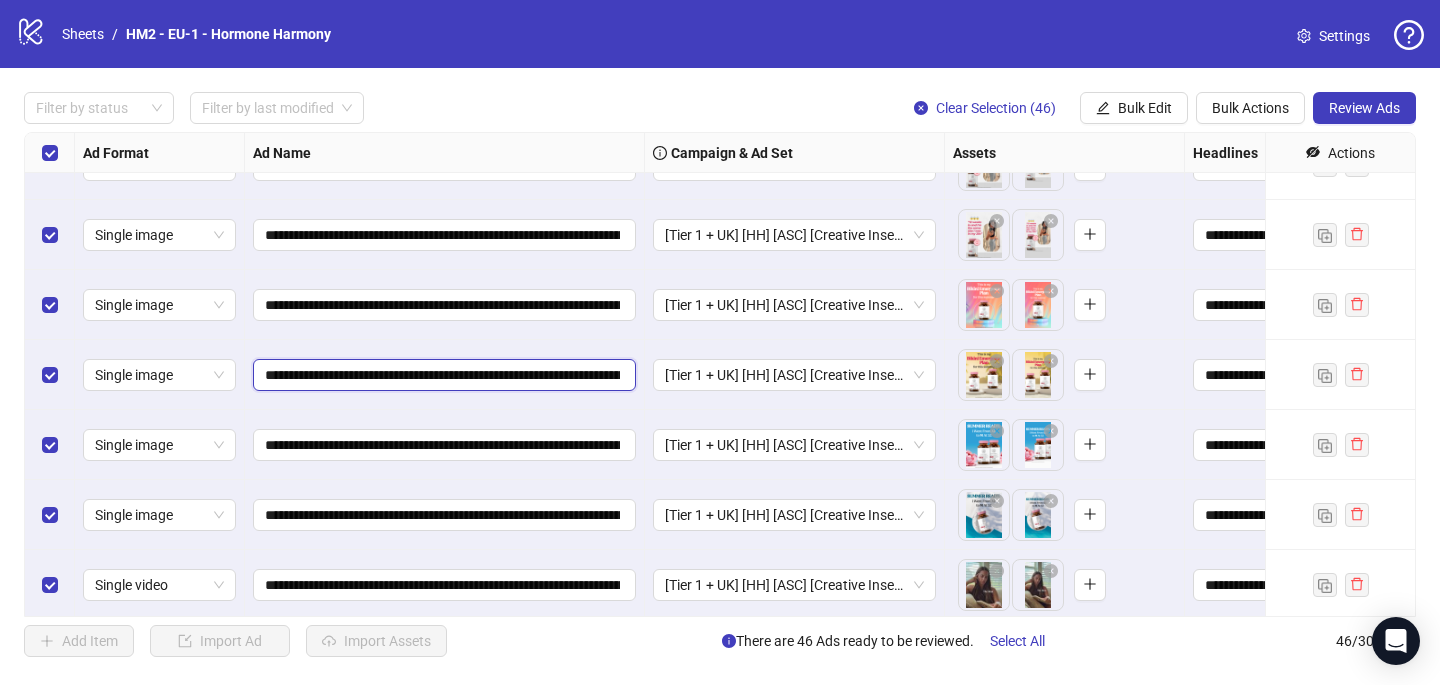 click on "**********" at bounding box center [442, 375] 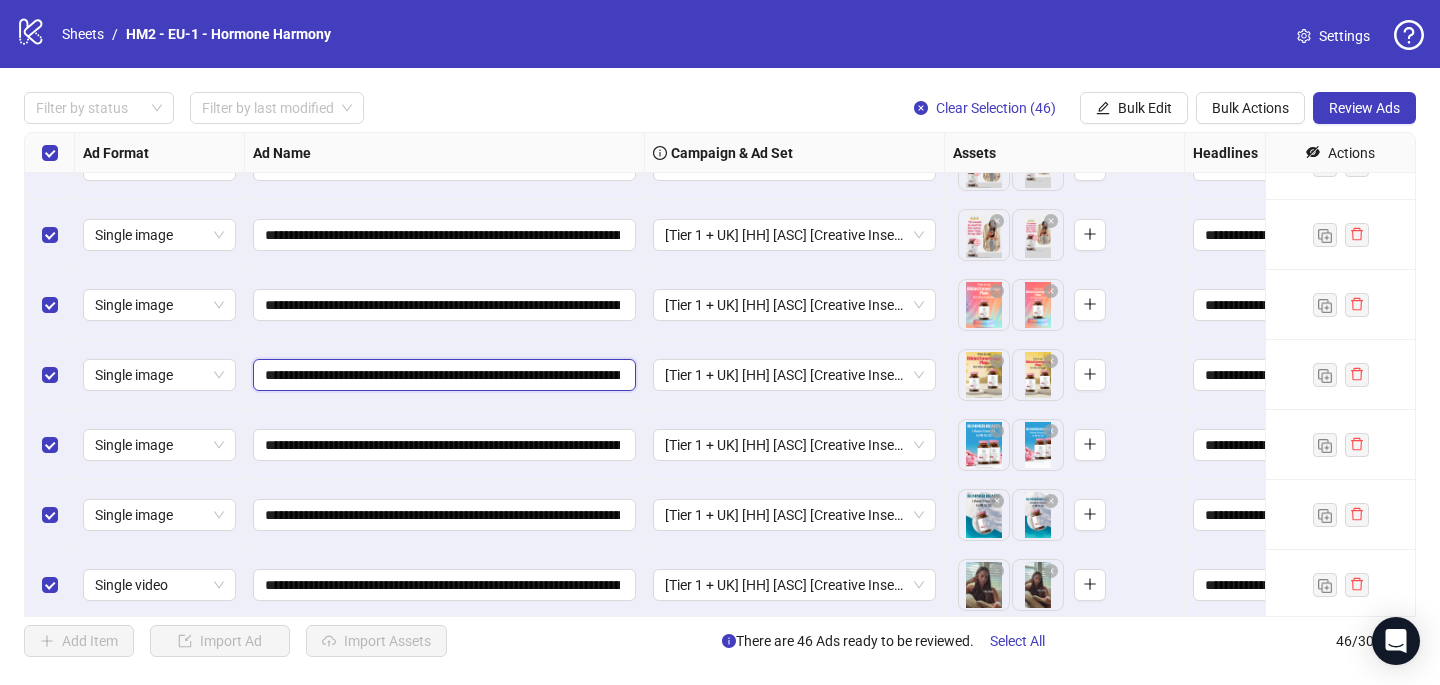 click on "**********" at bounding box center (442, 375) 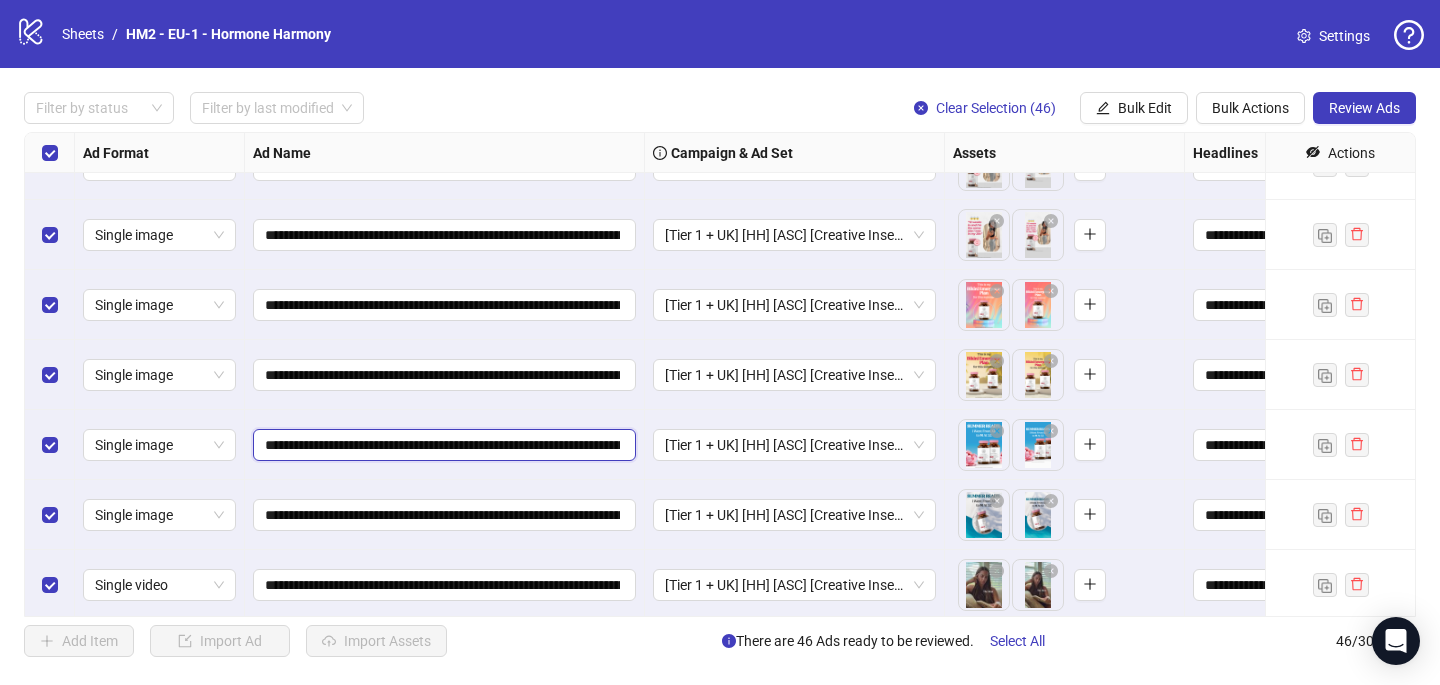 click on "**********" at bounding box center [442, 445] 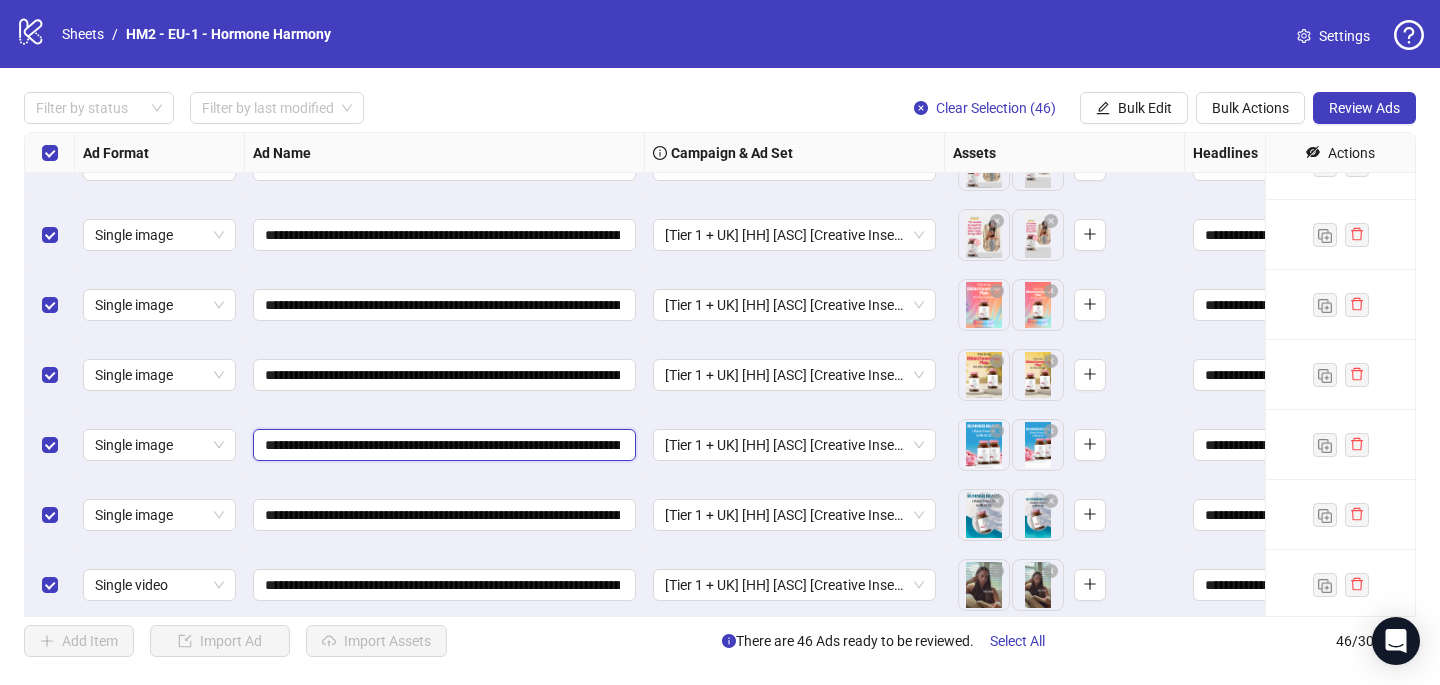 click on "**********" at bounding box center (442, 445) 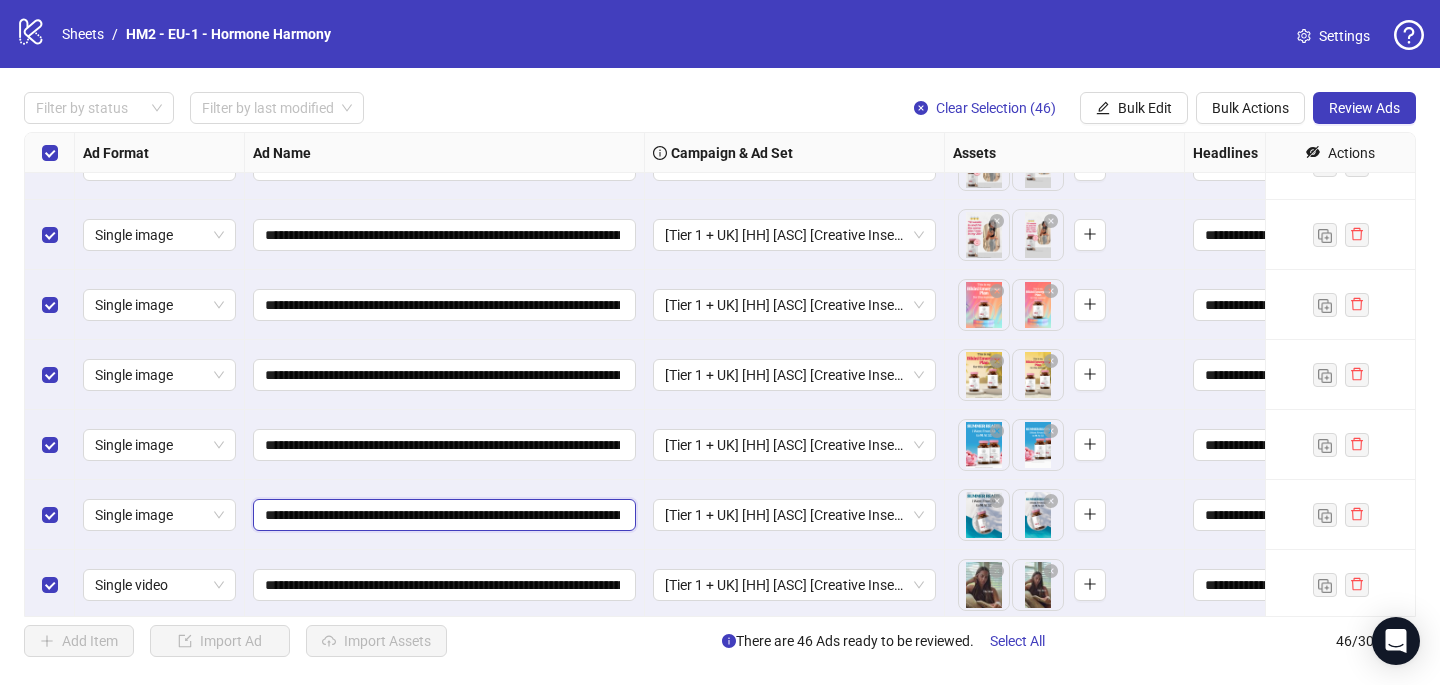 click on "**********" at bounding box center (442, 515) 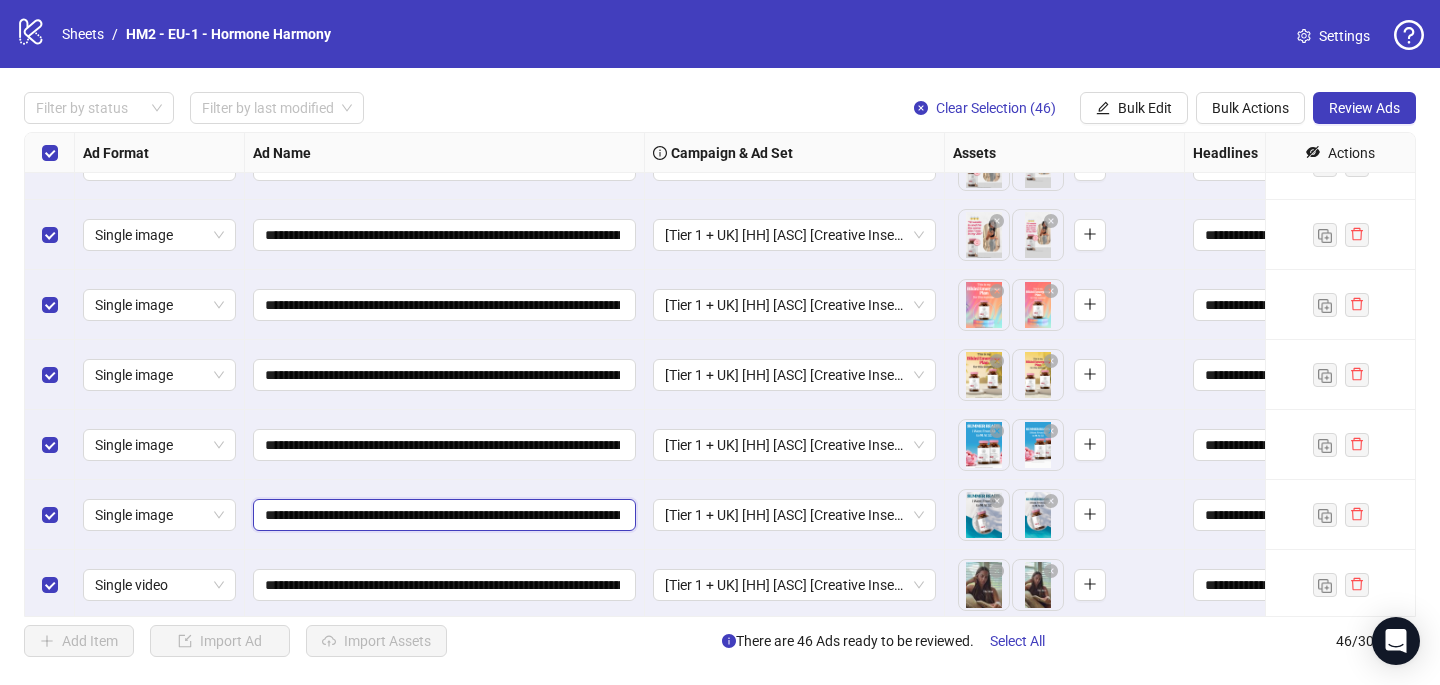 click on "**********" at bounding box center (442, 515) 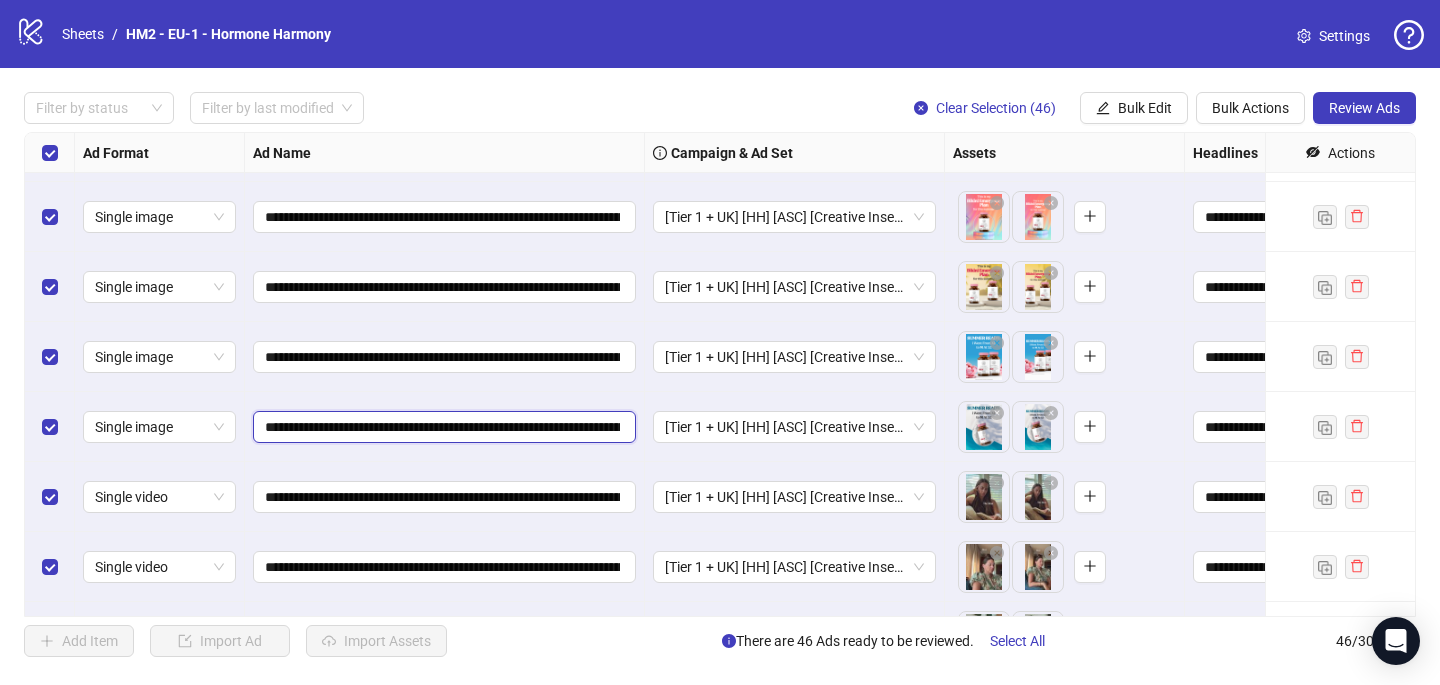 scroll, scrollTop: 1517, scrollLeft: 0, axis: vertical 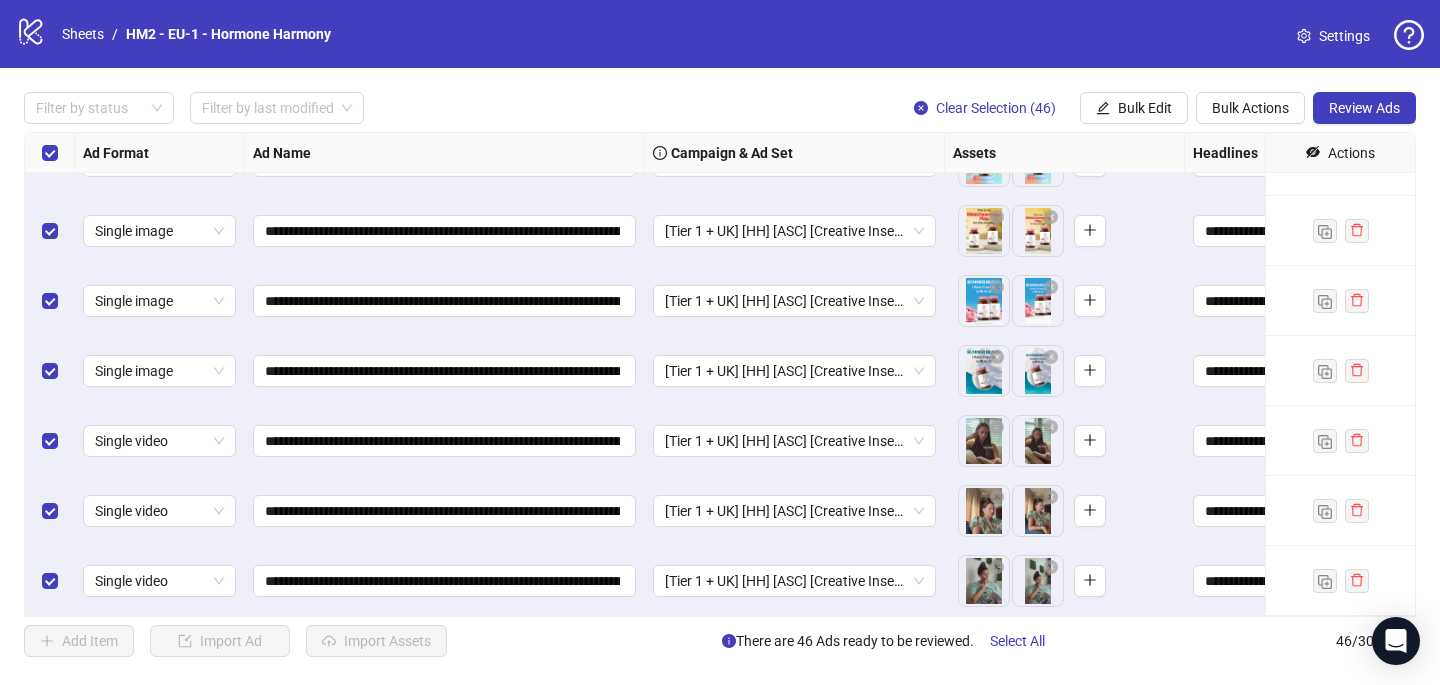 click on "**********" at bounding box center (445, 441) 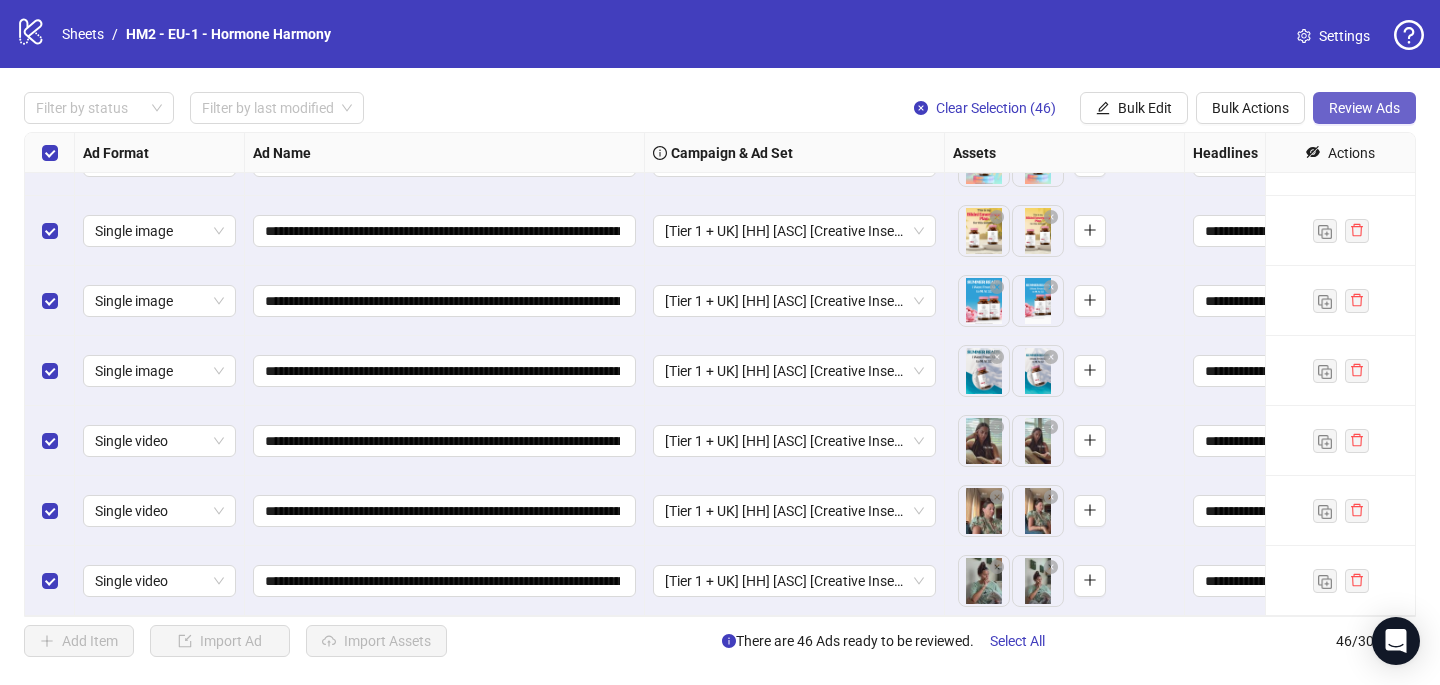 click on "Review Ads" at bounding box center [1364, 108] 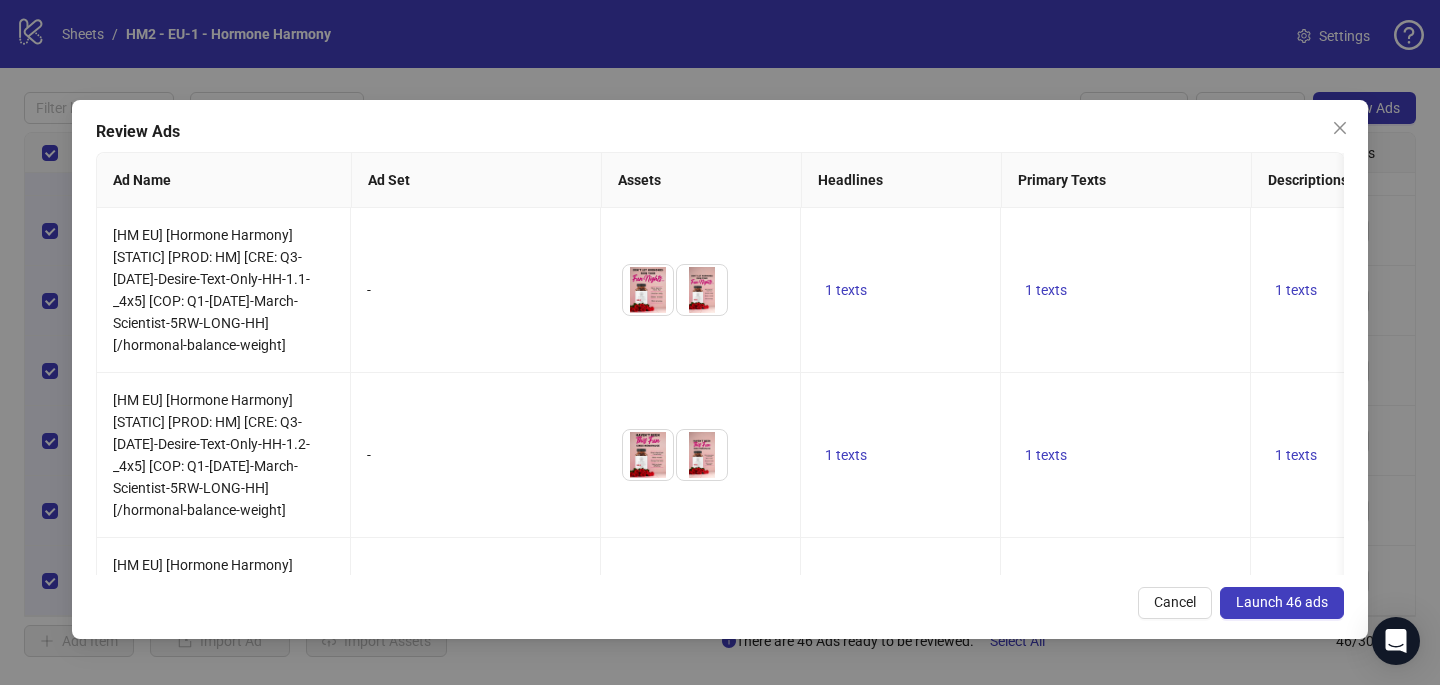 click on "Launch 46 ads" at bounding box center [1282, 602] 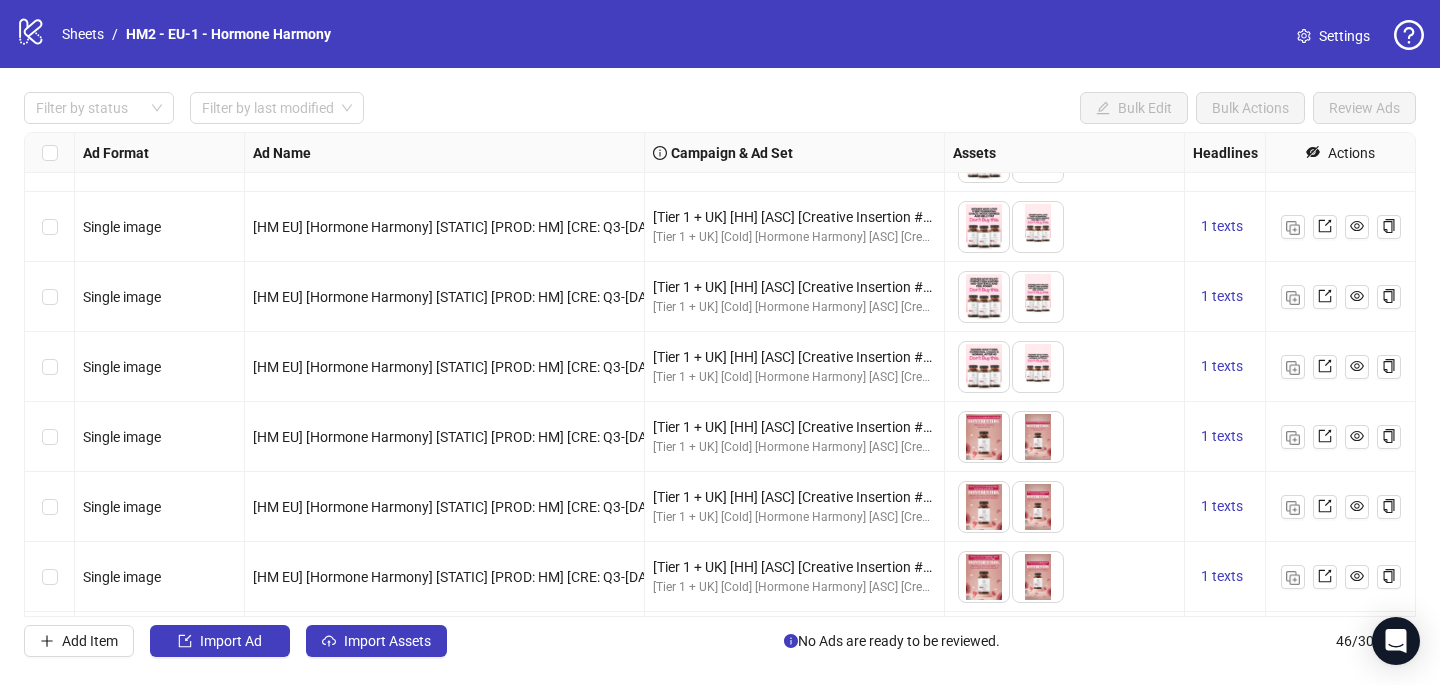 scroll, scrollTop: 0, scrollLeft: 0, axis: both 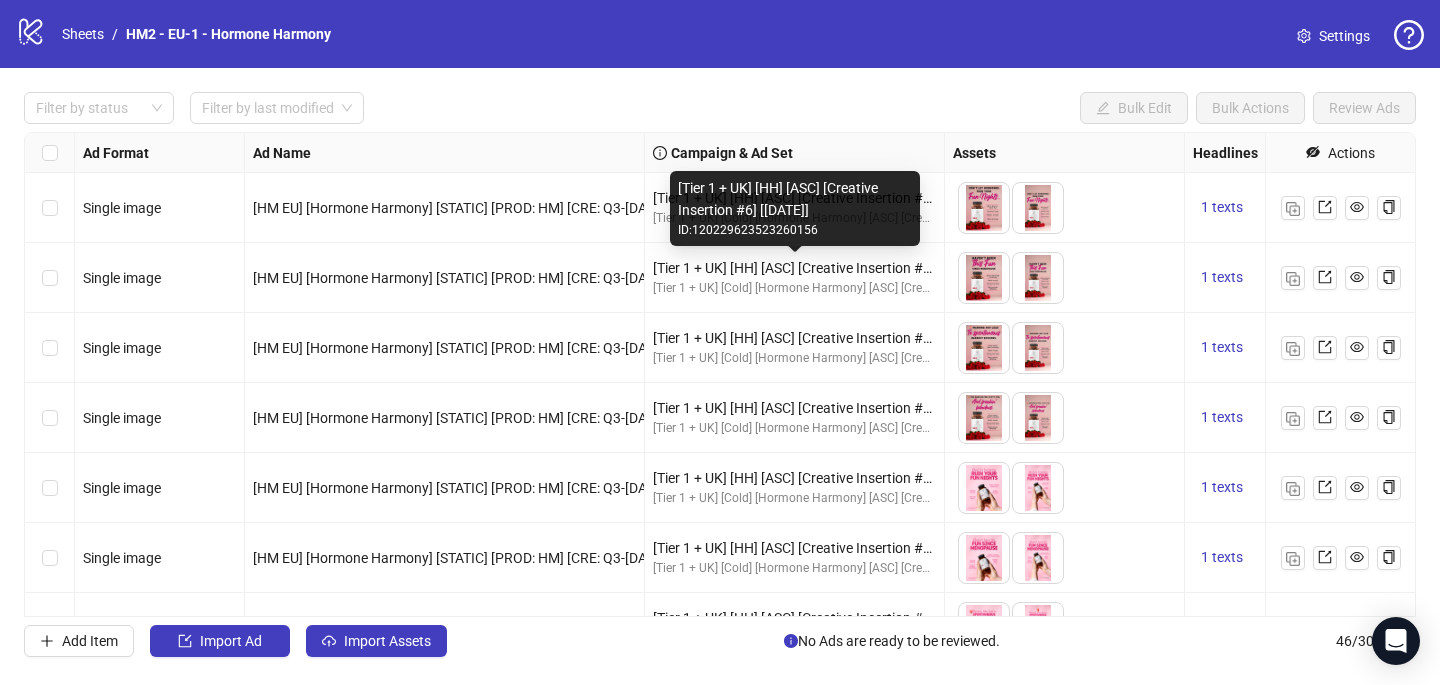 click on "[Tier 1 + UK] [HH] [ASC] [Creative Insertion #6] [[DATE]]" at bounding box center [794, 268] 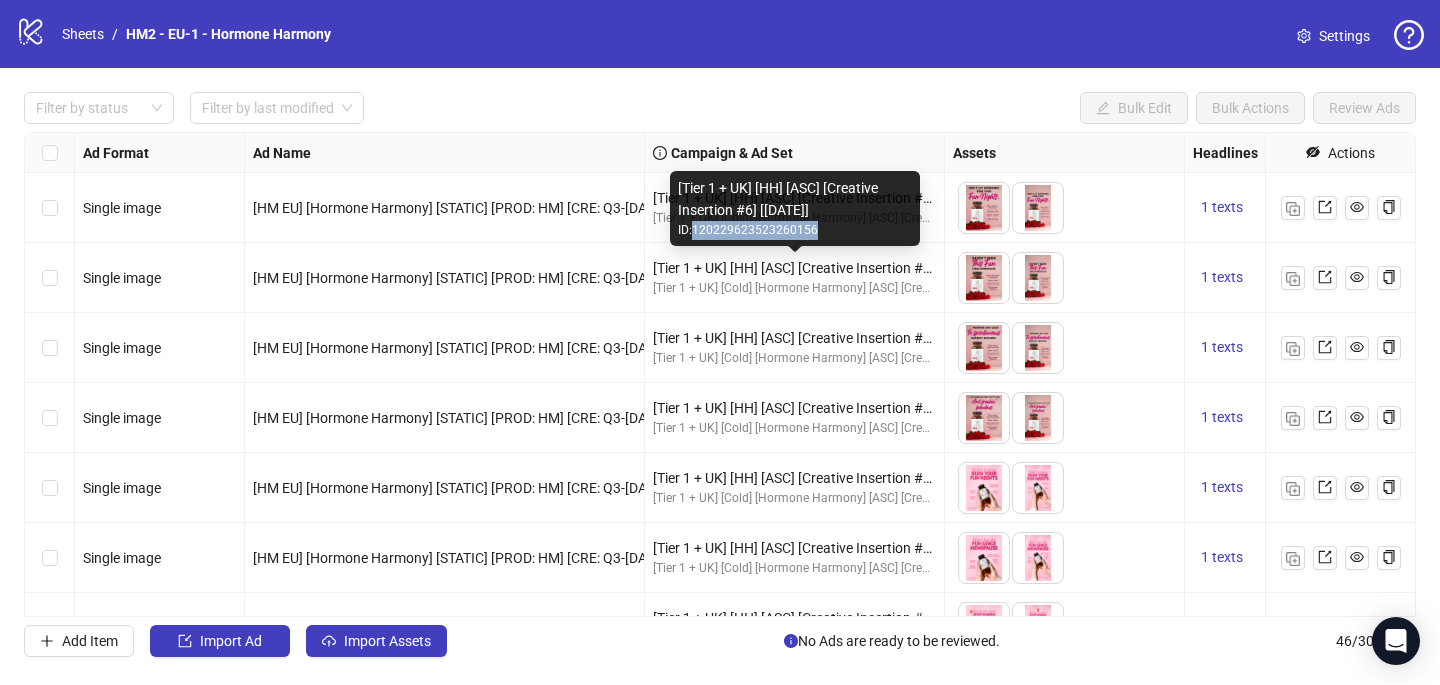 drag, startPoint x: 813, startPoint y: 229, endPoint x: 698, endPoint y: 223, distance: 115.15642 